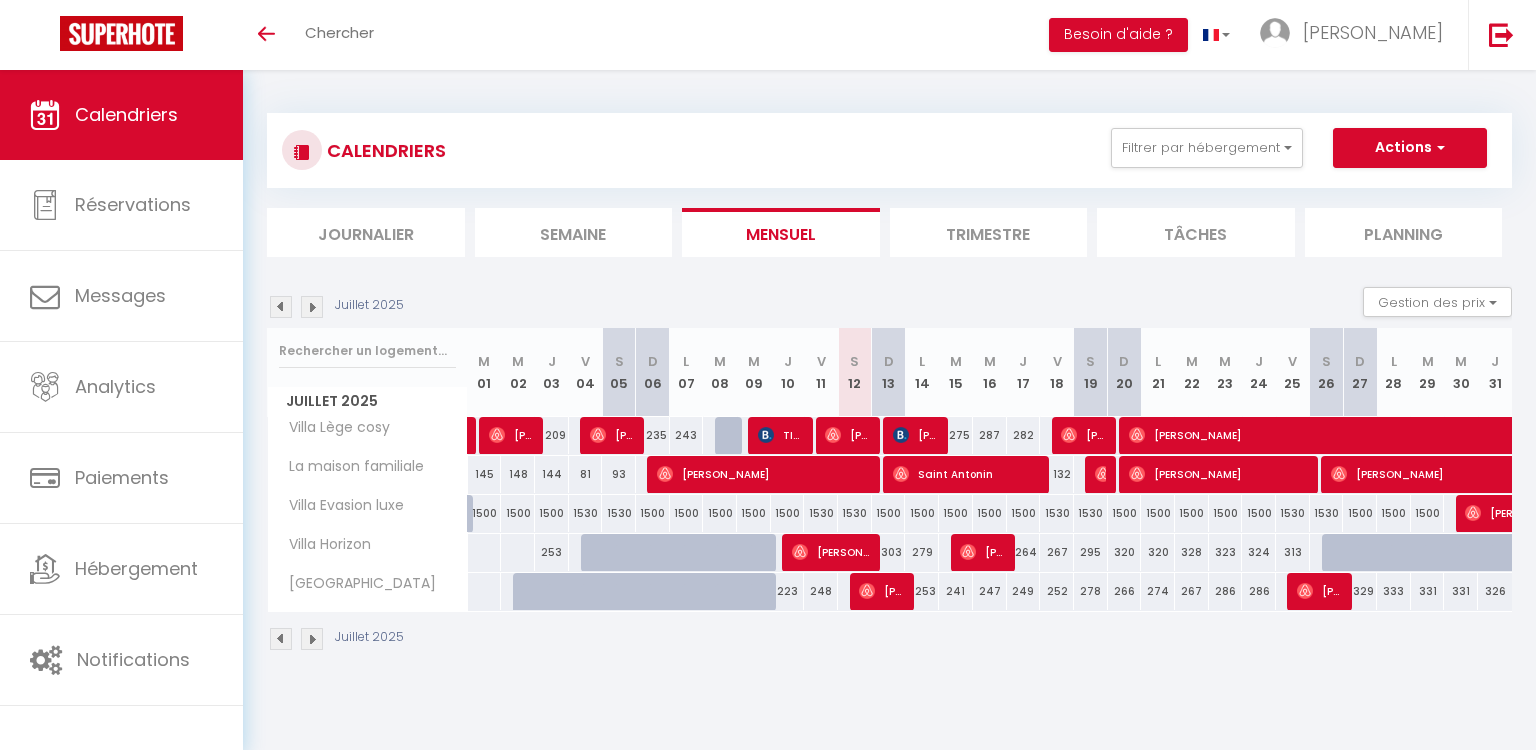 select 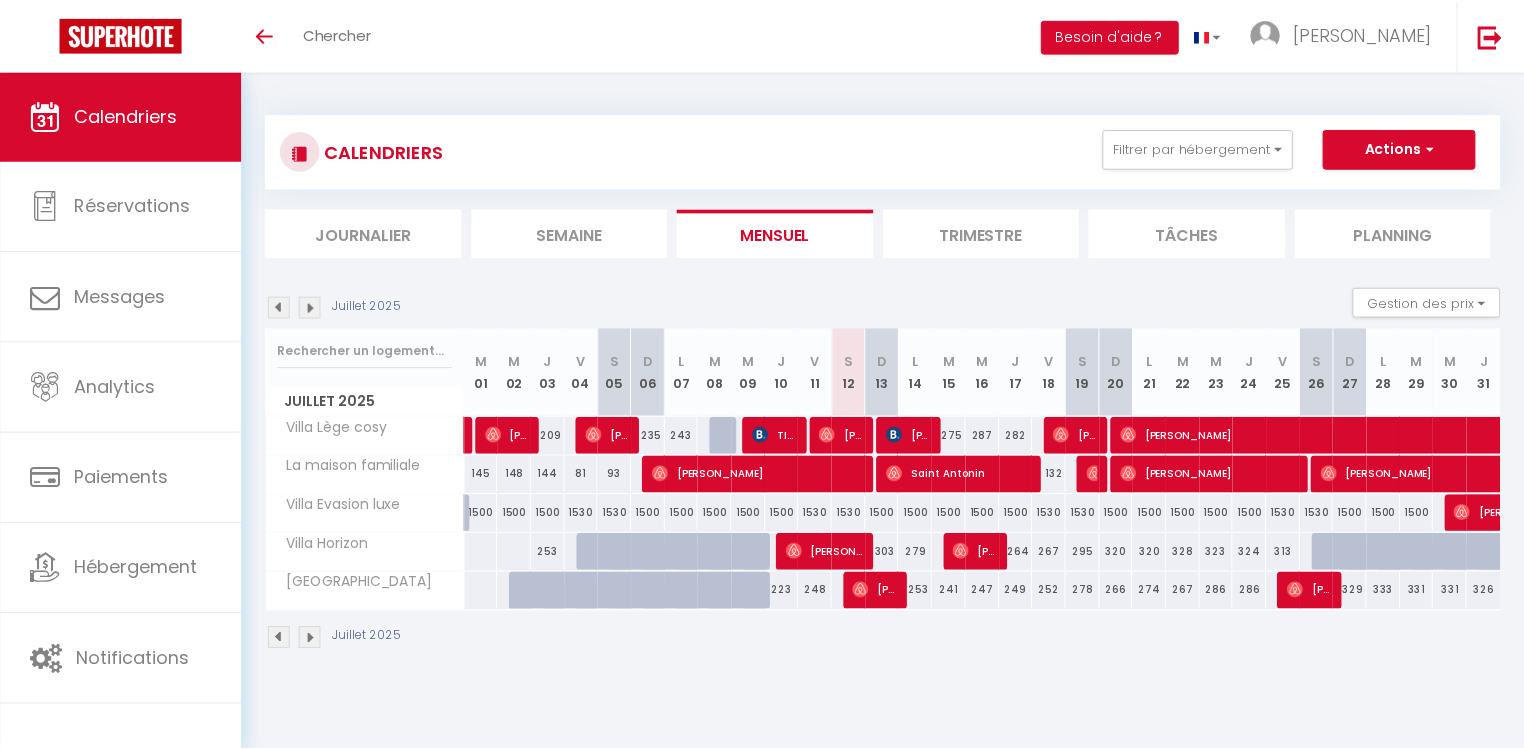 scroll, scrollTop: 0, scrollLeft: 0, axis: both 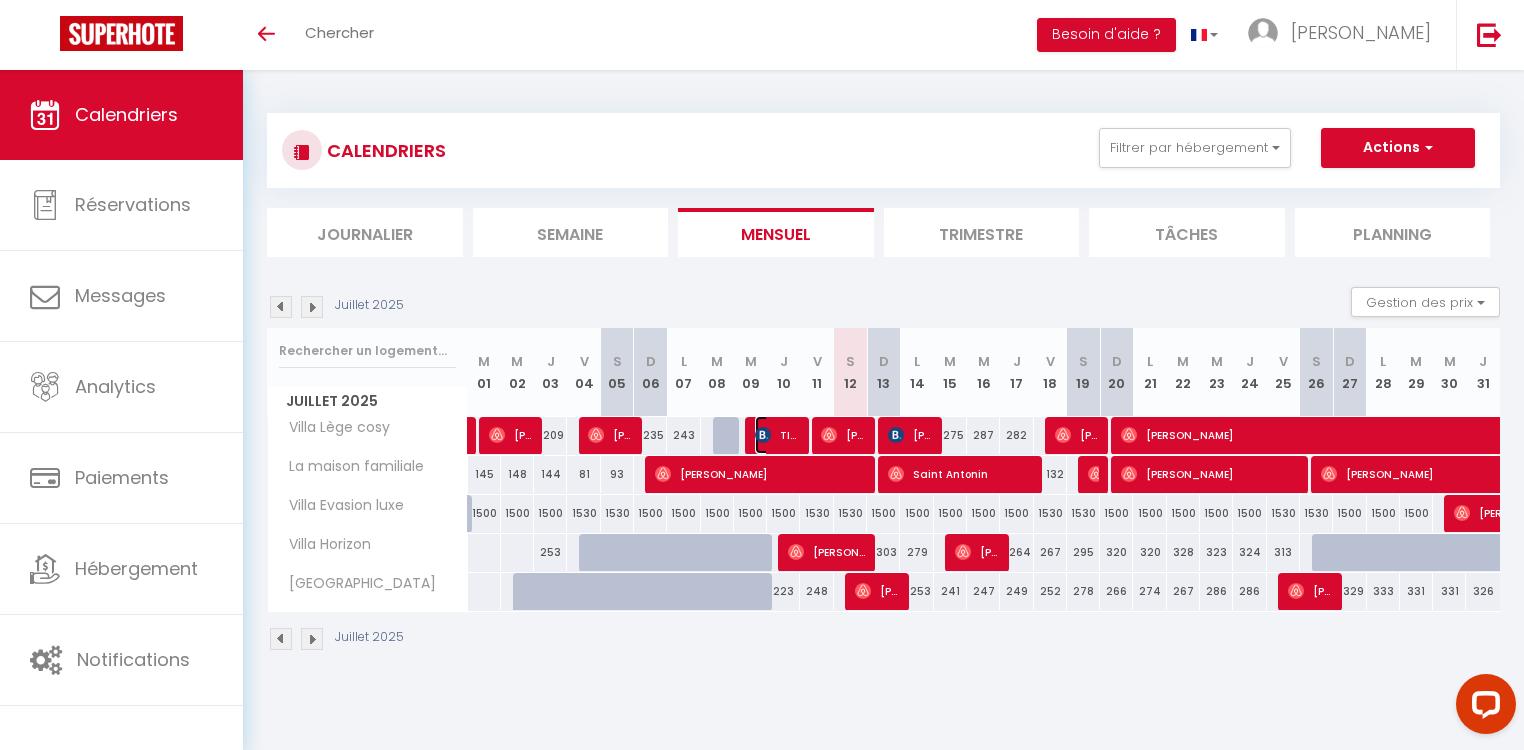 click at bounding box center (763, 435) 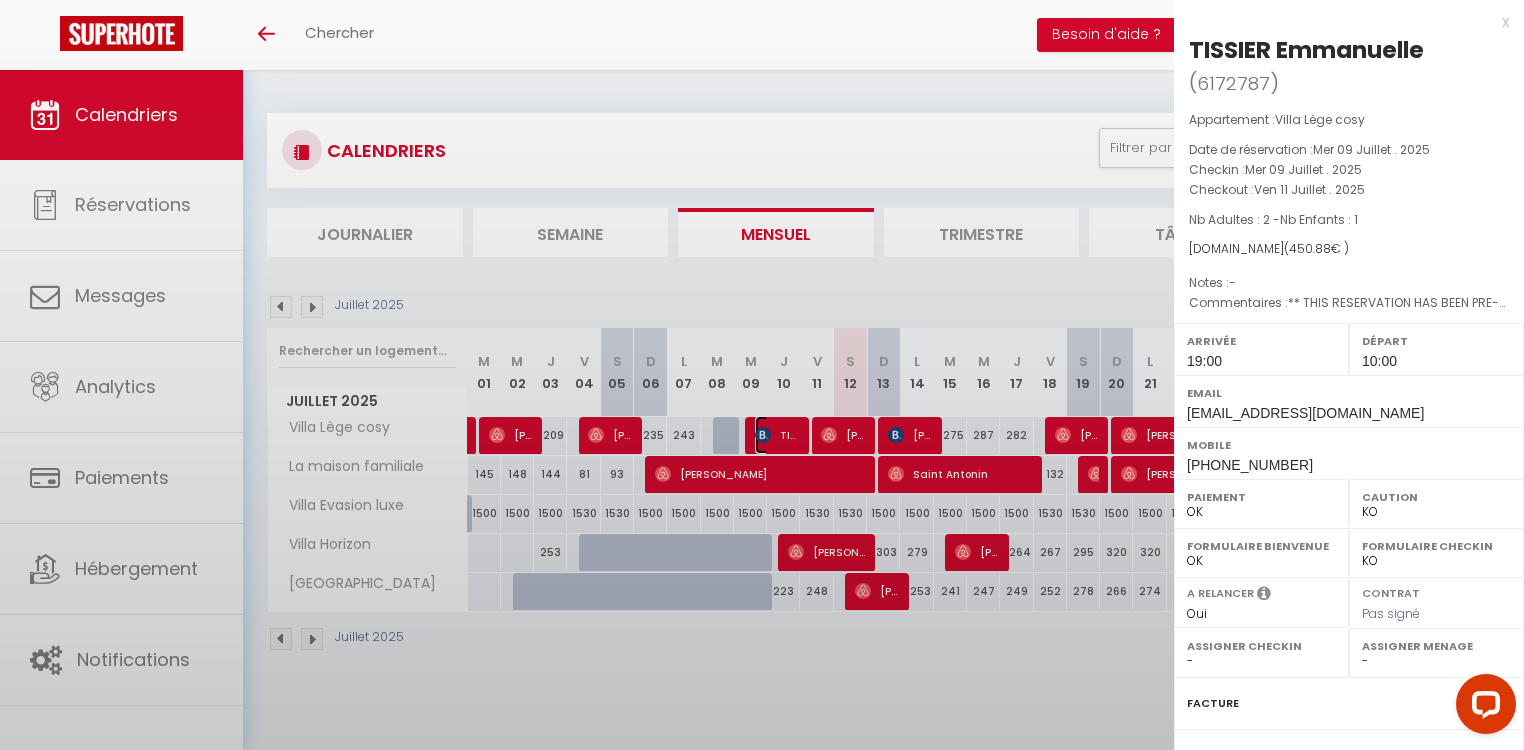 select on "46091" 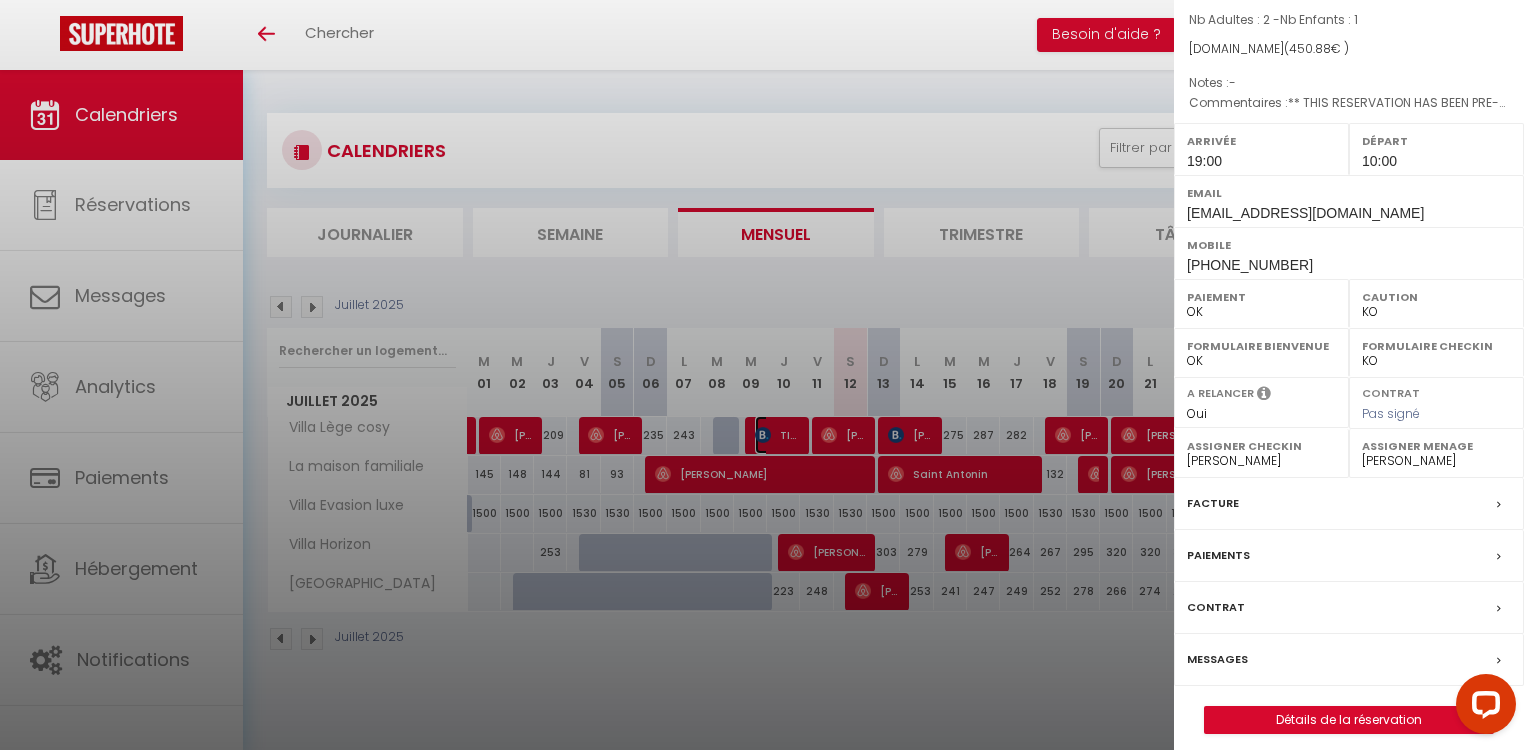 scroll, scrollTop: 211, scrollLeft: 0, axis: vertical 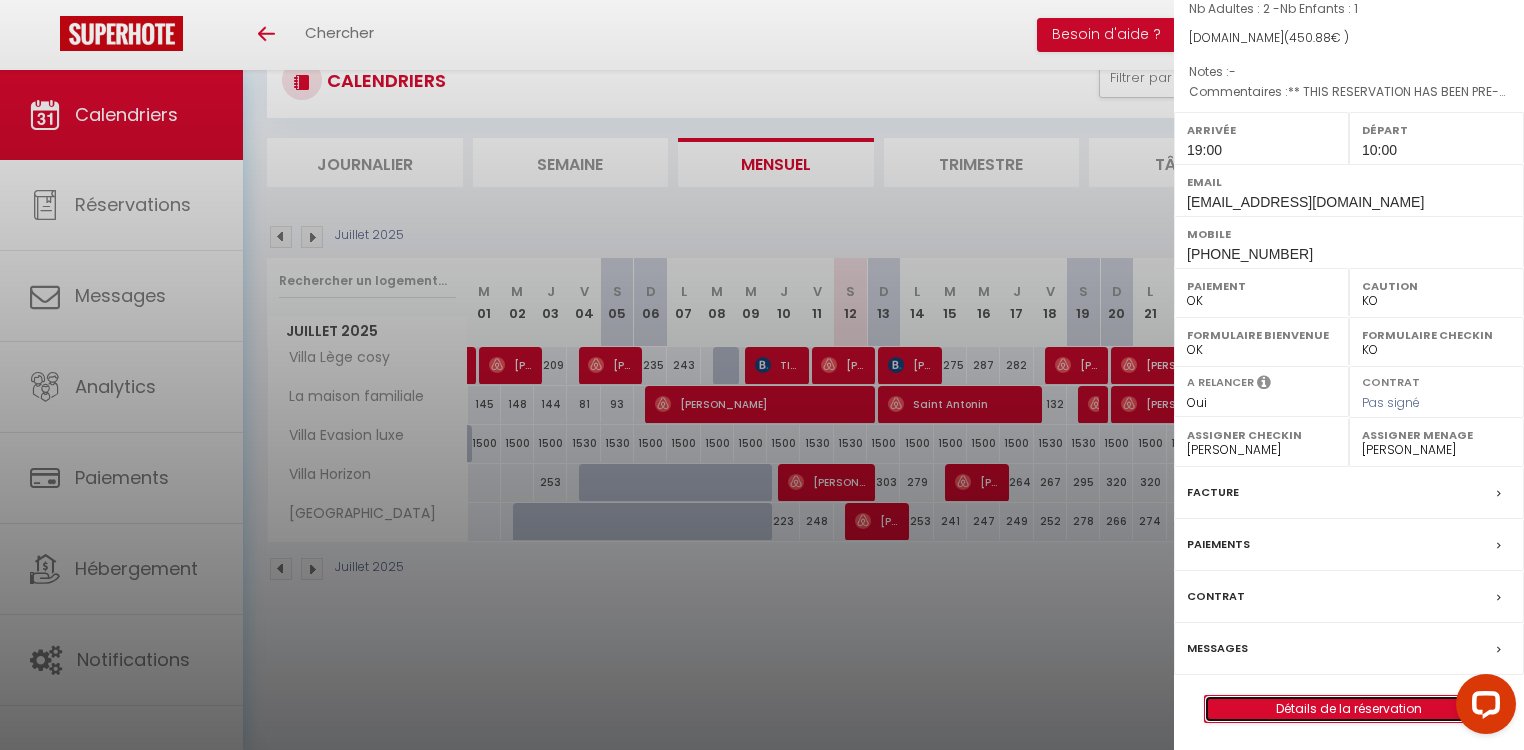 click on "Détails de la réservation" at bounding box center (1349, 709) 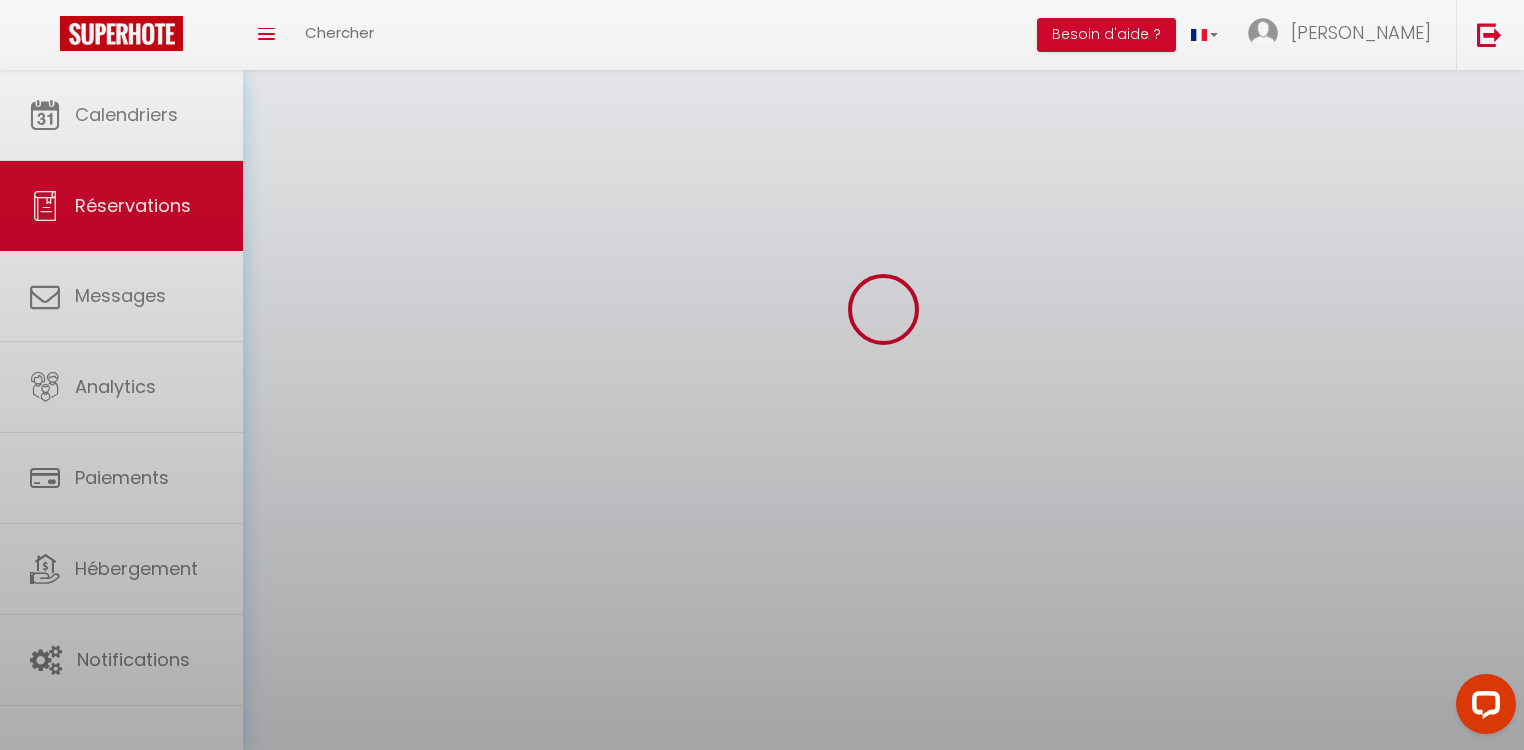 scroll, scrollTop: 0, scrollLeft: 0, axis: both 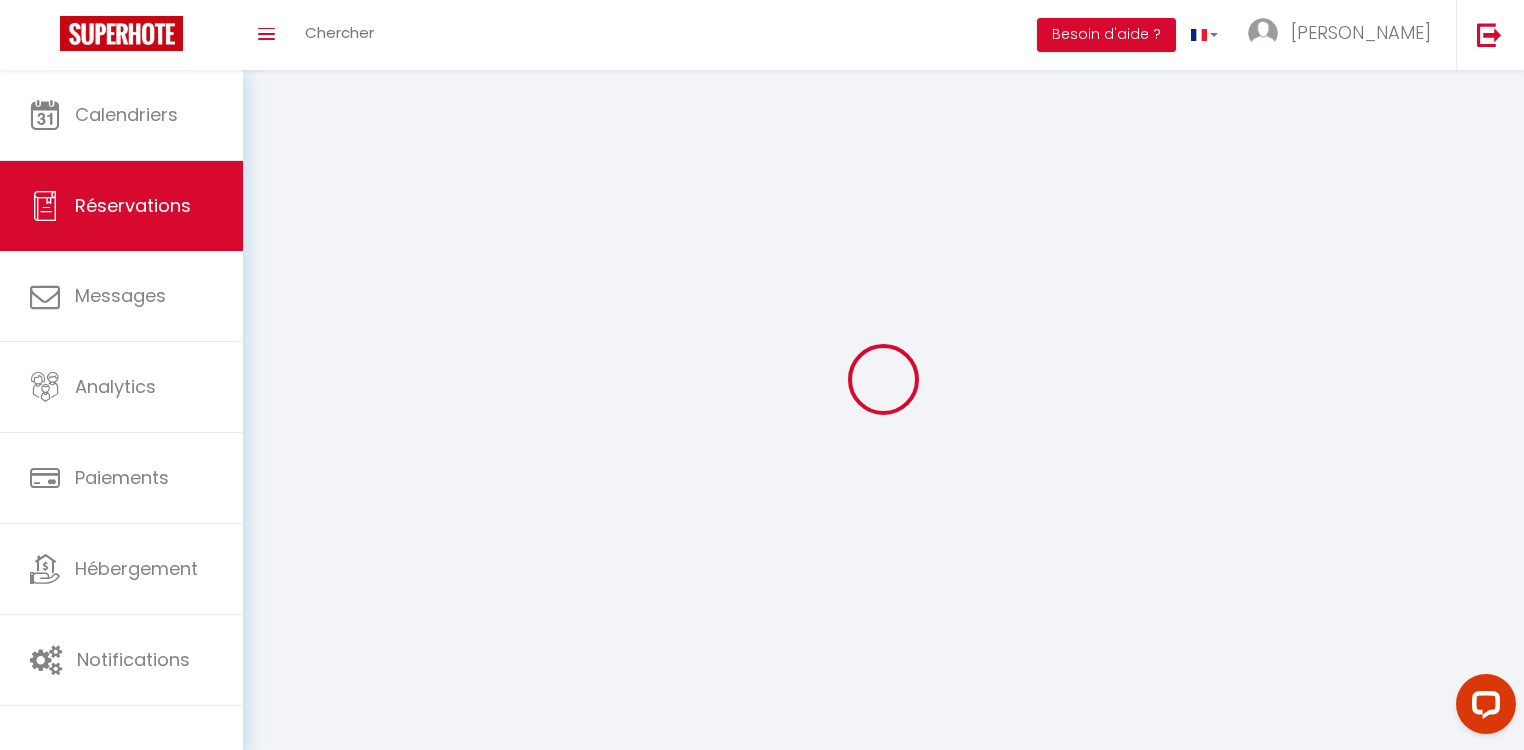 select 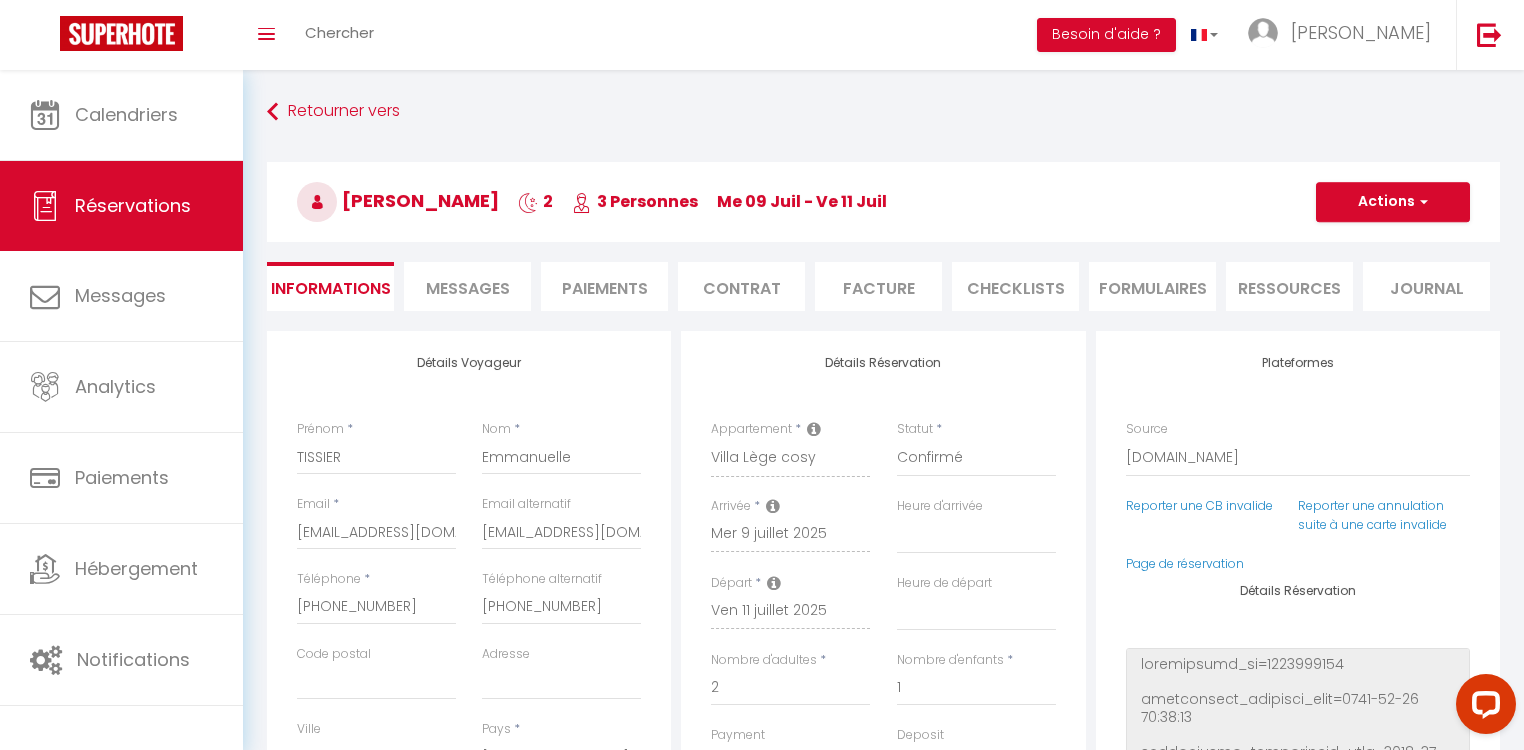 type on "11" 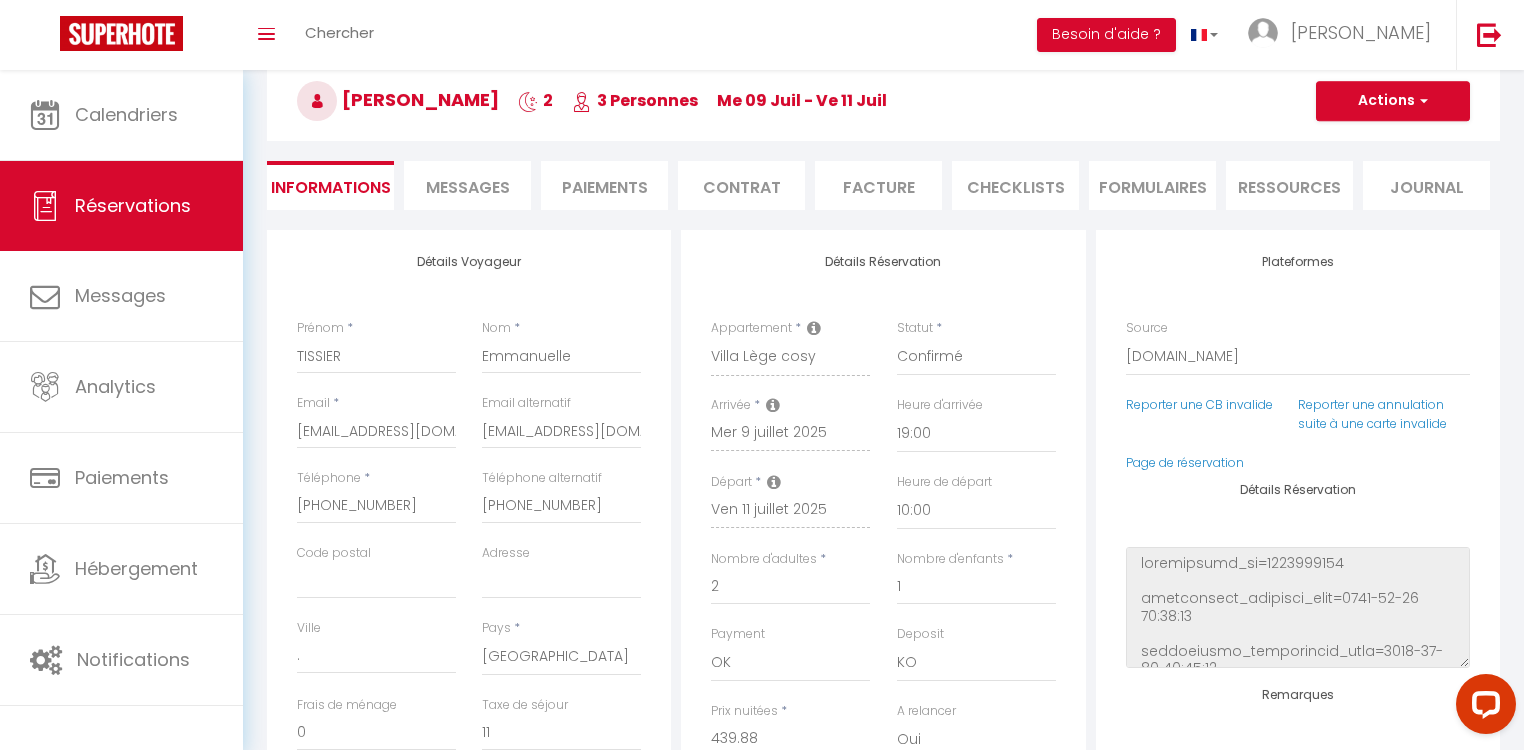 scroll, scrollTop: 320, scrollLeft: 0, axis: vertical 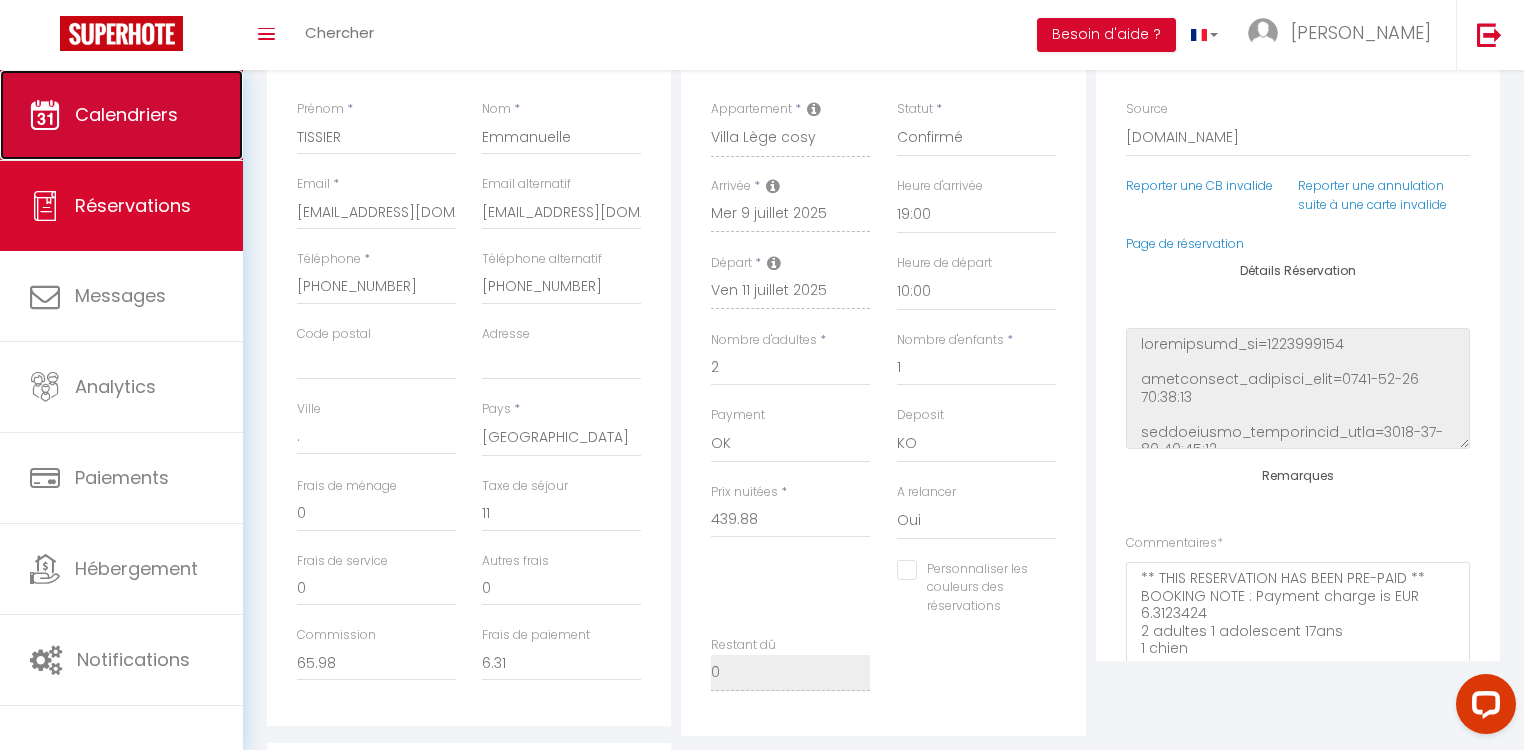 click on "Calendriers" at bounding box center [126, 114] 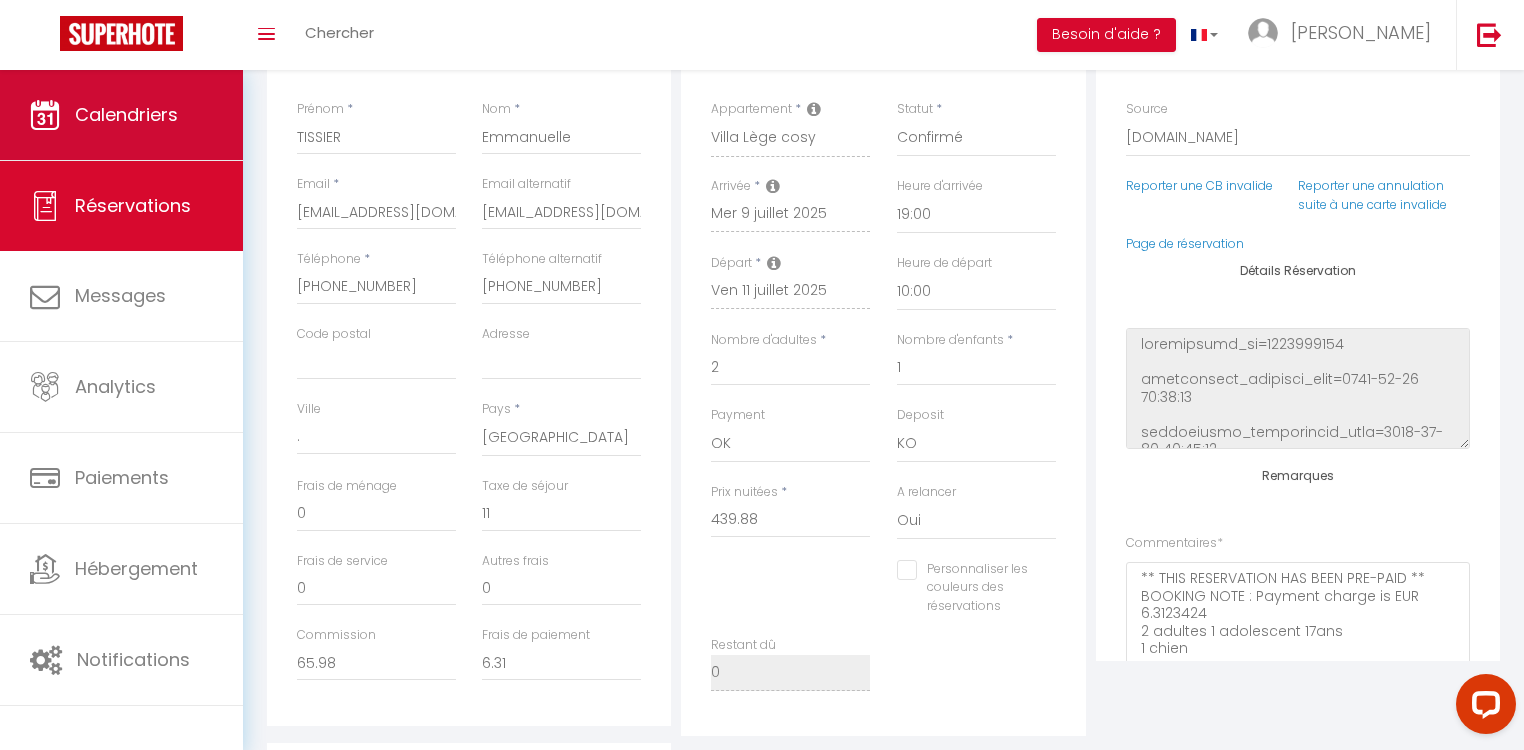 scroll, scrollTop: 0, scrollLeft: 0, axis: both 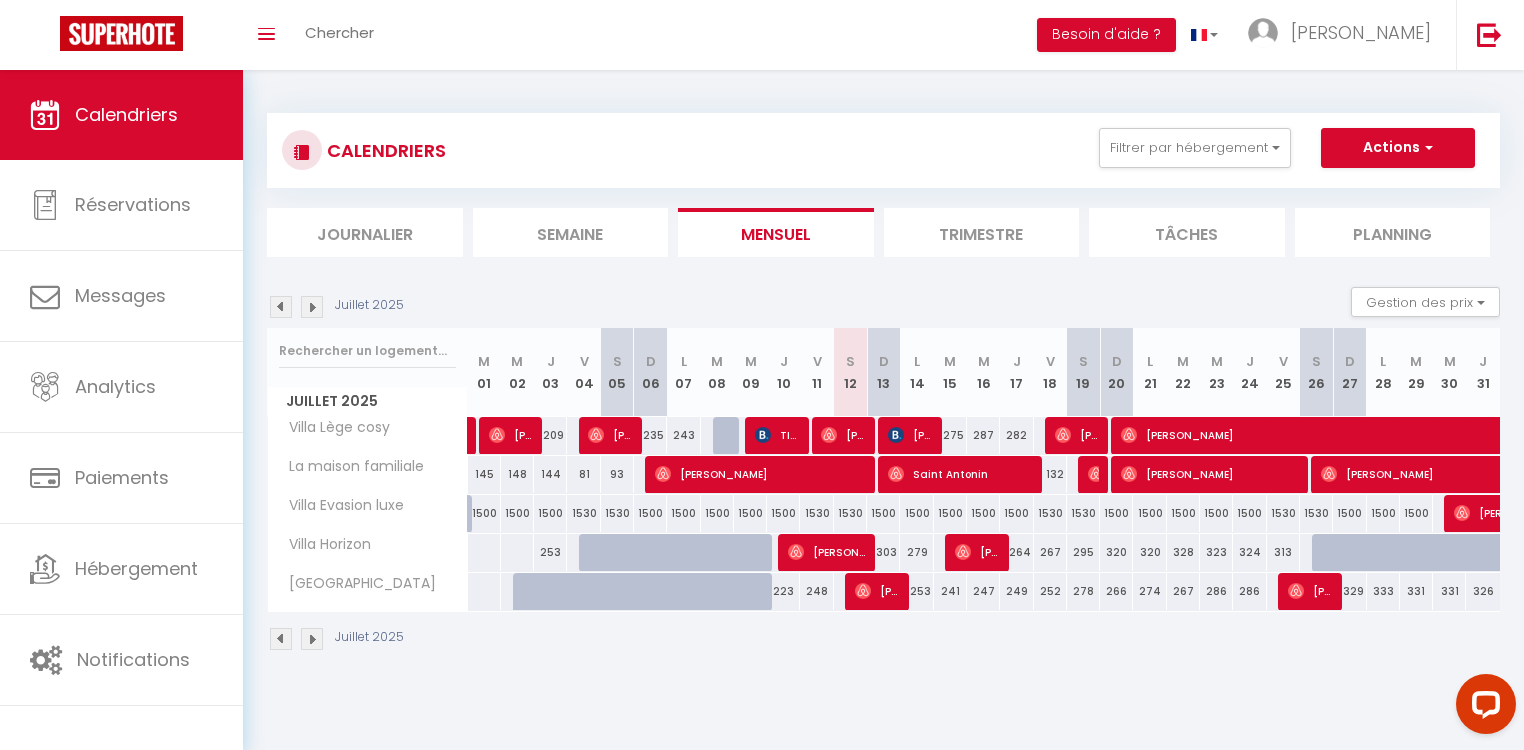 click at bounding box center [312, 639] 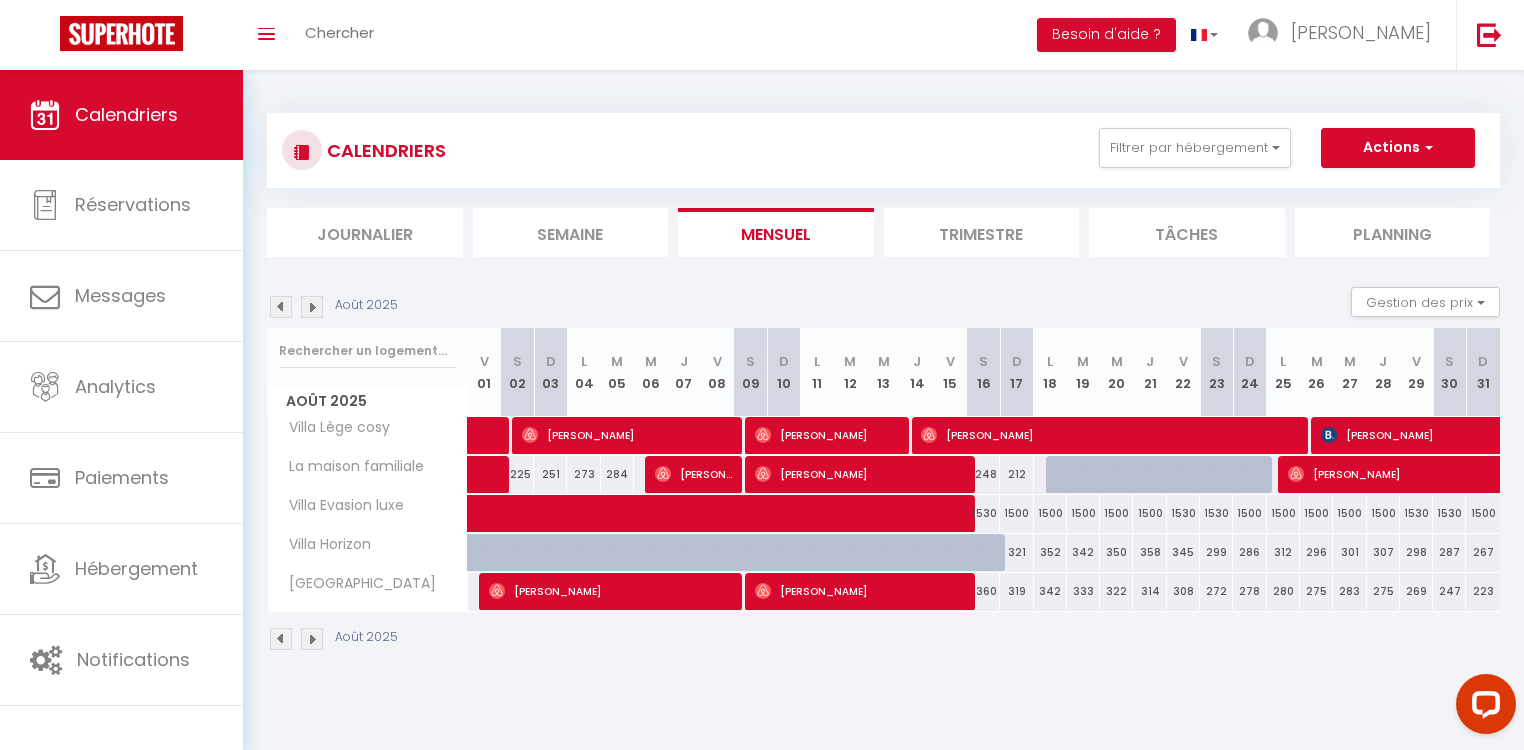 click at bounding box center [312, 639] 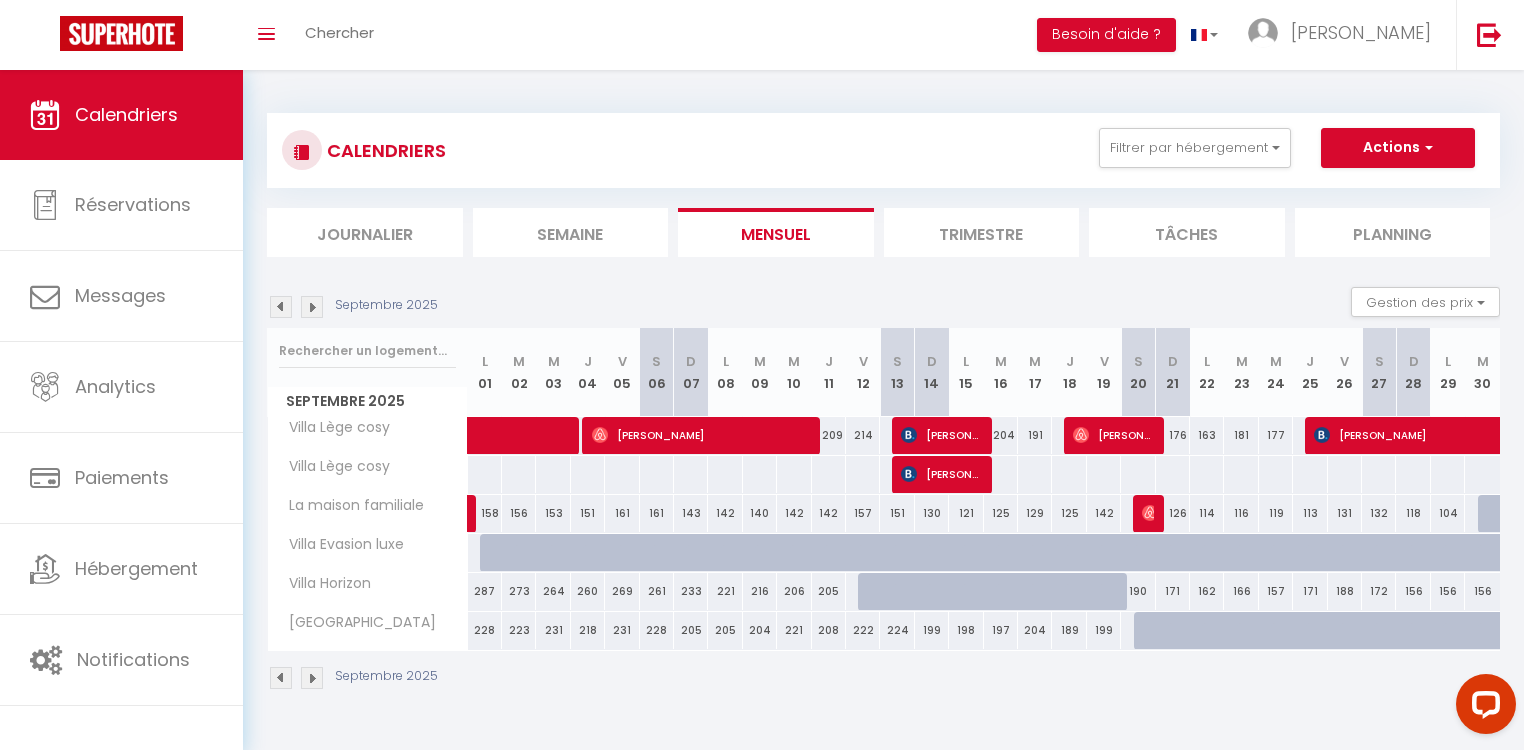 click at bounding box center (312, 678) 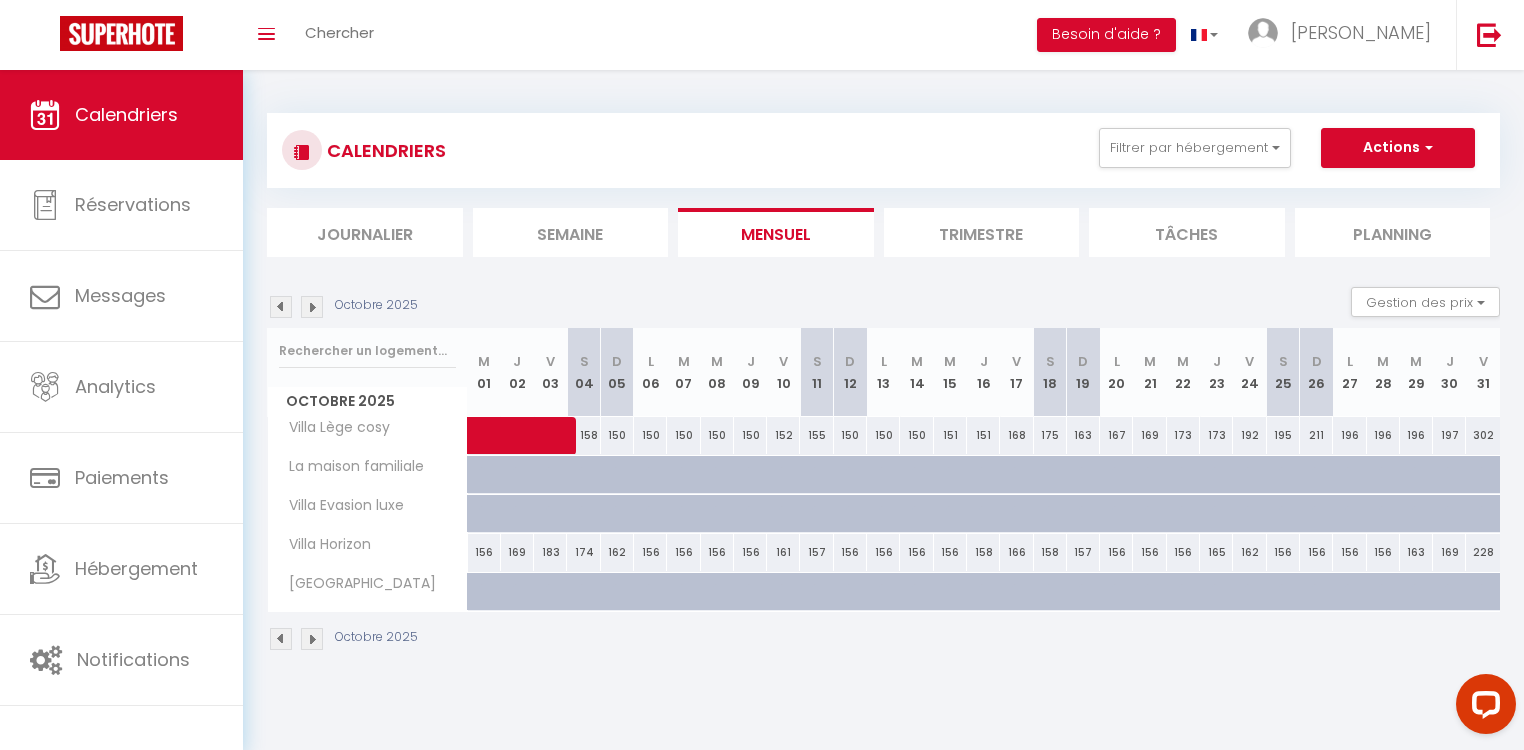 click at bounding box center (281, 639) 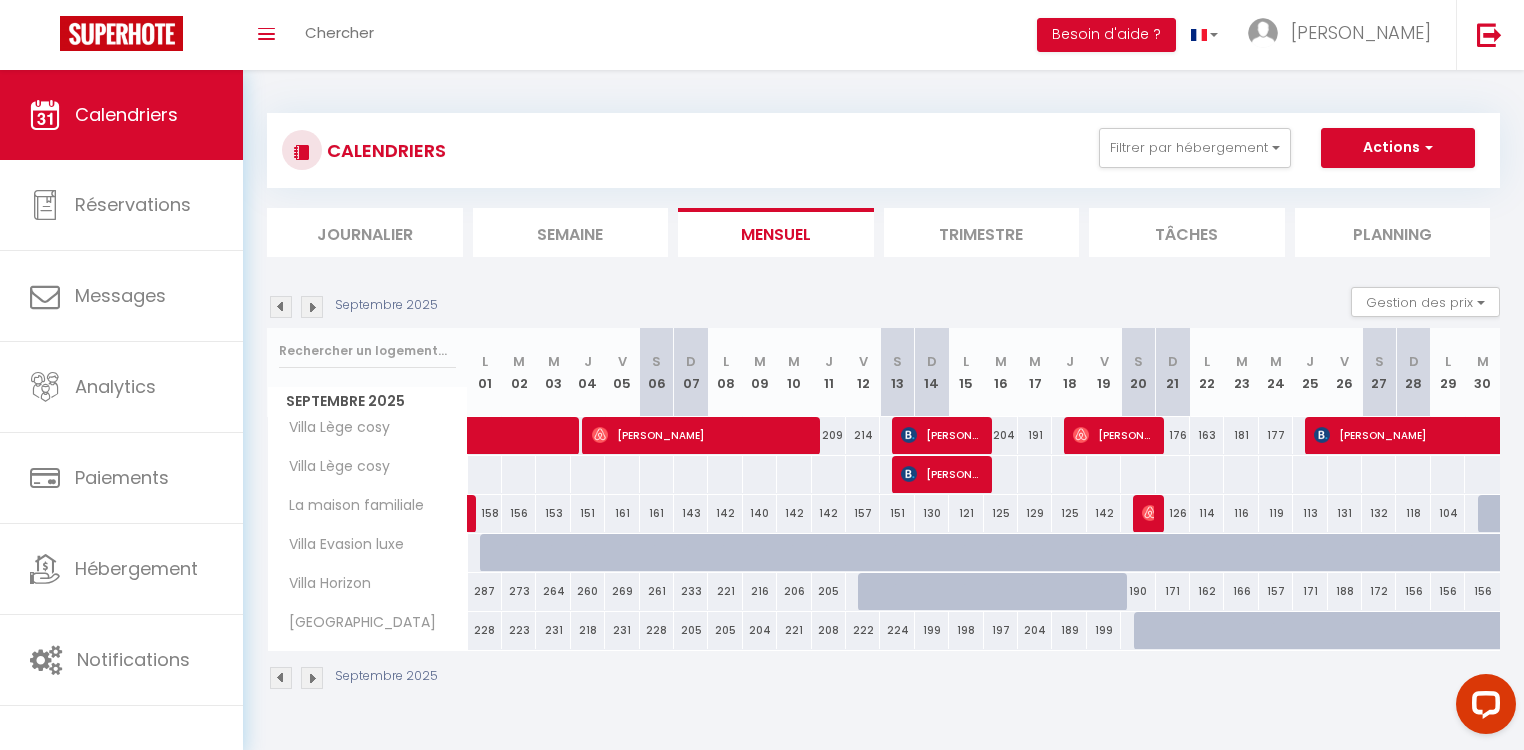 click at bounding box center (281, 678) 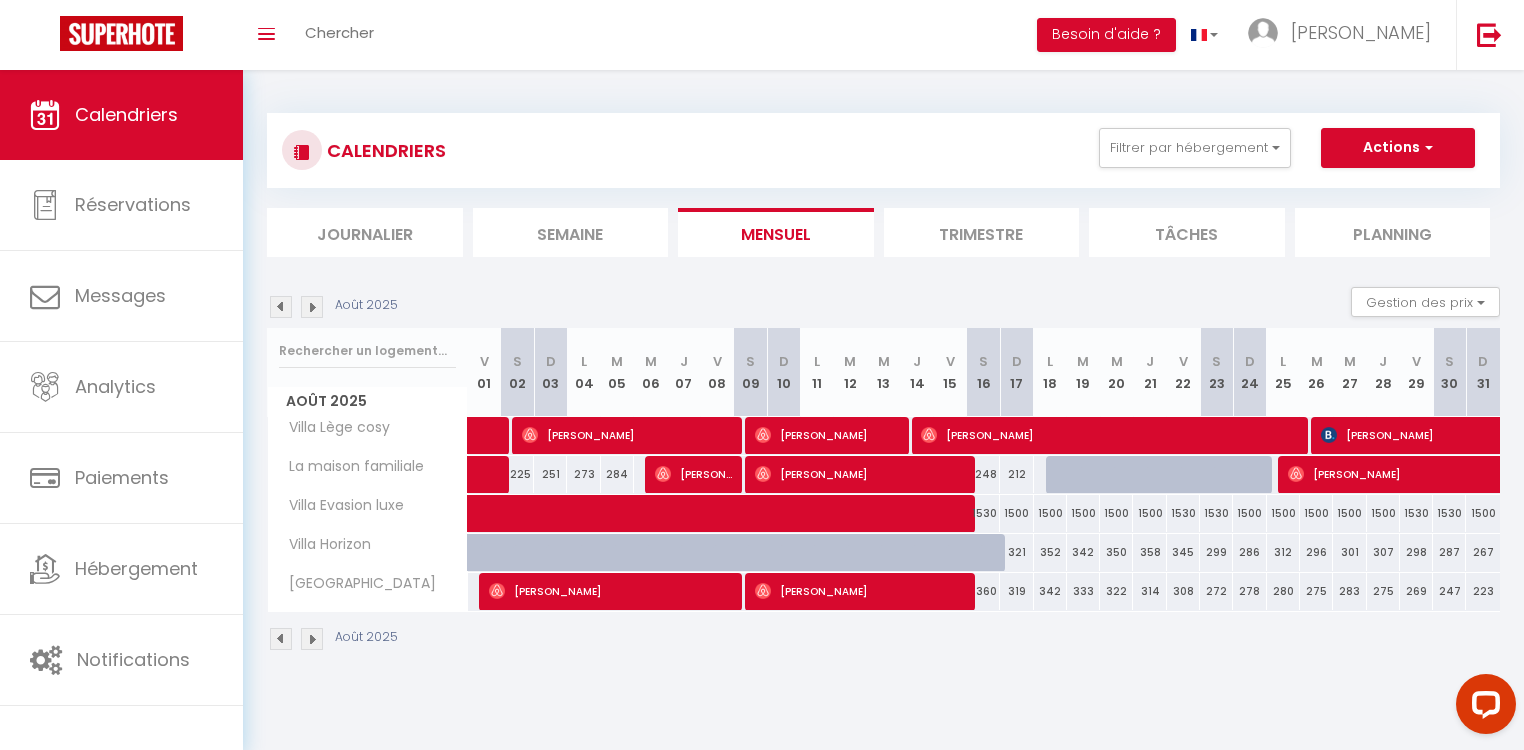 click at bounding box center (281, 639) 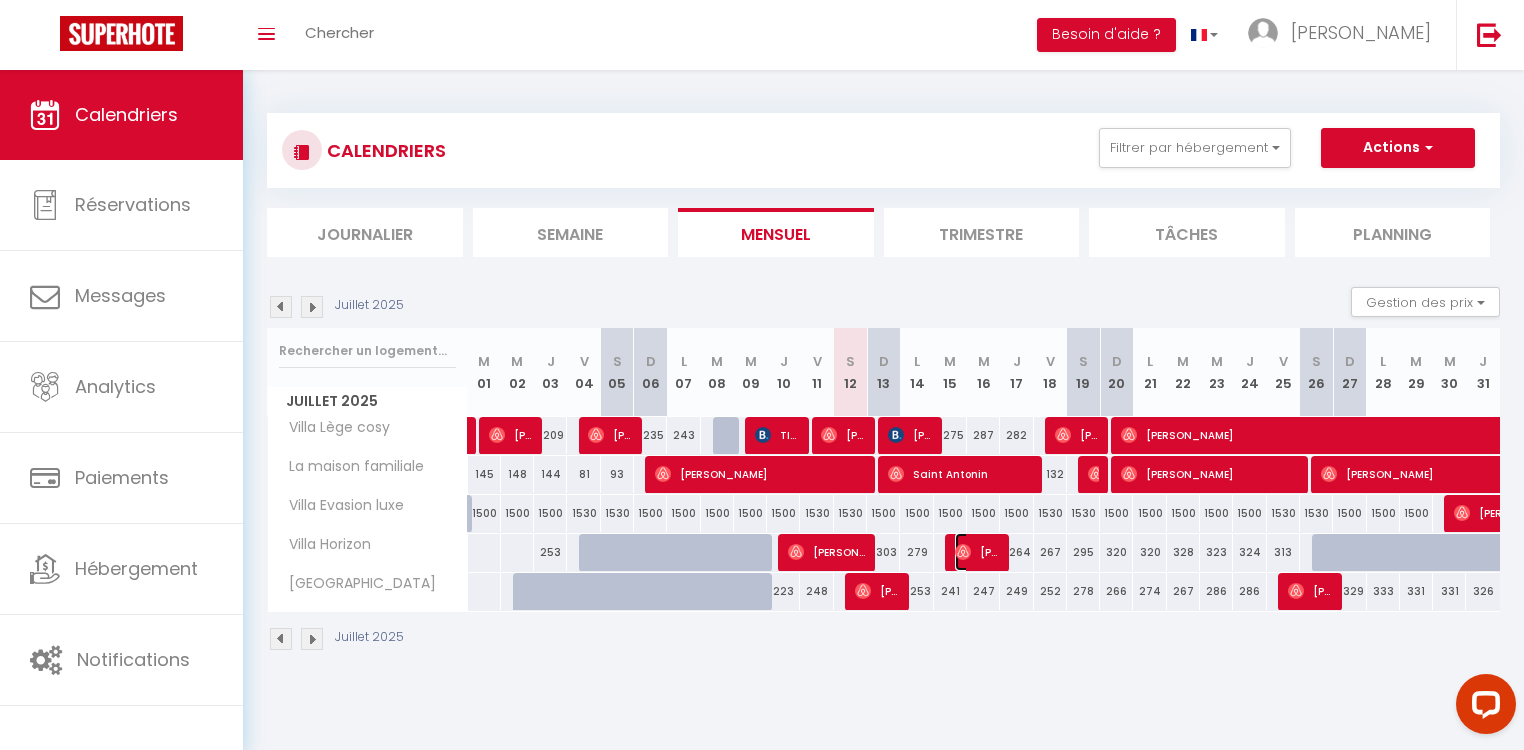 click on "[PERSON_NAME]" at bounding box center [977, 552] 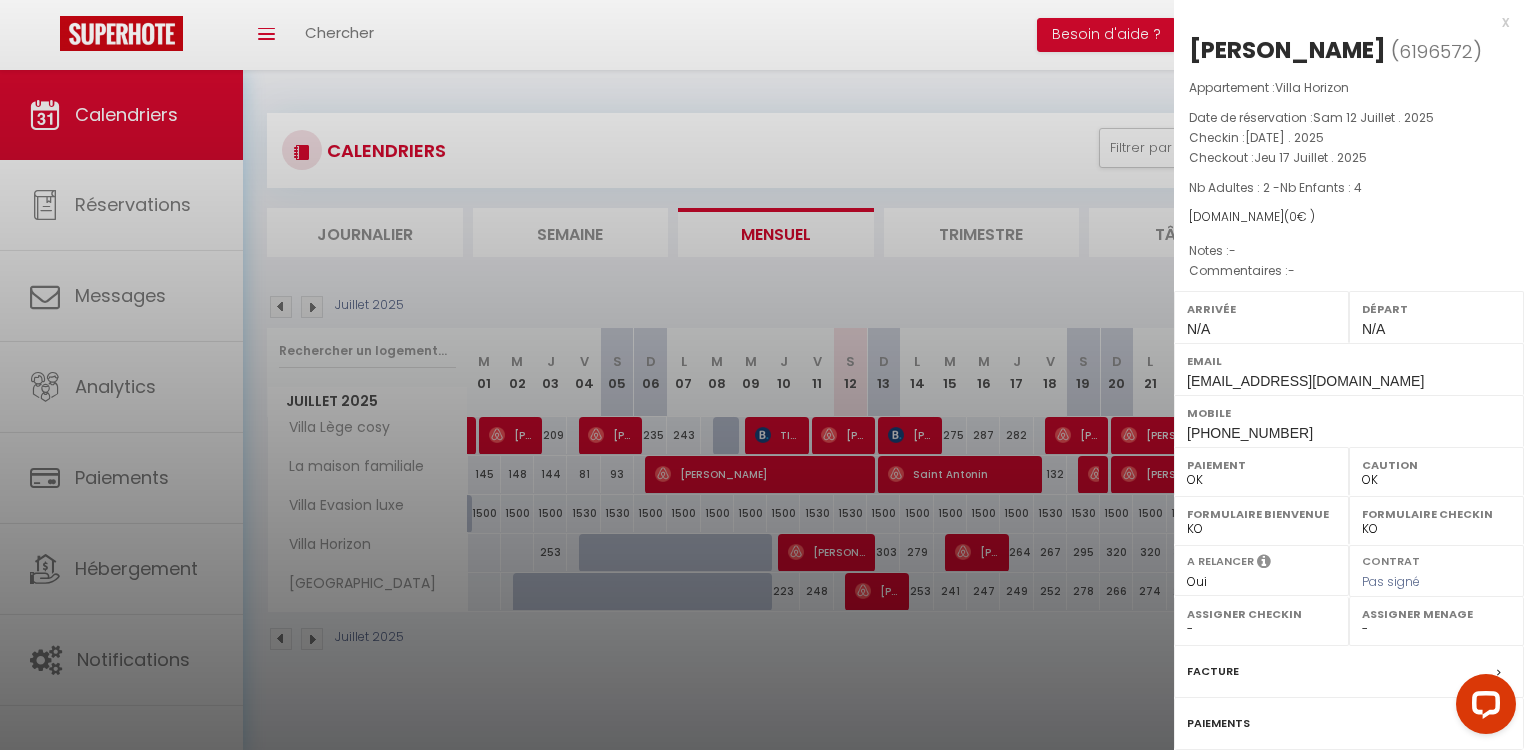 drag, startPoint x: 1190, startPoint y: 43, endPoint x: 1374, endPoint y: 56, distance: 184.45866 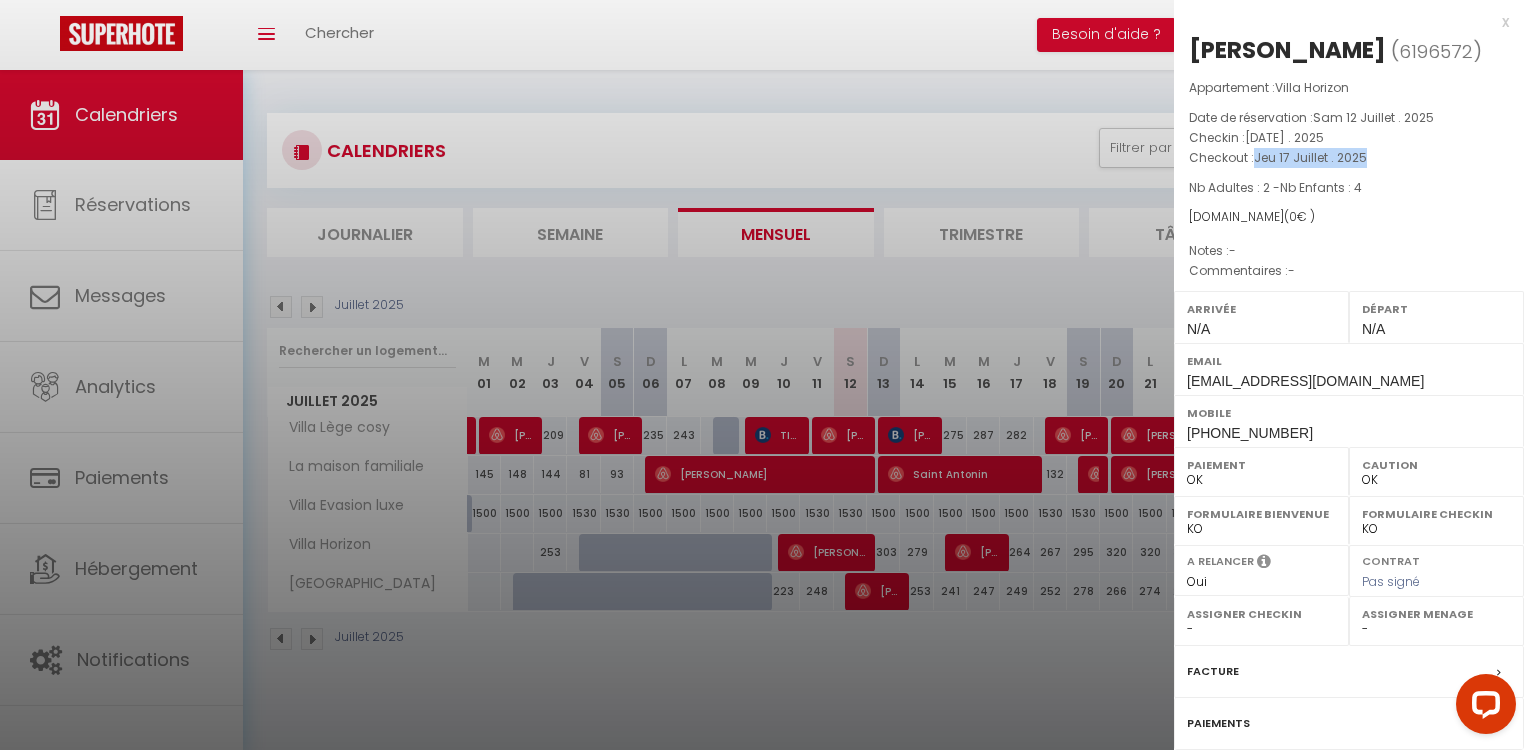 drag, startPoint x: 1257, startPoint y: 158, endPoint x: 1364, endPoint y: 159, distance: 107.00467 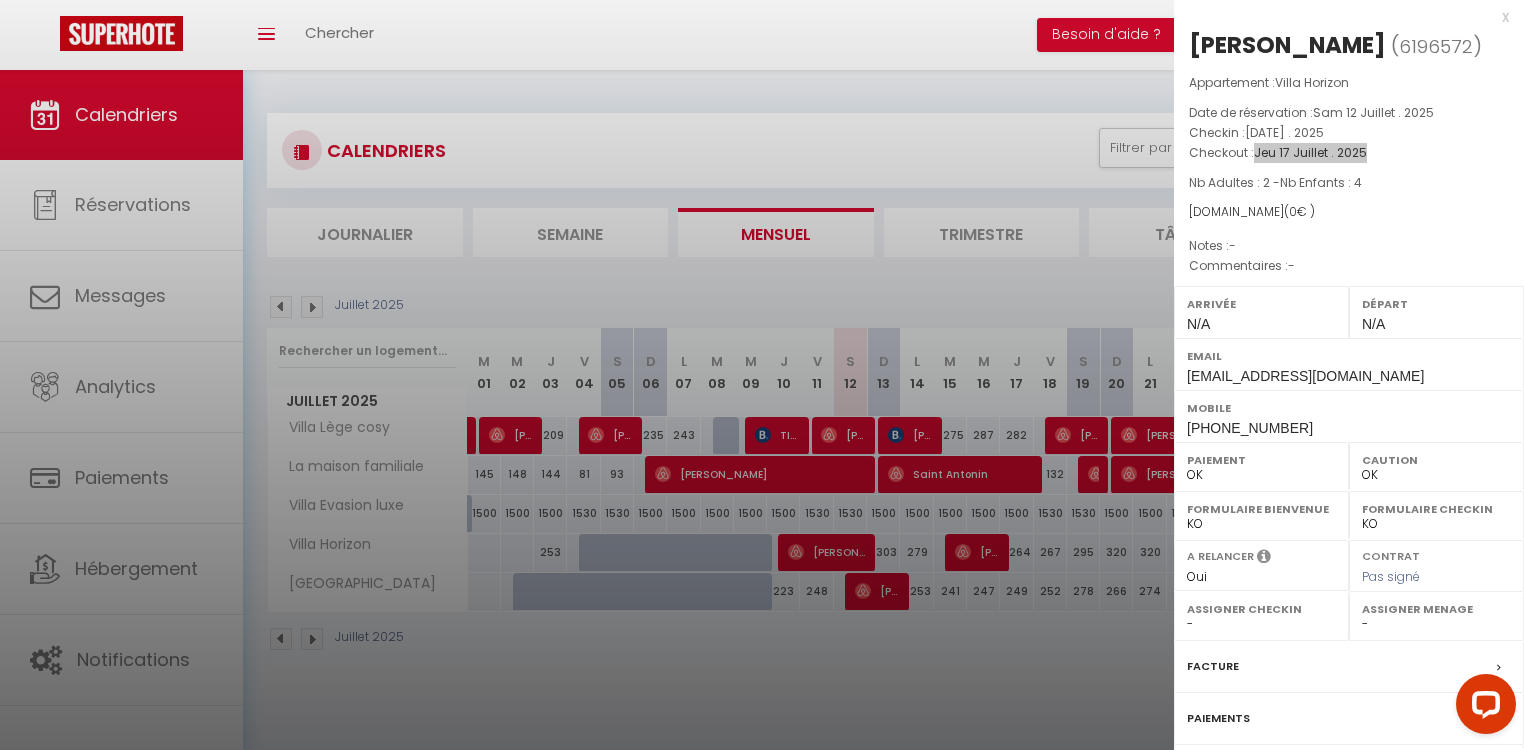 scroll, scrollTop: 0, scrollLeft: 0, axis: both 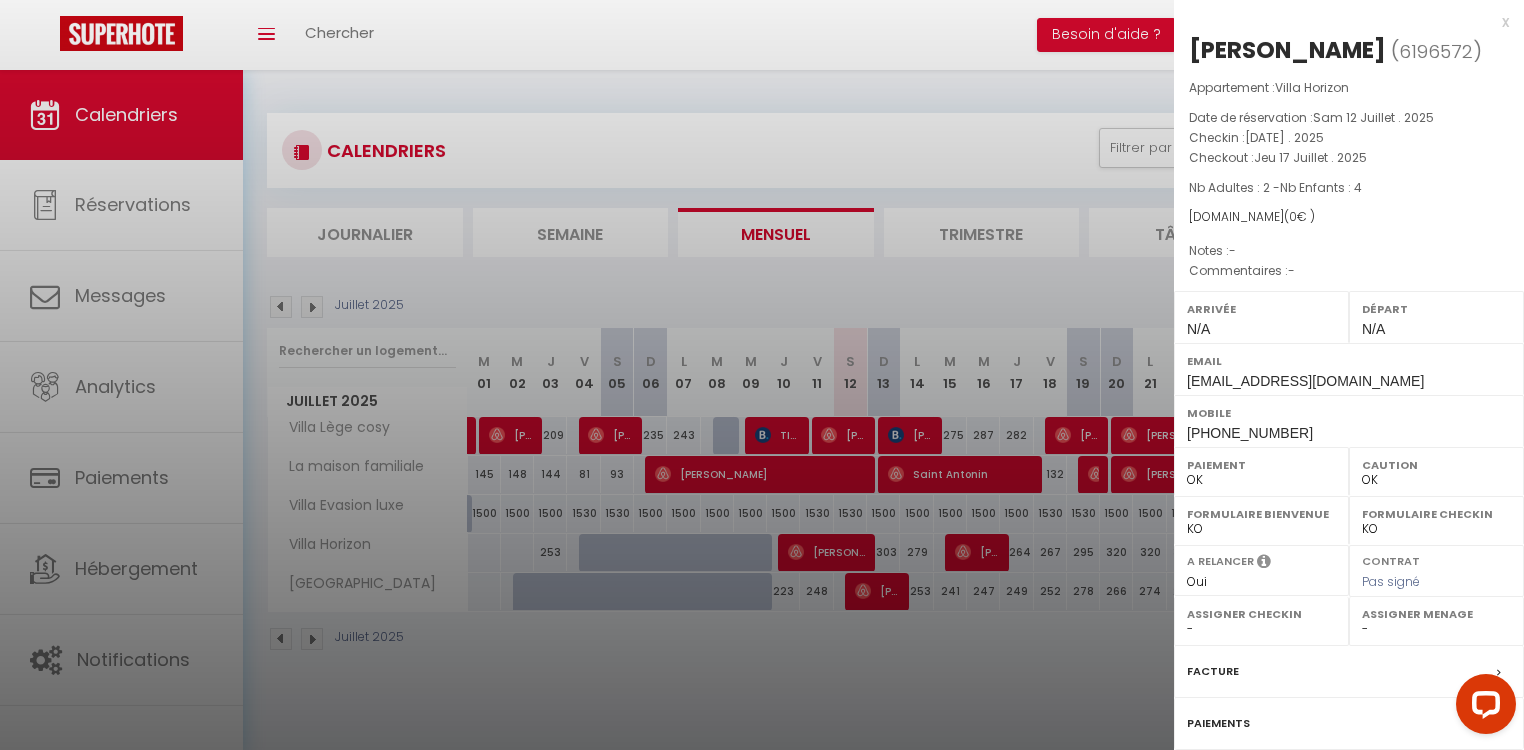 click at bounding box center [762, 375] 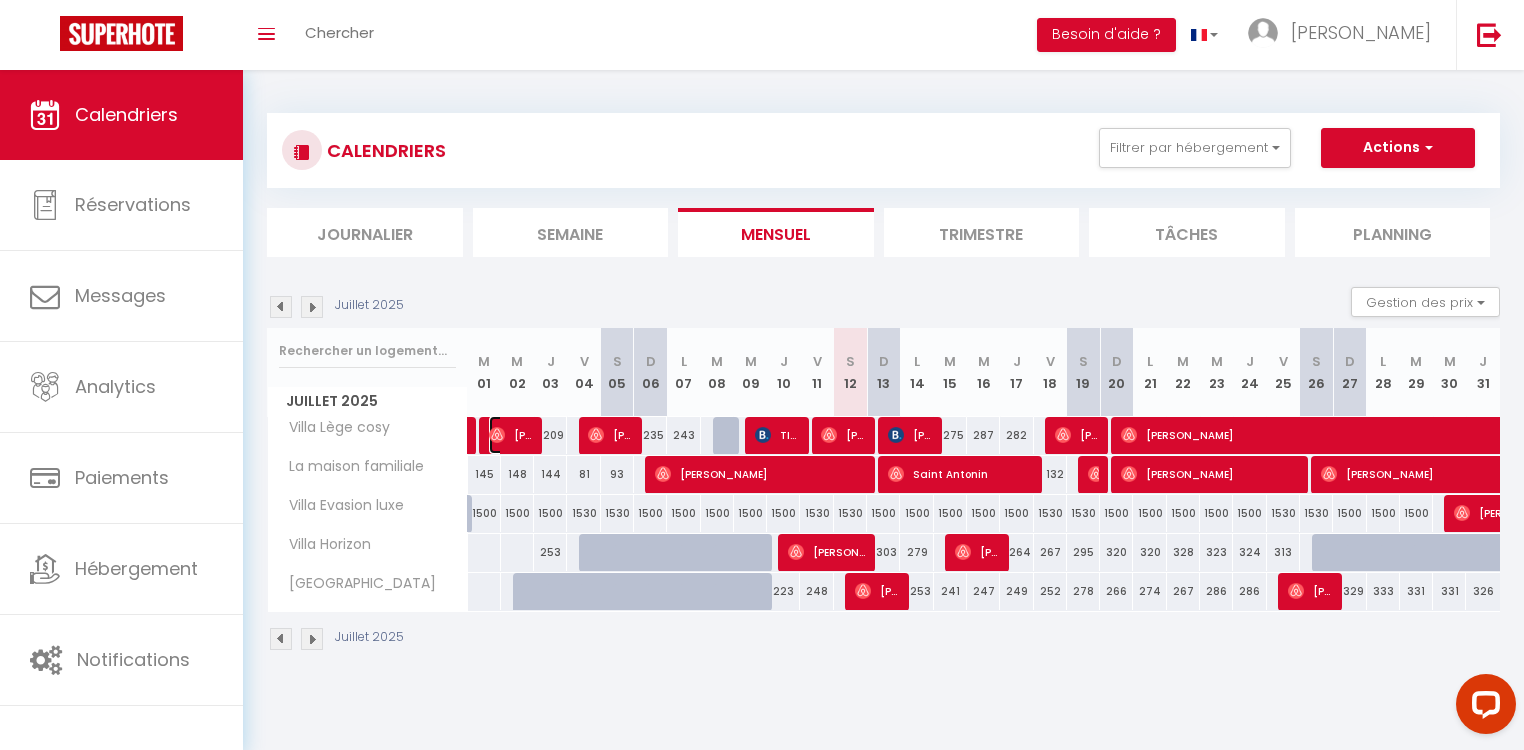 click on "[PERSON_NAME]" at bounding box center [511, 435] 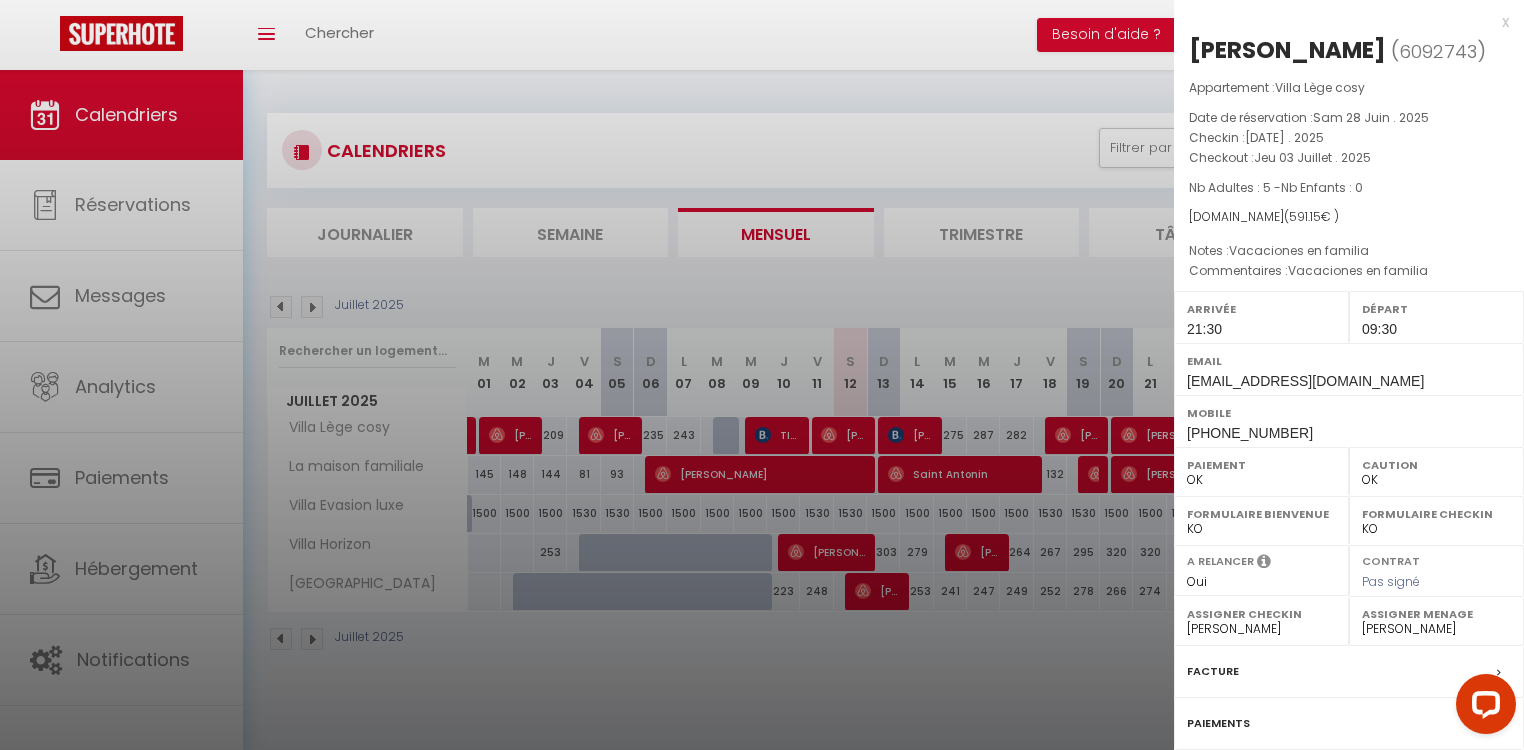 click at bounding box center (762, 375) 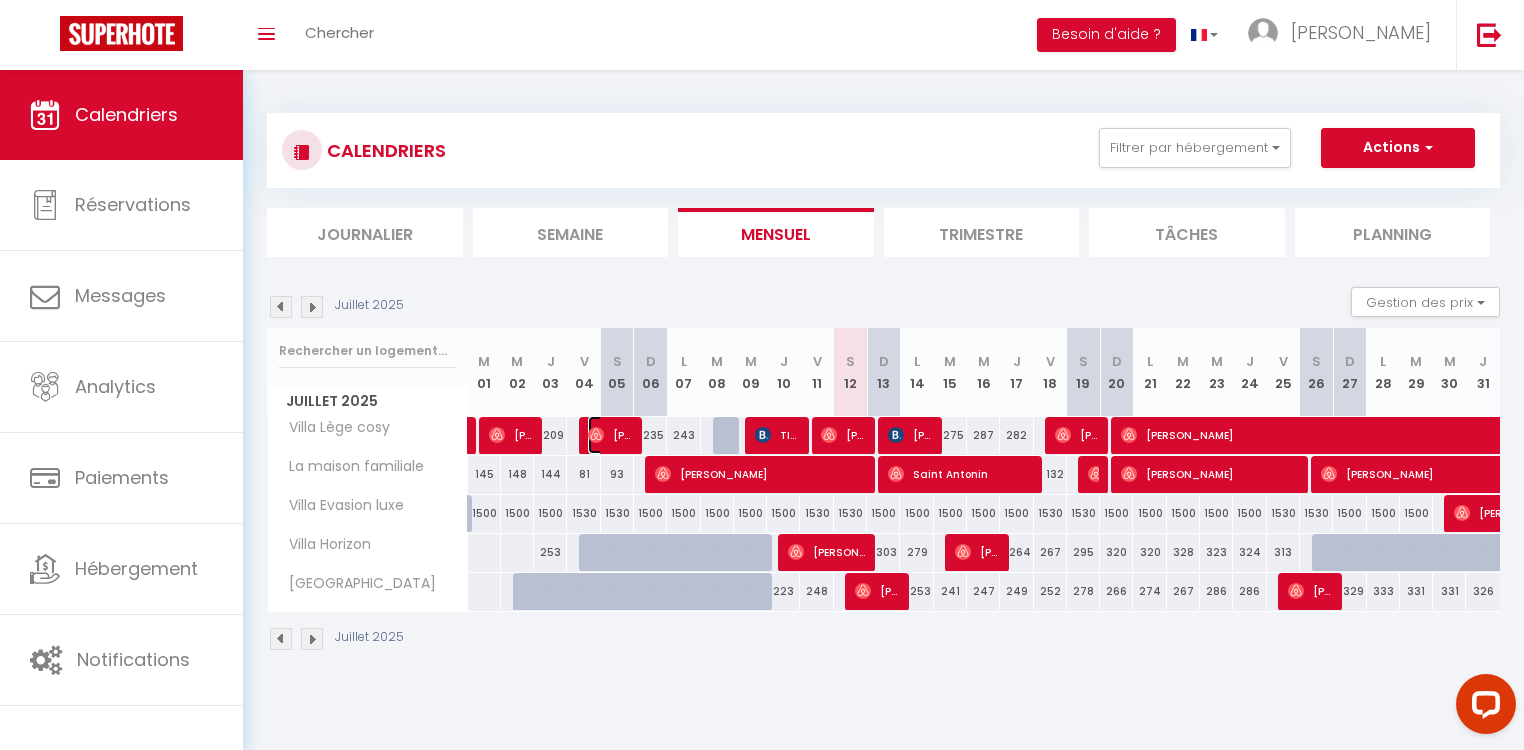 click on "[PERSON_NAME]" at bounding box center (610, 435) 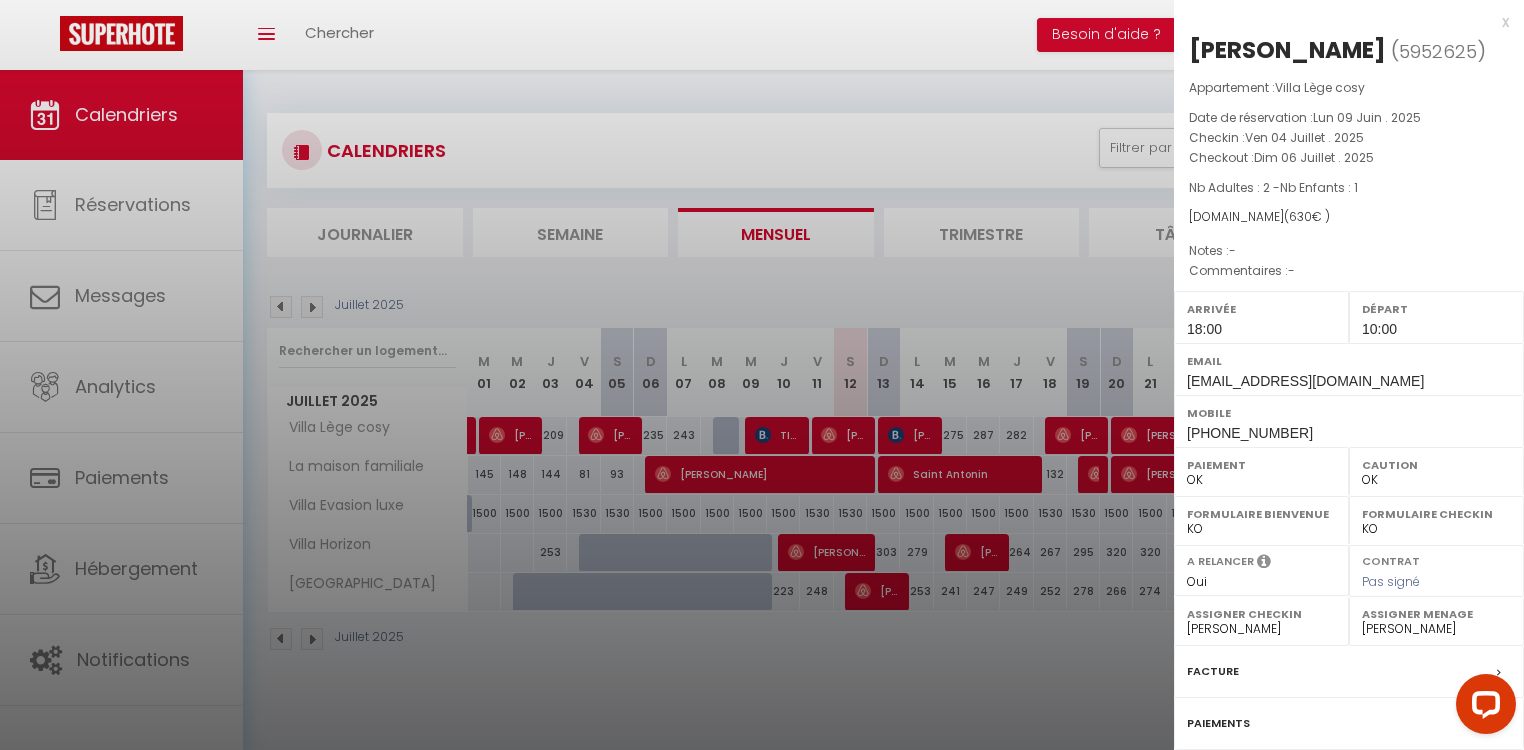 click at bounding box center (762, 375) 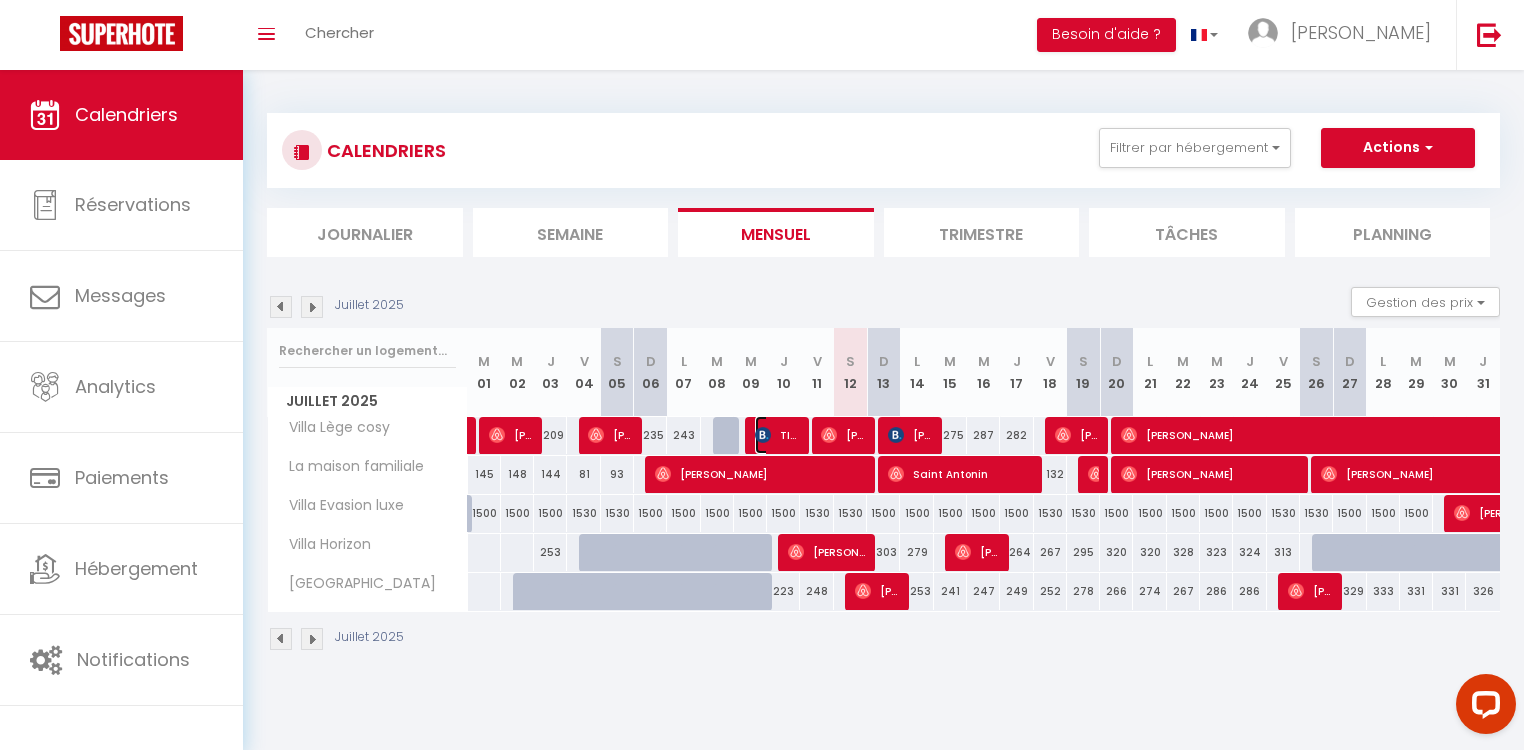 click on "TISSIER Emmanuelle" at bounding box center [777, 435] 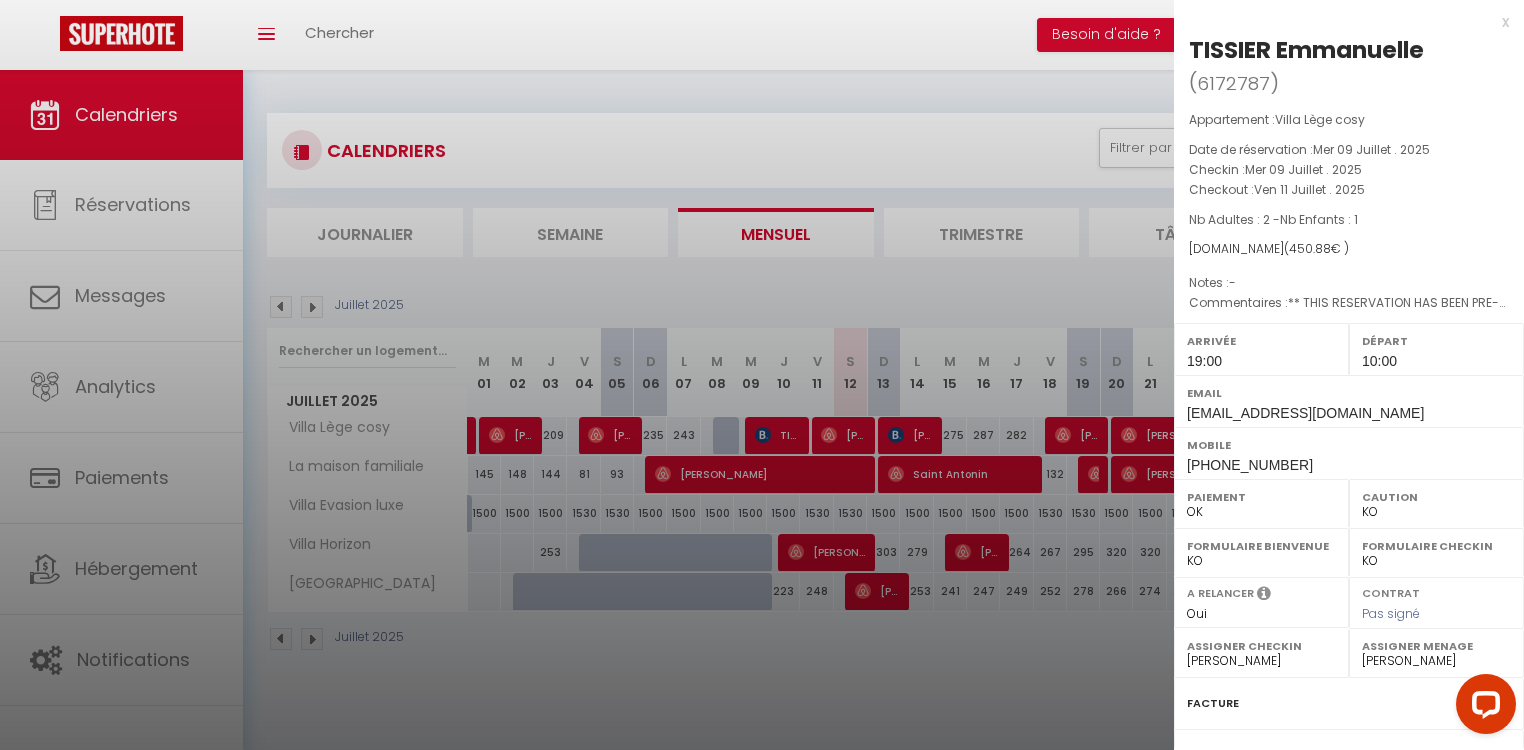 click at bounding box center [762, 375] 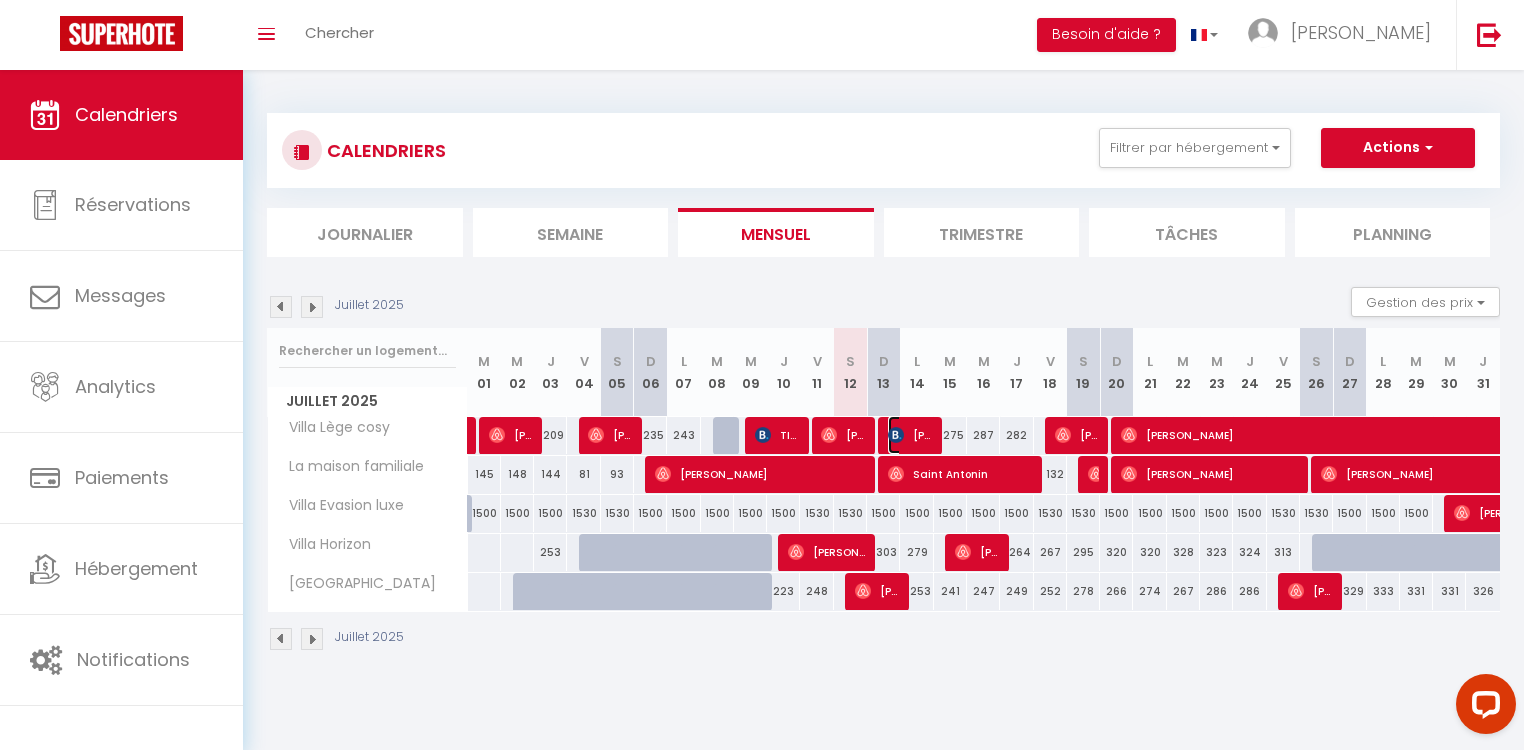 click at bounding box center (896, 435) 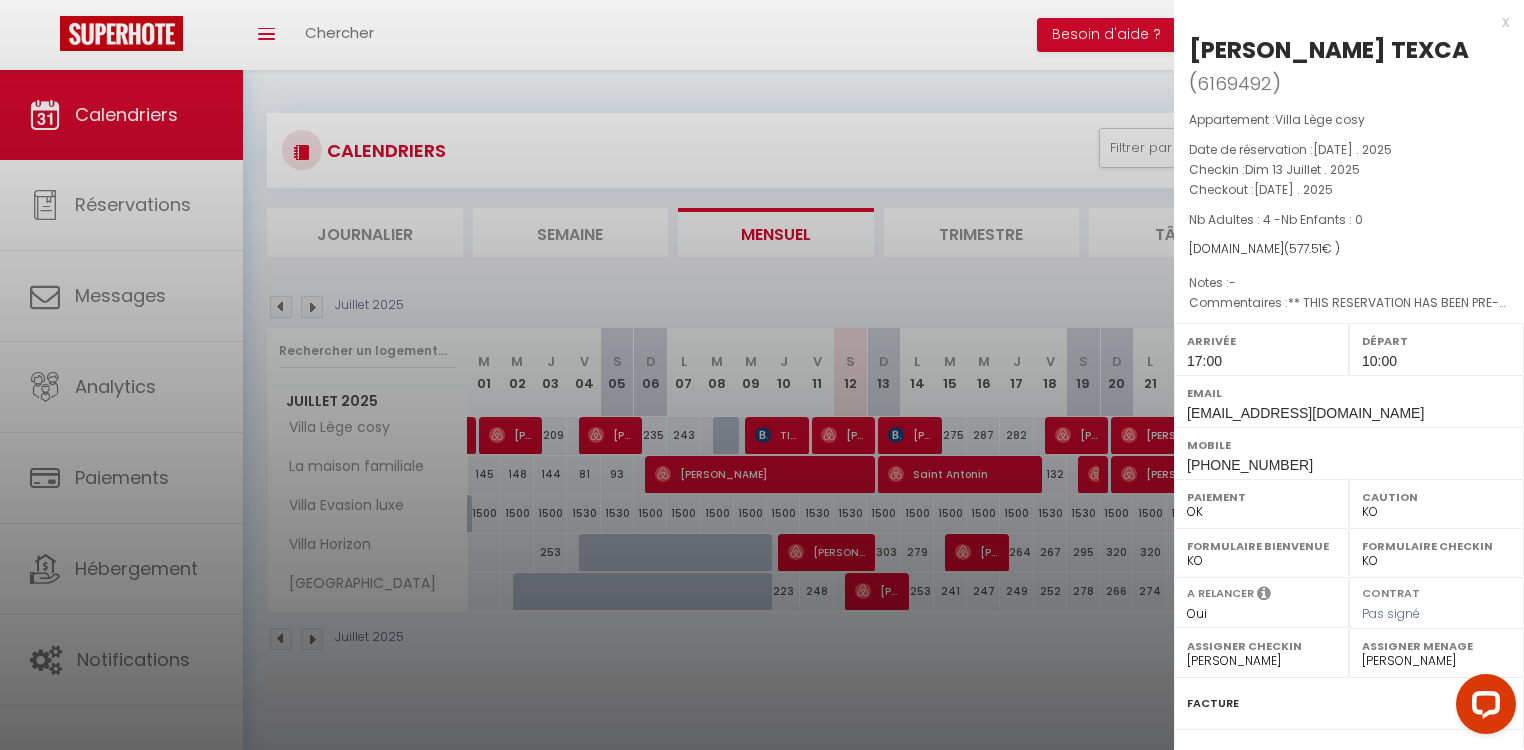 click on "-
[PERSON_NAME]
[PERSON_NAME]
[PERSON_NAME]" at bounding box center (1261, 661) 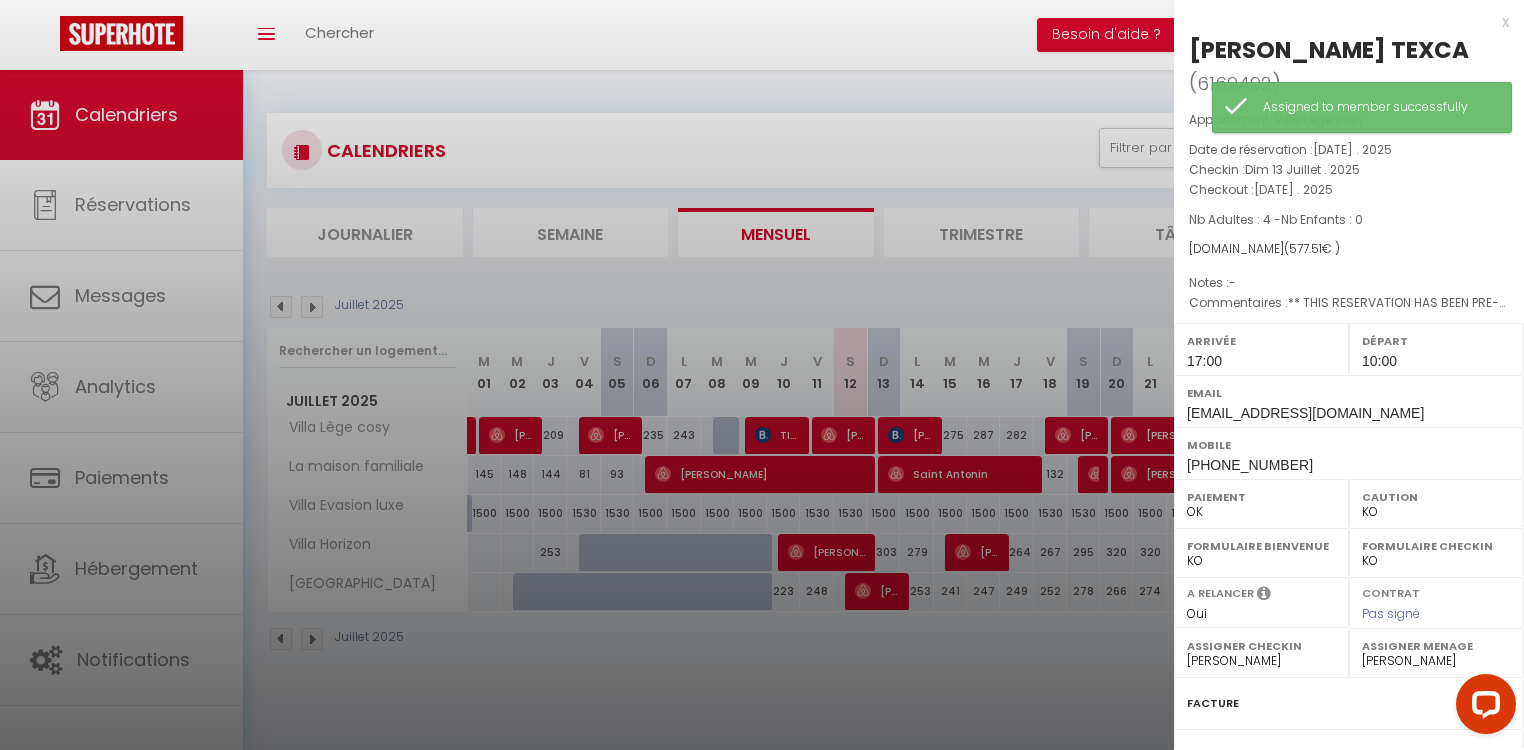 click at bounding box center [762, 375] 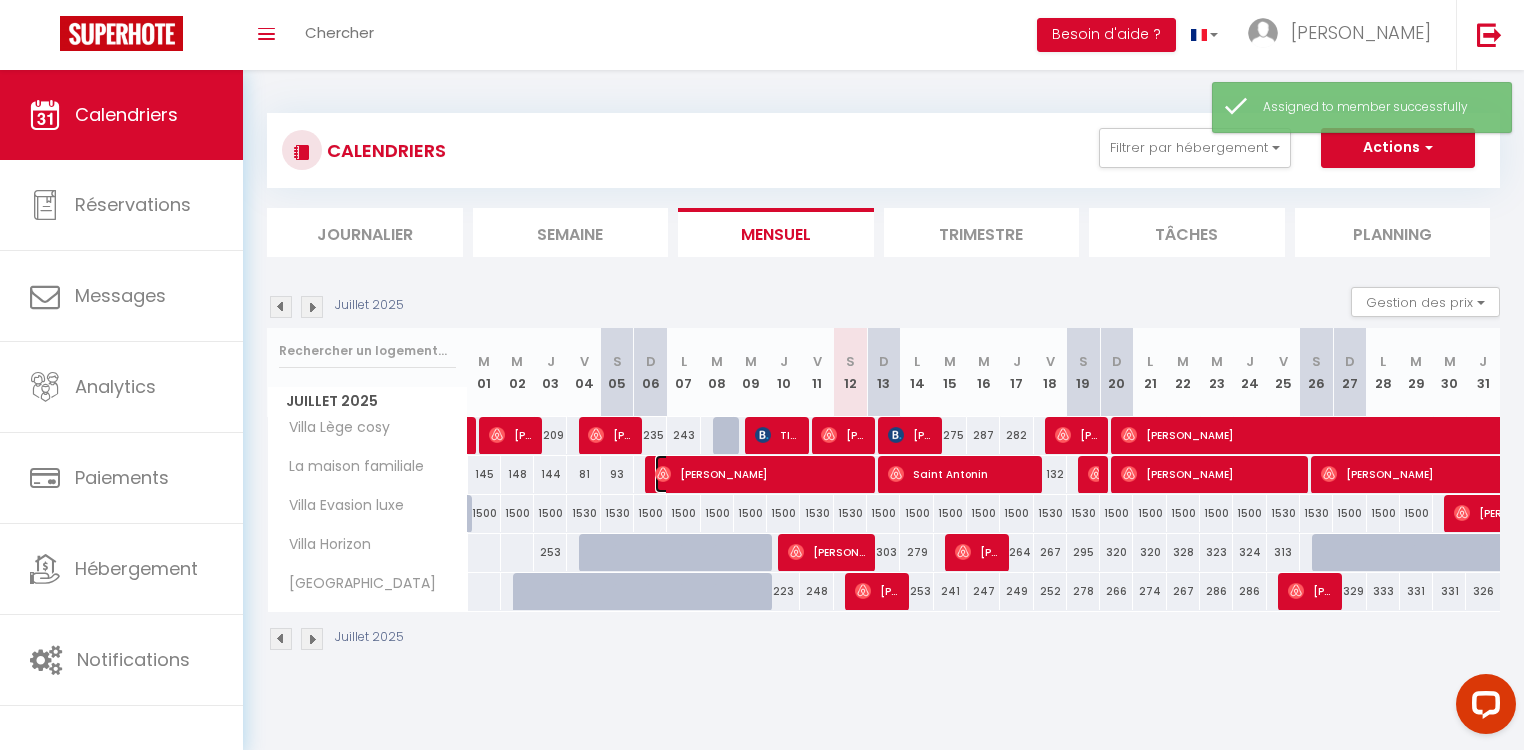 click on "[PERSON_NAME]" at bounding box center (759, 474) 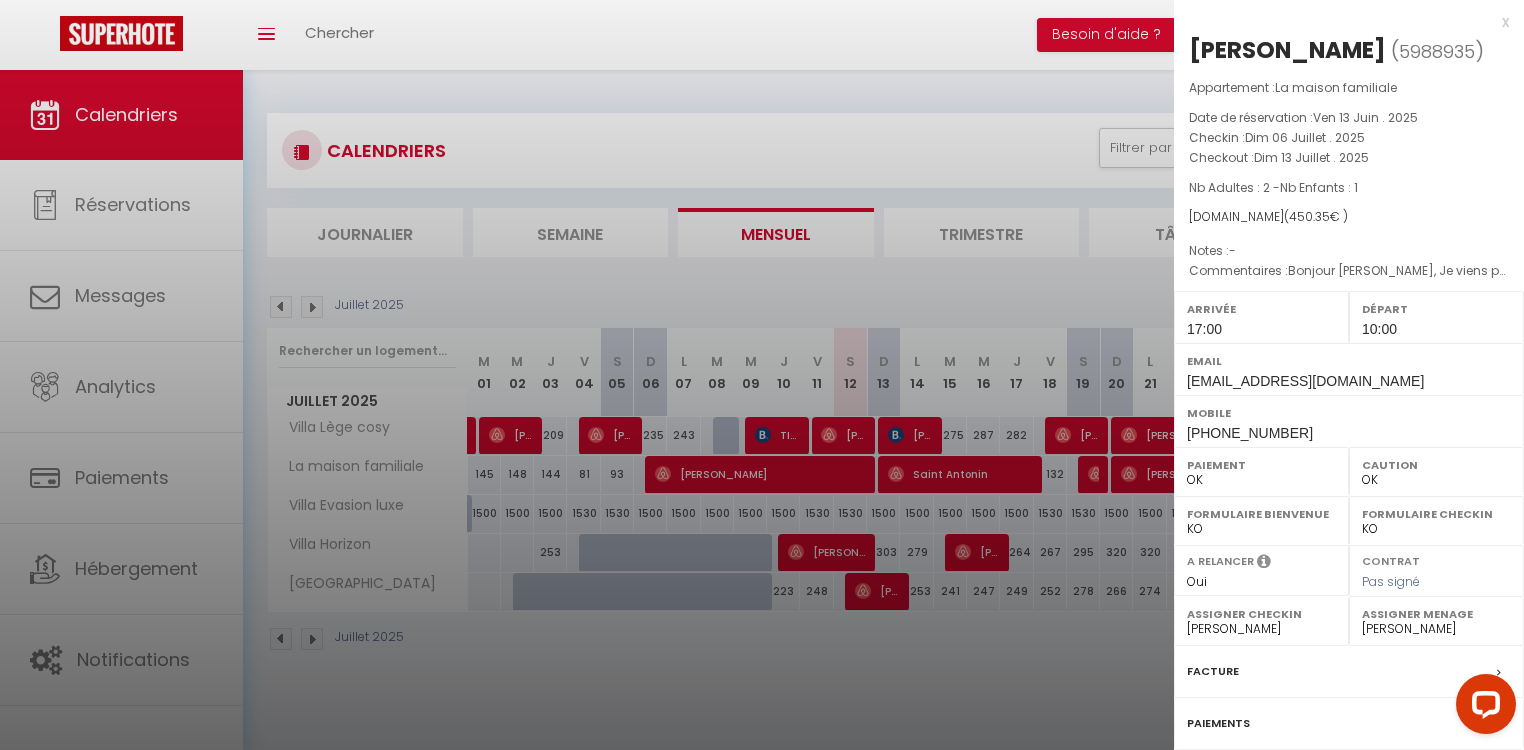 click at bounding box center [762, 375] 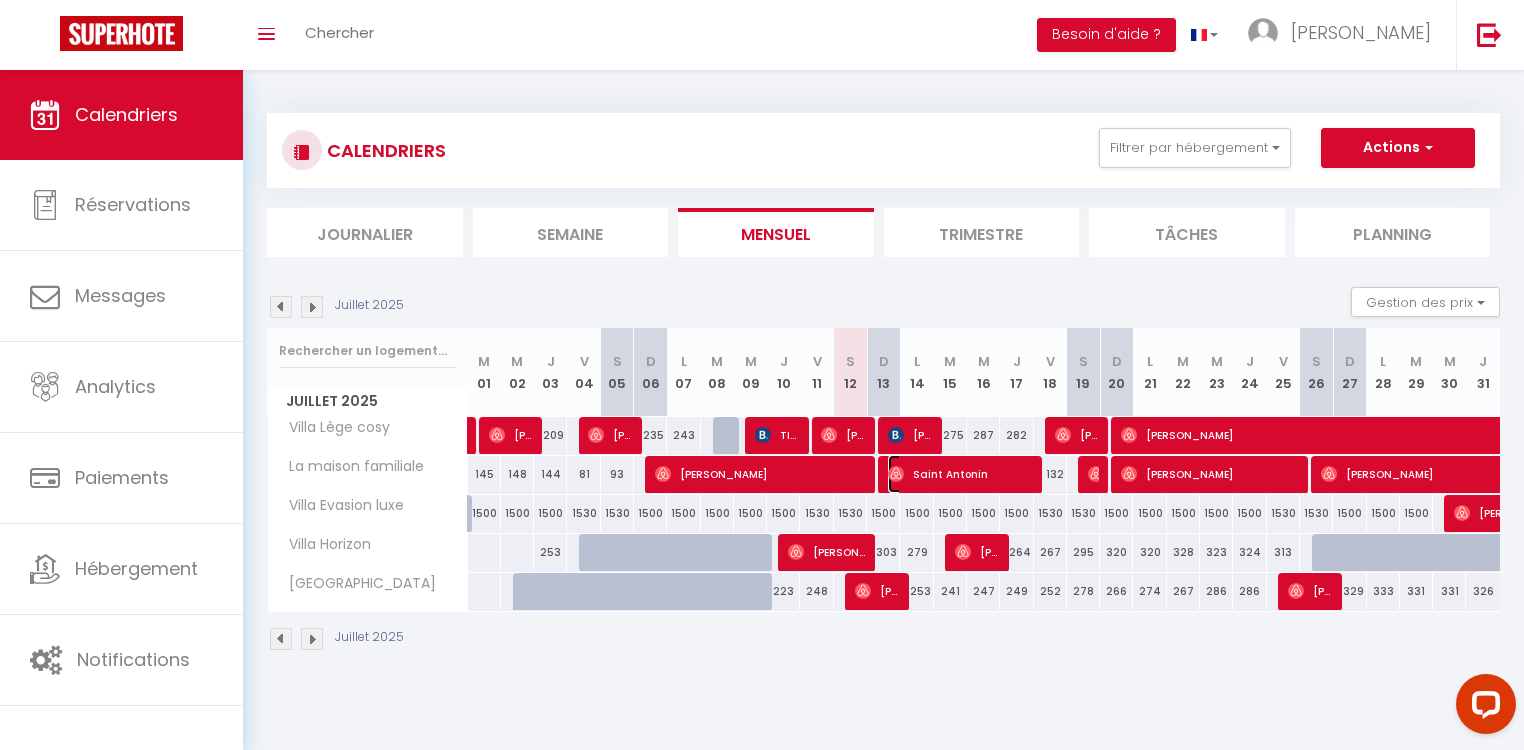 click on "Saint Antonin" at bounding box center (959, 474) 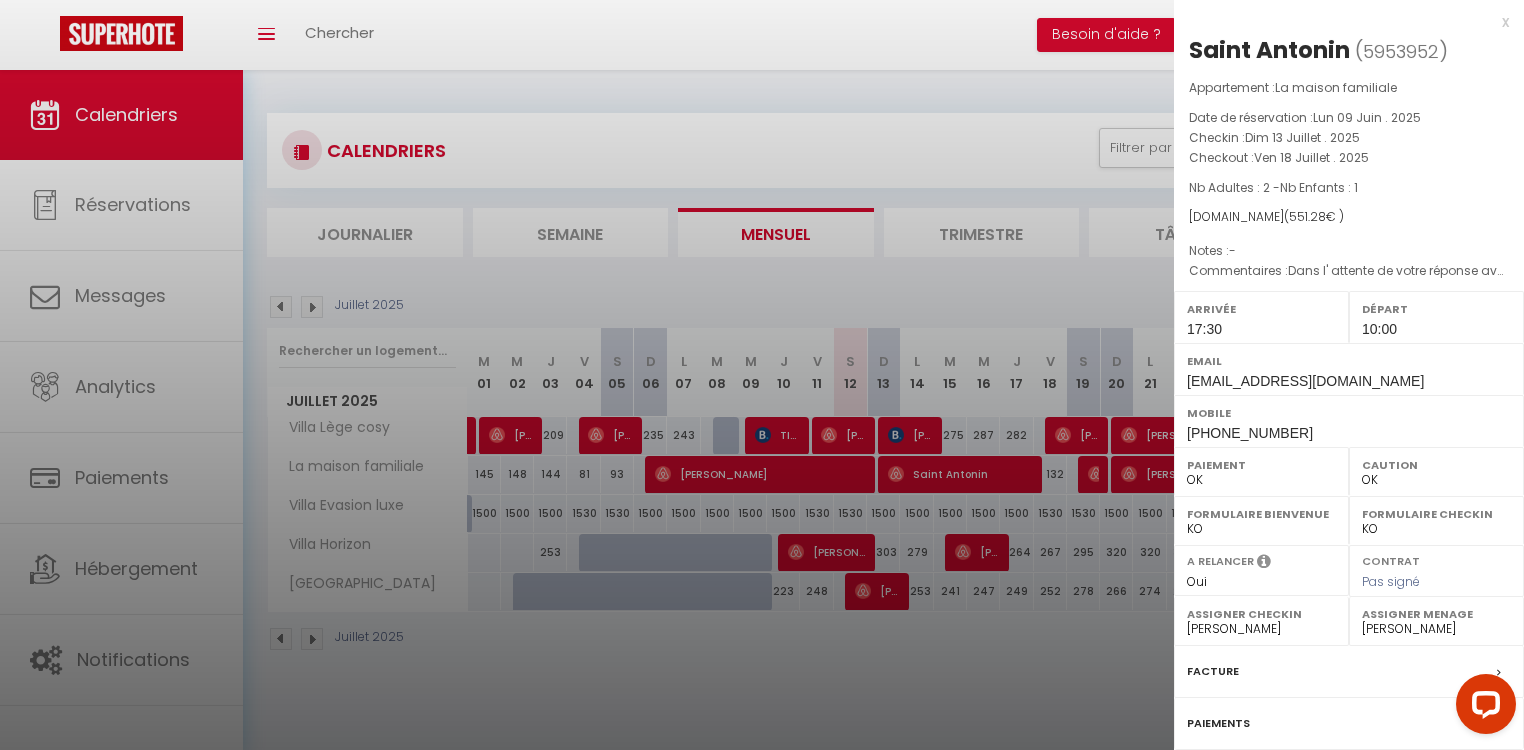 click on "Assigner Menage" at bounding box center [1436, 614] 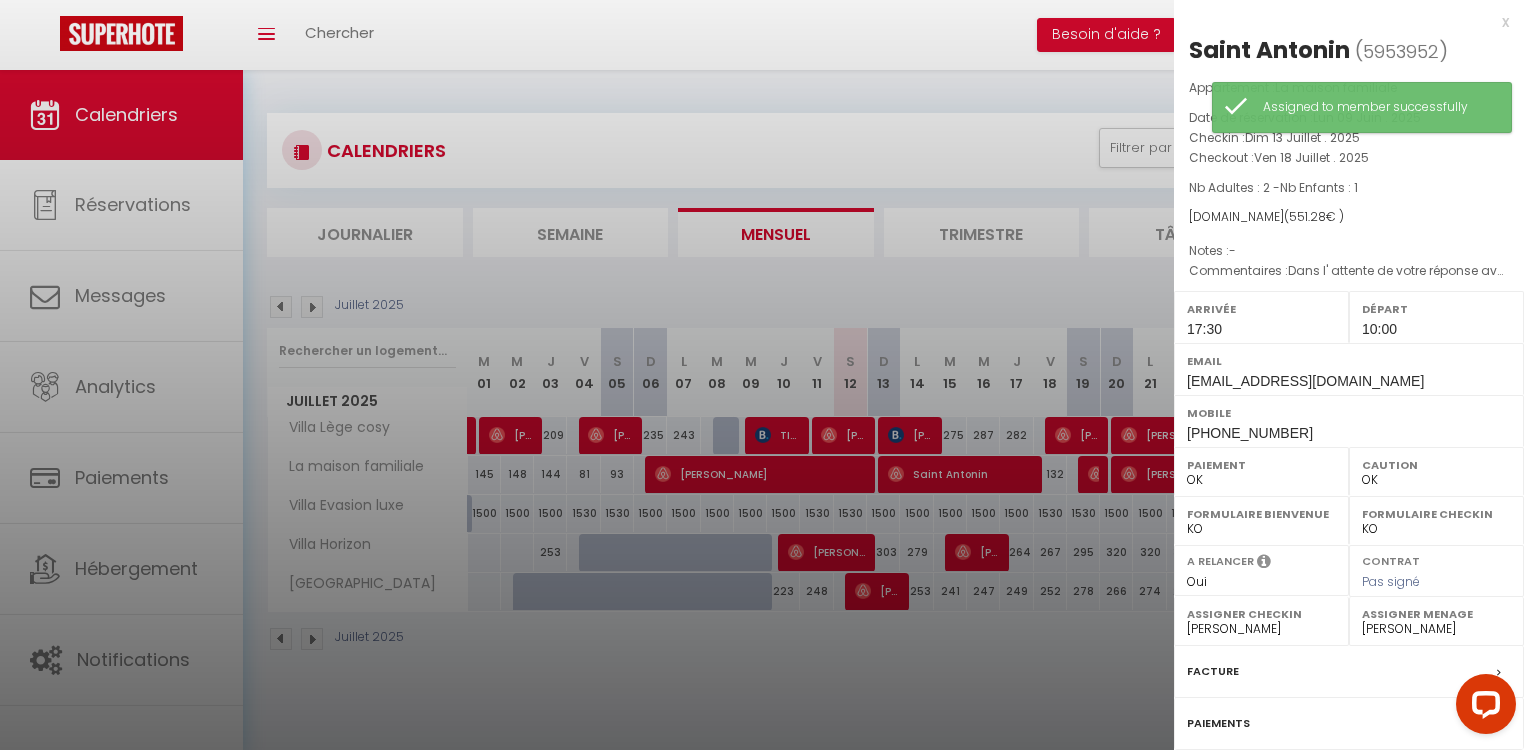 click at bounding box center [762, 375] 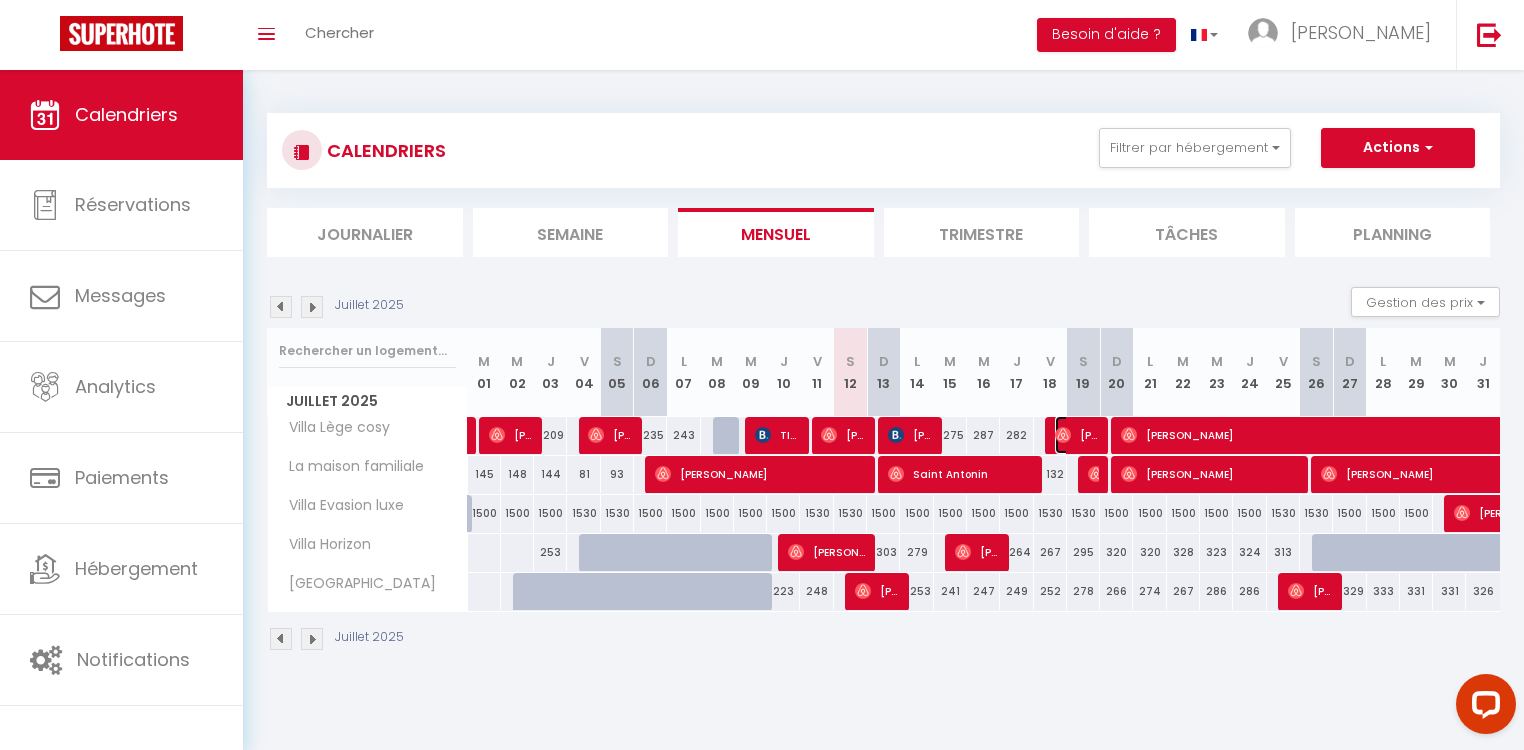 click on "[PERSON_NAME]" at bounding box center (1077, 435) 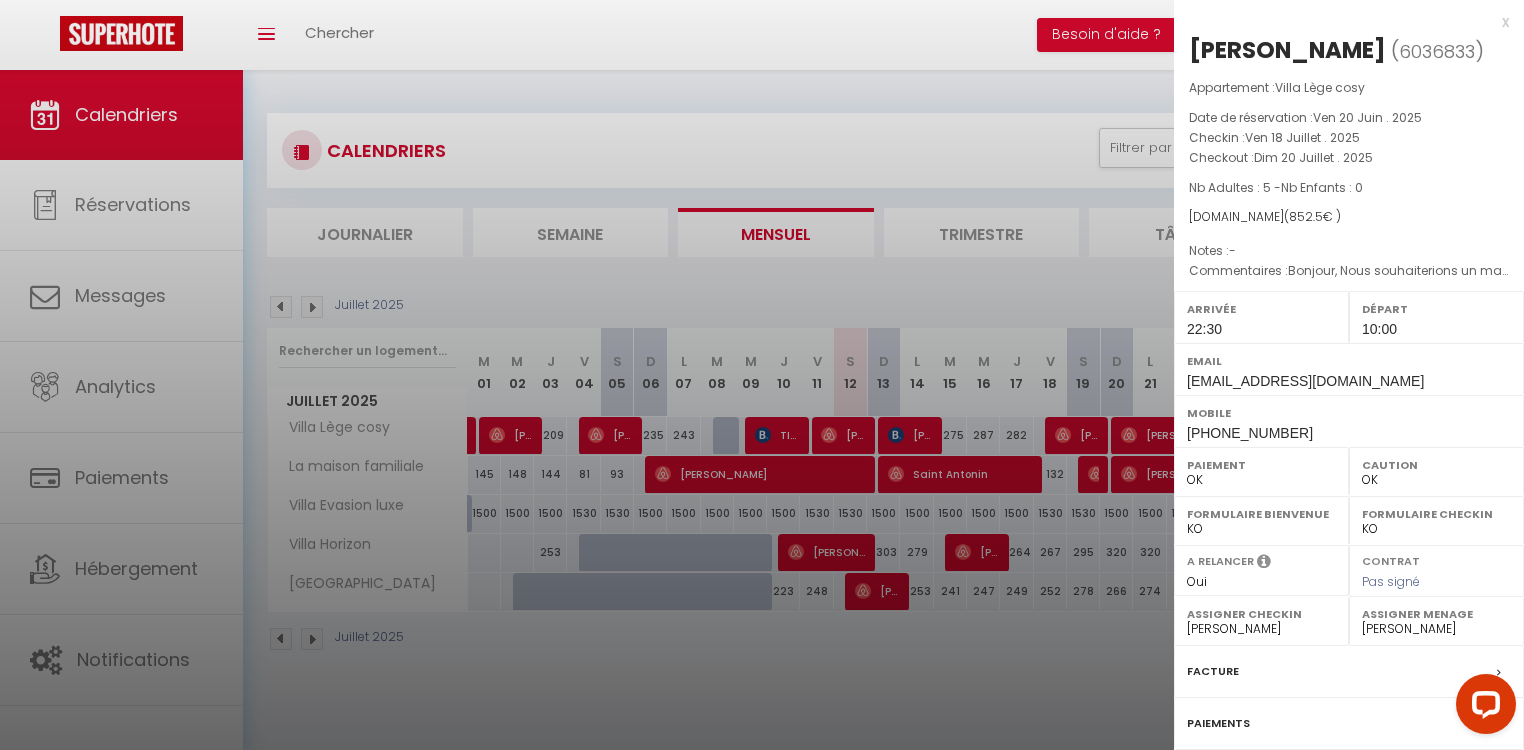 click at bounding box center (762, 375) 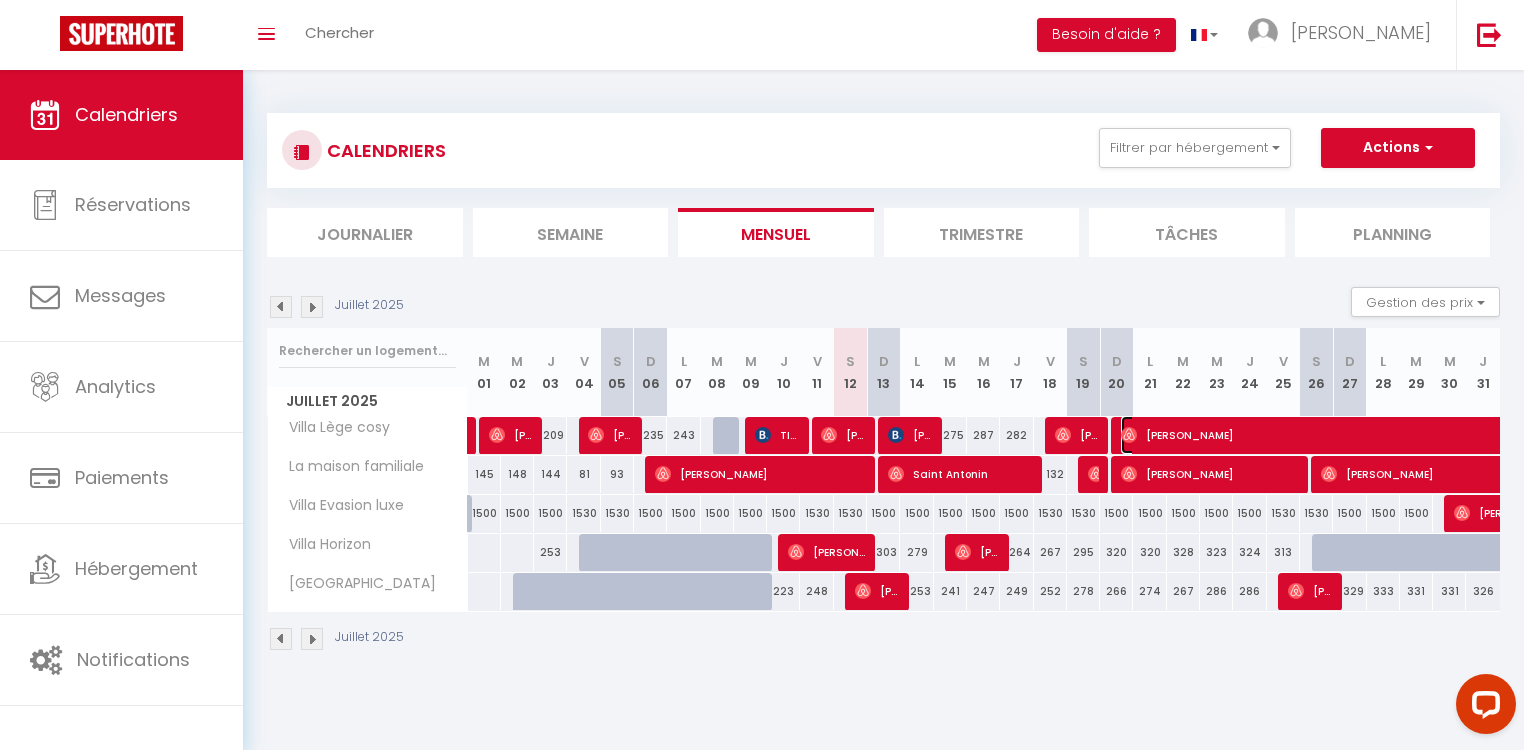click on "[PERSON_NAME]" at bounding box center [1420, 435] 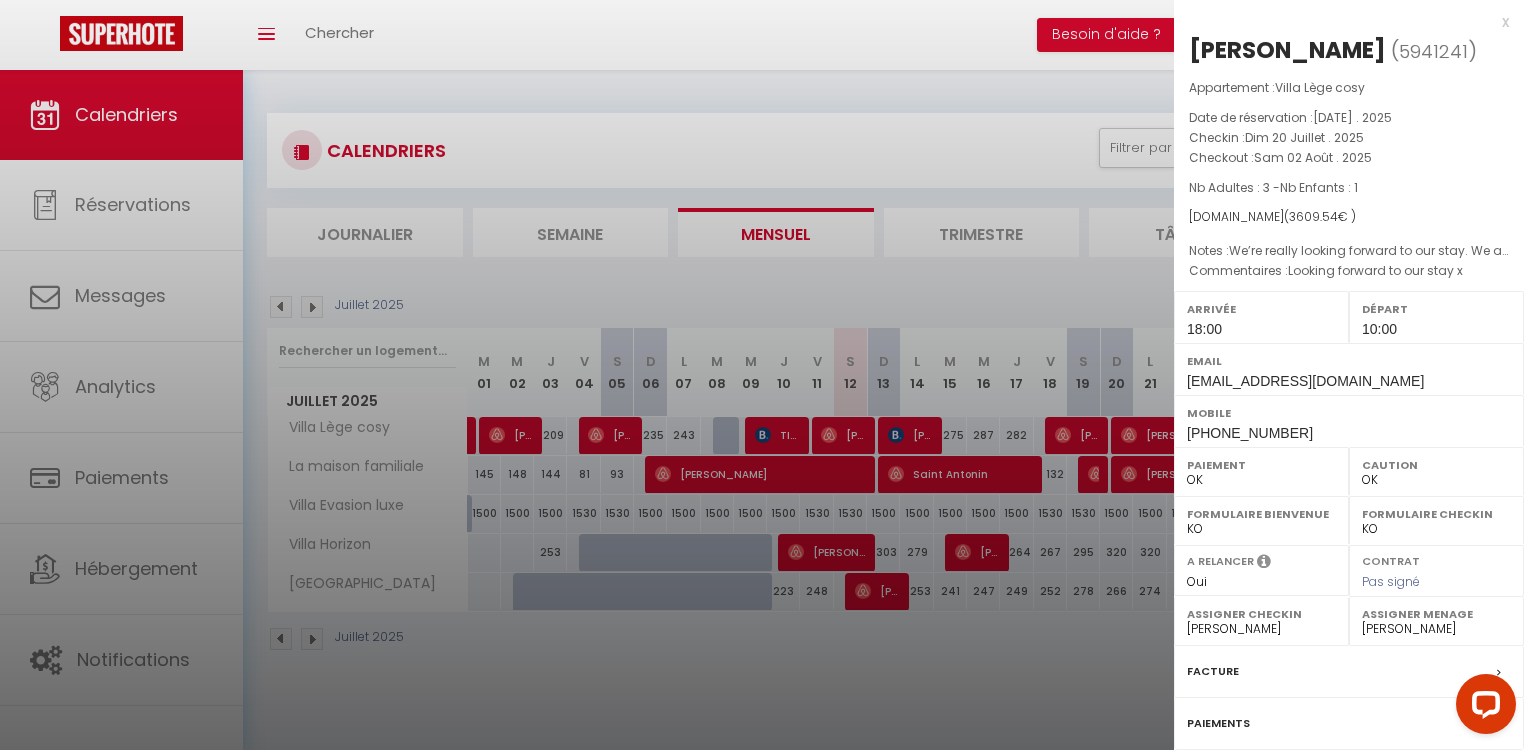 click at bounding box center (762, 375) 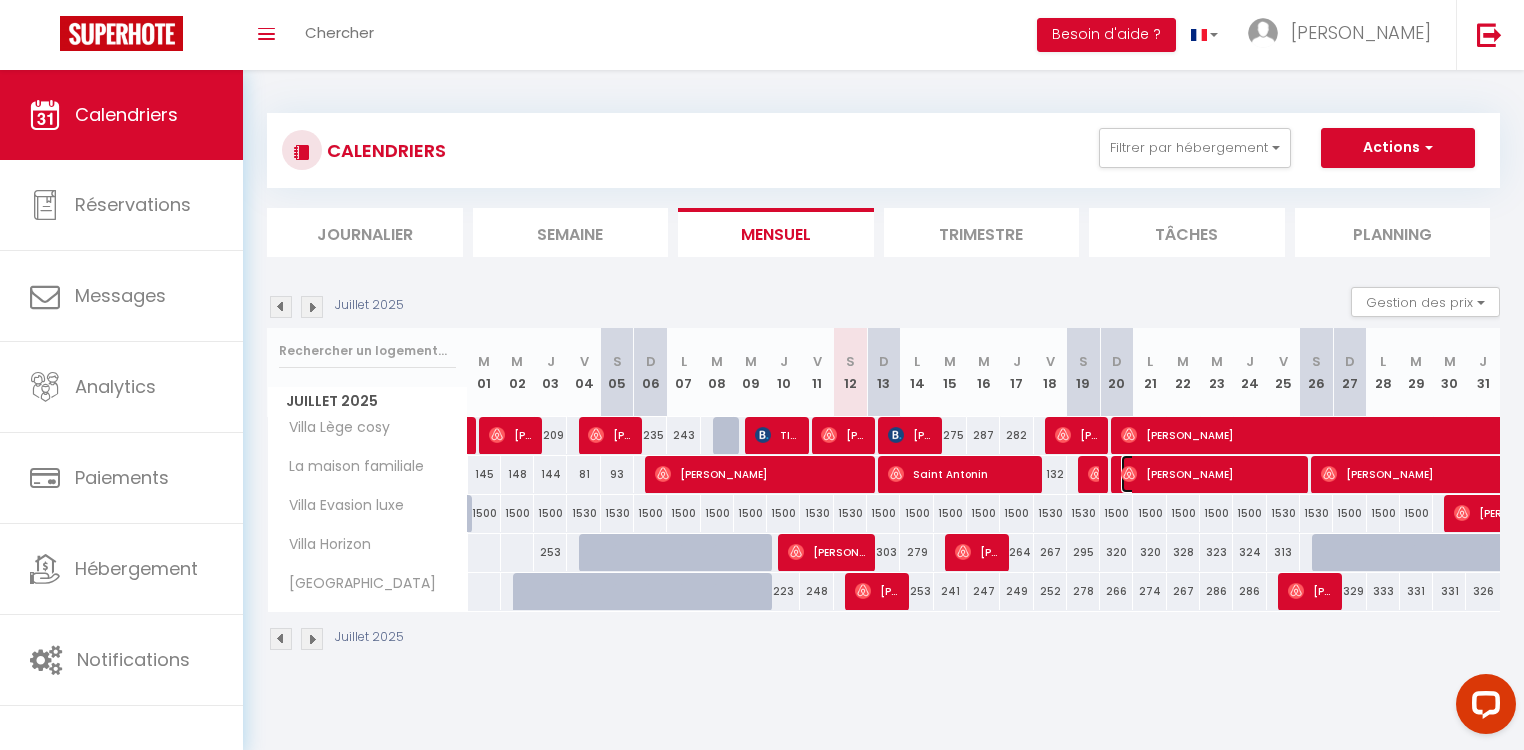 click on "[PERSON_NAME]" at bounding box center [1209, 474] 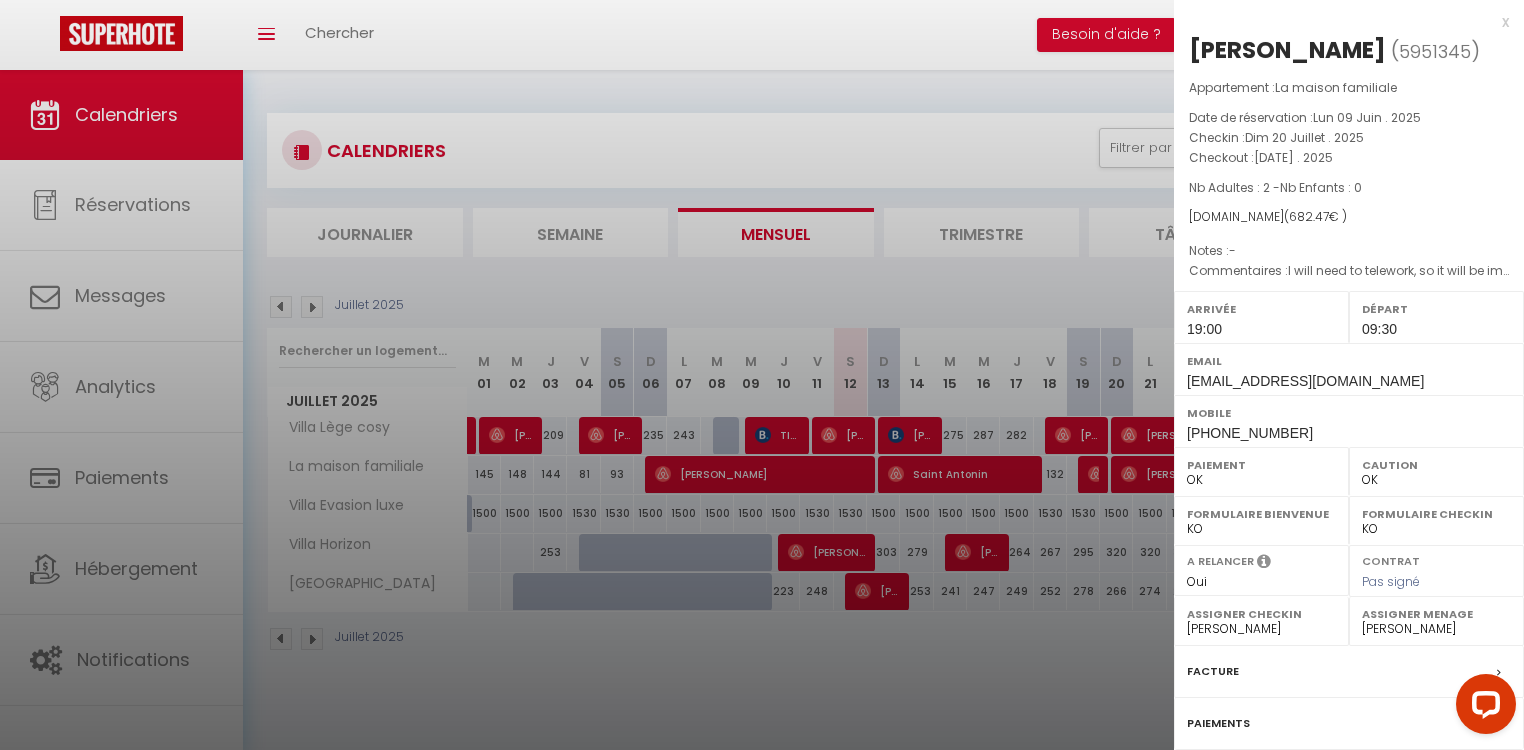 click at bounding box center [762, 375] 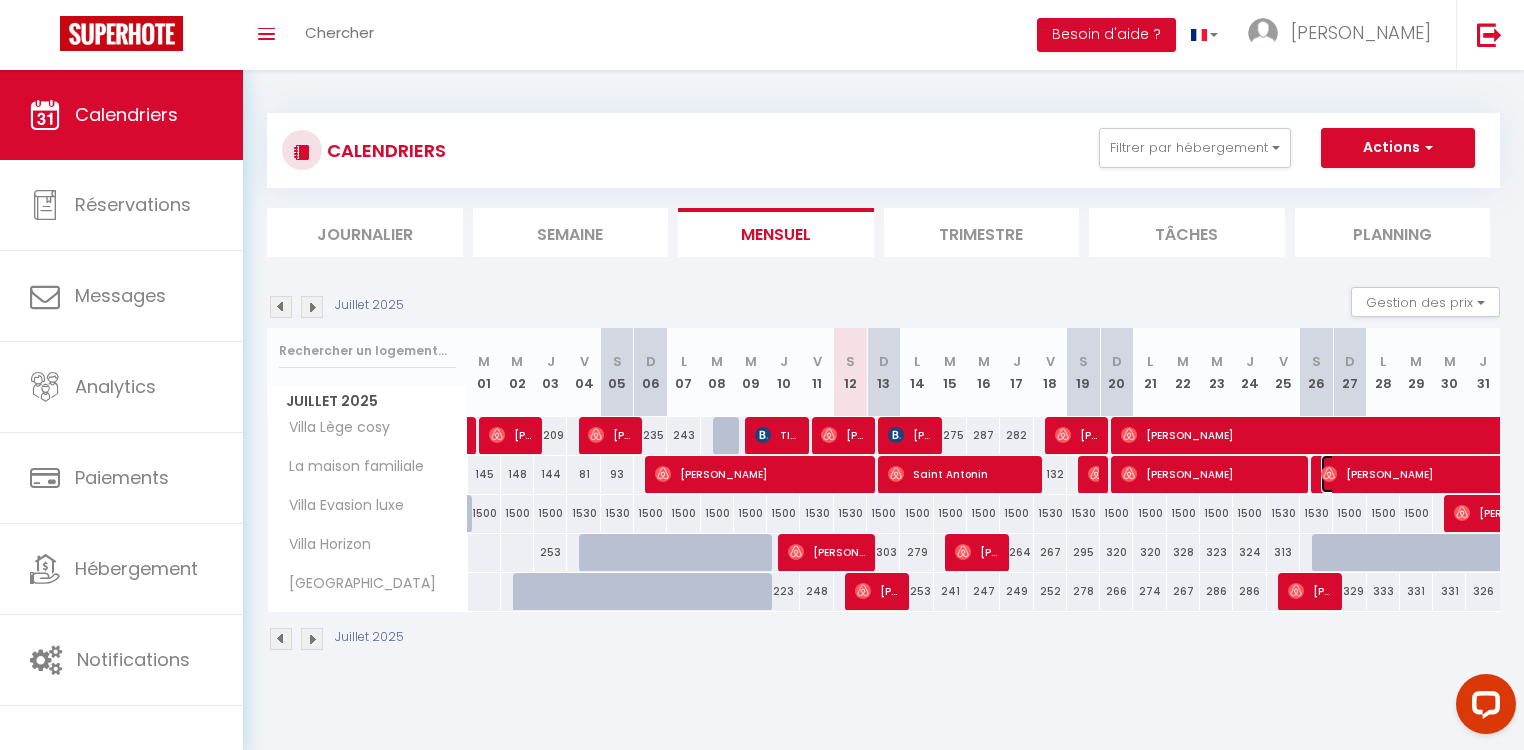 click on "[PERSON_NAME]" at bounding box center (1482, 474) 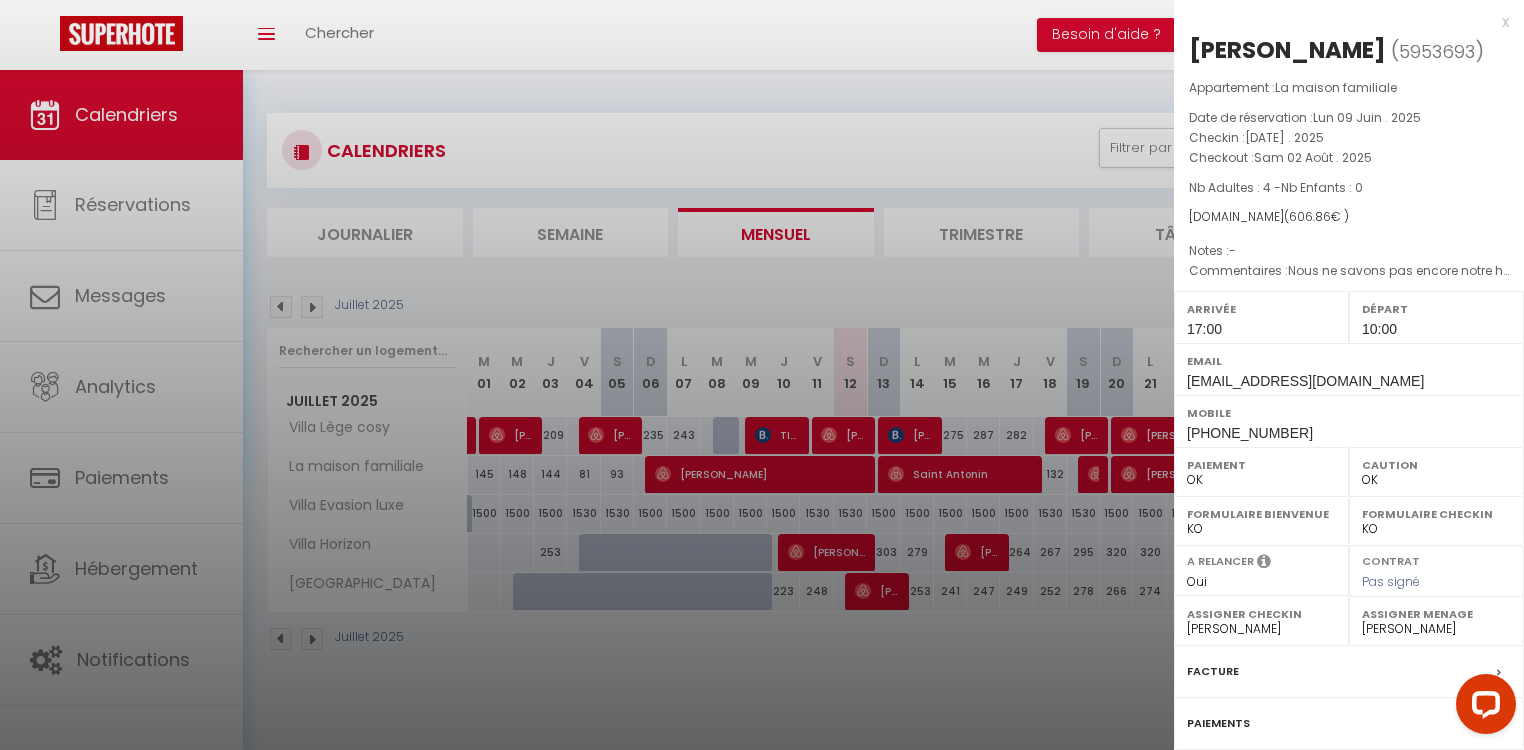 click at bounding box center [762, 375] 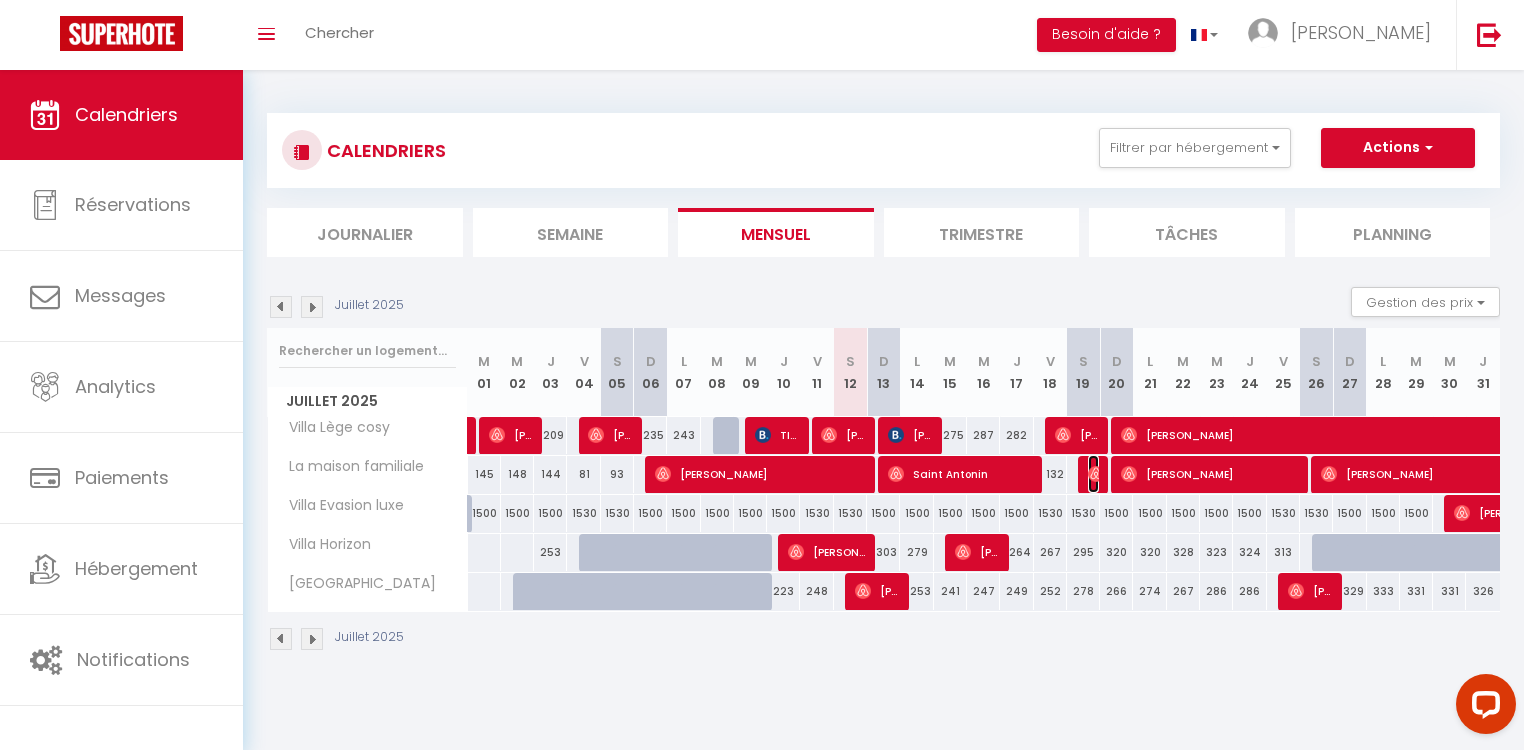 click at bounding box center (1096, 474) 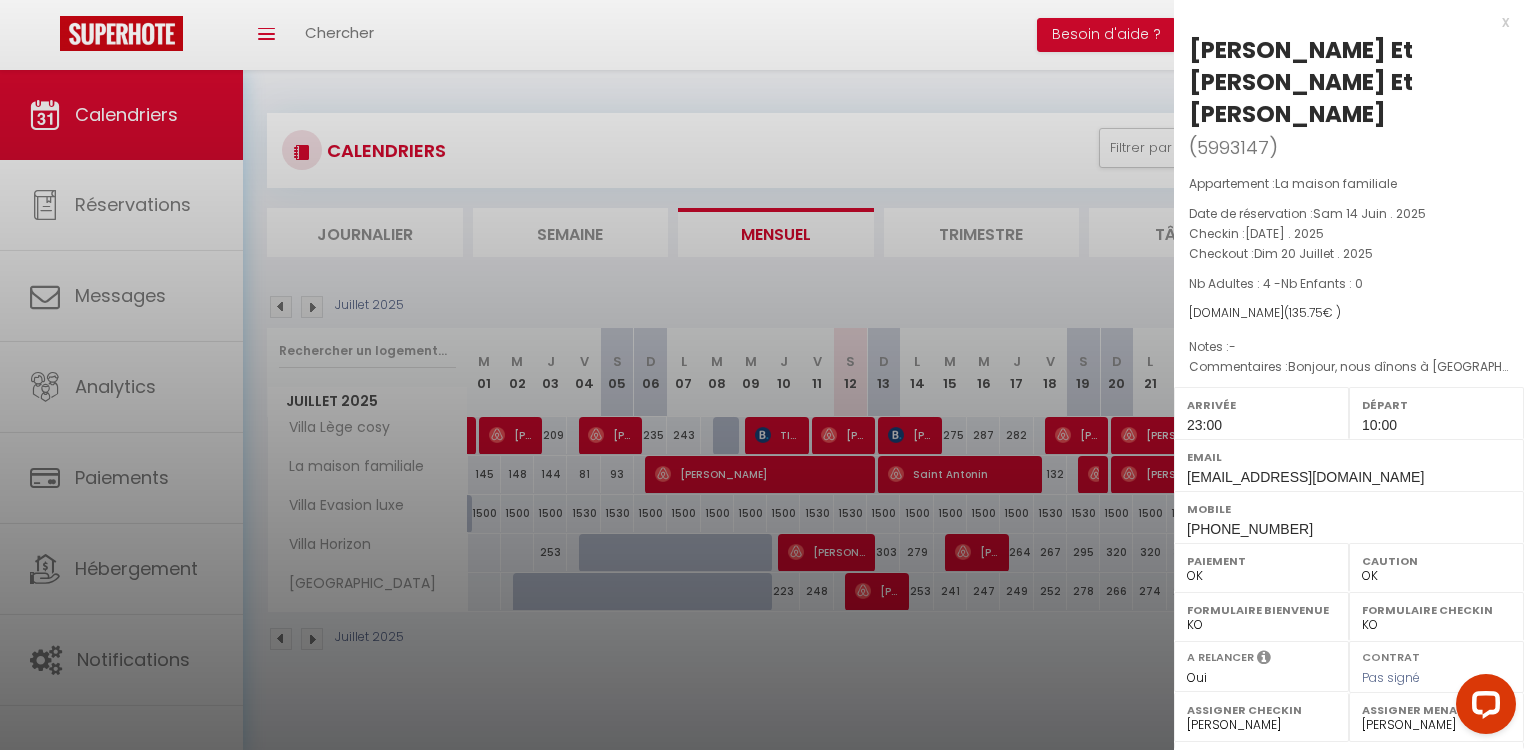 click at bounding box center (762, 375) 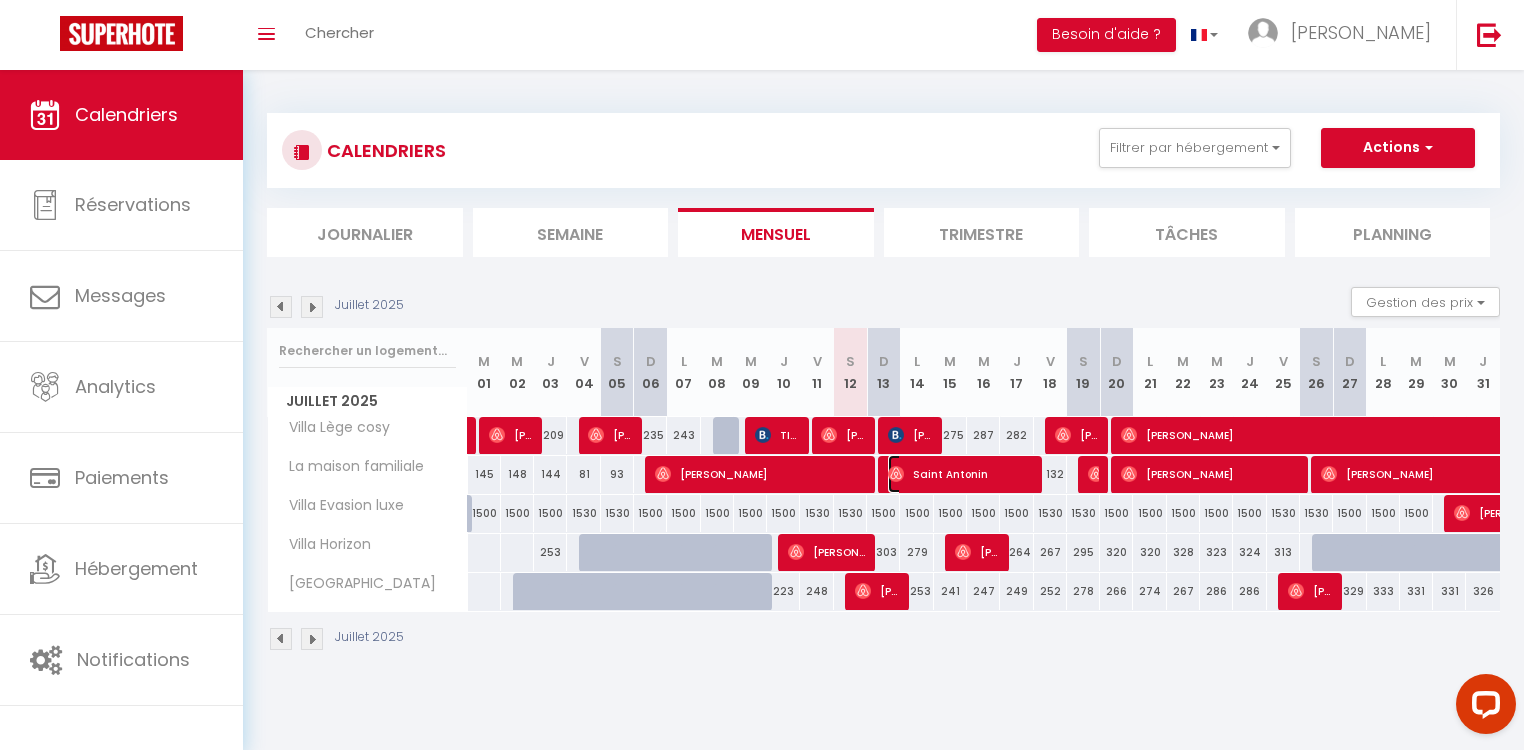 click on "Saint Antonin" at bounding box center [959, 474] 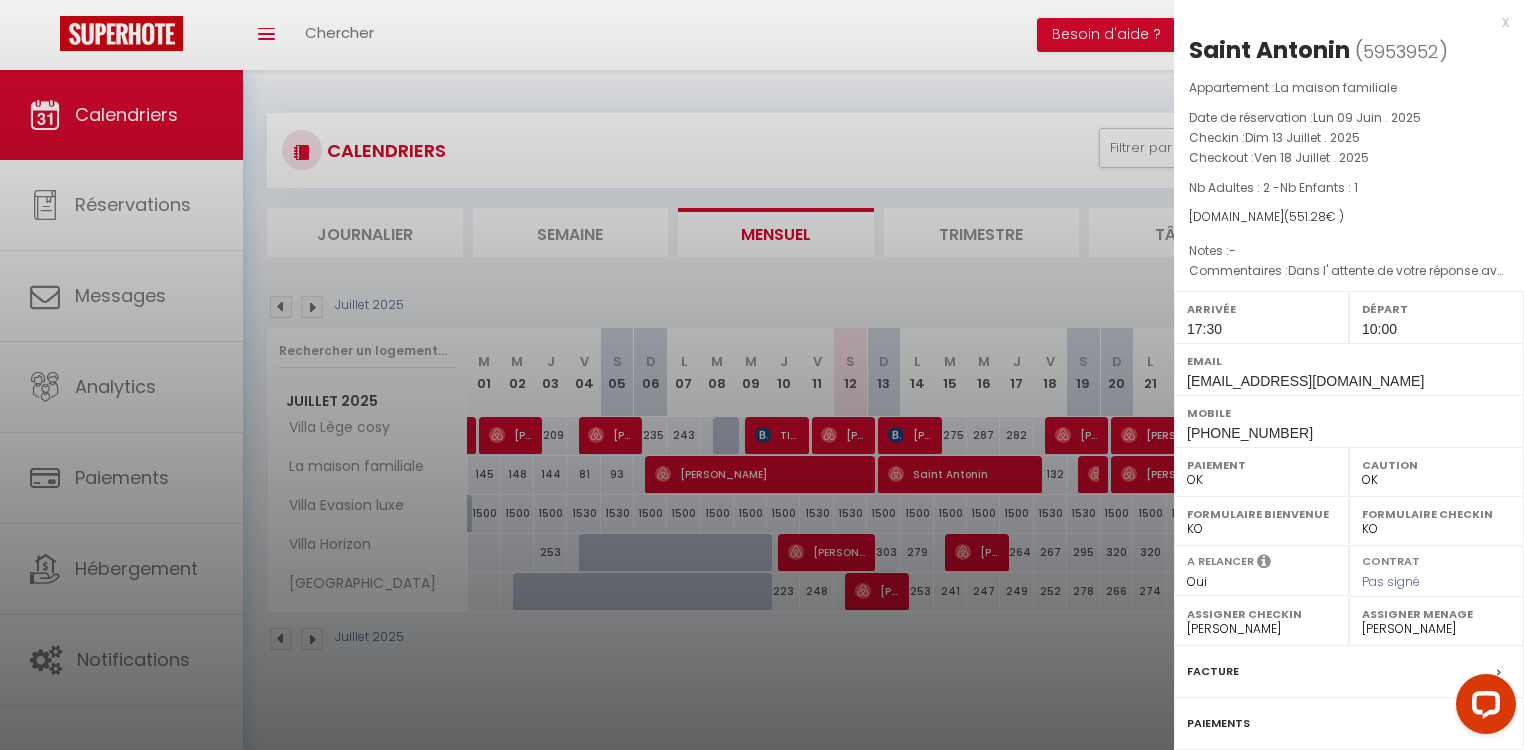 click at bounding box center [762, 375] 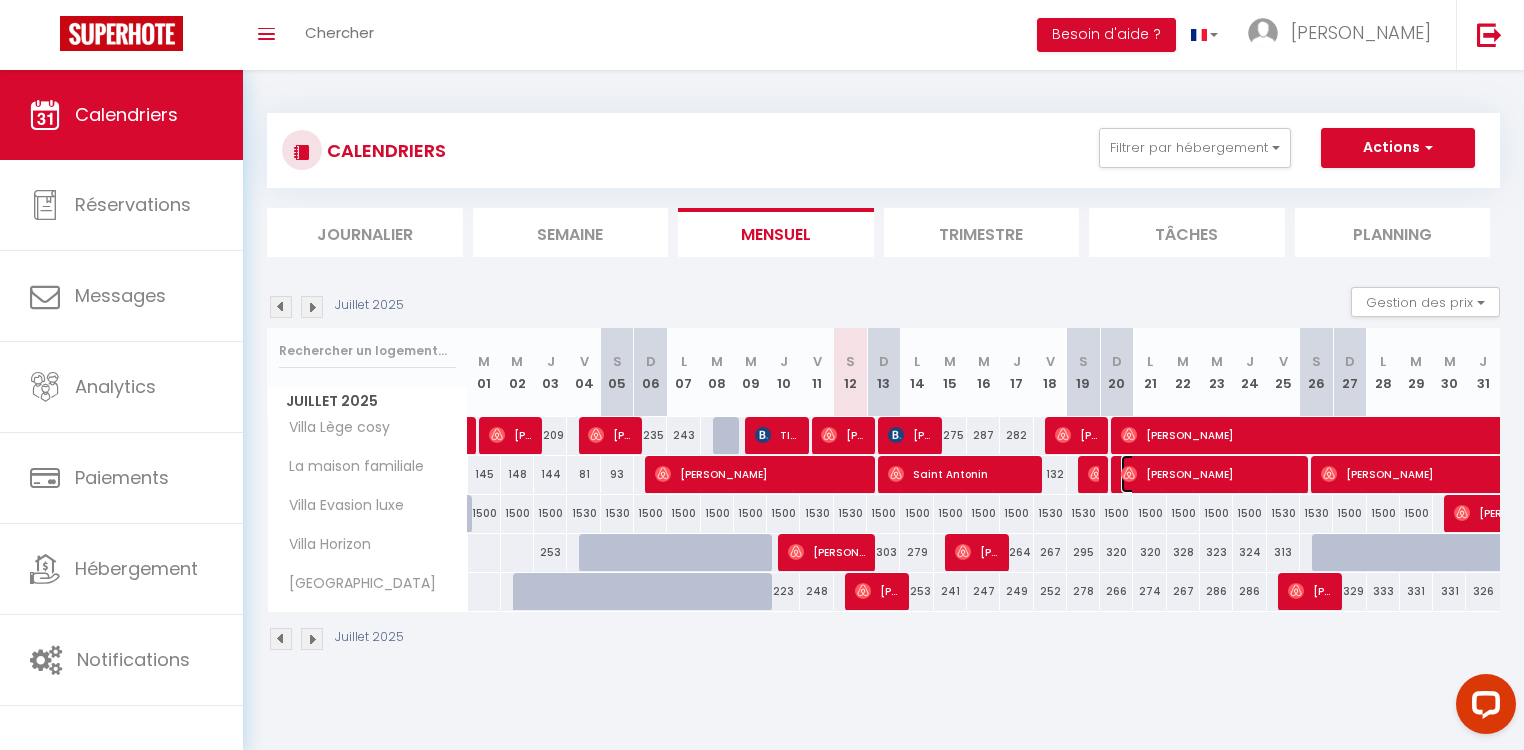 click on "[PERSON_NAME]" at bounding box center (1209, 474) 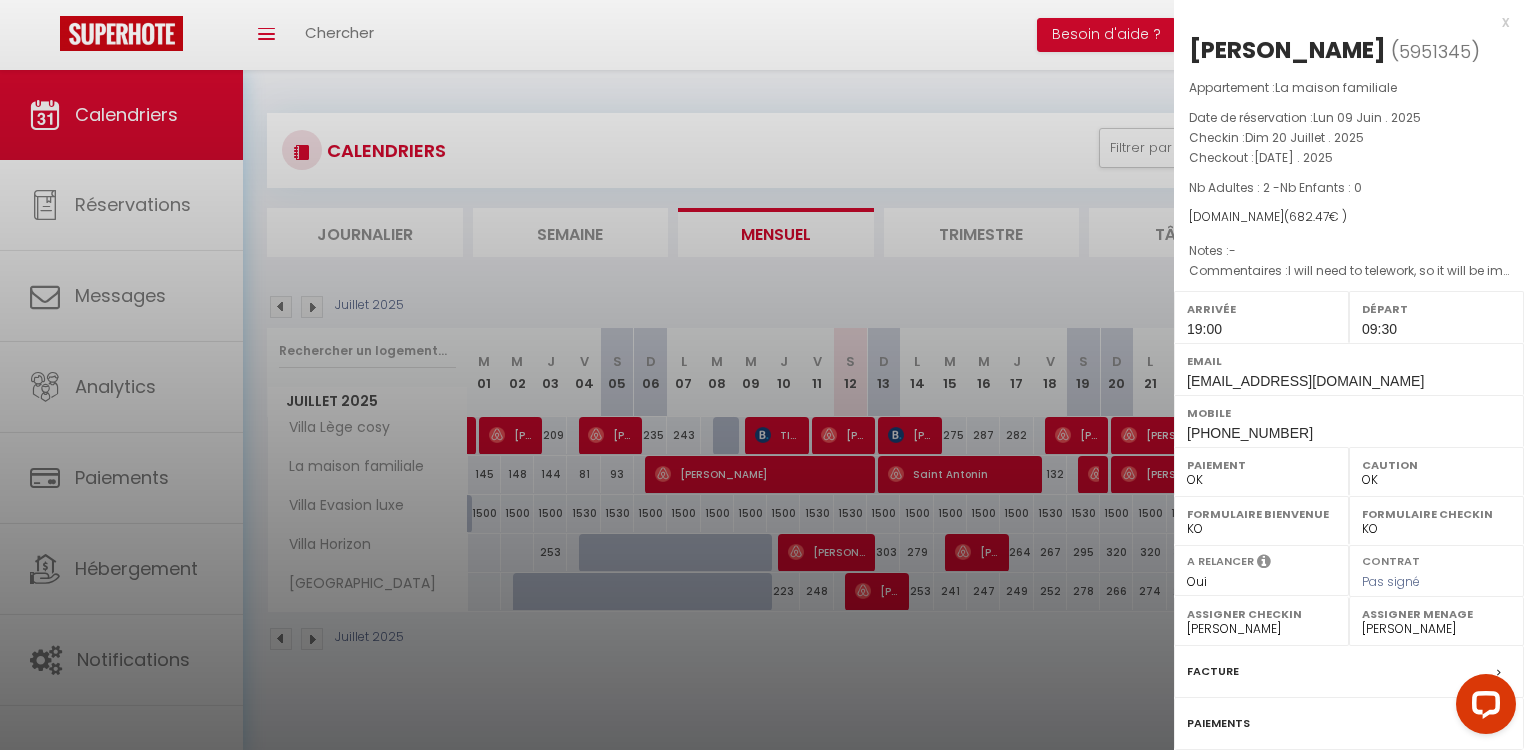 click at bounding box center (762, 375) 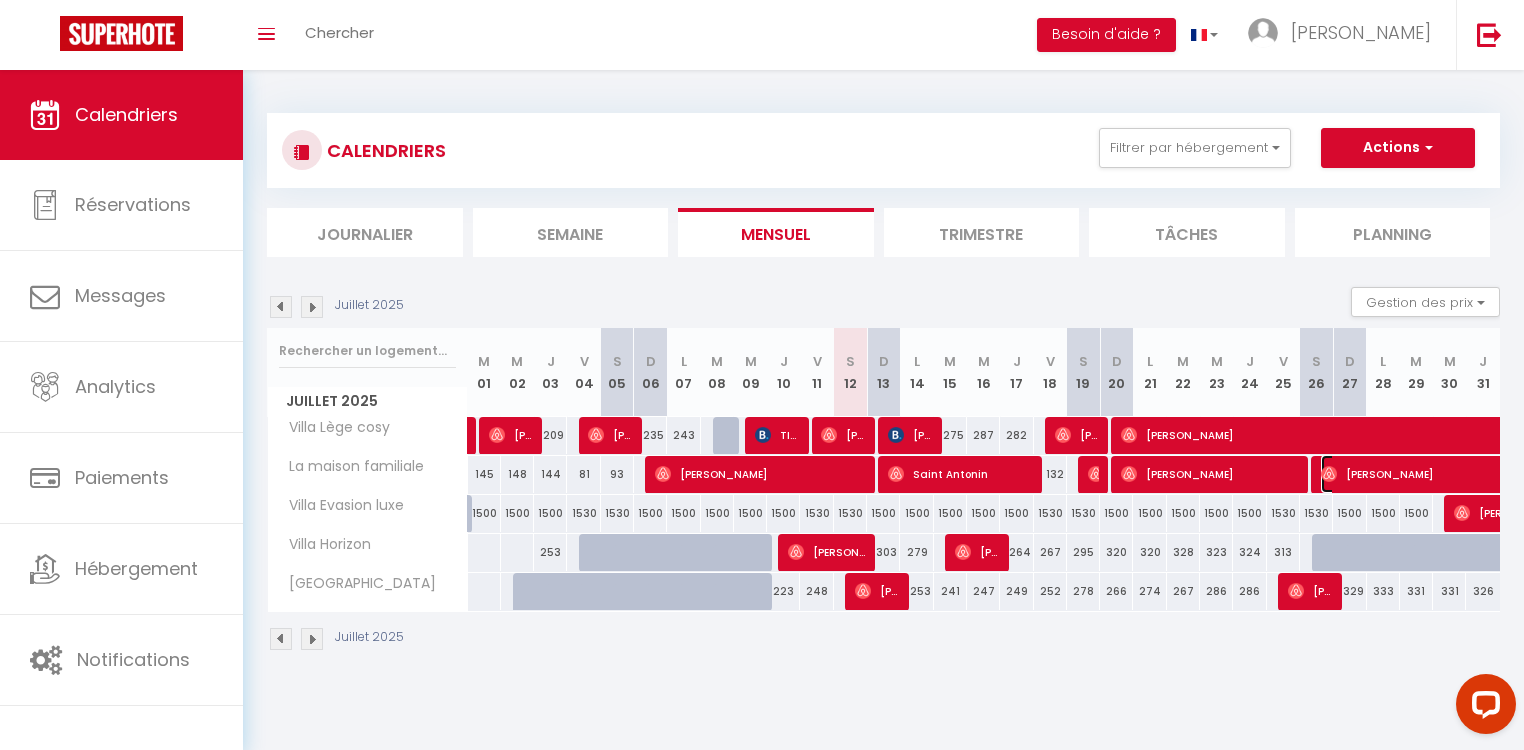 click on "[PERSON_NAME]" at bounding box center (1482, 474) 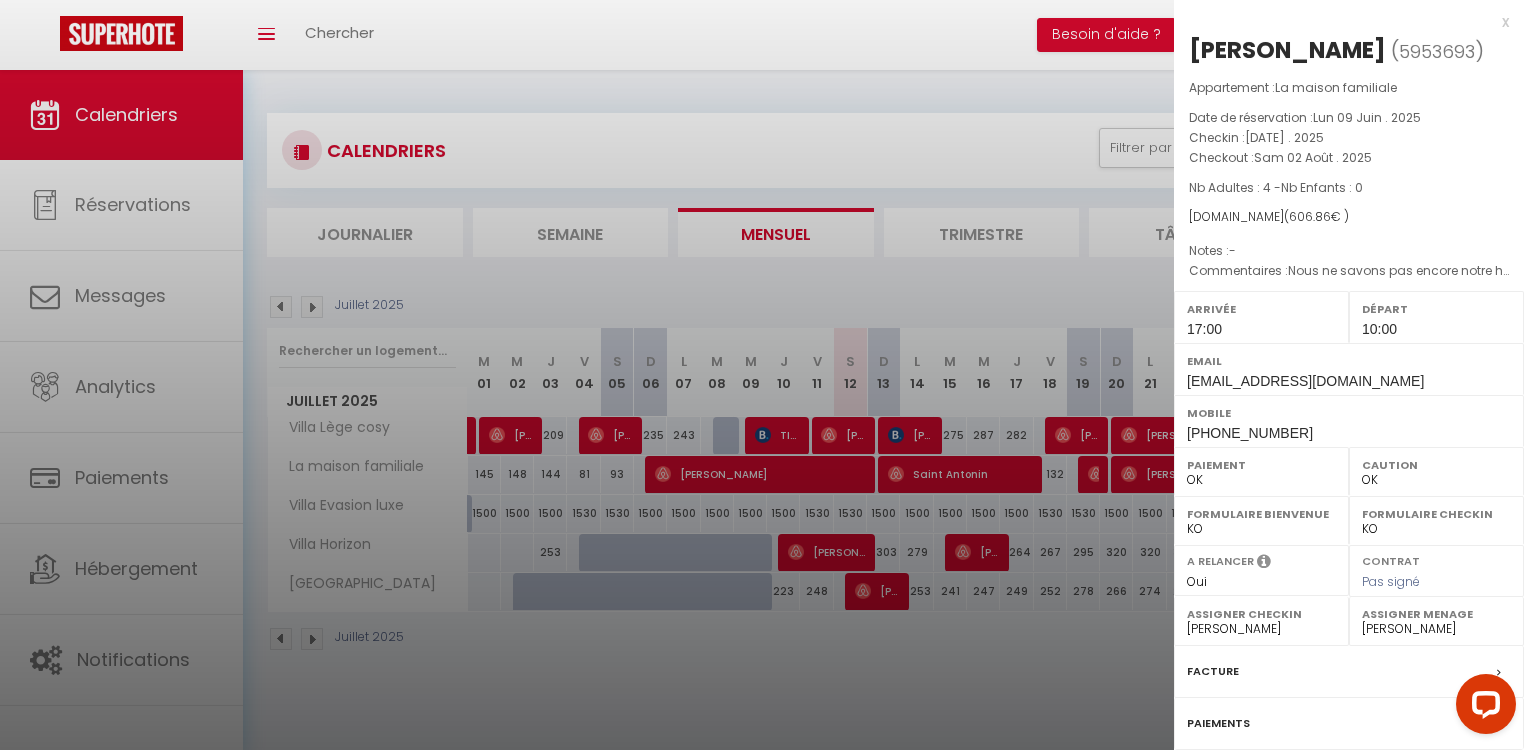 click at bounding box center (762, 375) 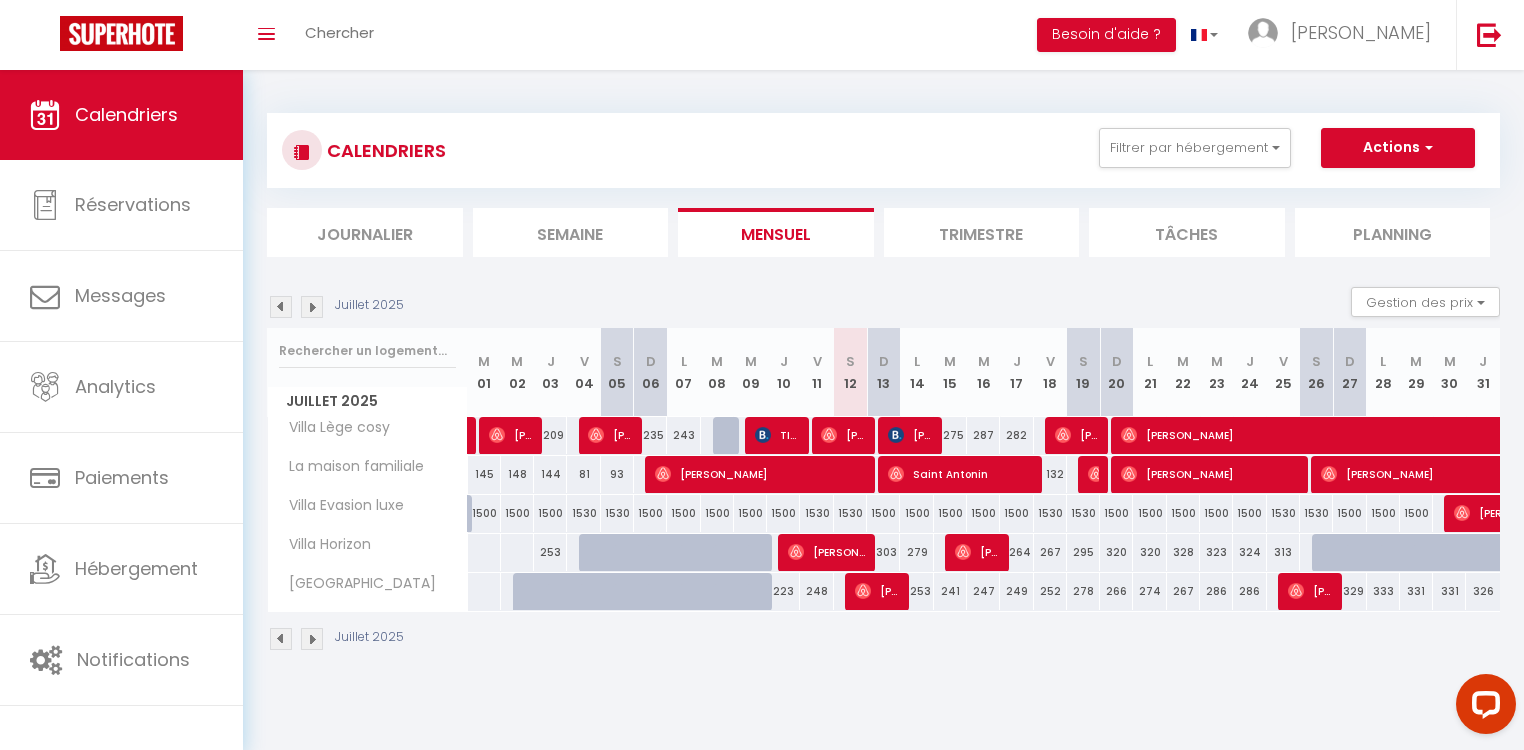 click at bounding box center [312, 639] 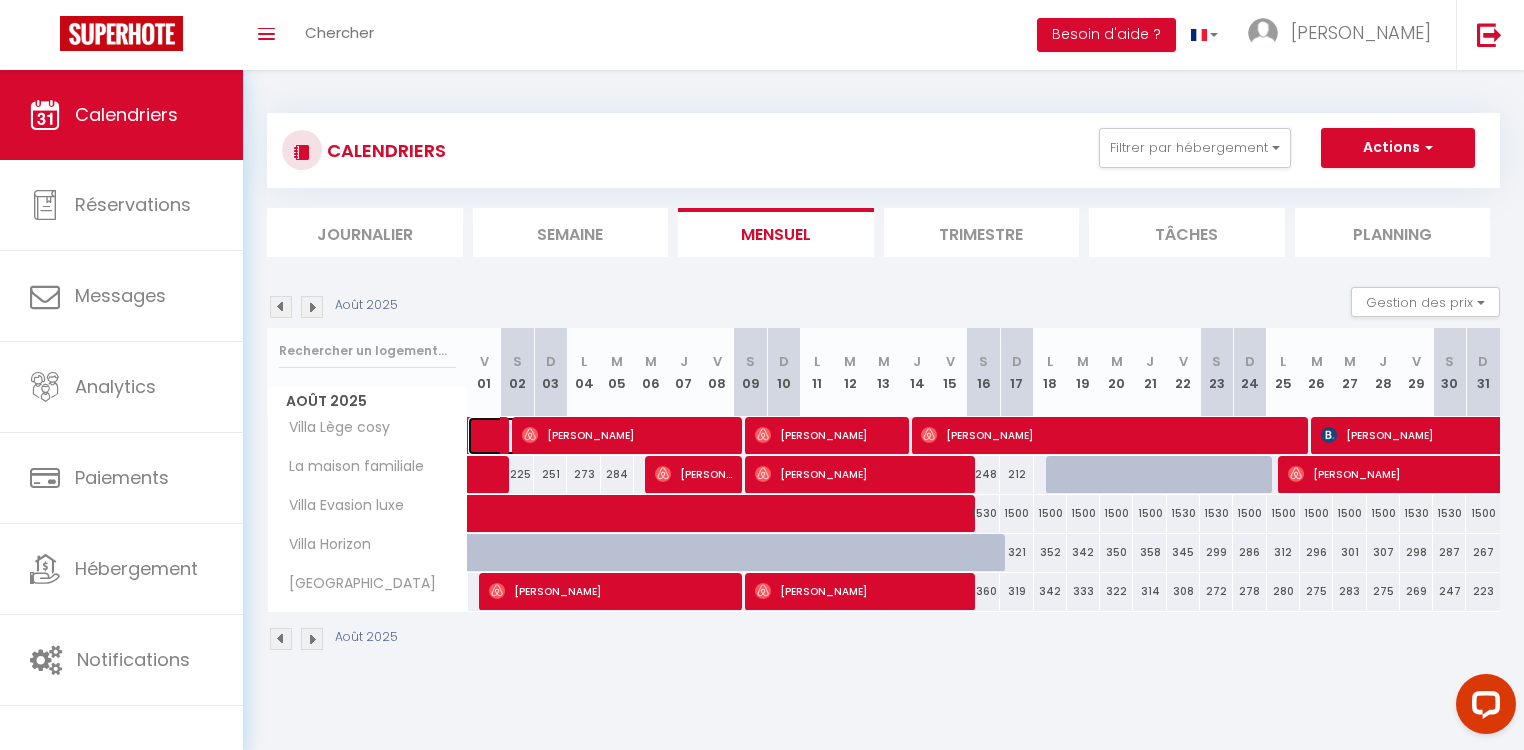 click at bounding box center [484, 436] 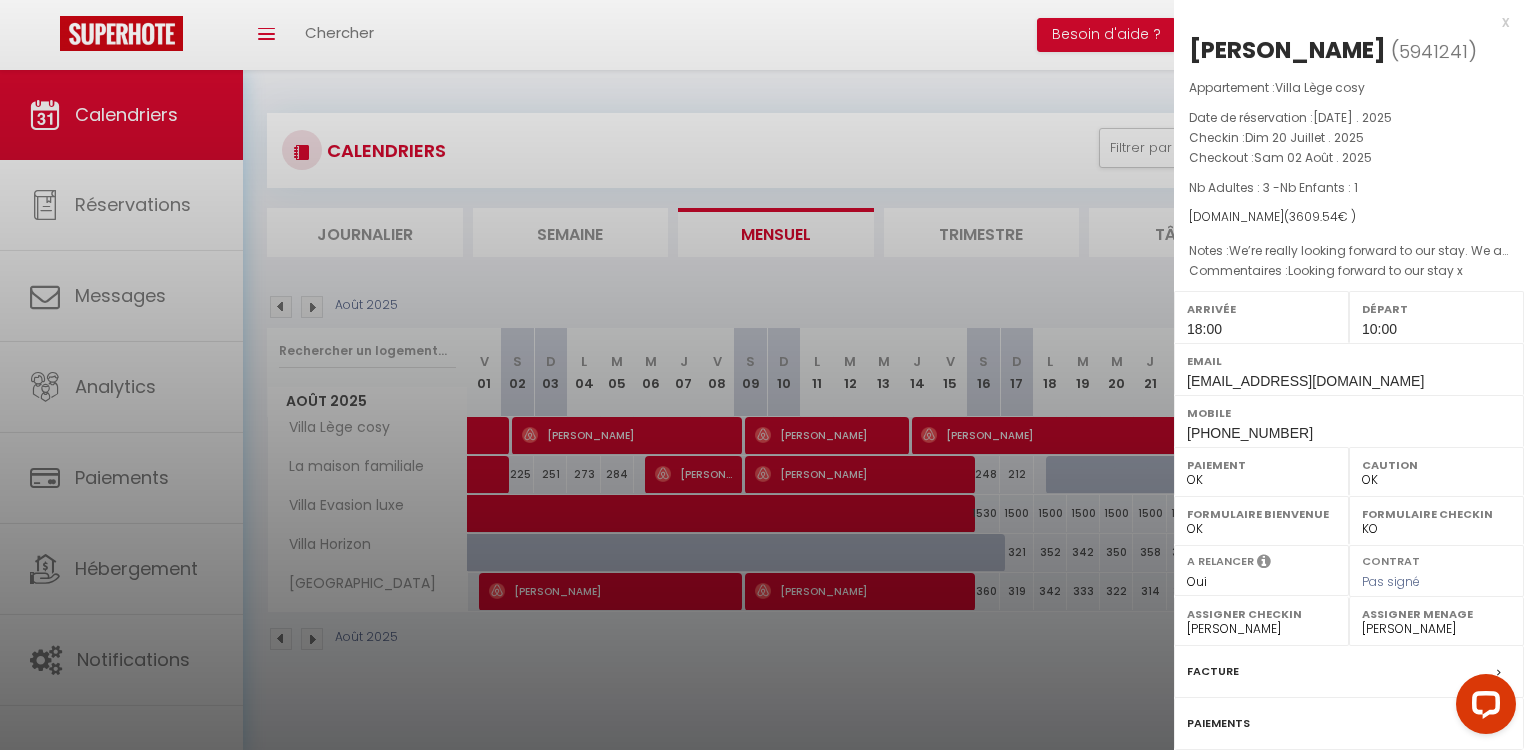 drag, startPoint x: 609, startPoint y: 672, endPoint x: 579, endPoint y: 609, distance: 69.77822 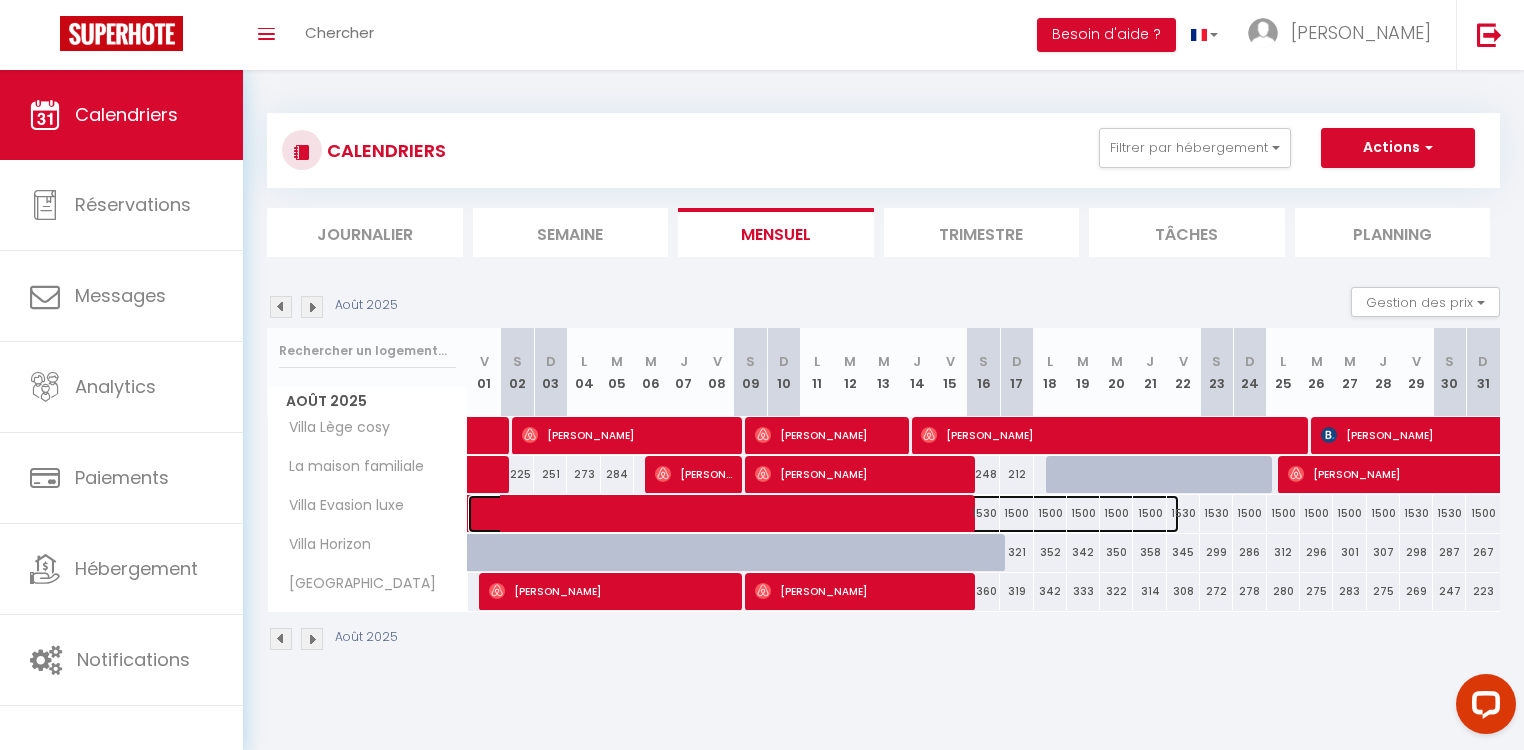 click at bounding box center [834, 514] 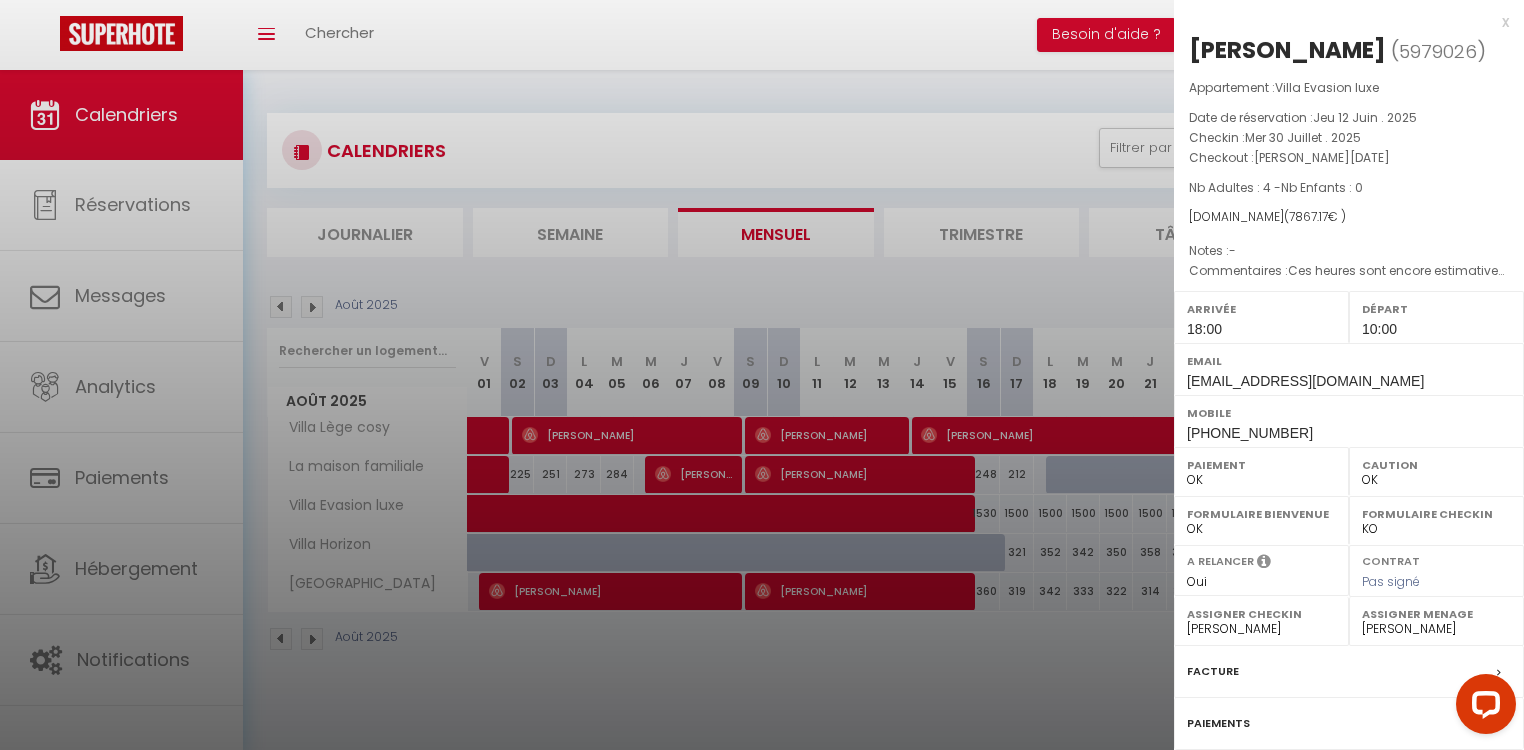 click at bounding box center [762, 375] 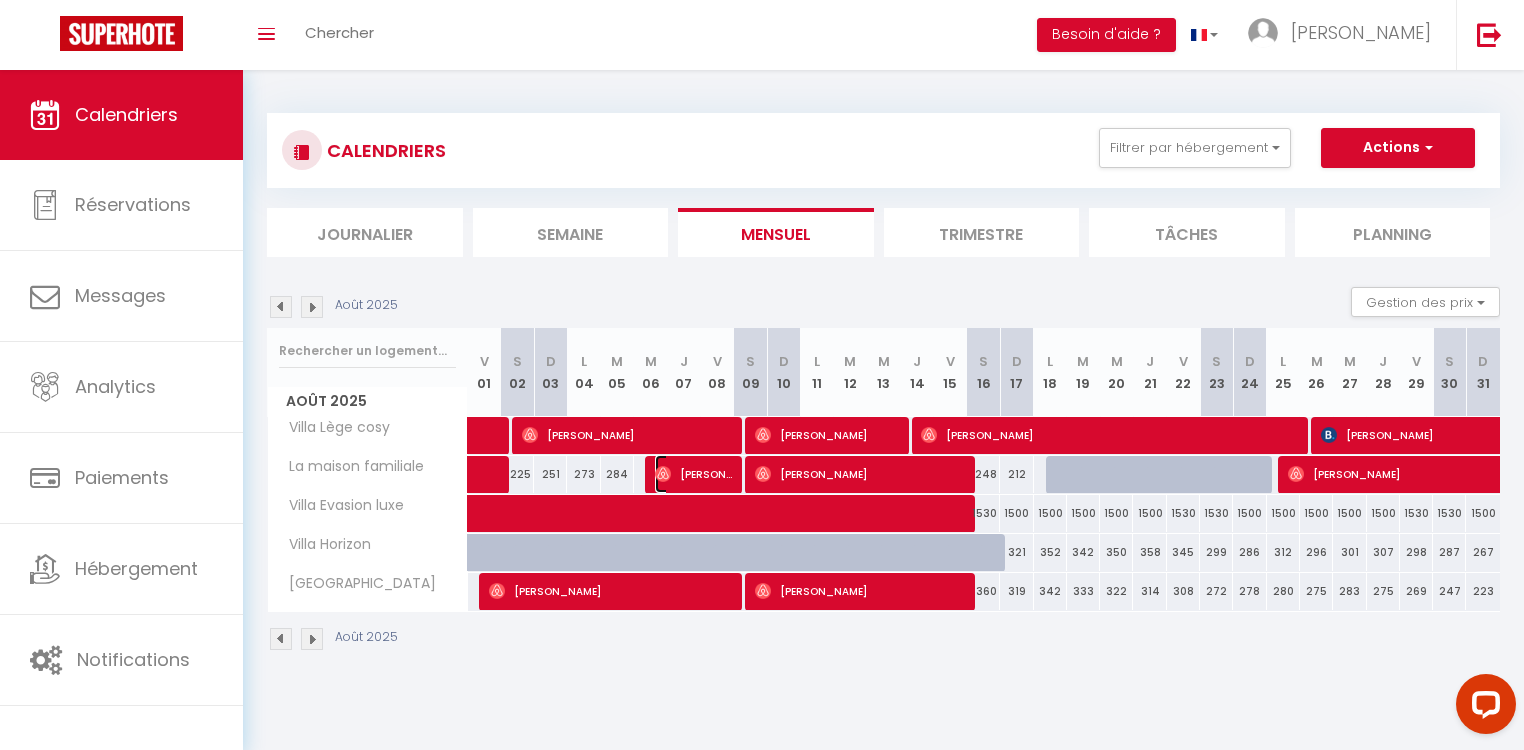 click on "[PERSON_NAME]" at bounding box center [693, 474] 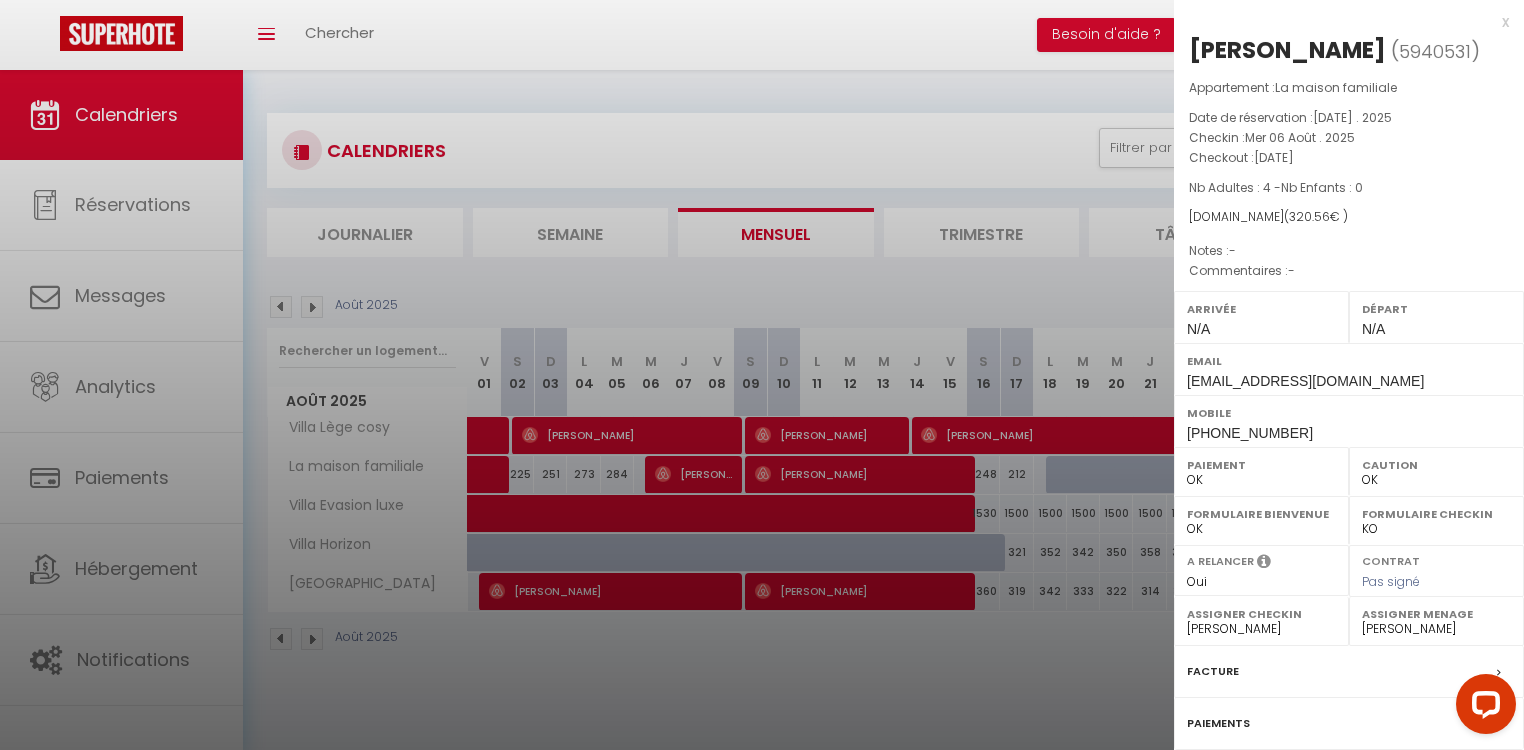 click at bounding box center (762, 375) 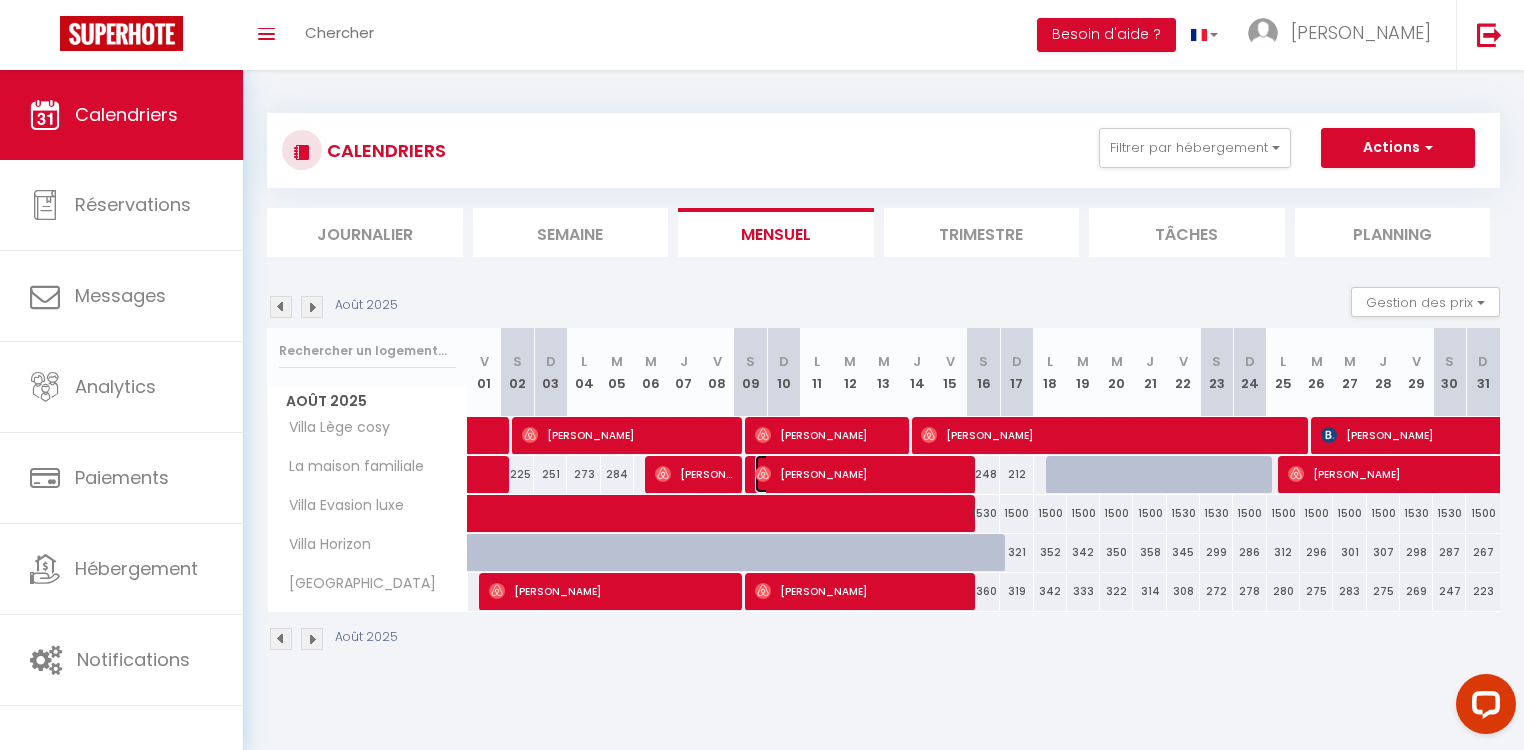 click on "[PERSON_NAME]" at bounding box center [859, 474] 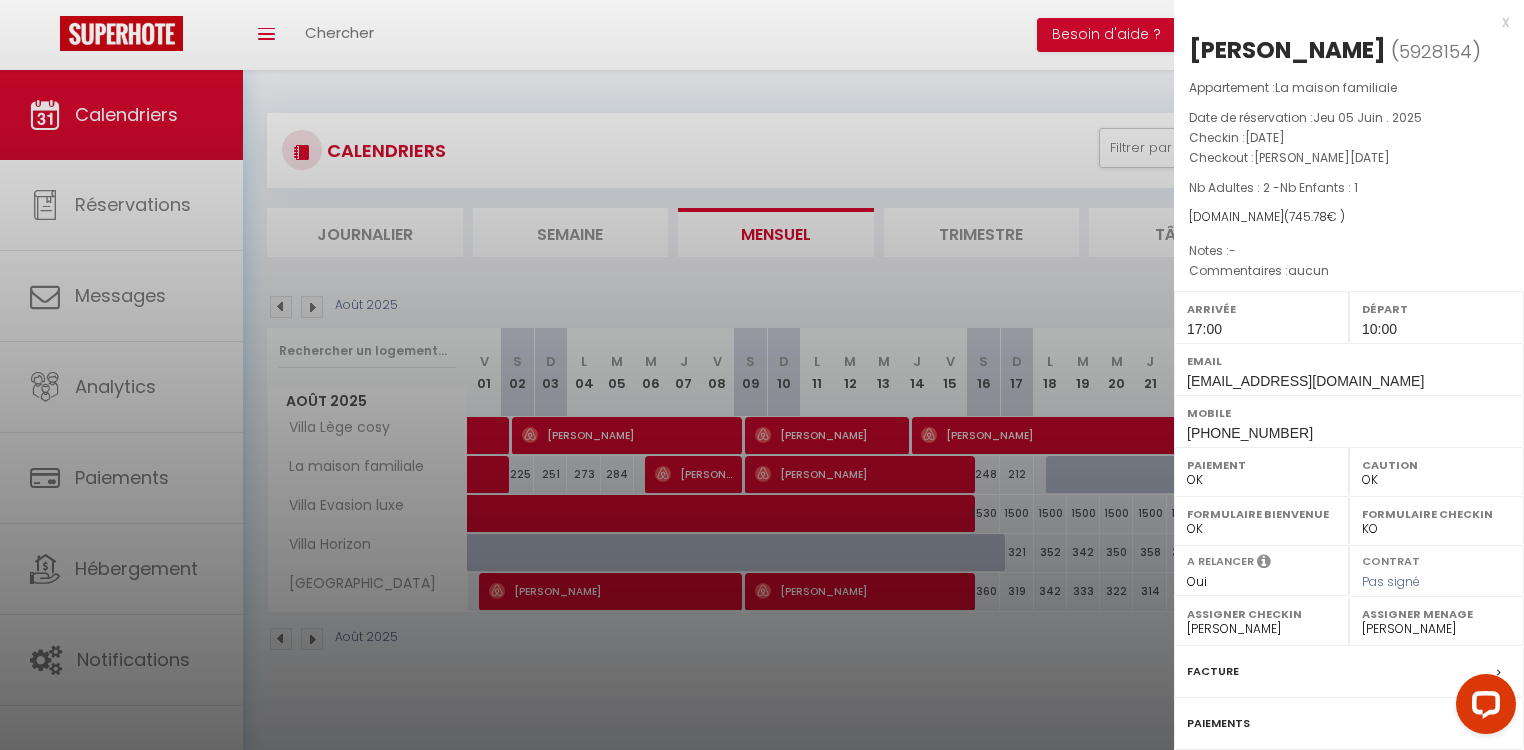 click at bounding box center (762, 375) 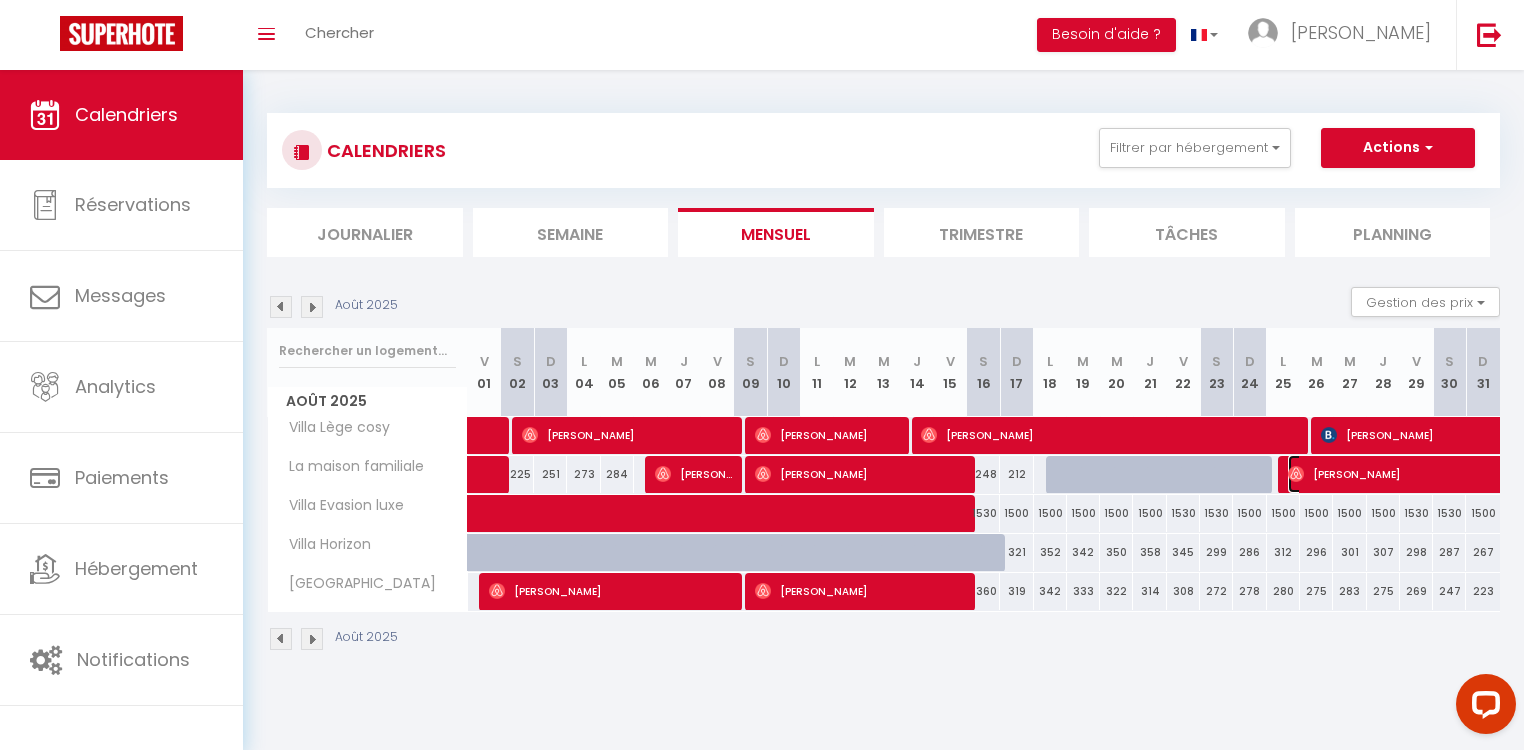 click on "[PERSON_NAME]" at bounding box center [1449, 474] 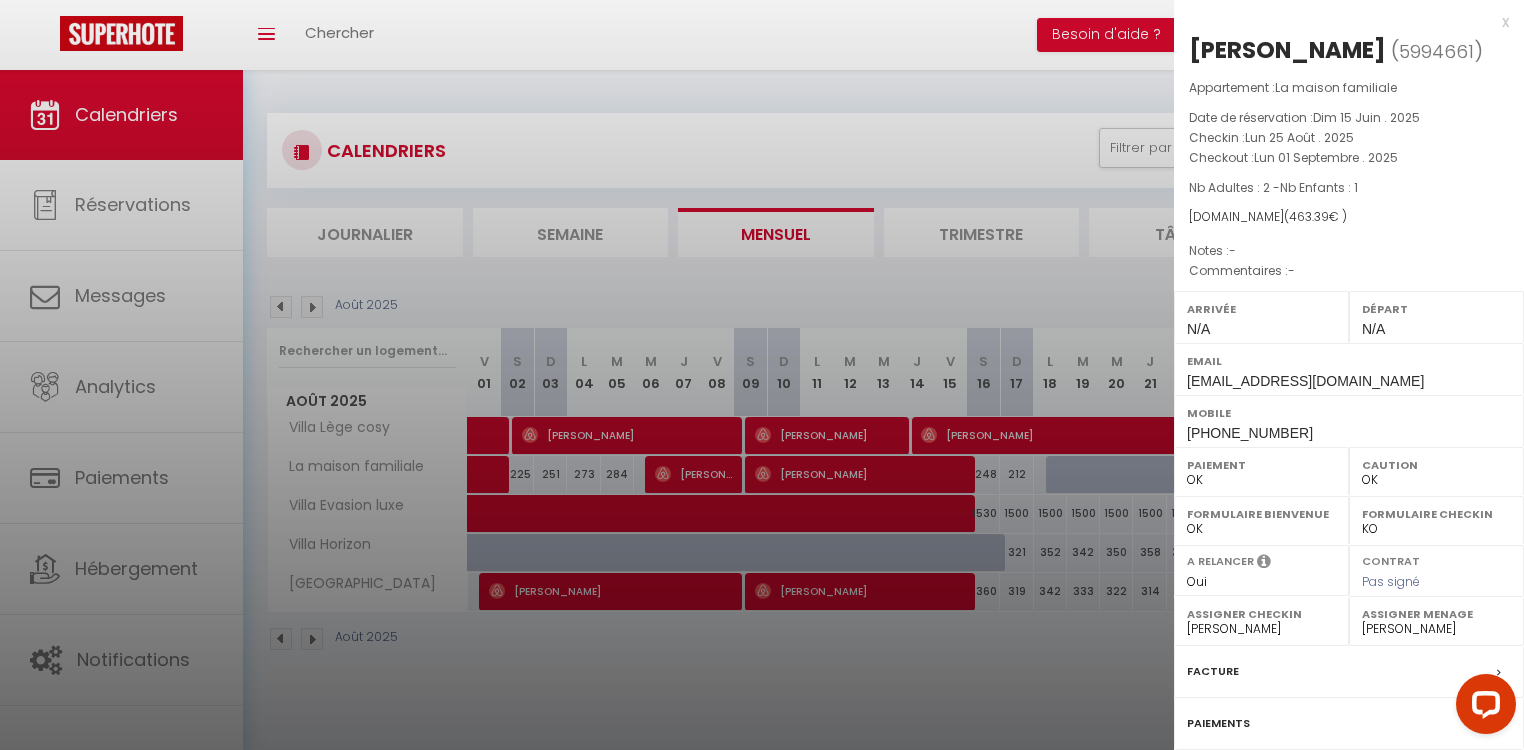 click at bounding box center (762, 375) 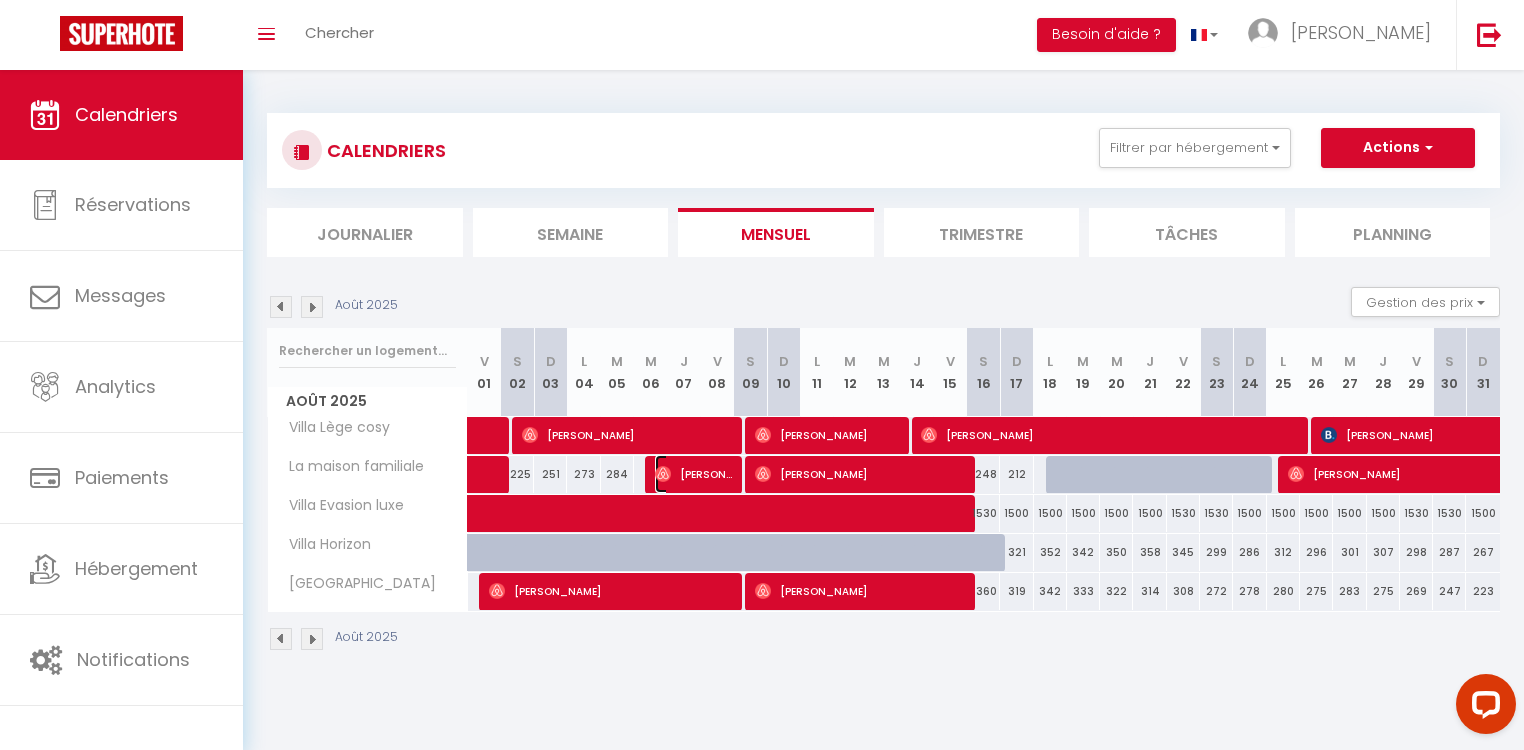 click on "[PERSON_NAME]" at bounding box center [693, 474] 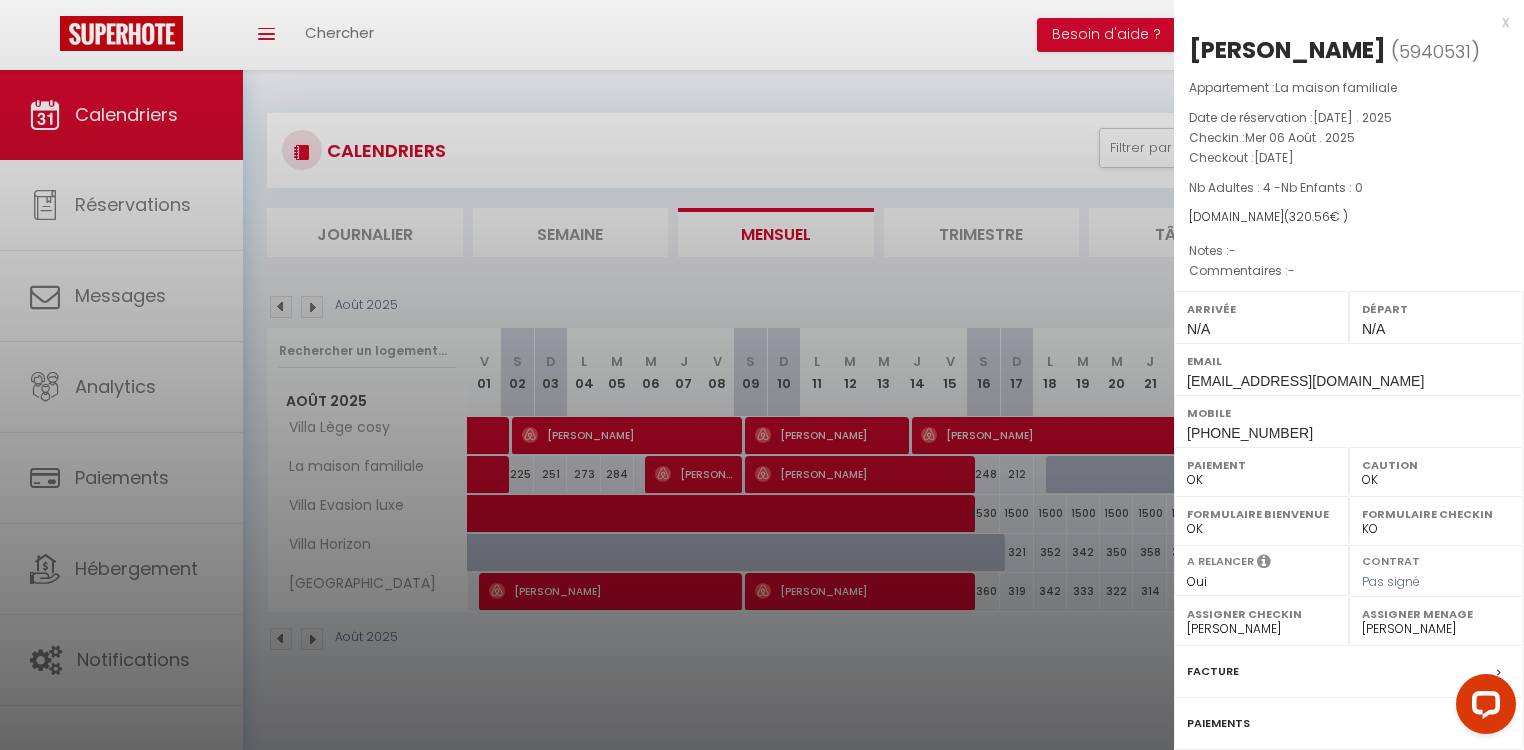click at bounding box center [762, 375] 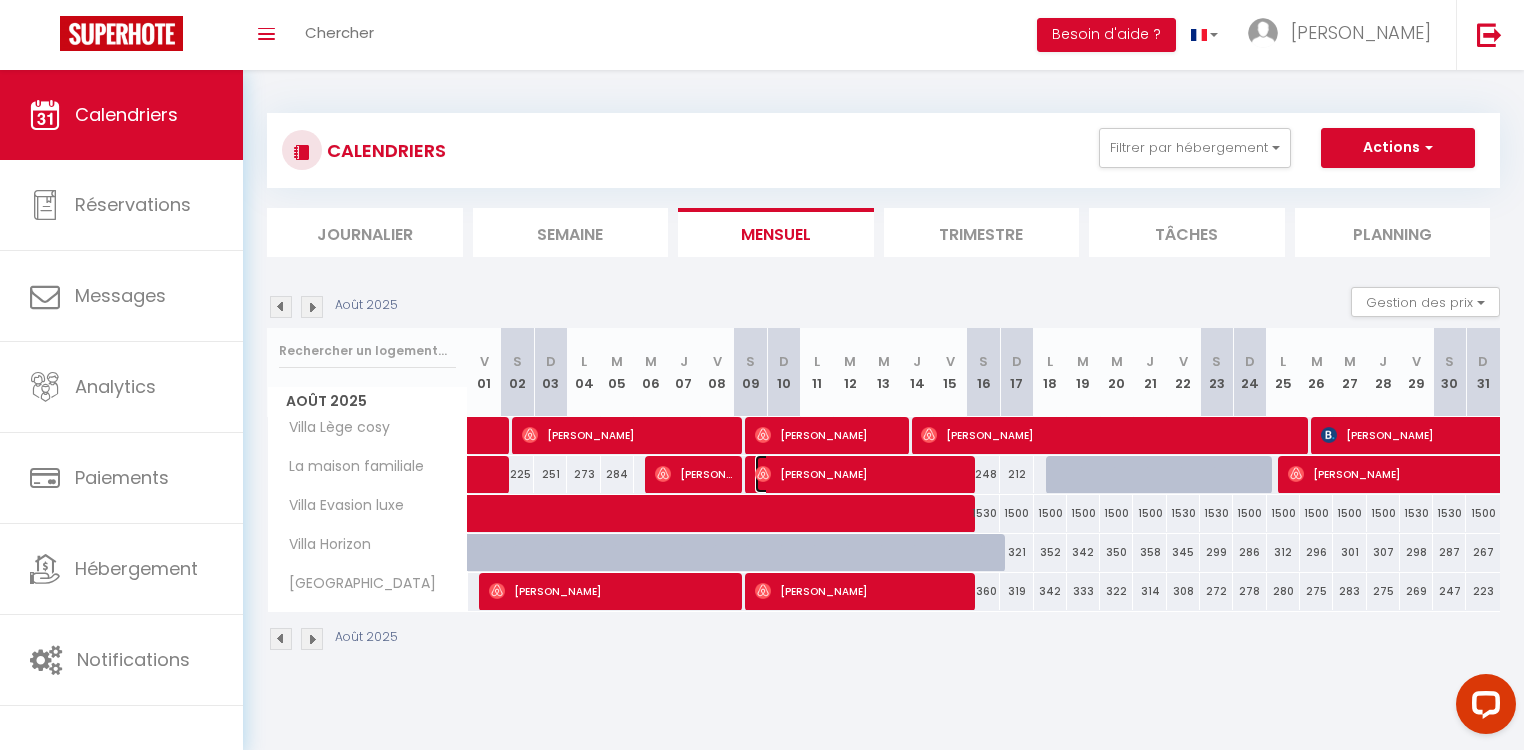 click on "[PERSON_NAME]" at bounding box center [859, 474] 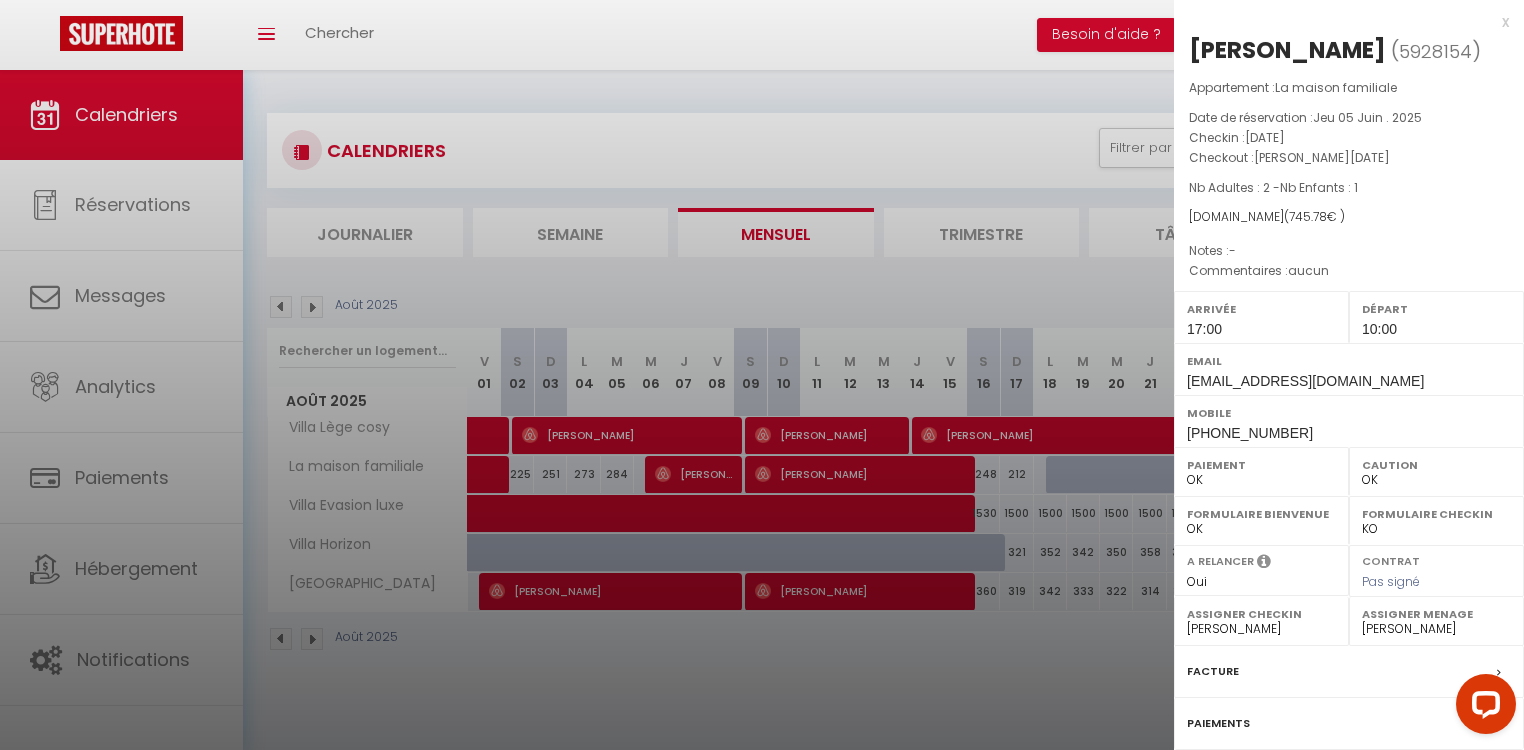 click on "-
[PERSON_NAME]
[PERSON_NAME]
[PERSON_NAME]" at bounding box center [1261, 629] 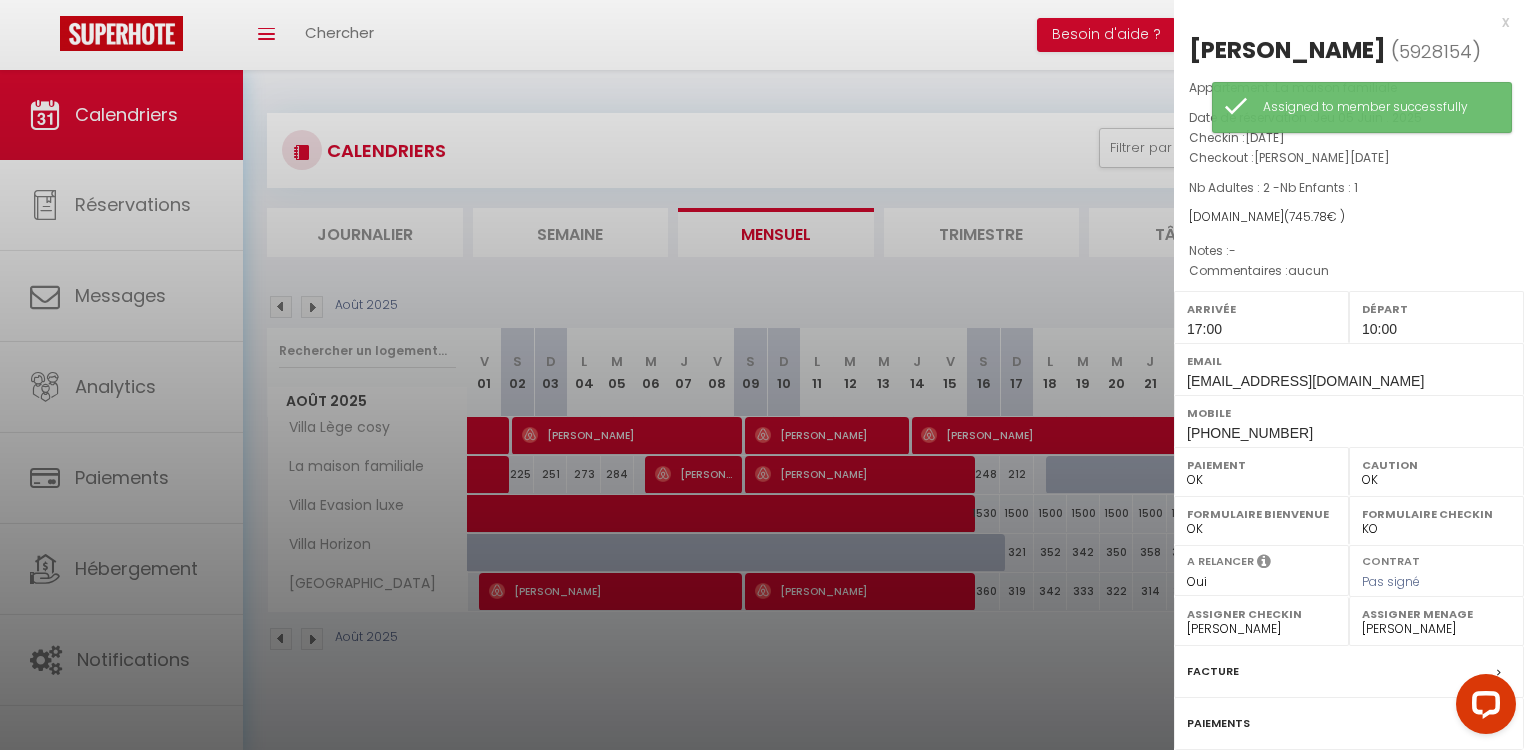 click at bounding box center (762, 375) 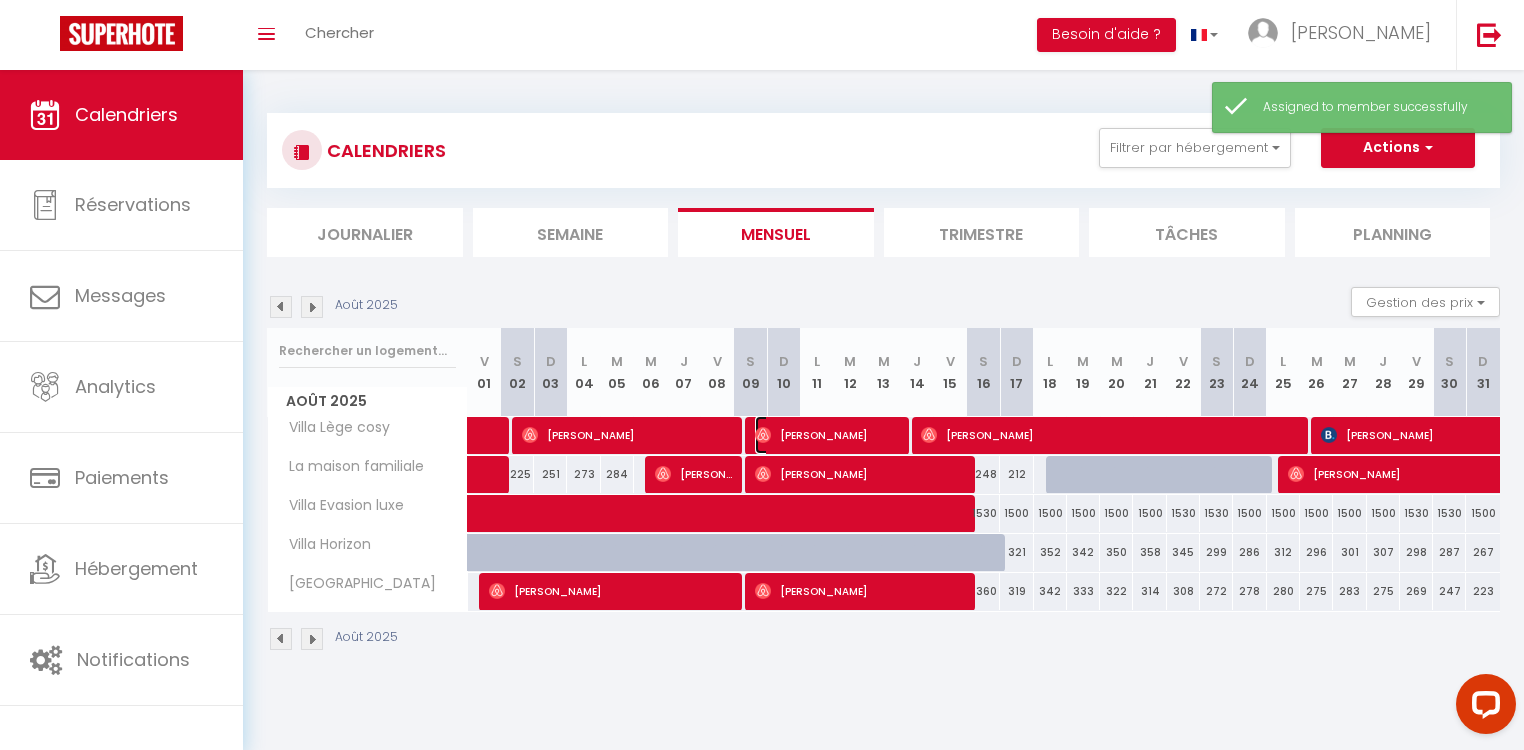 click on "[PERSON_NAME]" at bounding box center (826, 435) 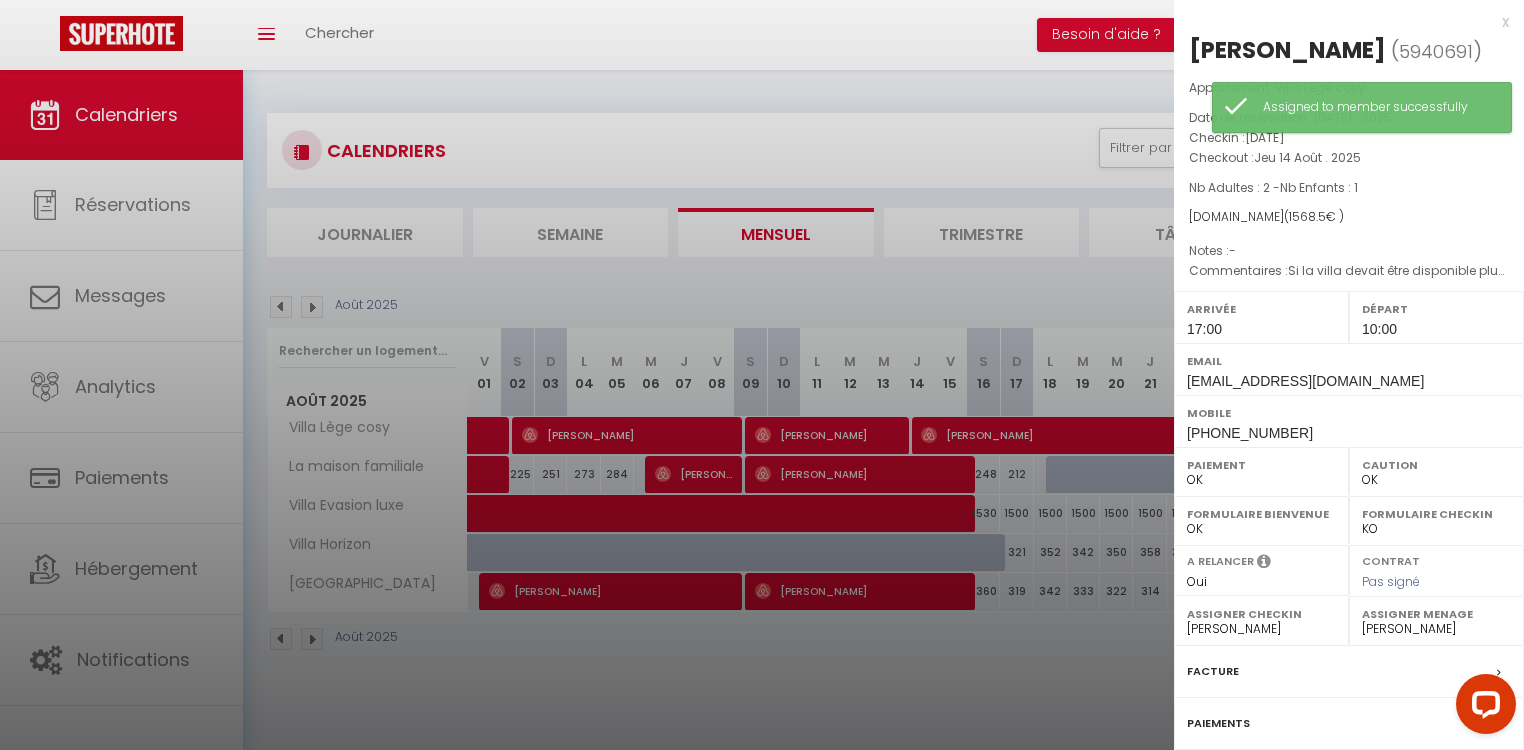 click at bounding box center [762, 375] 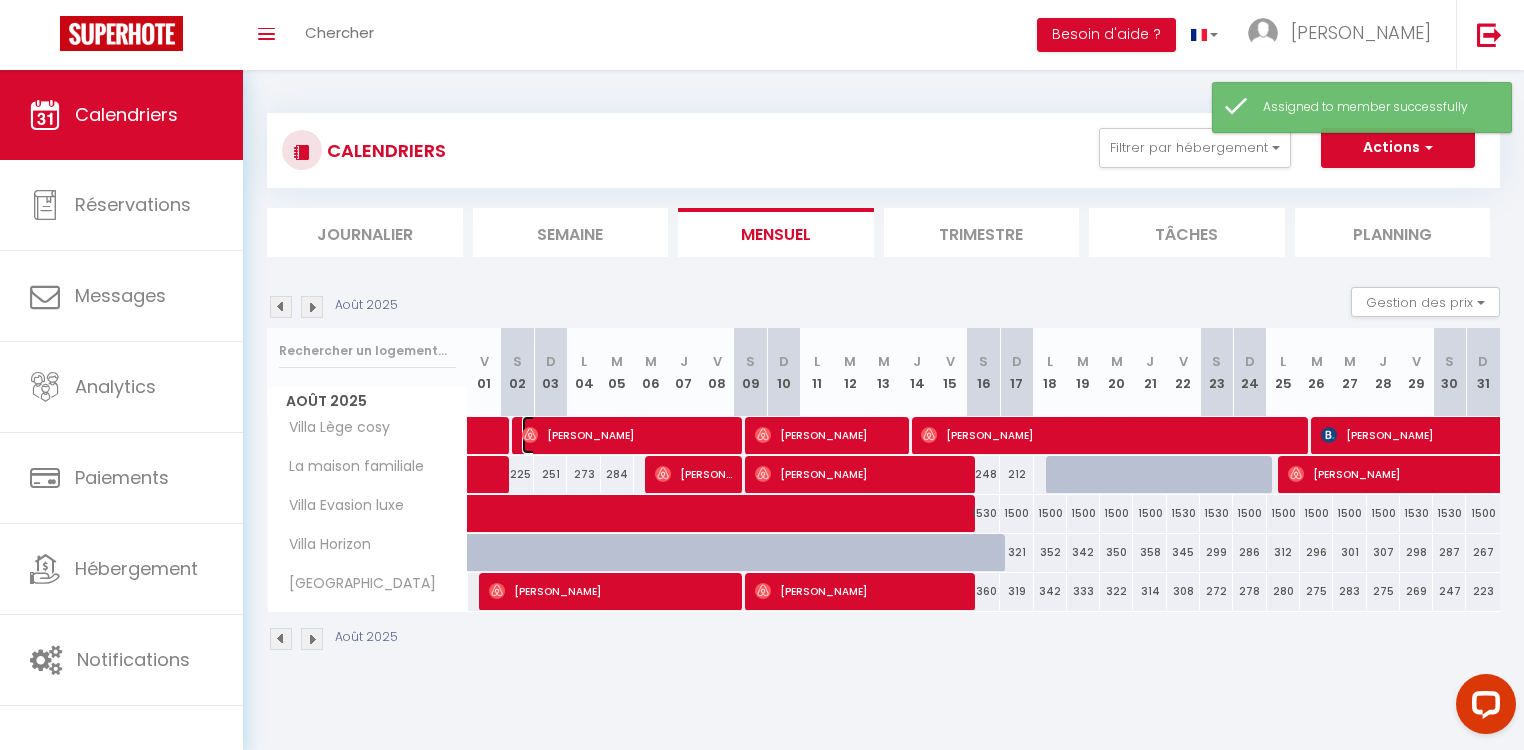 click on "[PERSON_NAME]" at bounding box center [626, 435] 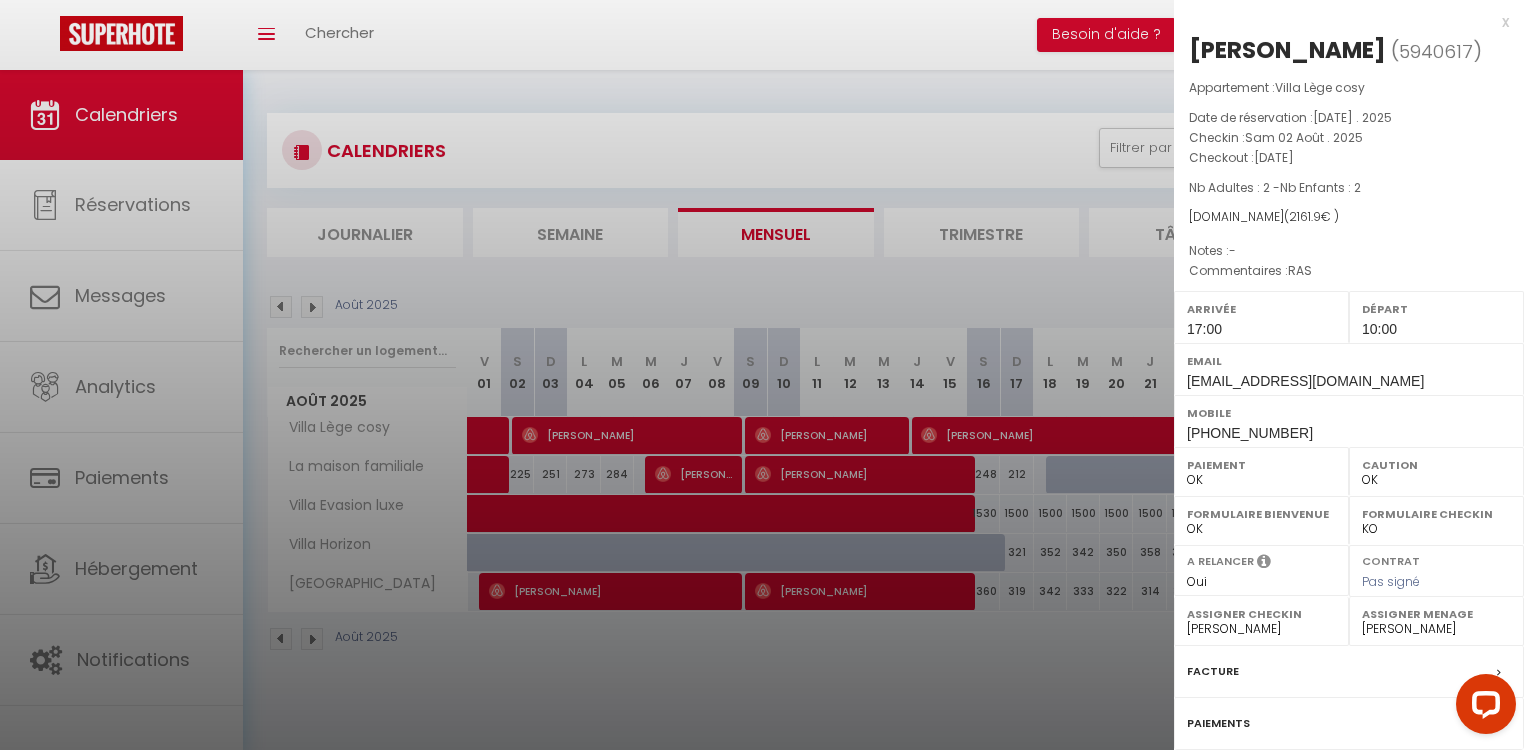 click at bounding box center [762, 375] 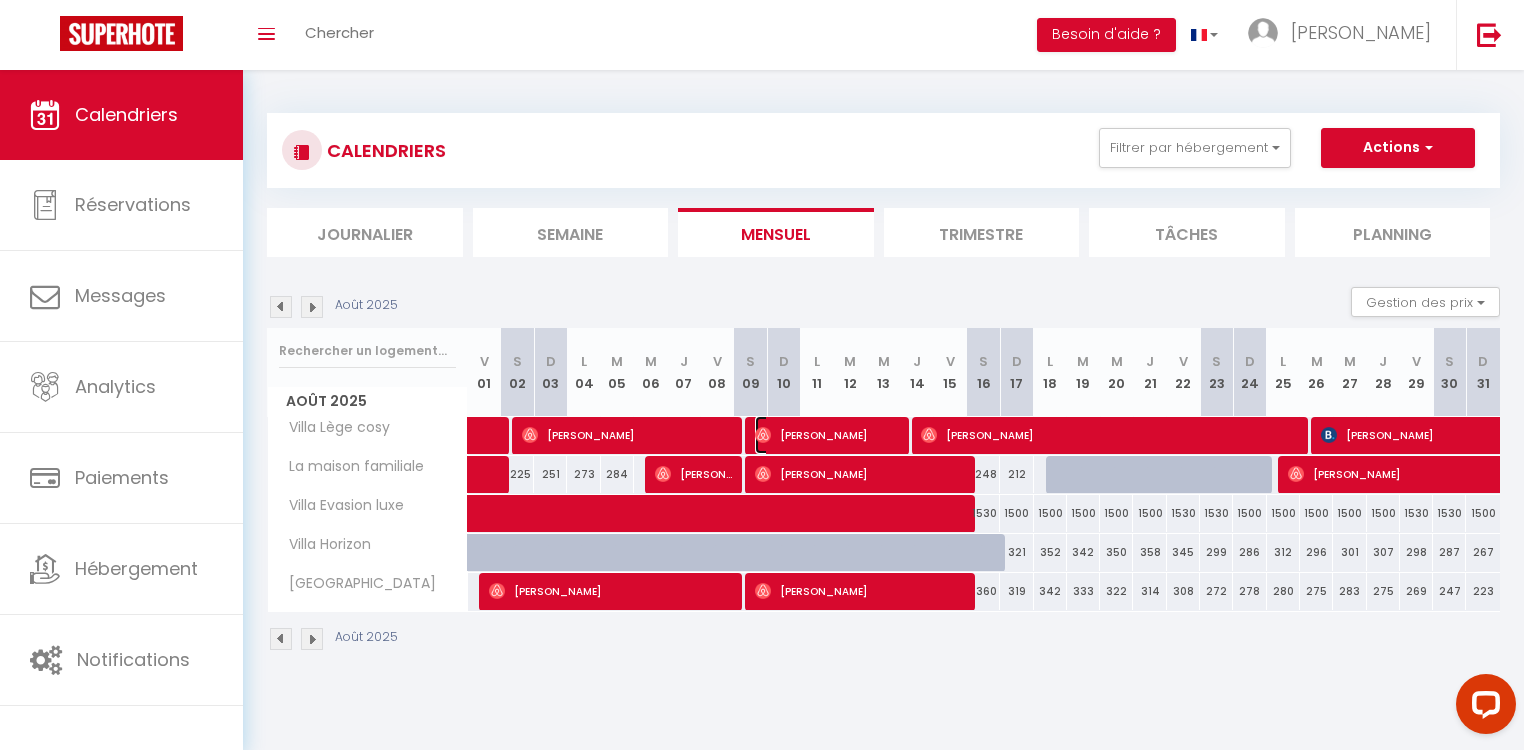 click on "[PERSON_NAME]" at bounding box center (826, 435) 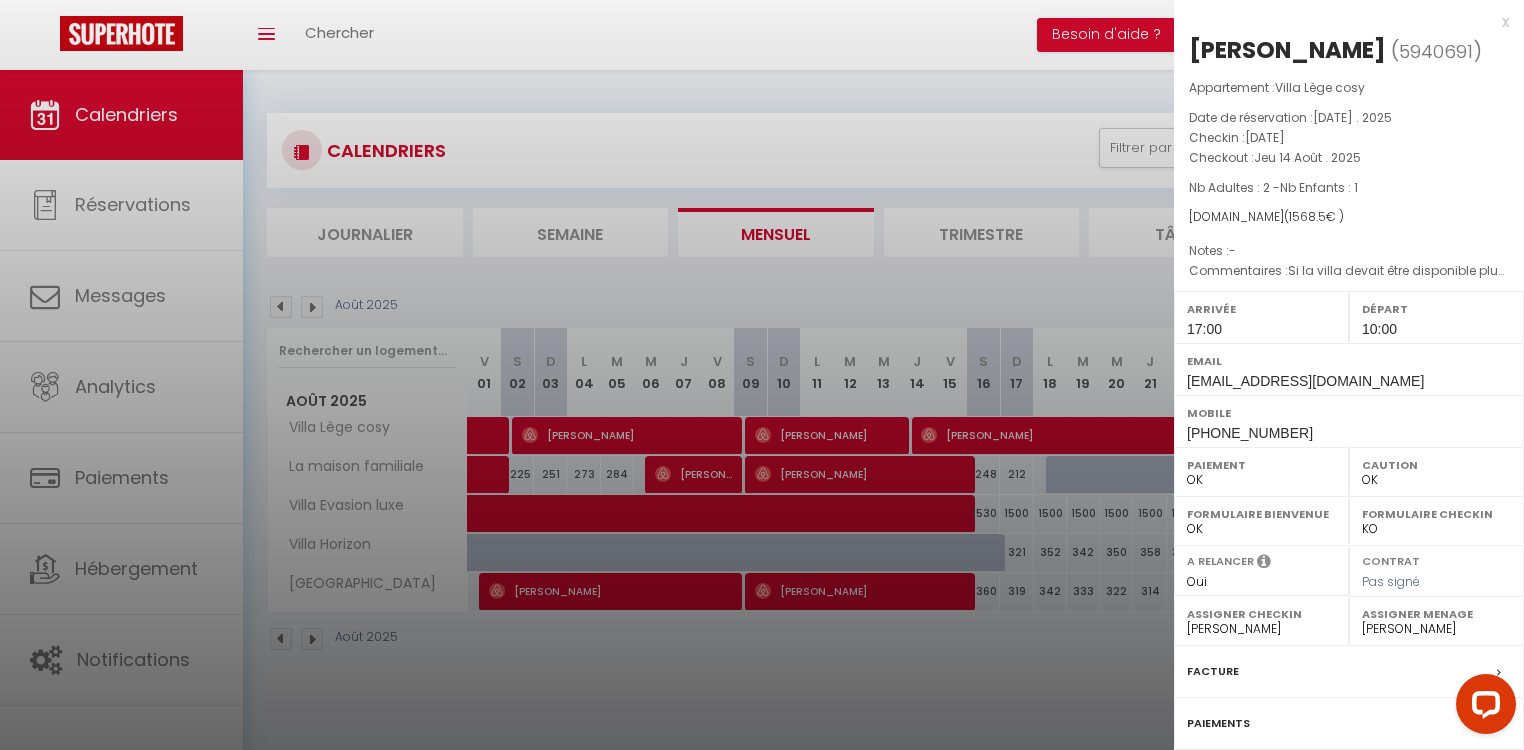 click on "-
[PERSON_NAME]
[PERSON_NAME]
[PERSON_NAME]" at bounding box center (1261, 629) 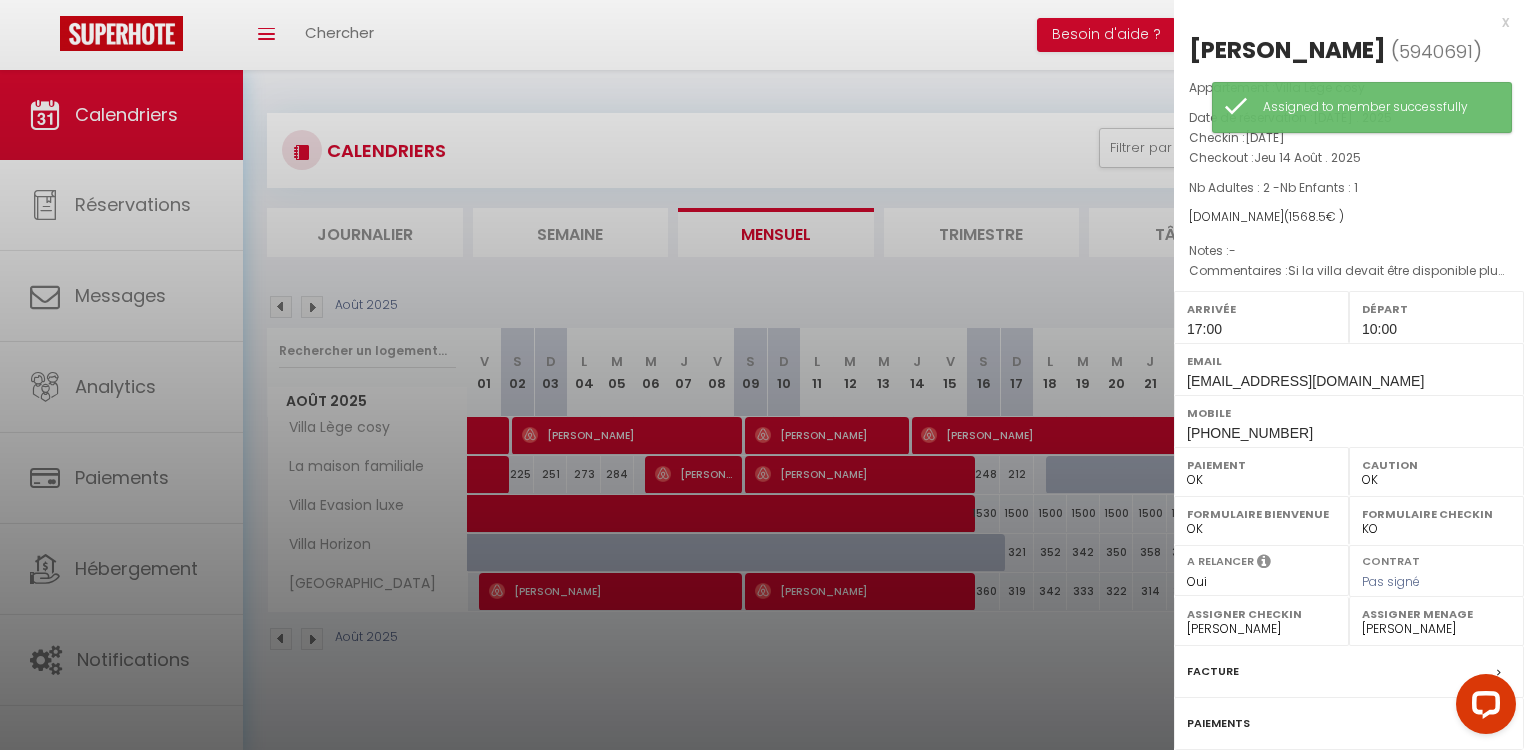 click on "-
[PERSON_NAME]
[PERSON_NAME]
[PERSON_NAME]" at bounding box center [1436, 629] 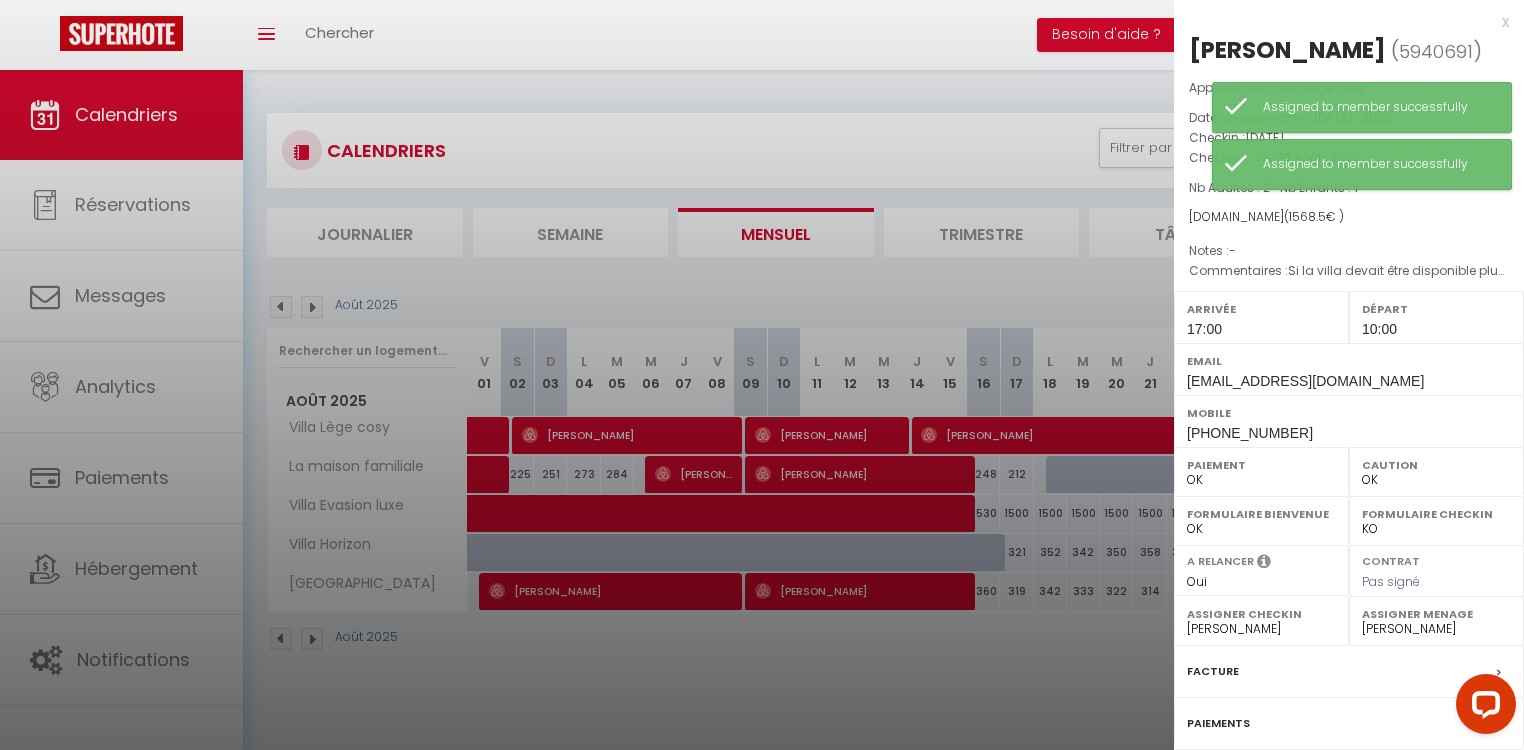 click at bounding box center [762, 375] 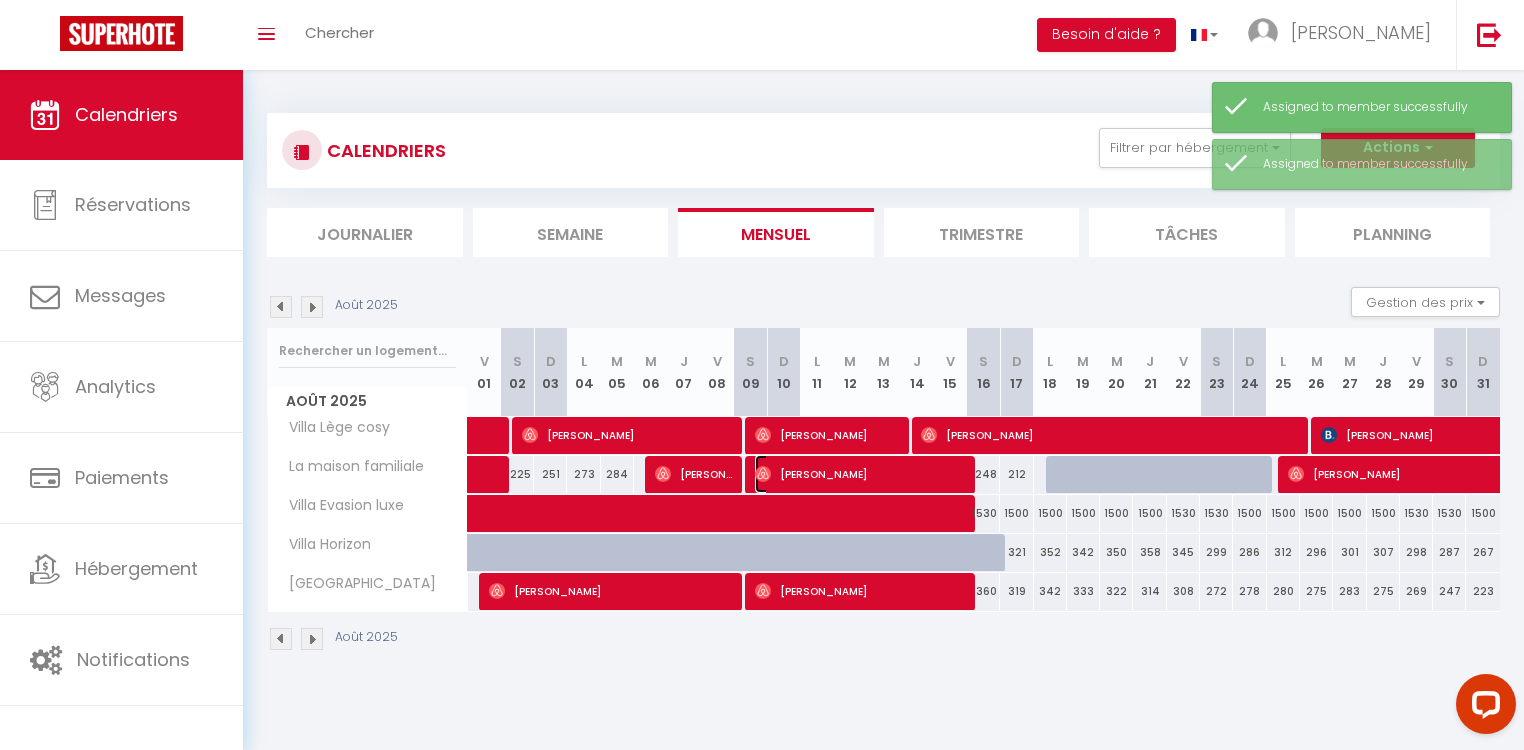 click on "[PERSON_NAME]" at bounding box center [859, 474] 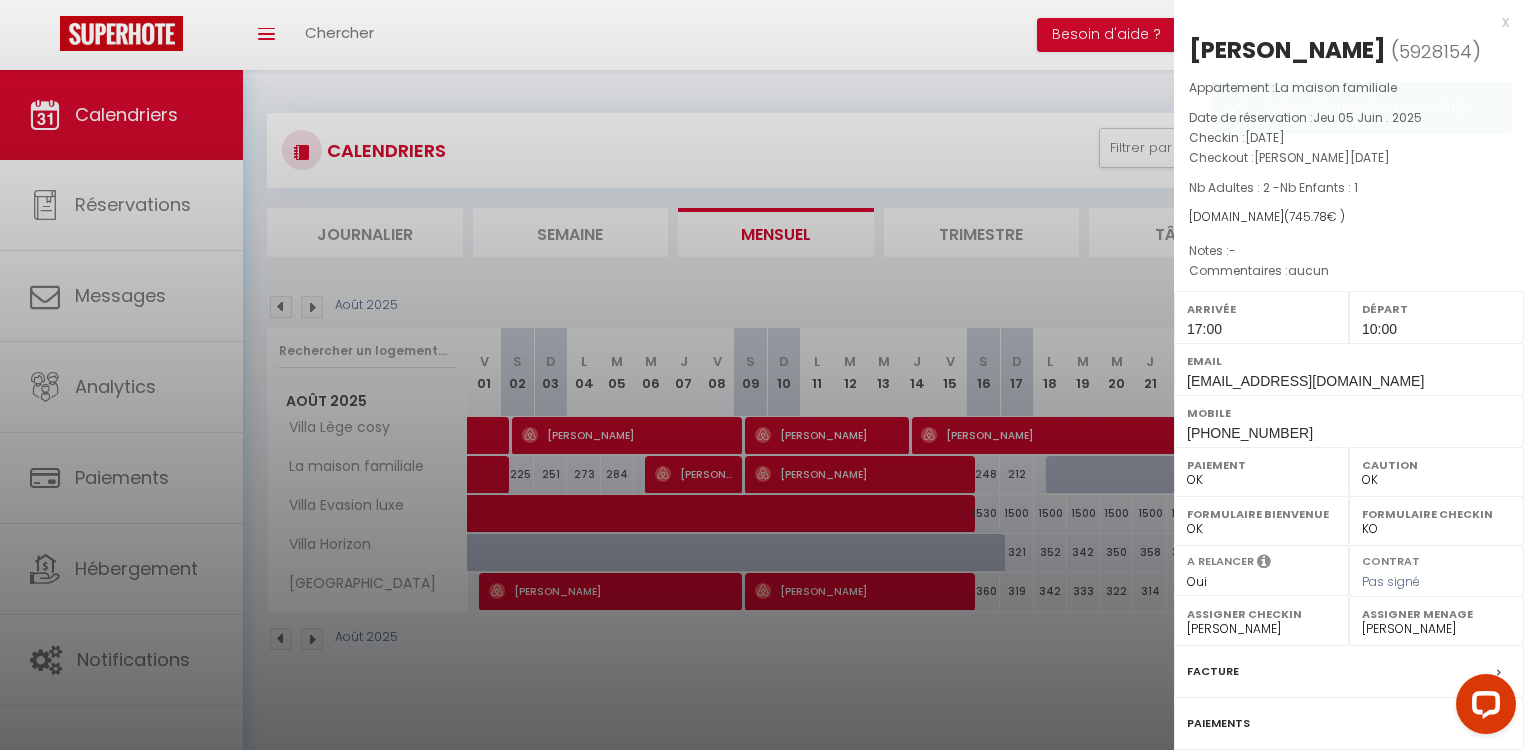 click at bounding box center (762, 375) 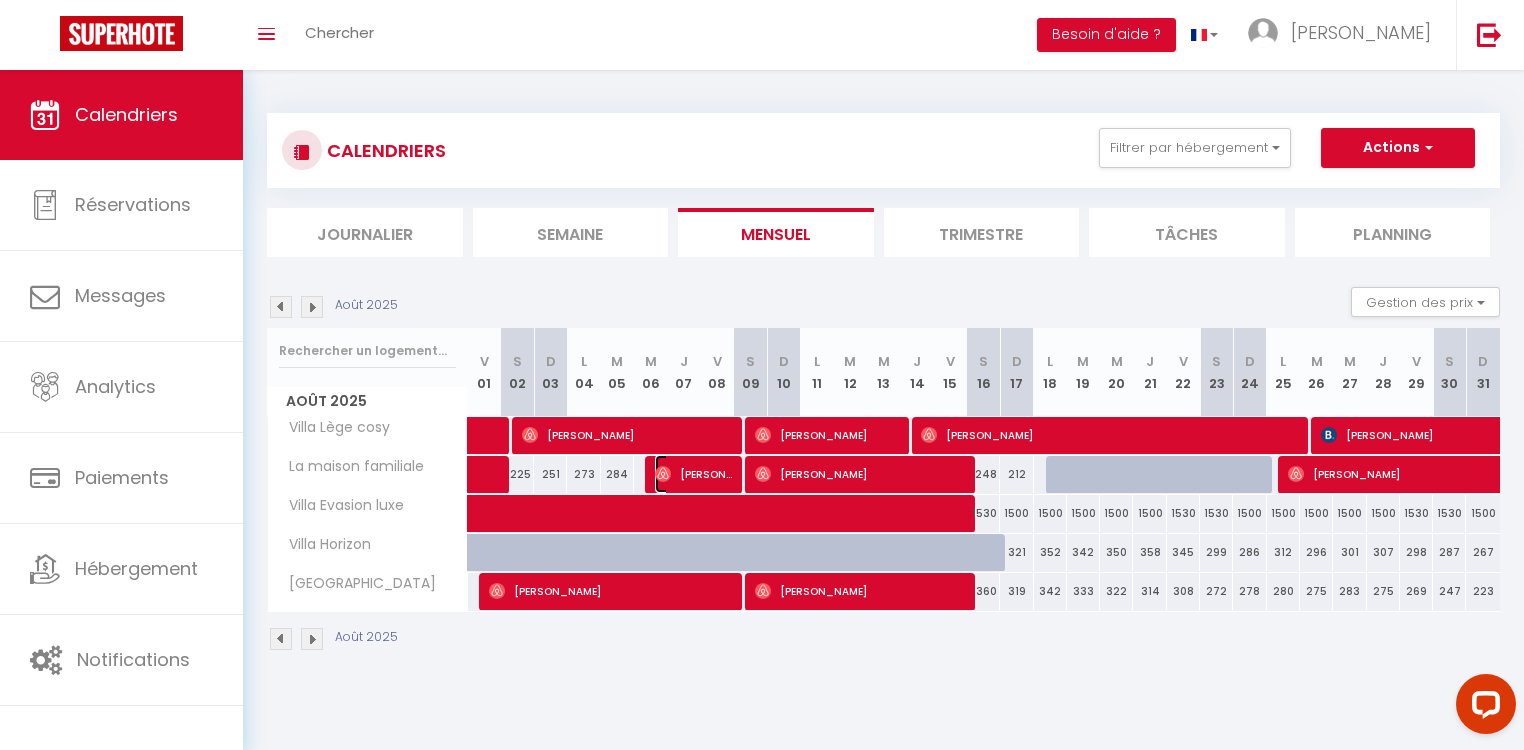 click on "[PERSON_NAME]" at bounding box center [693, 474] 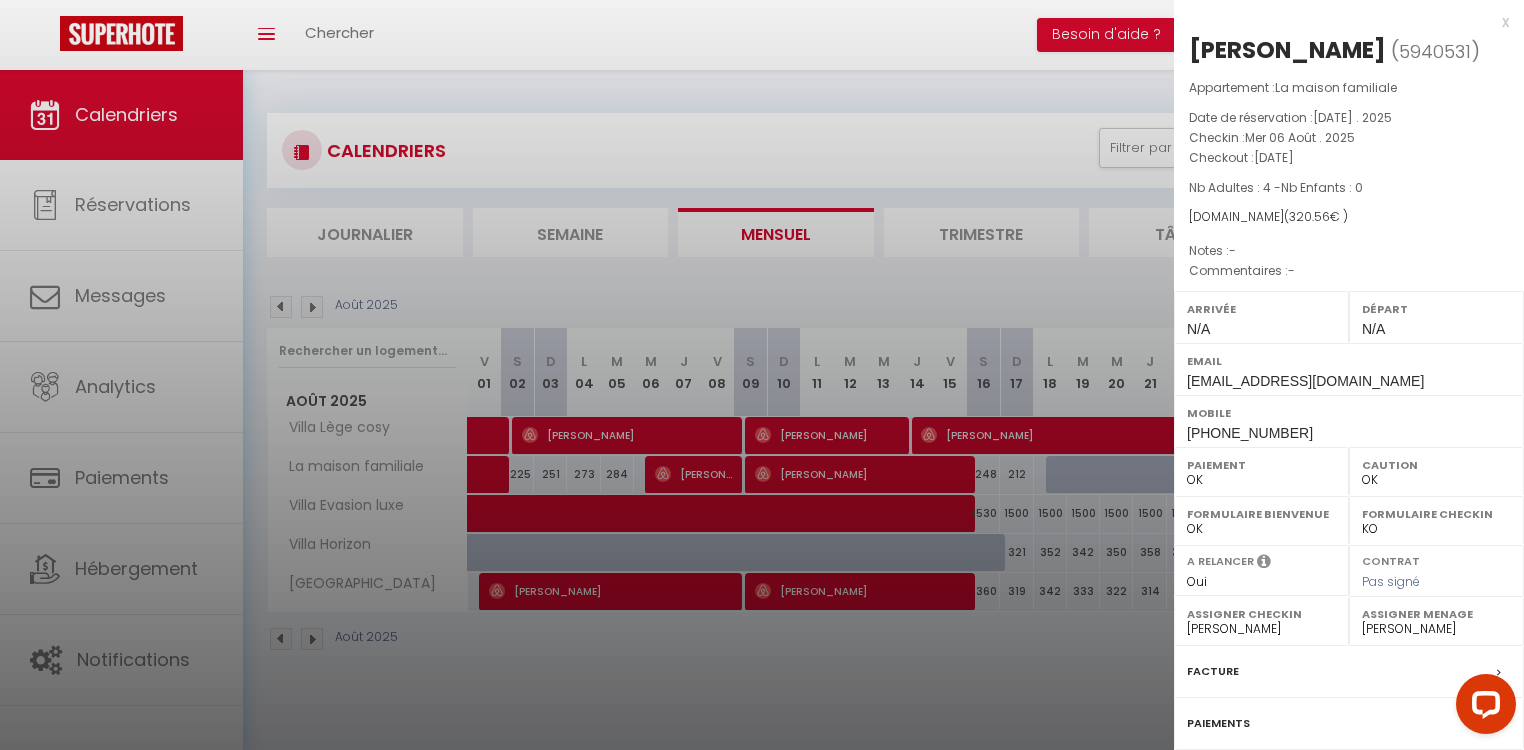 click at bounding box center [762, 375] 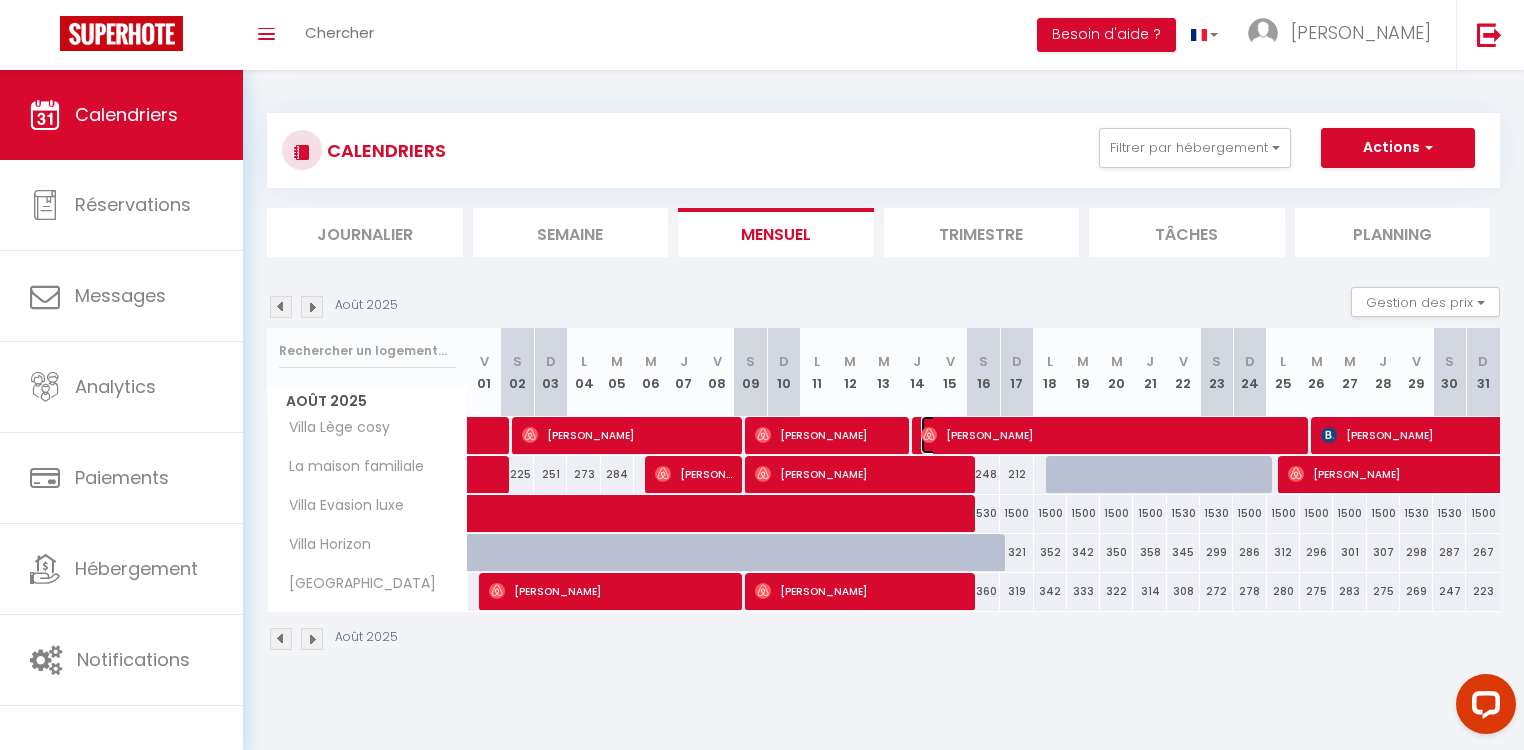 click on "[PERSON_NAME]" at bounding box center (1108, 435) 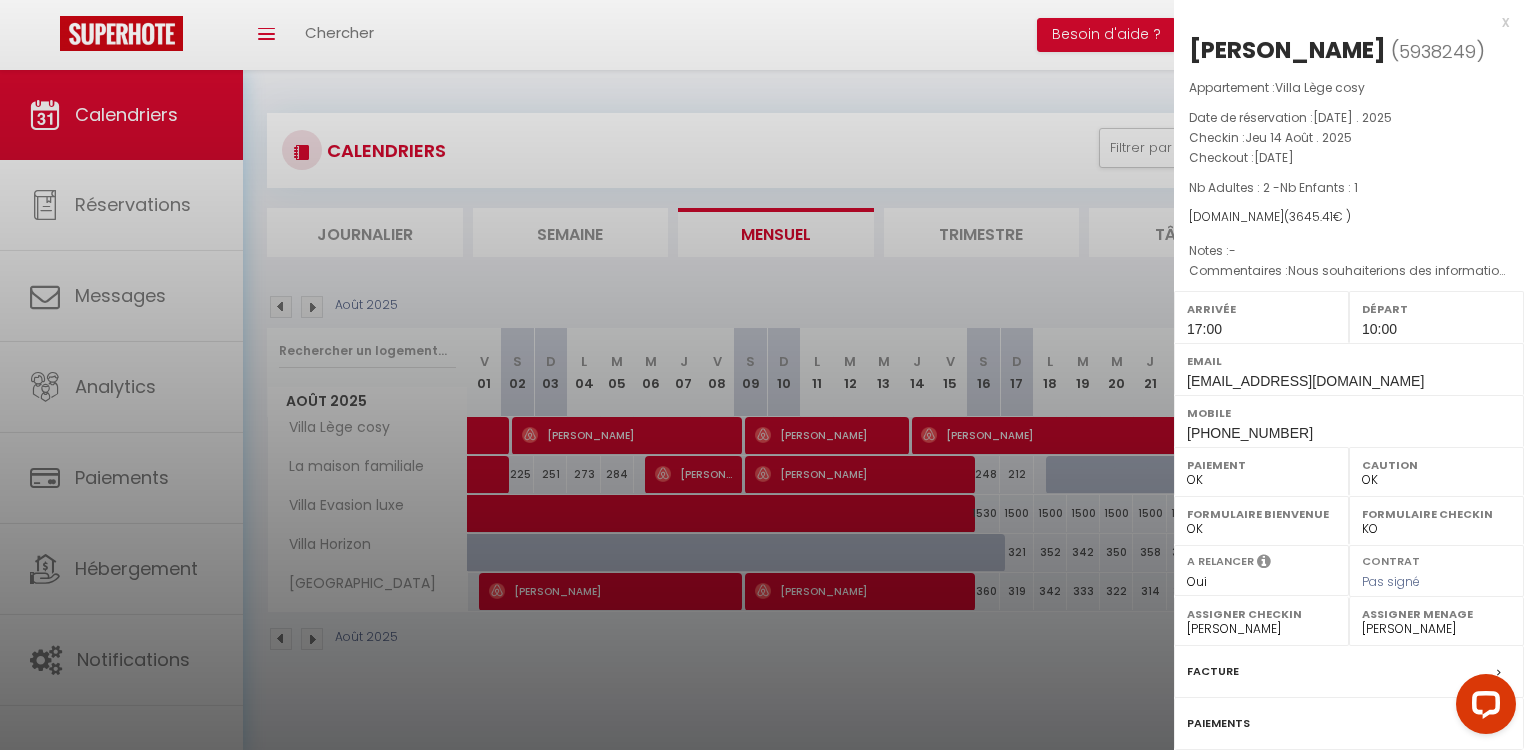 click at bounding box center [762, 375] 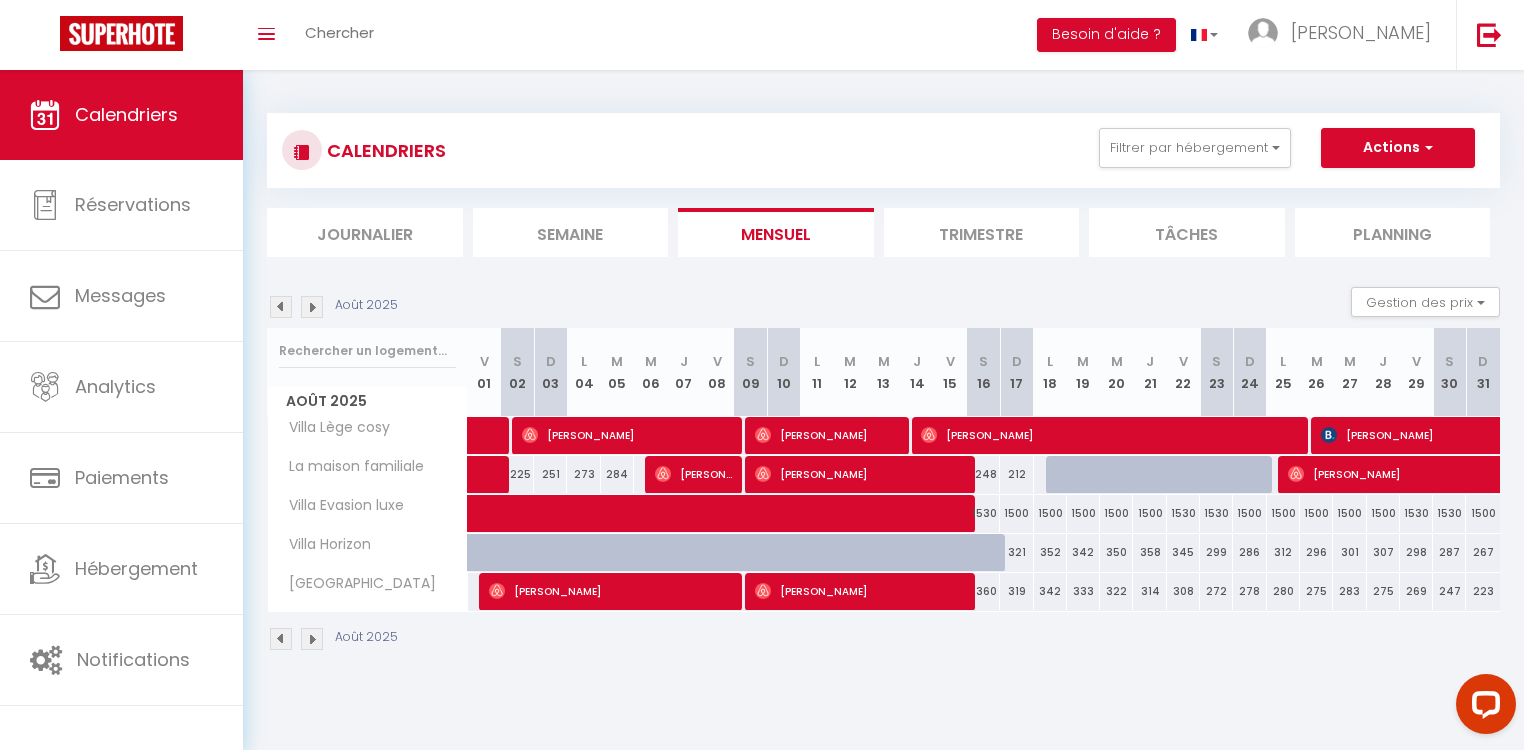 click at bounding box center (281, 639) 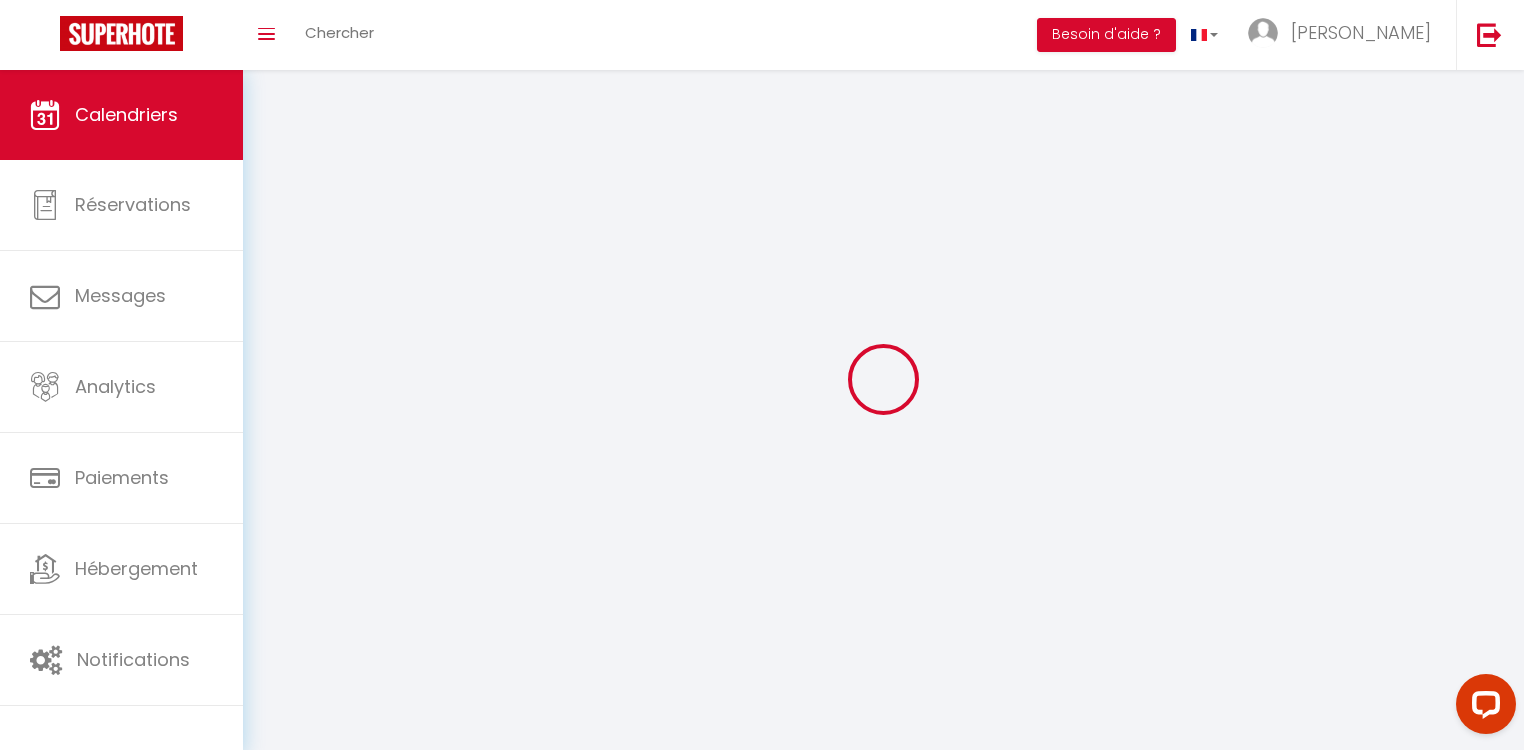 select on "0" 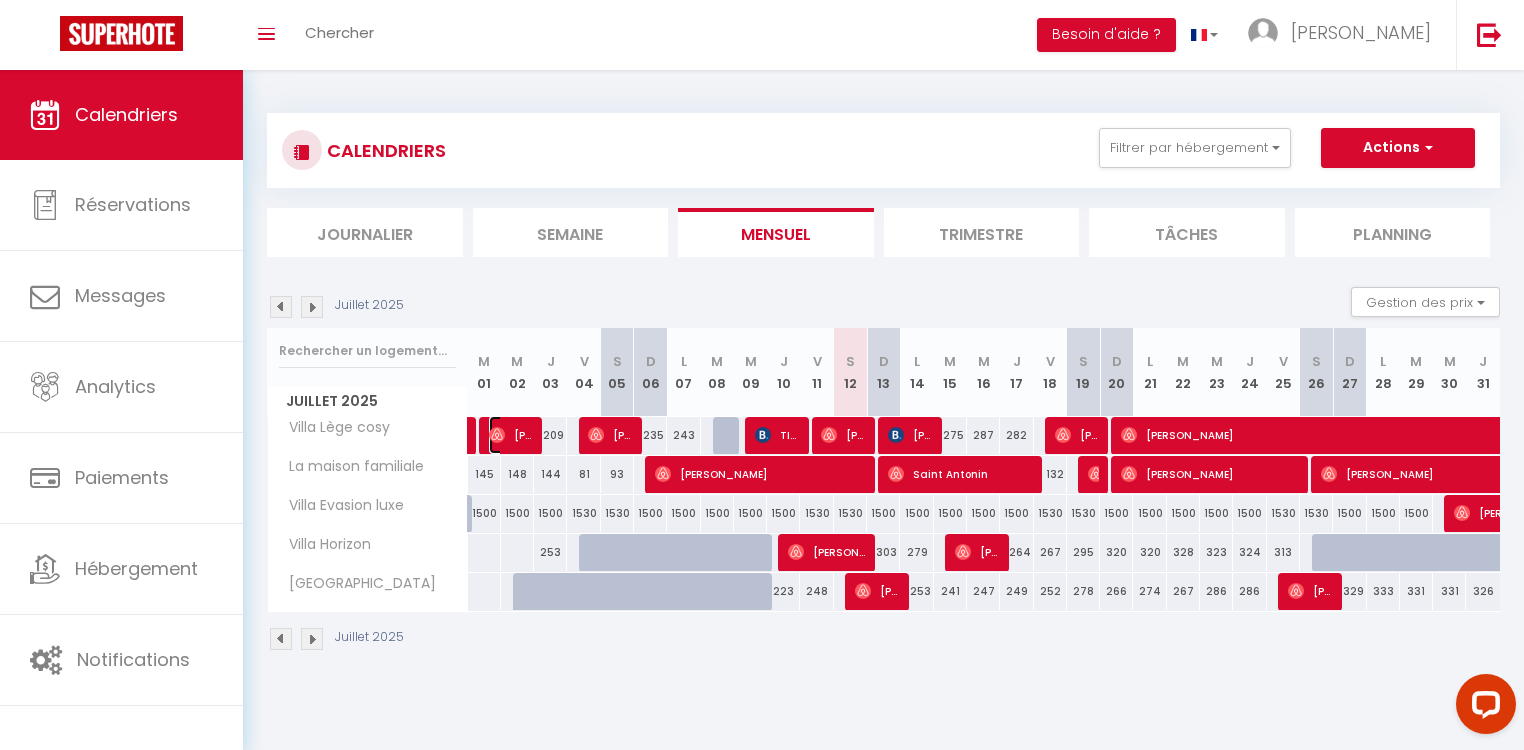 click at bounding box center [497, 435] 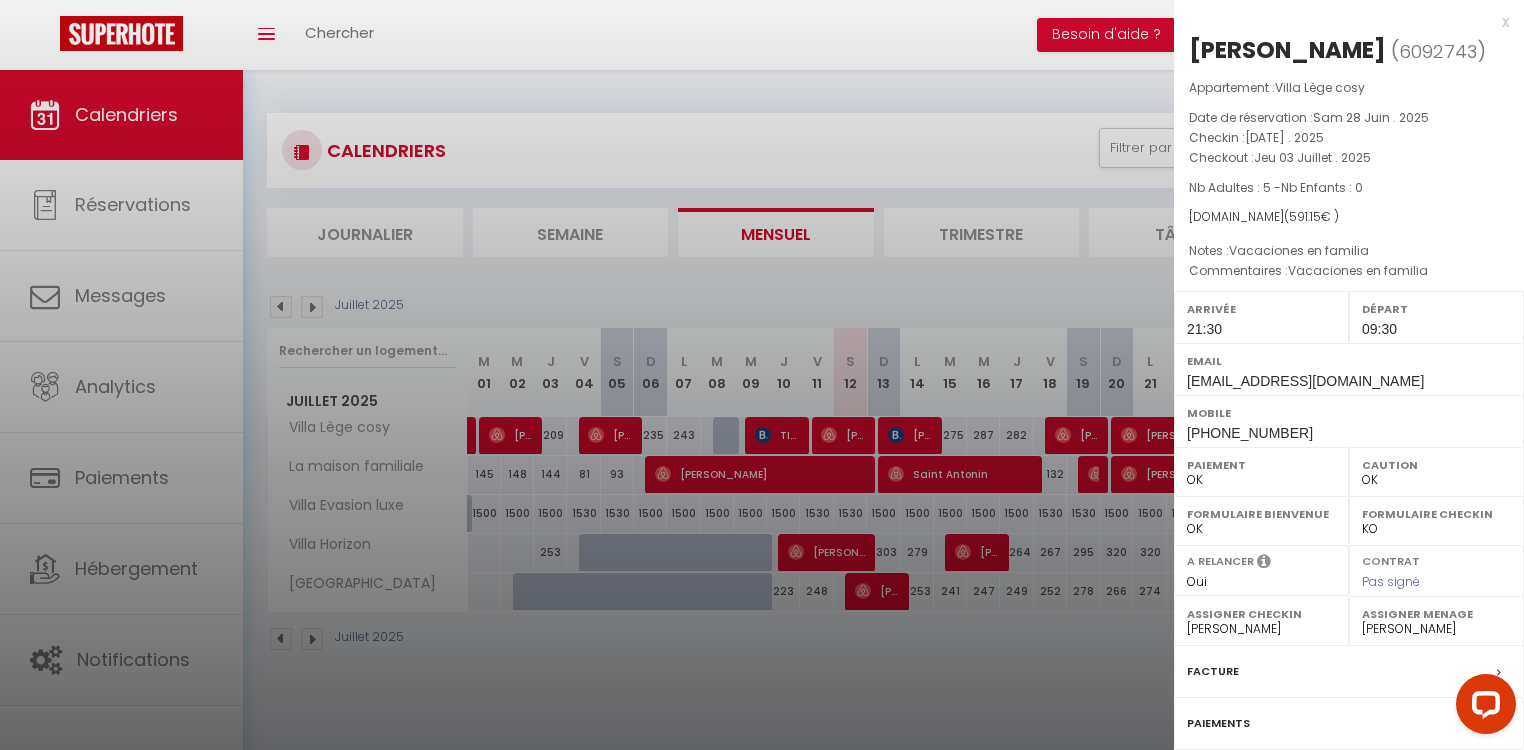 click at bounding box center [762, 375] 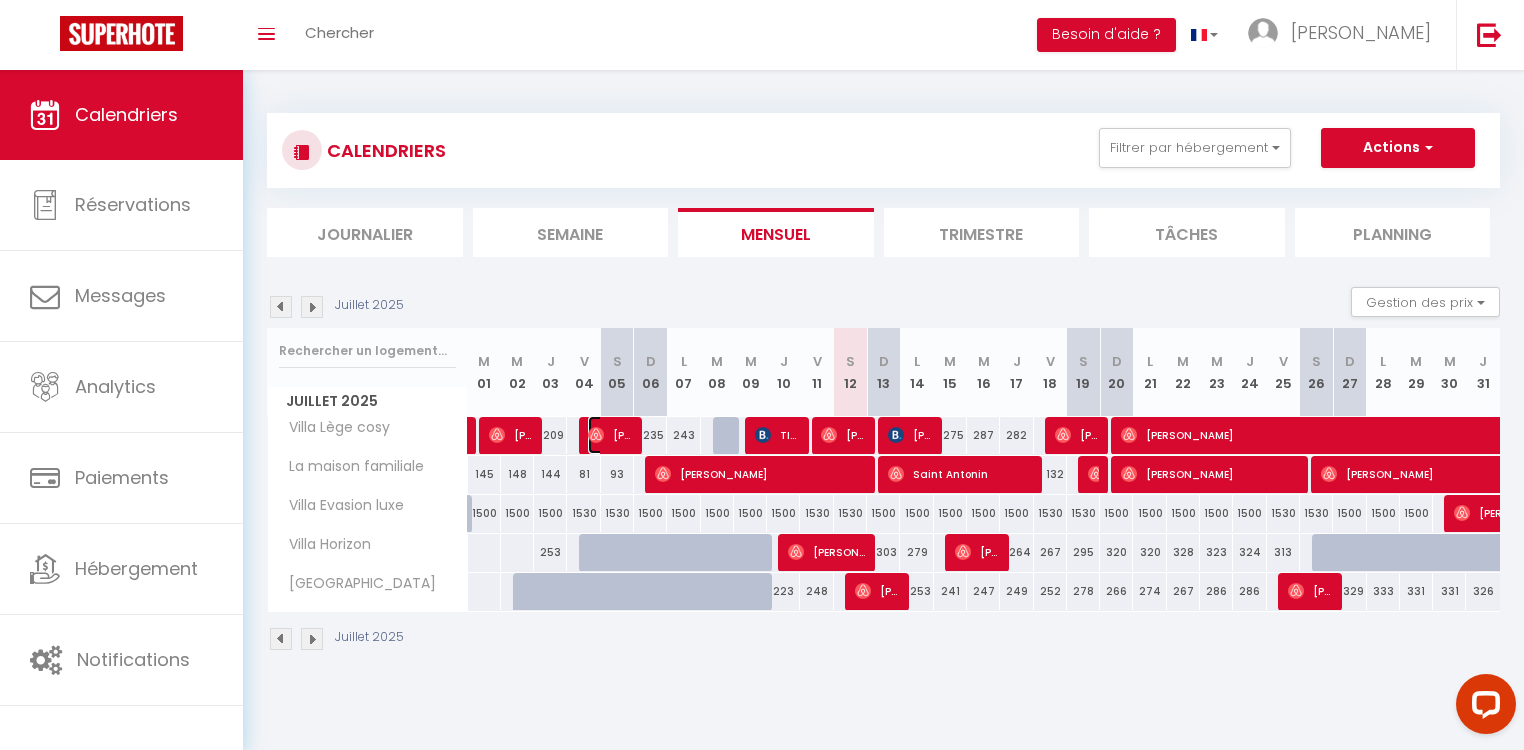 click on "[PERSON_NAME]" at bounding box center (610, 435) 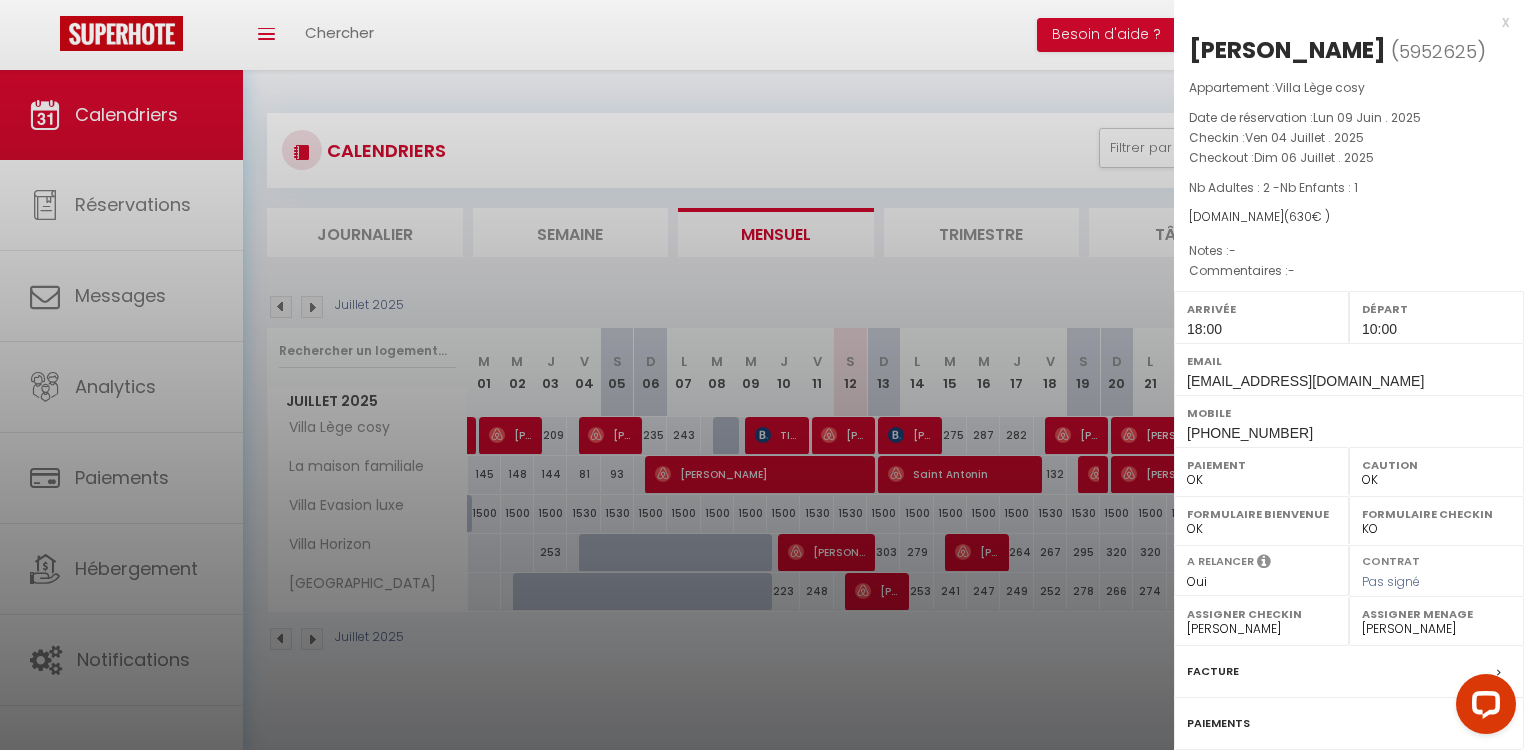 click at bounding box center (762, 375) 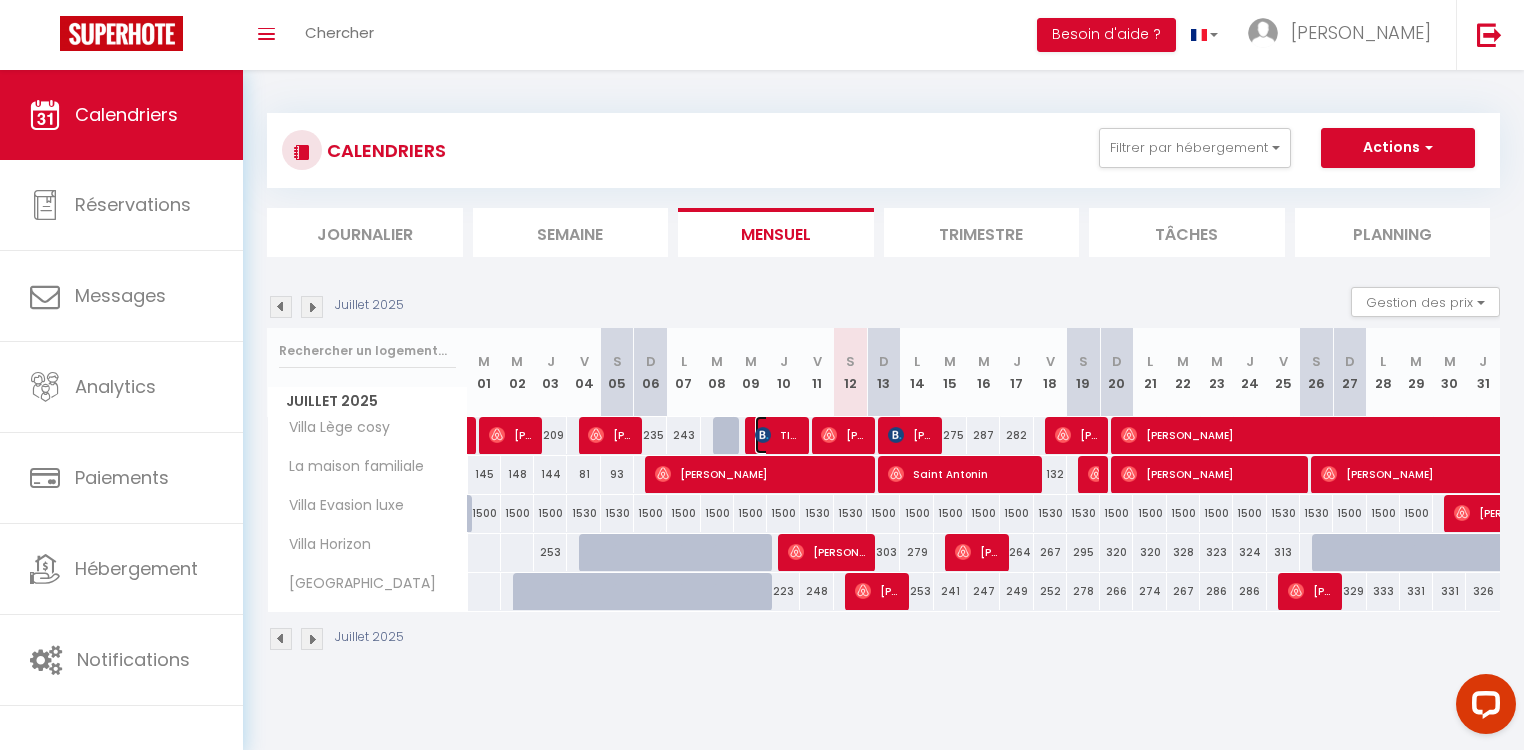 click on "TISSIER Emmanuelle" at bounding box center (777, 435) 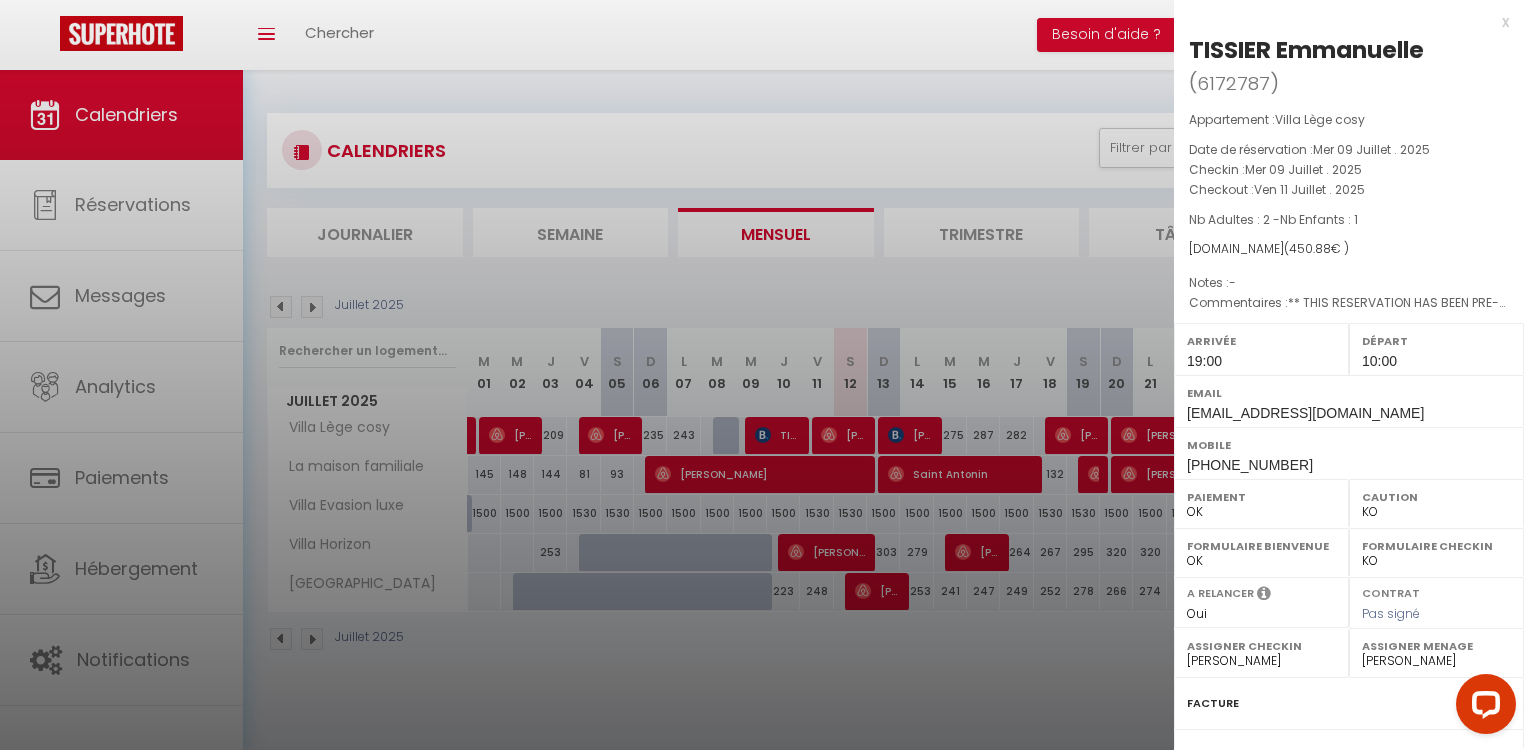 click at bounding box center (762, 375) 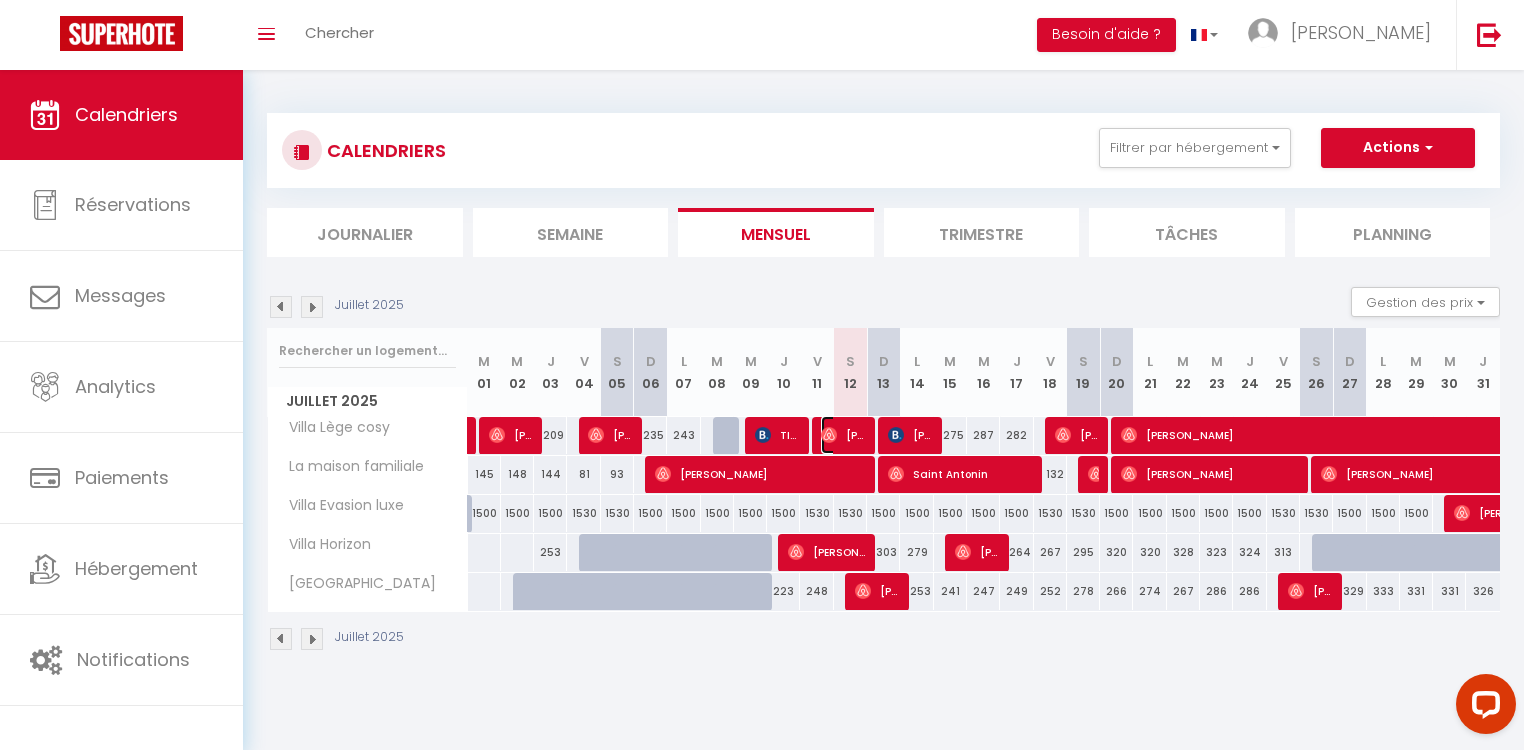 click on "[PERSON_NAME]" at bounding box center (843, 435) 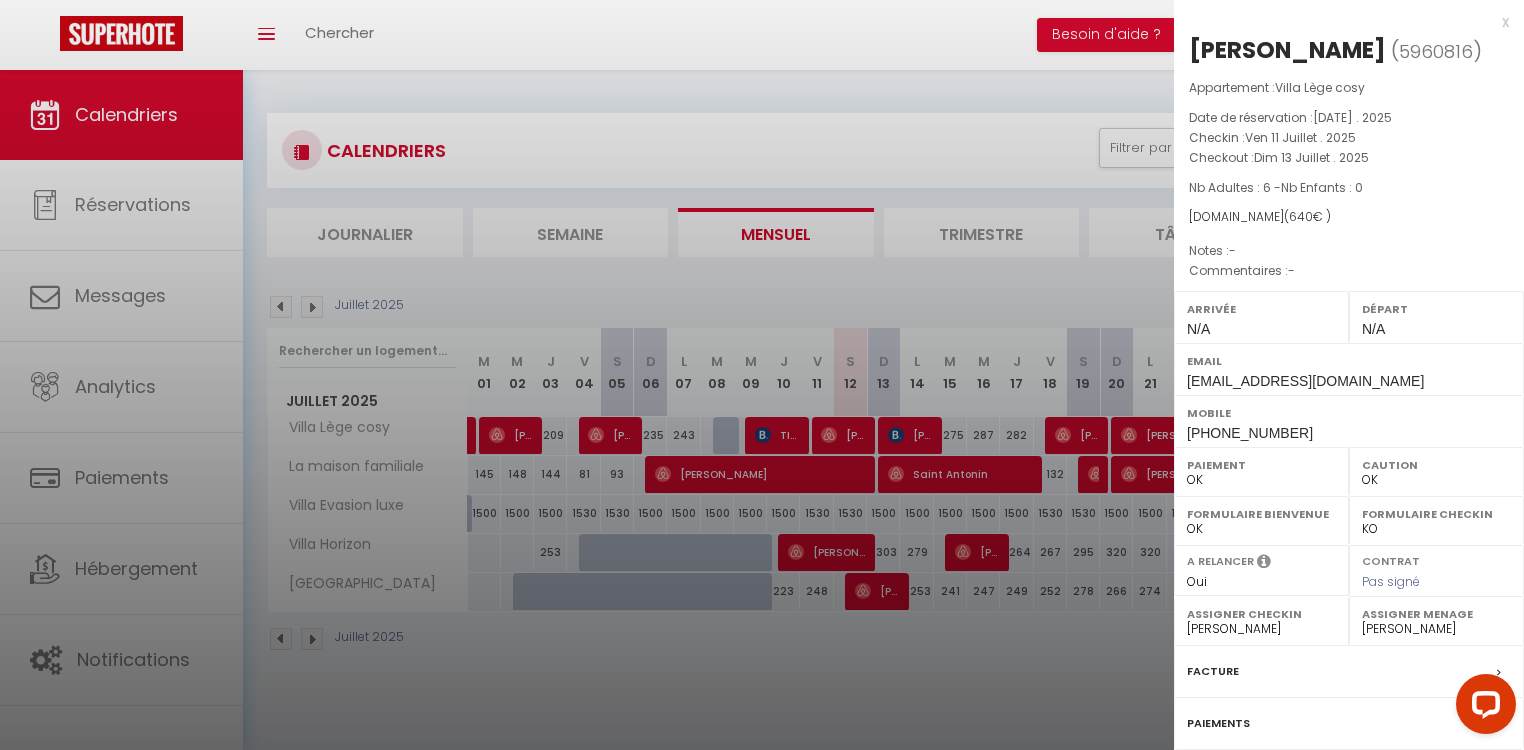 click at bounding box center (762, 375) 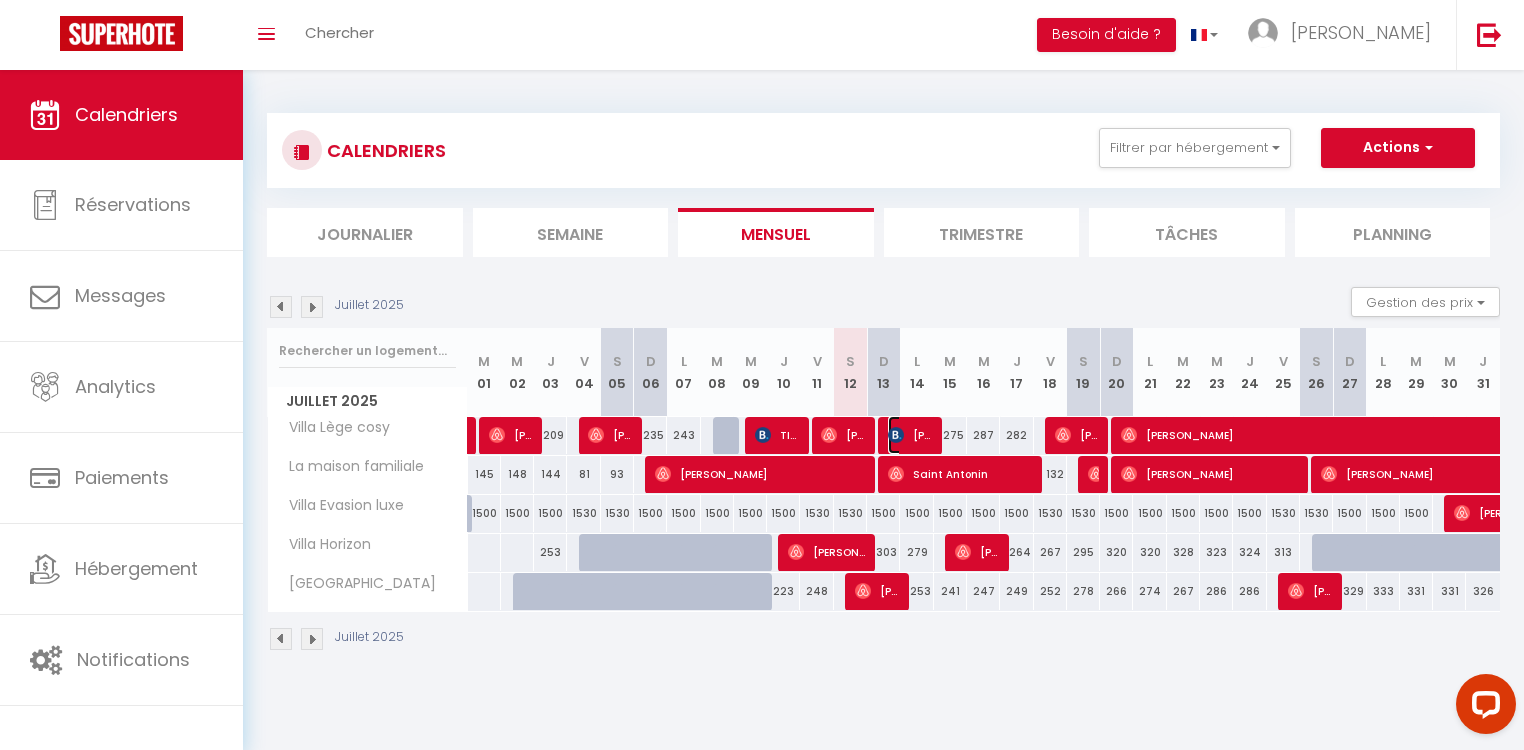 click at bounding box center [896, 435] 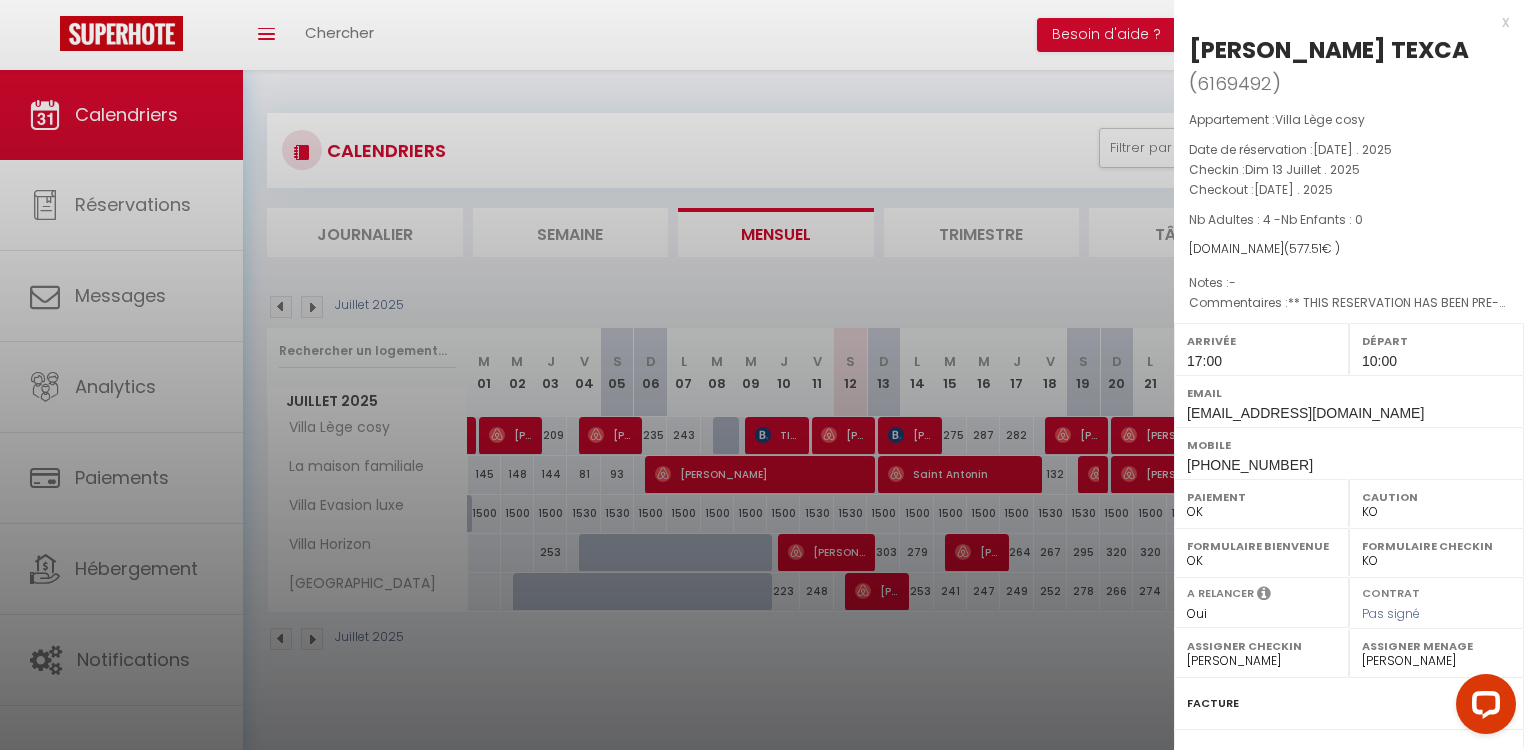 click at bounding box center (762, 375) 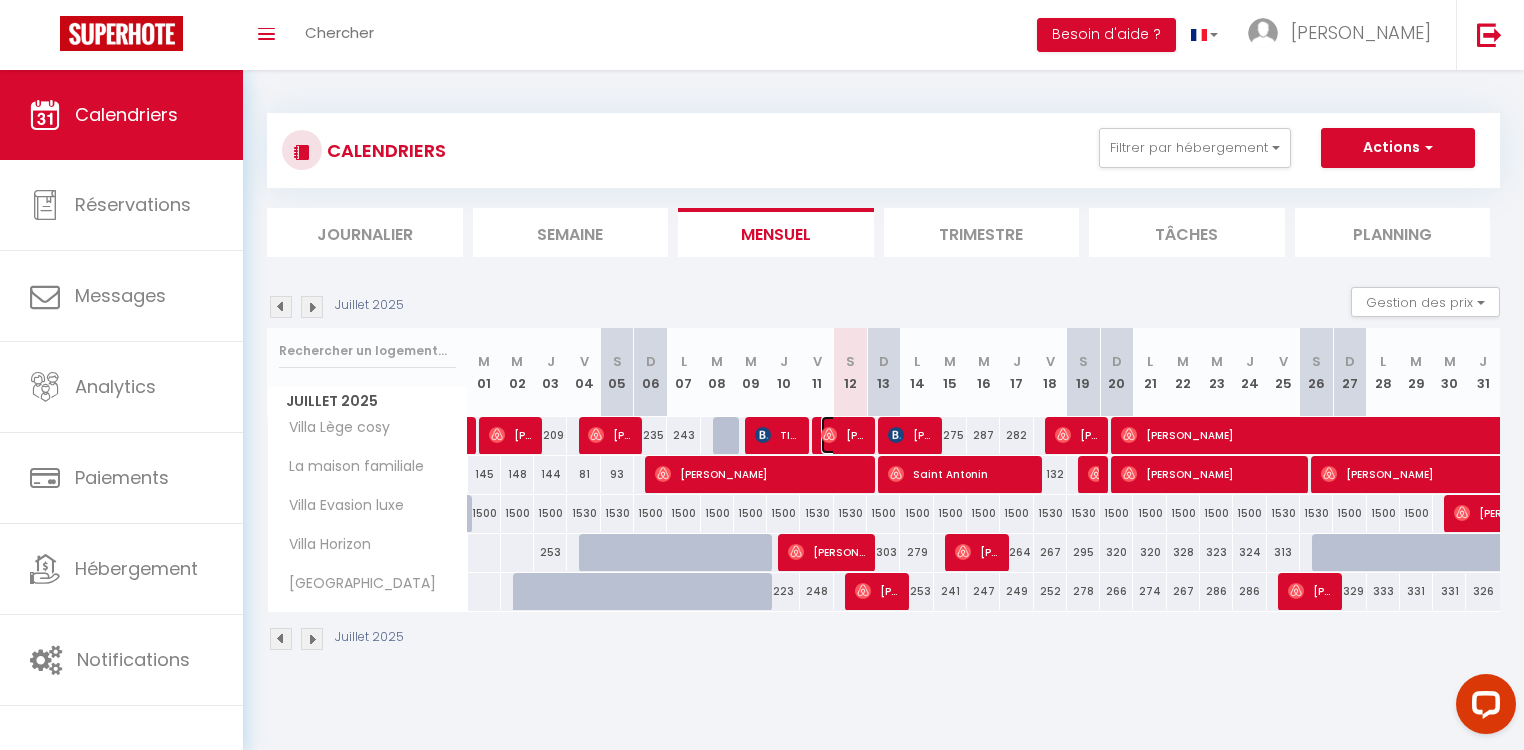 click at bounding box center [829, 435] 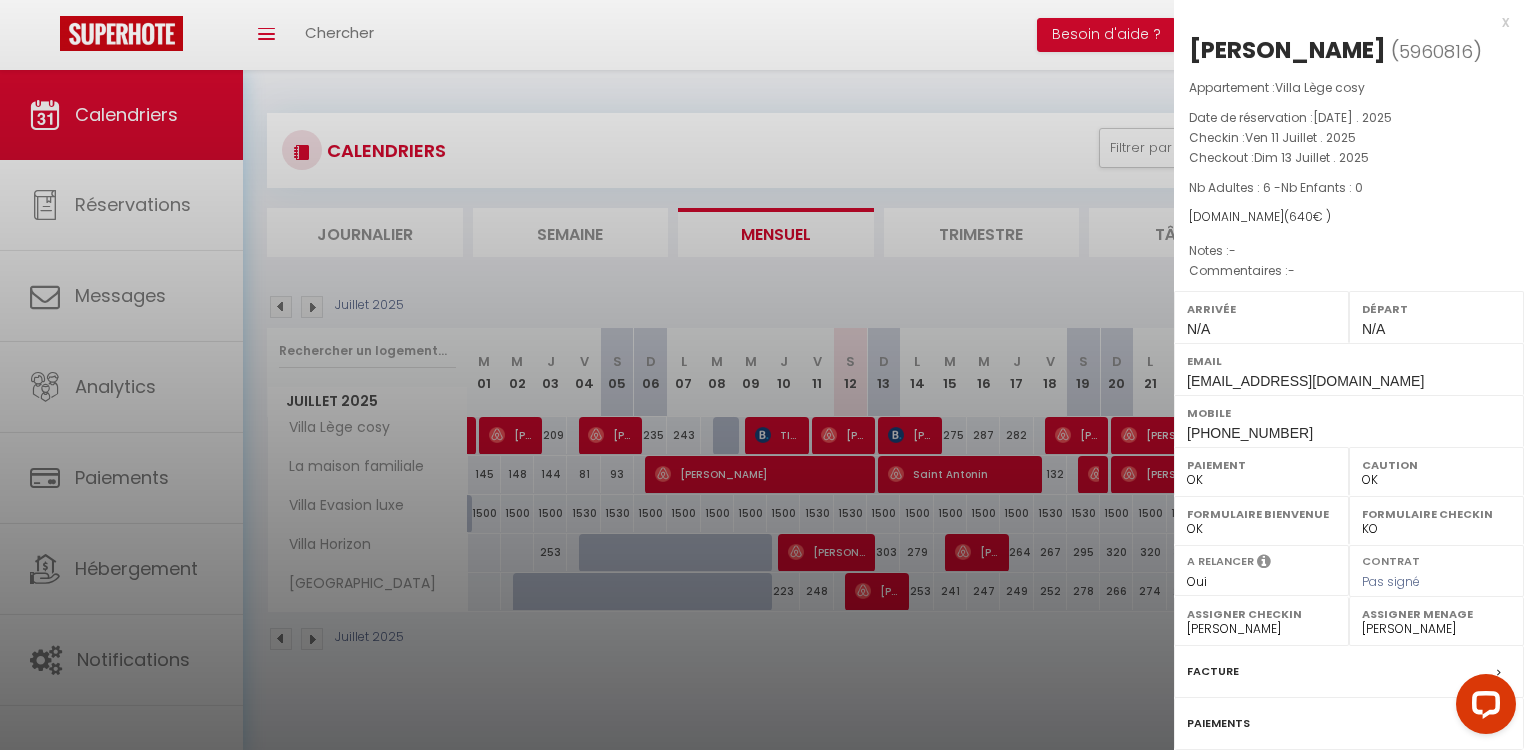 click at bounding box center [762, 375] 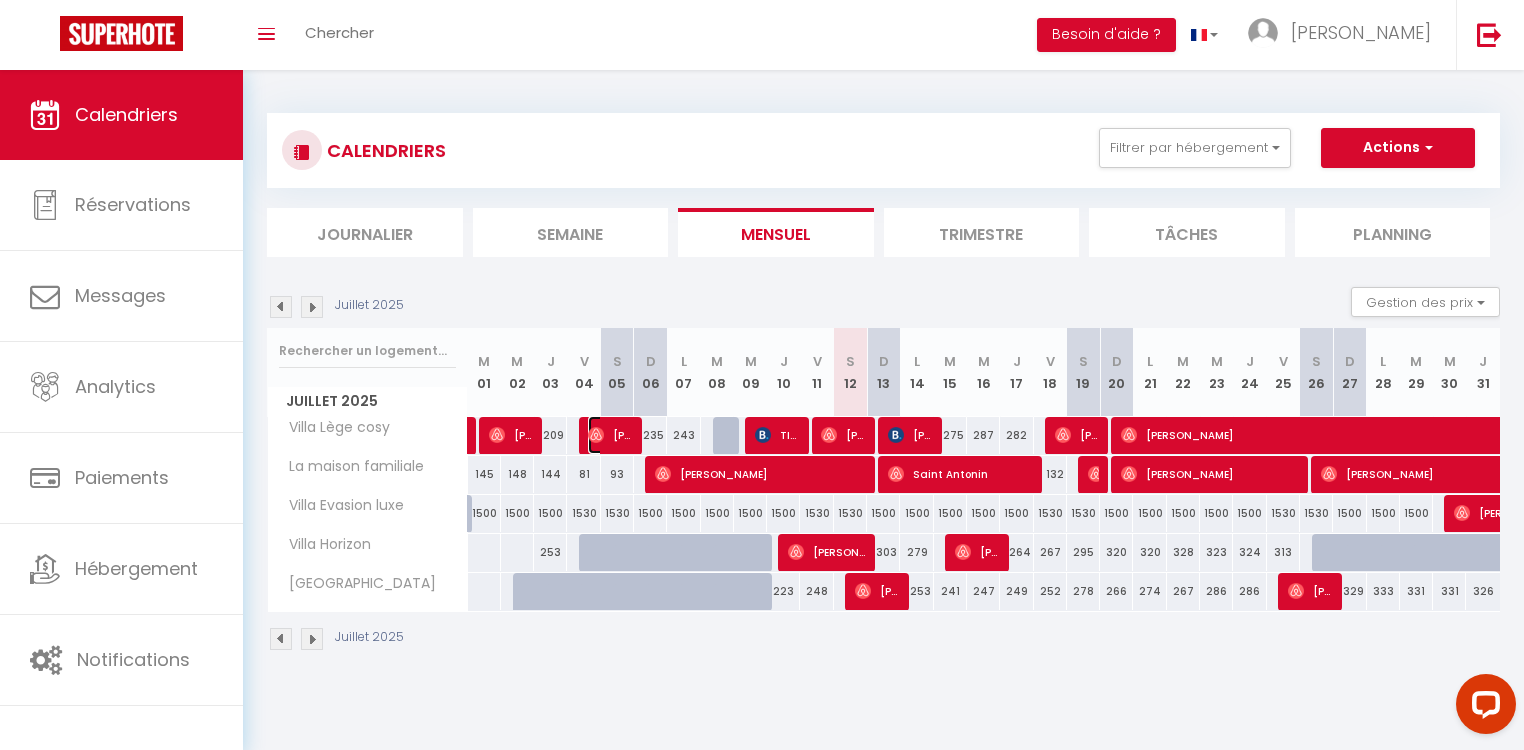 click at bounding box center (596, 435) 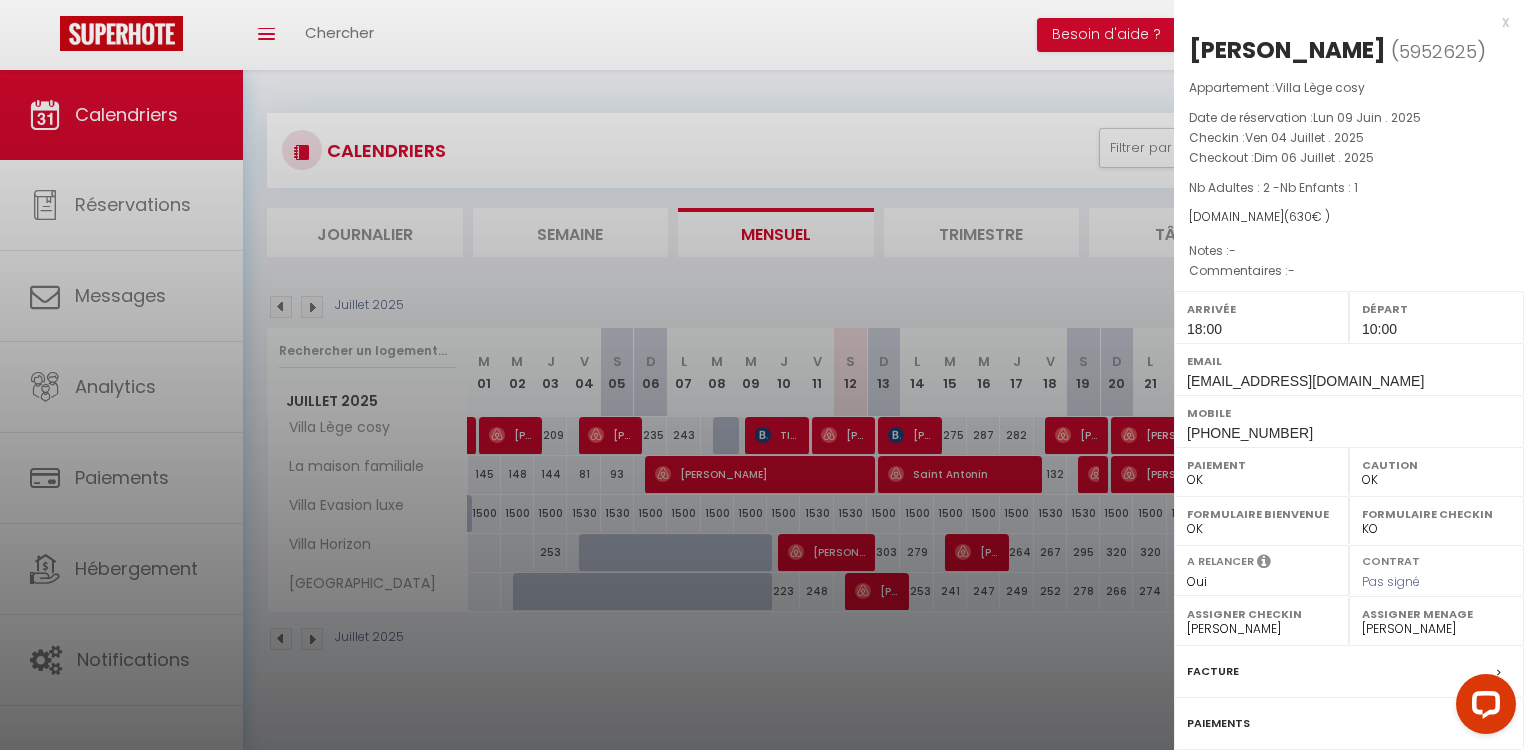 click at bounding box center [762, 375] 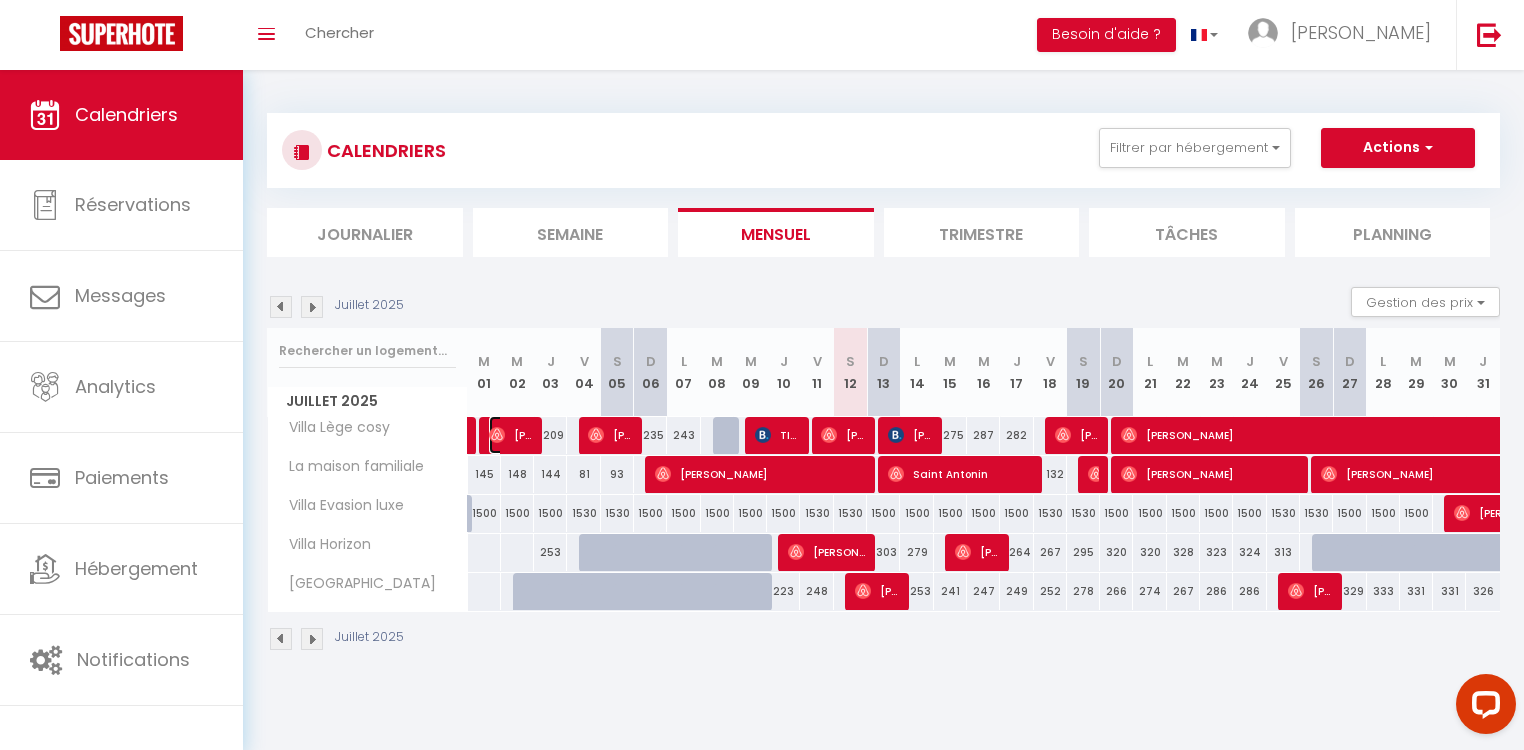 click at bounding box center (497, 435) 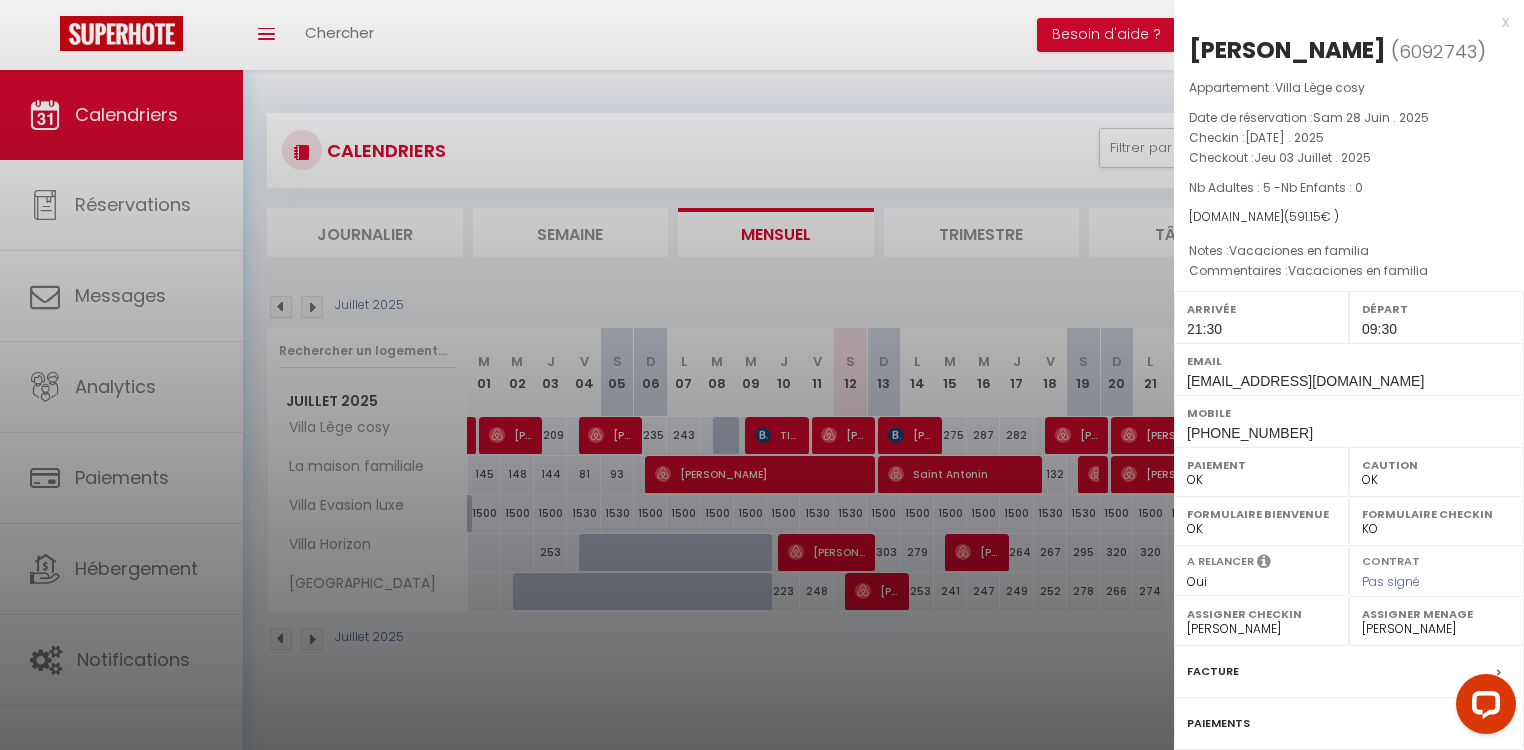 click at bounding box center [762, 375] 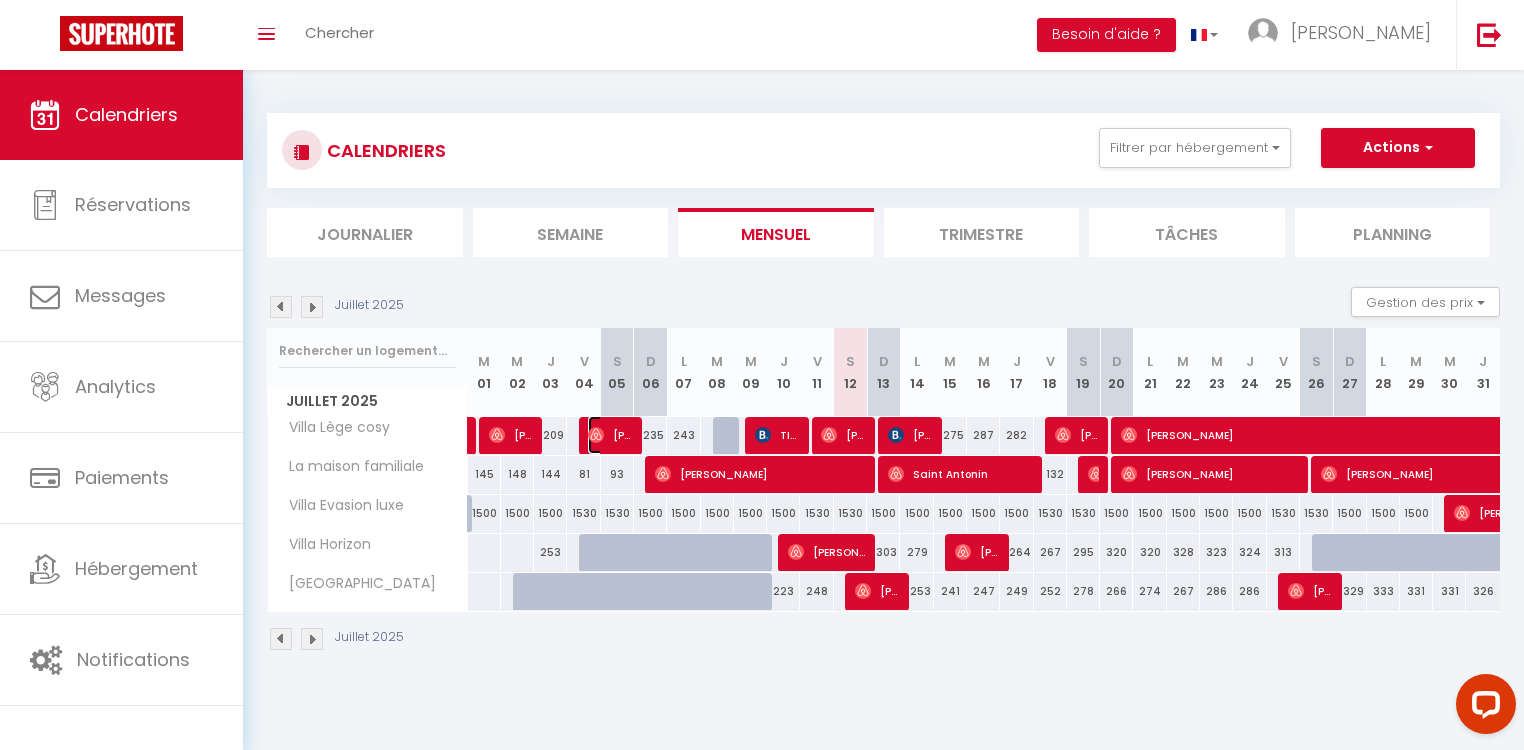 click on "[PERSON_NAME]" at bounding box center (610, 435) 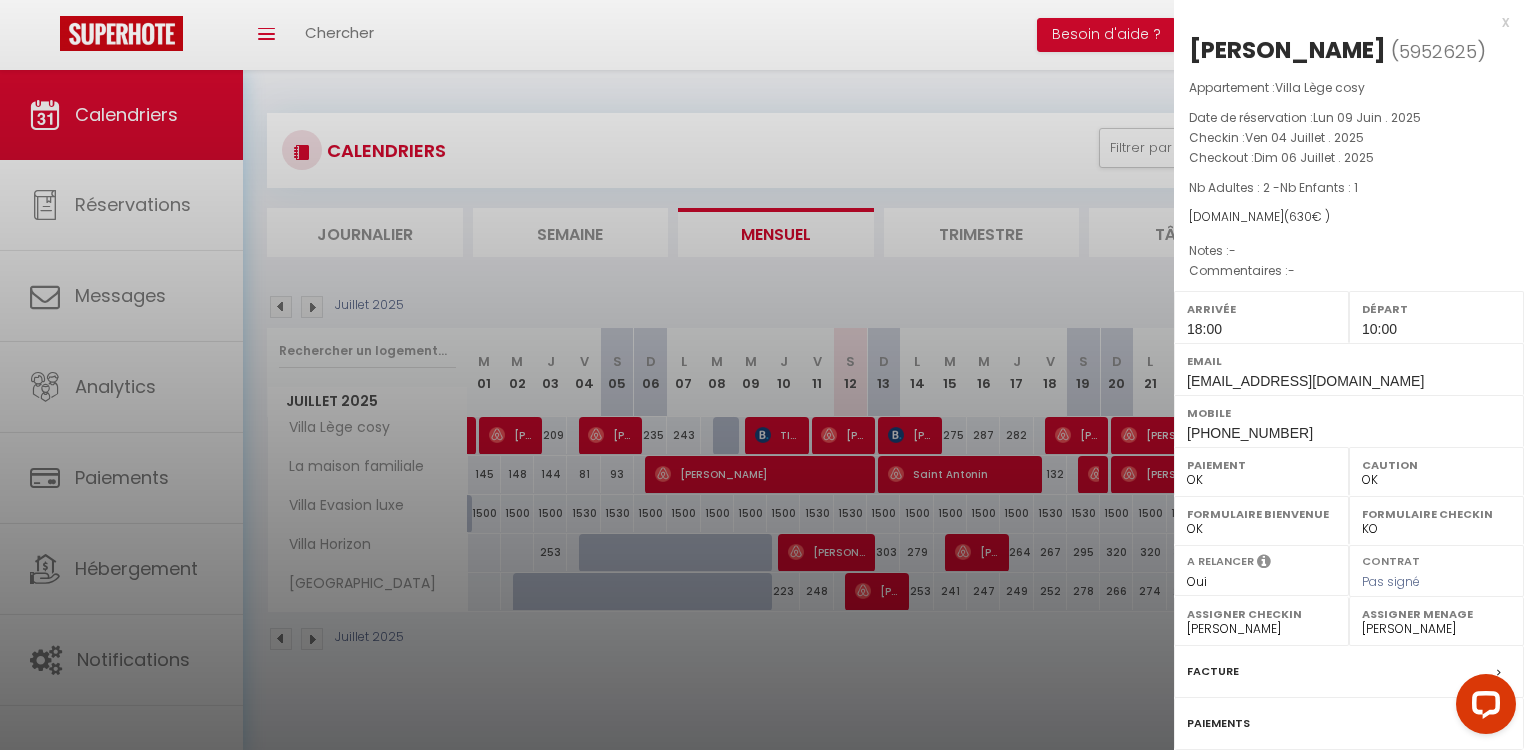 click at bounding box center [762, 375] 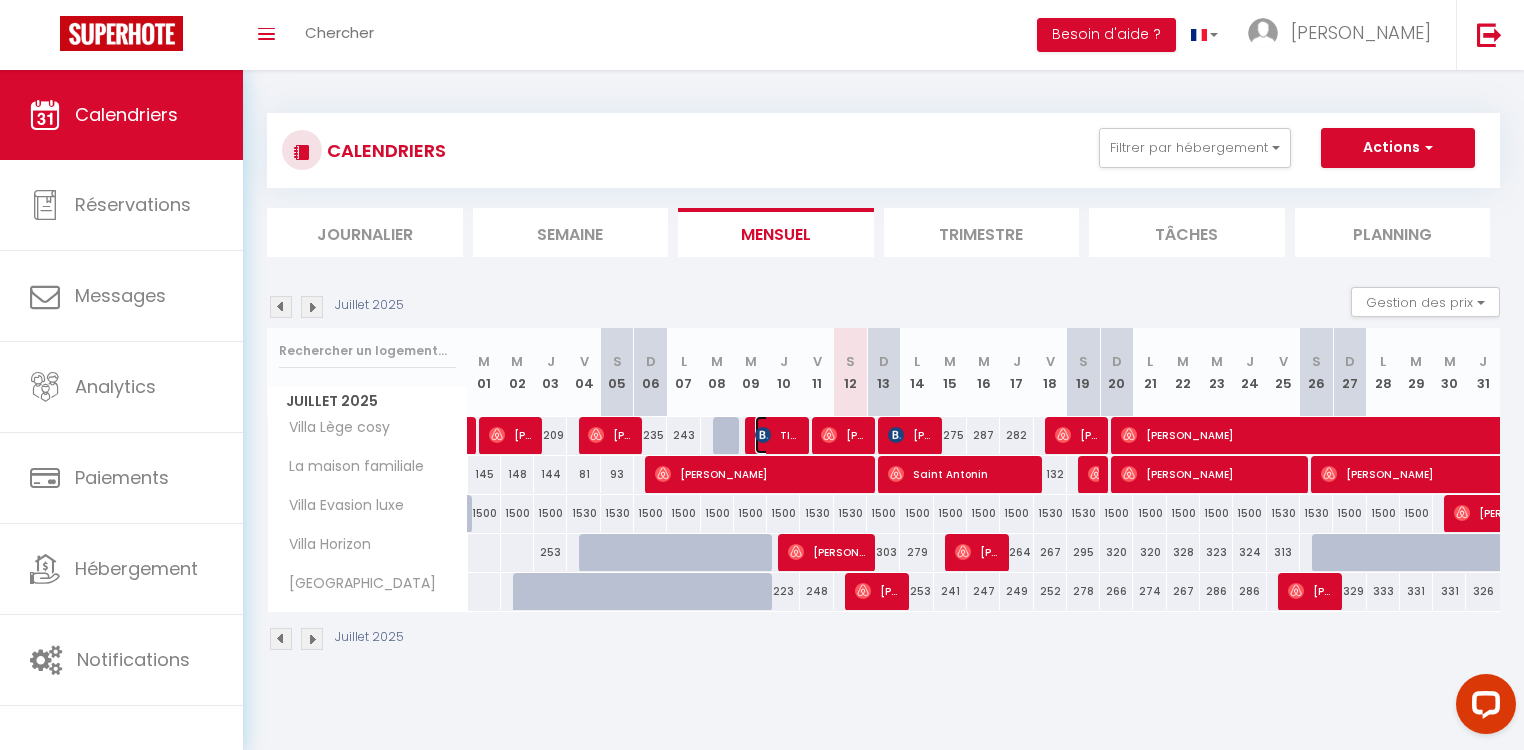 click on "TISSIER Emmanuelle" at bounding box center (777, 435) 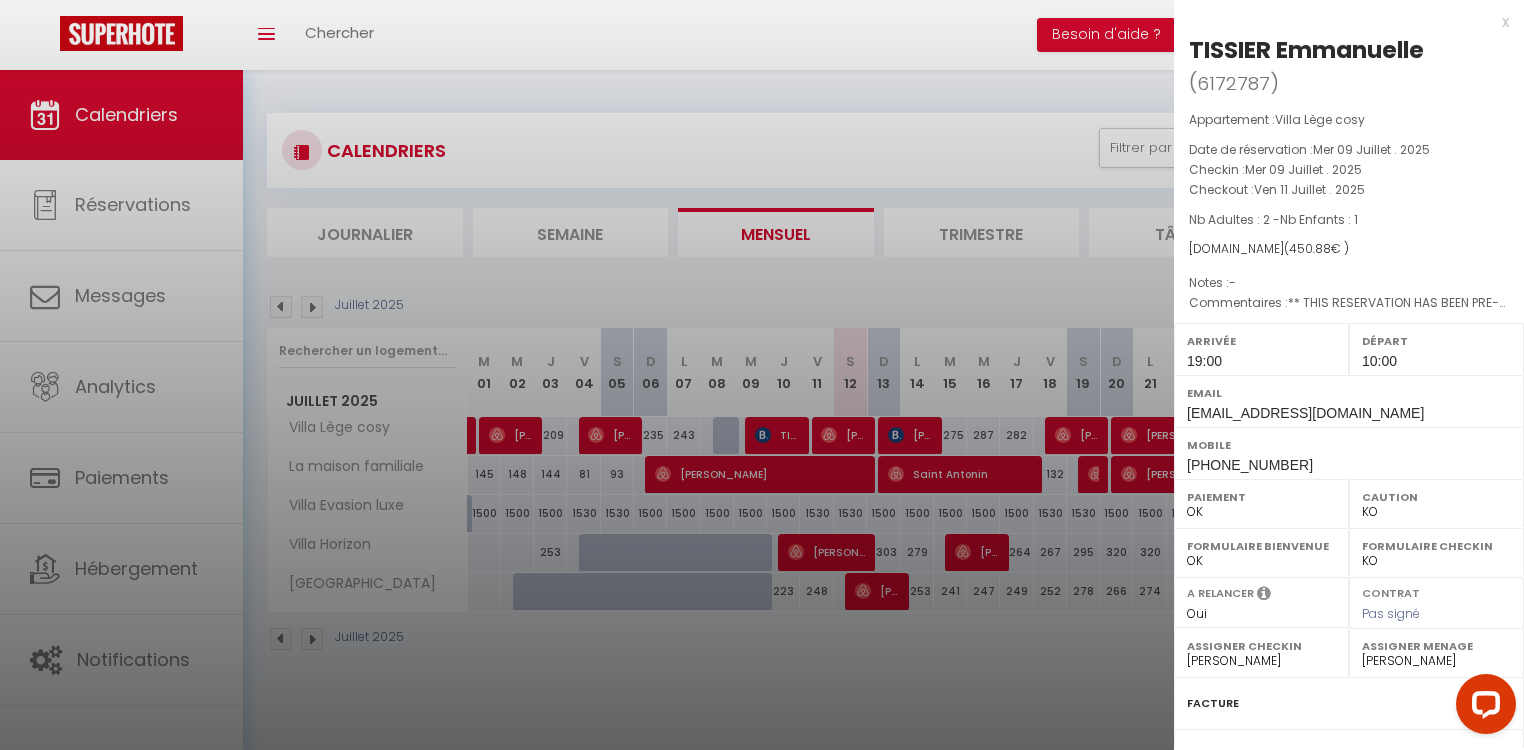 click at bounding box center (762, 375) 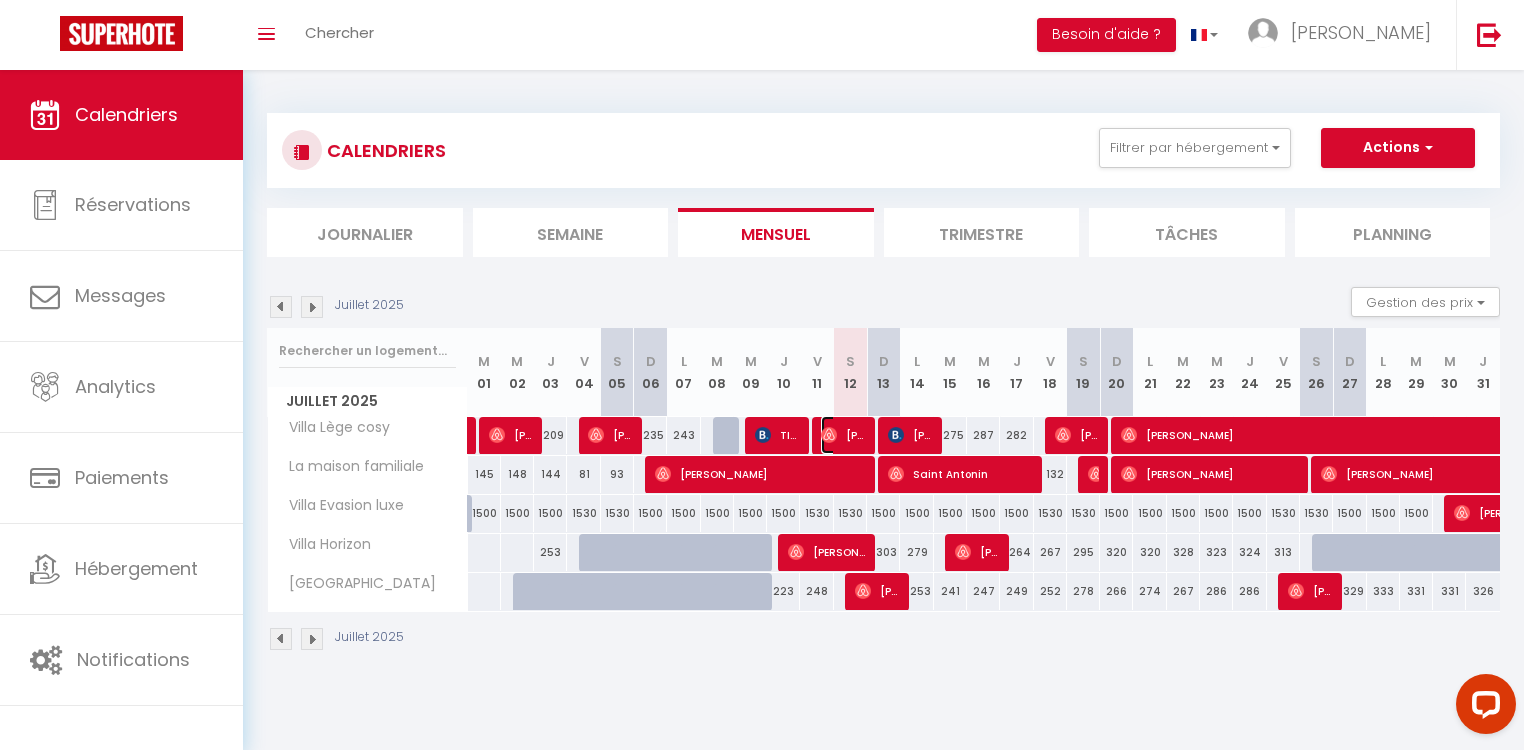 click on "[PERSON_NAME]" at bounding box center (843, 435) 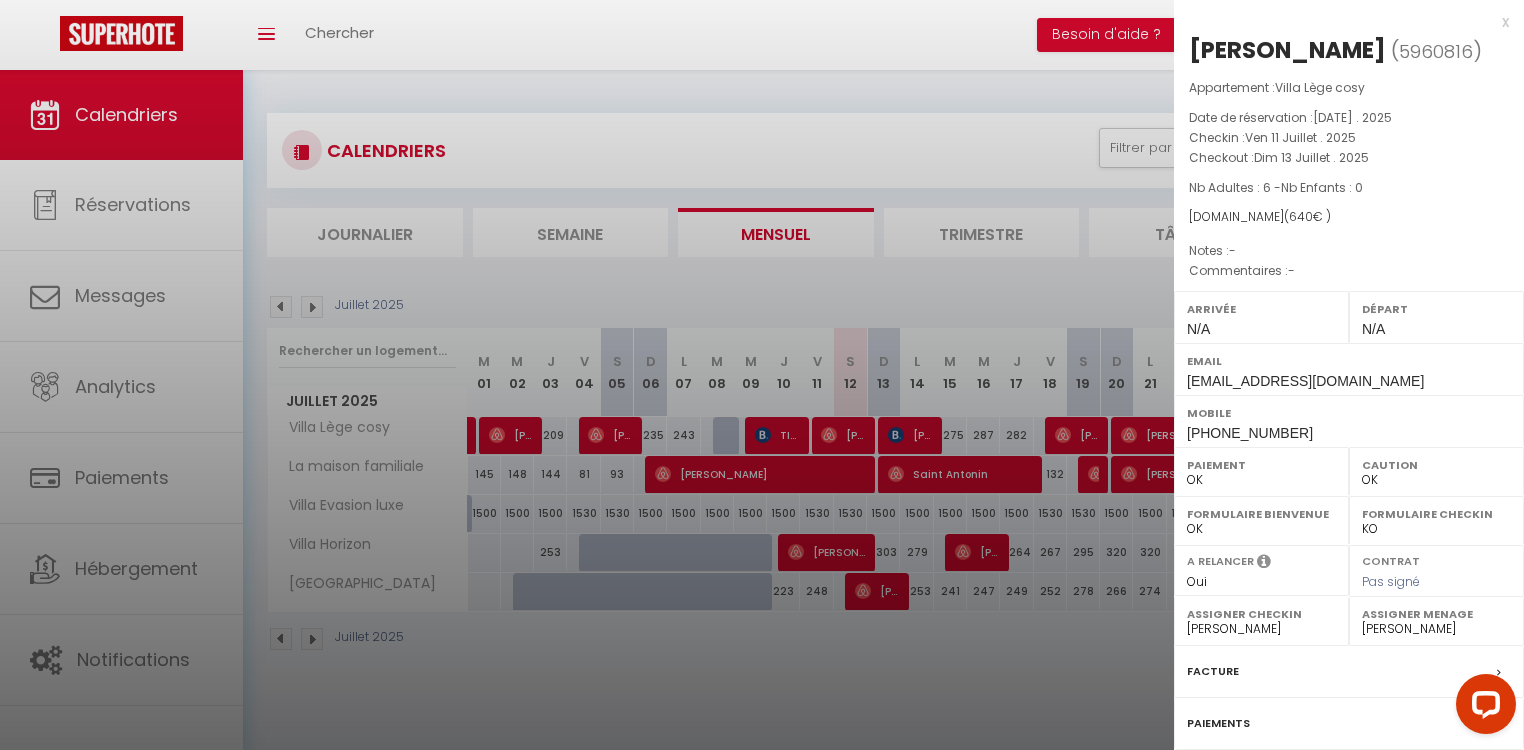 click at bounding box center [762, 375] 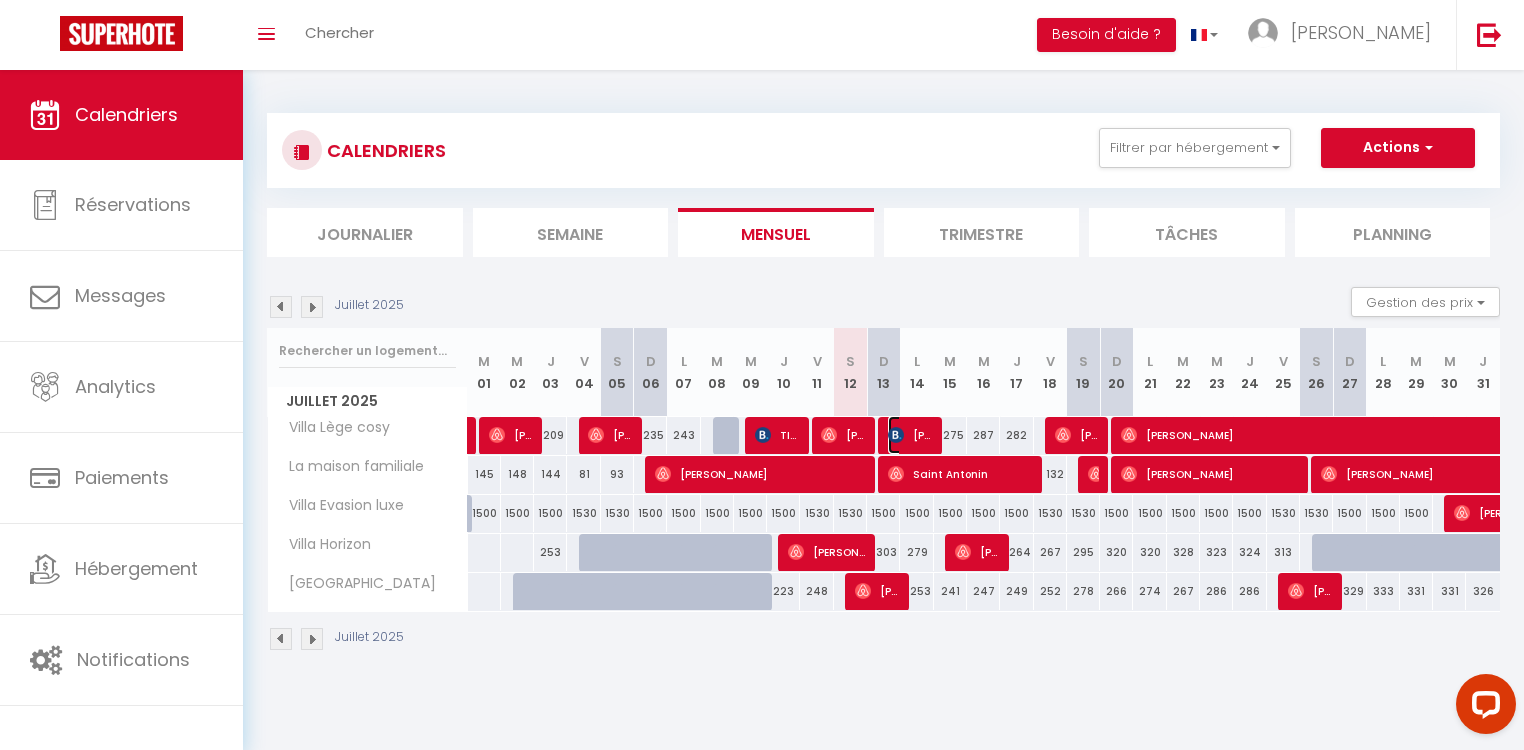 click on "[PERSON_NAME] TEXCA" at bounding box center [910, 435] 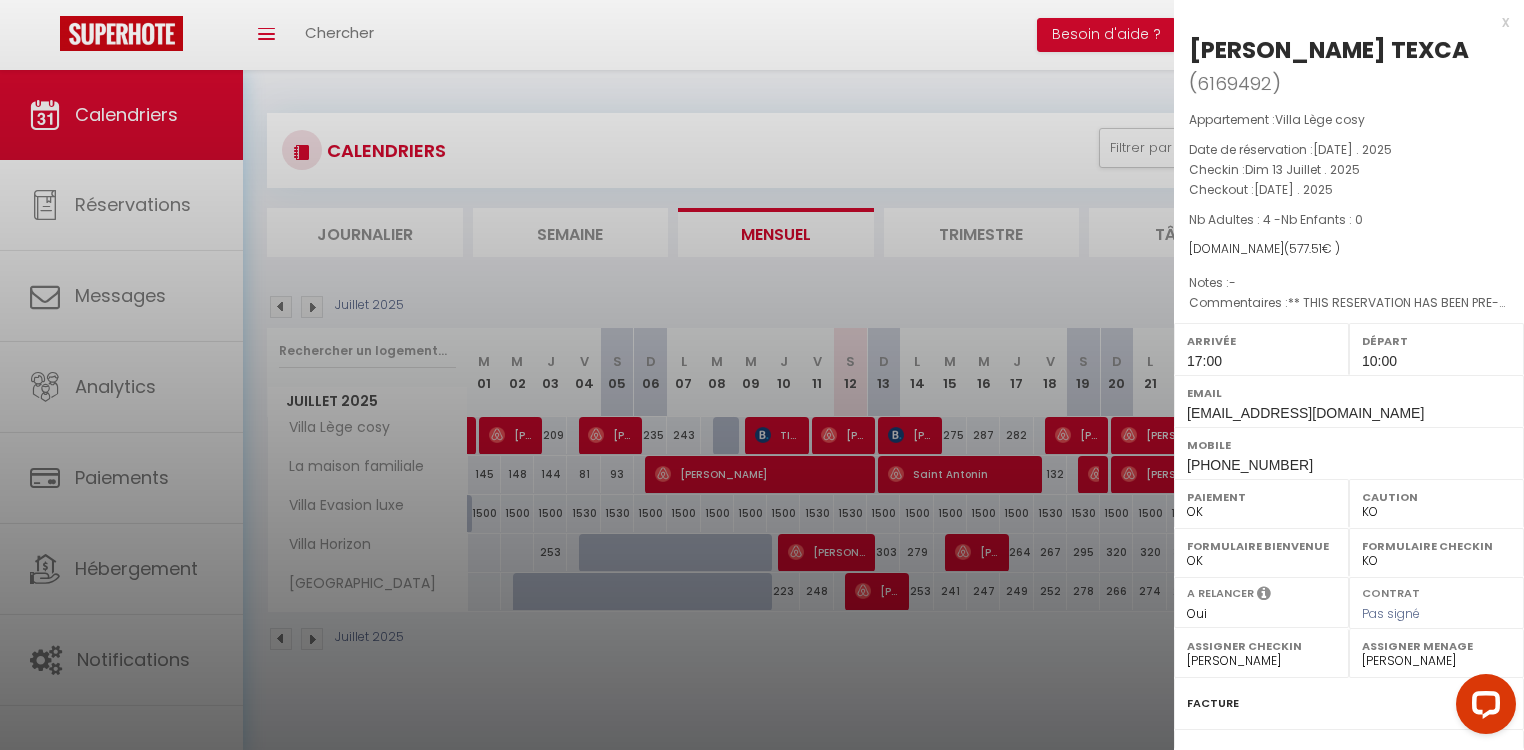 click on "x" at bounding box center [1341, 22] 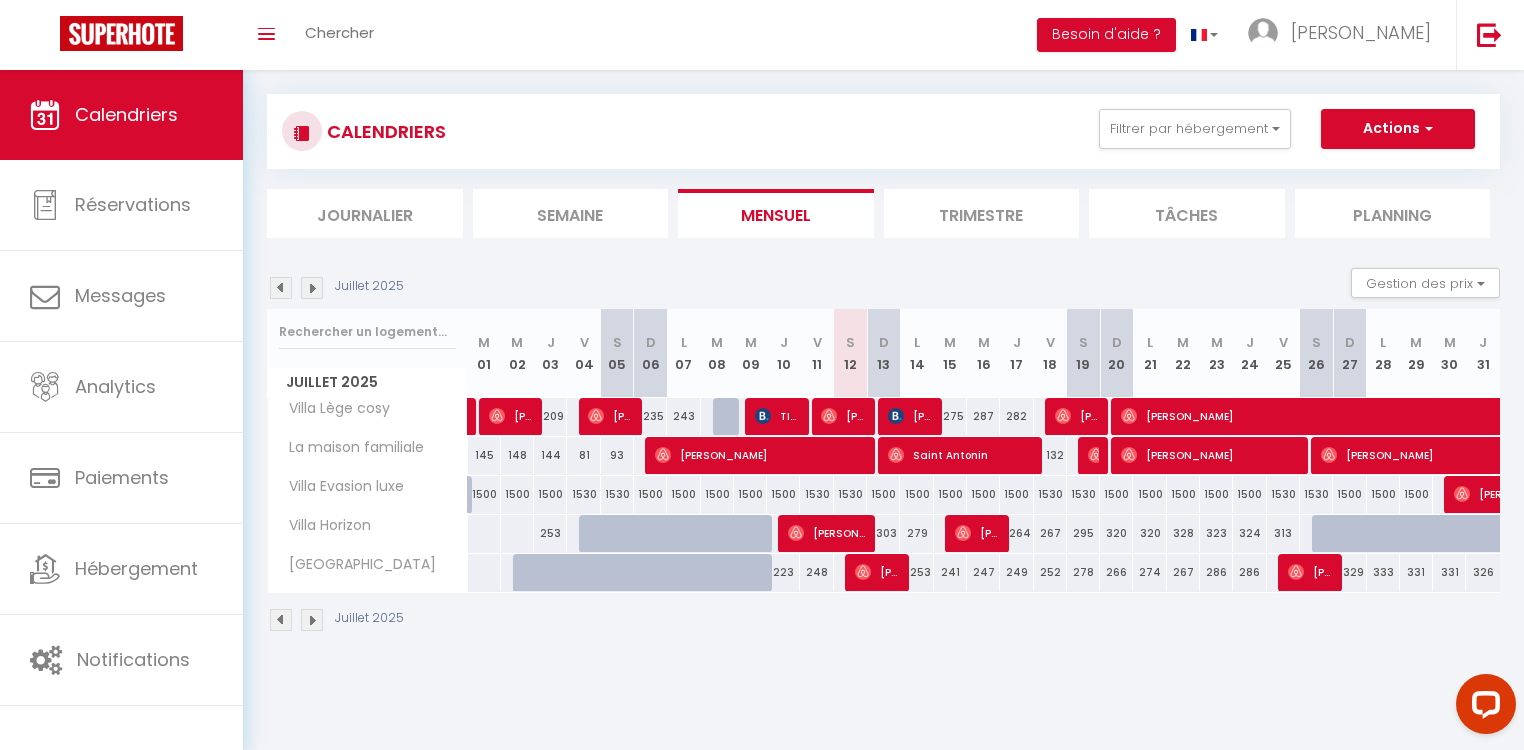 scroll, scrollTop: 0, scrollLeft: 0, axis: both 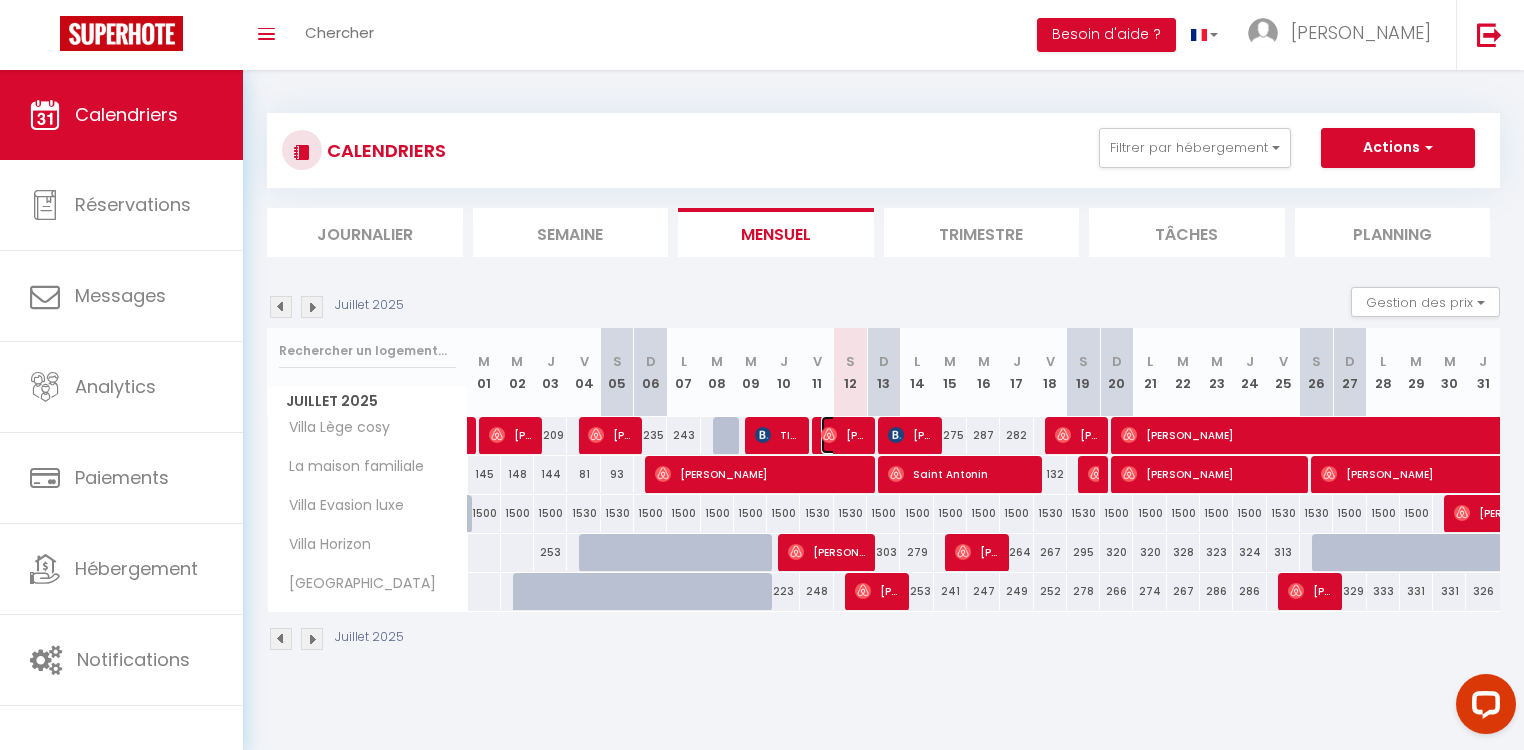 click on "[PERSON_NAME]" at bounding box center [843, 435] 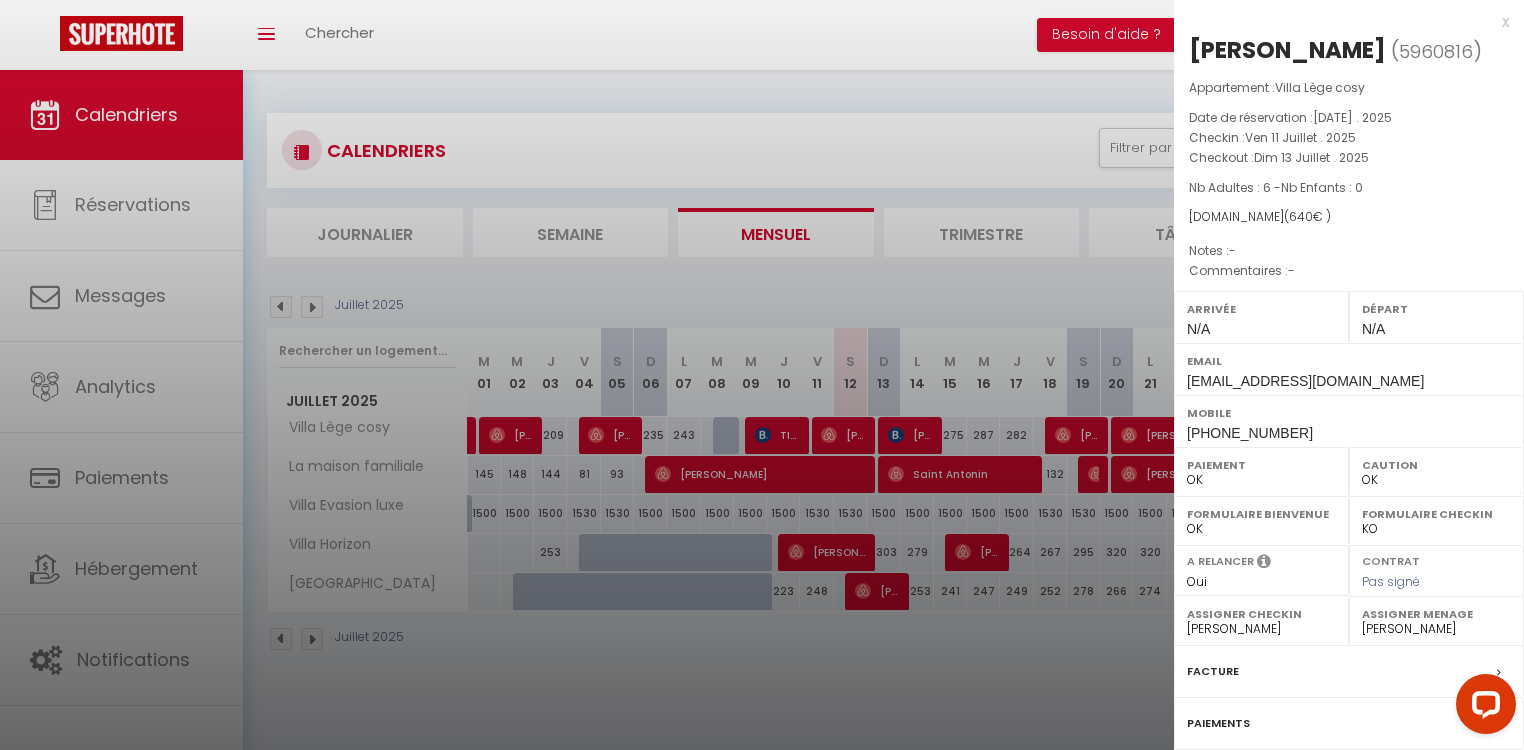 click at bounding box center (762, 375) 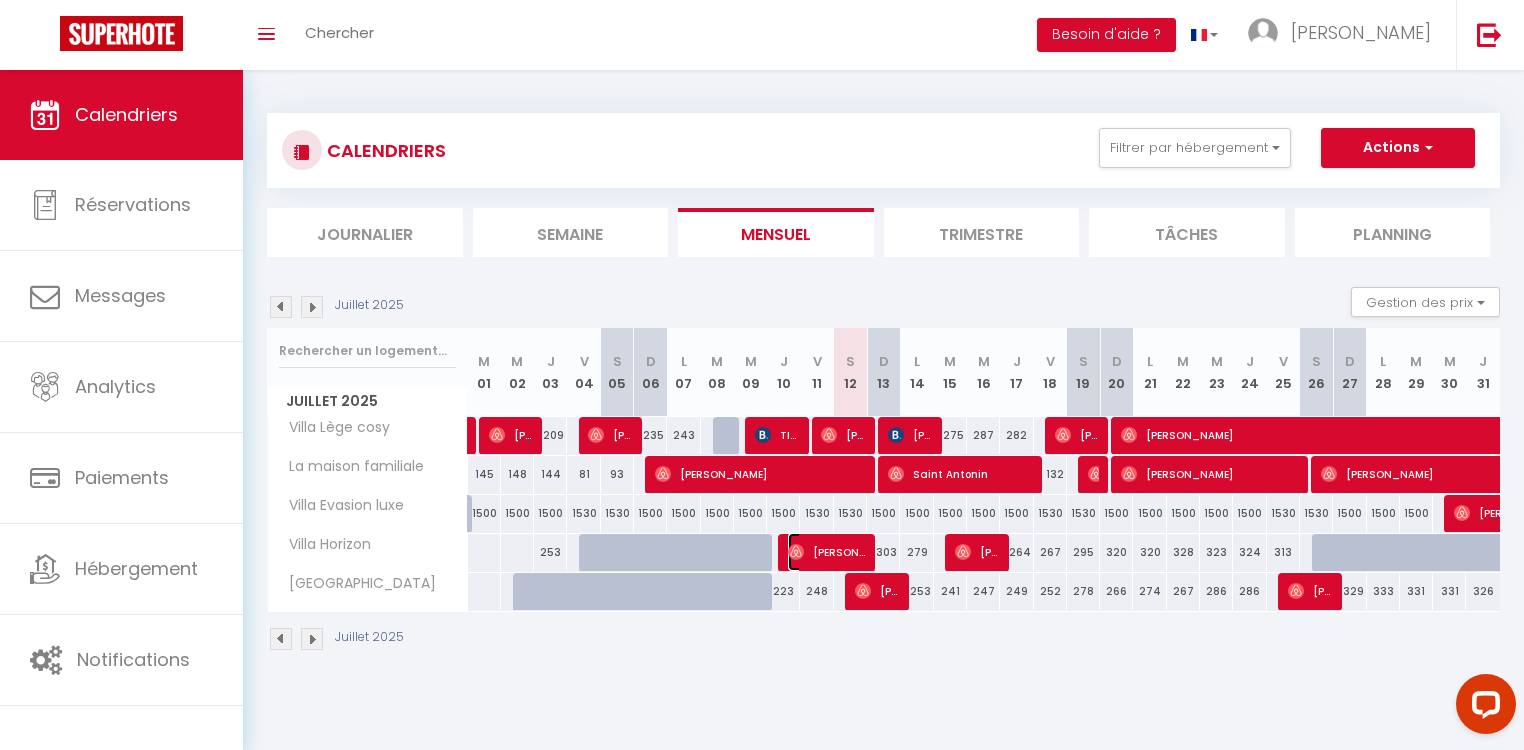 click on "[PERSON_NAME]" at bounding box center [826, 552] 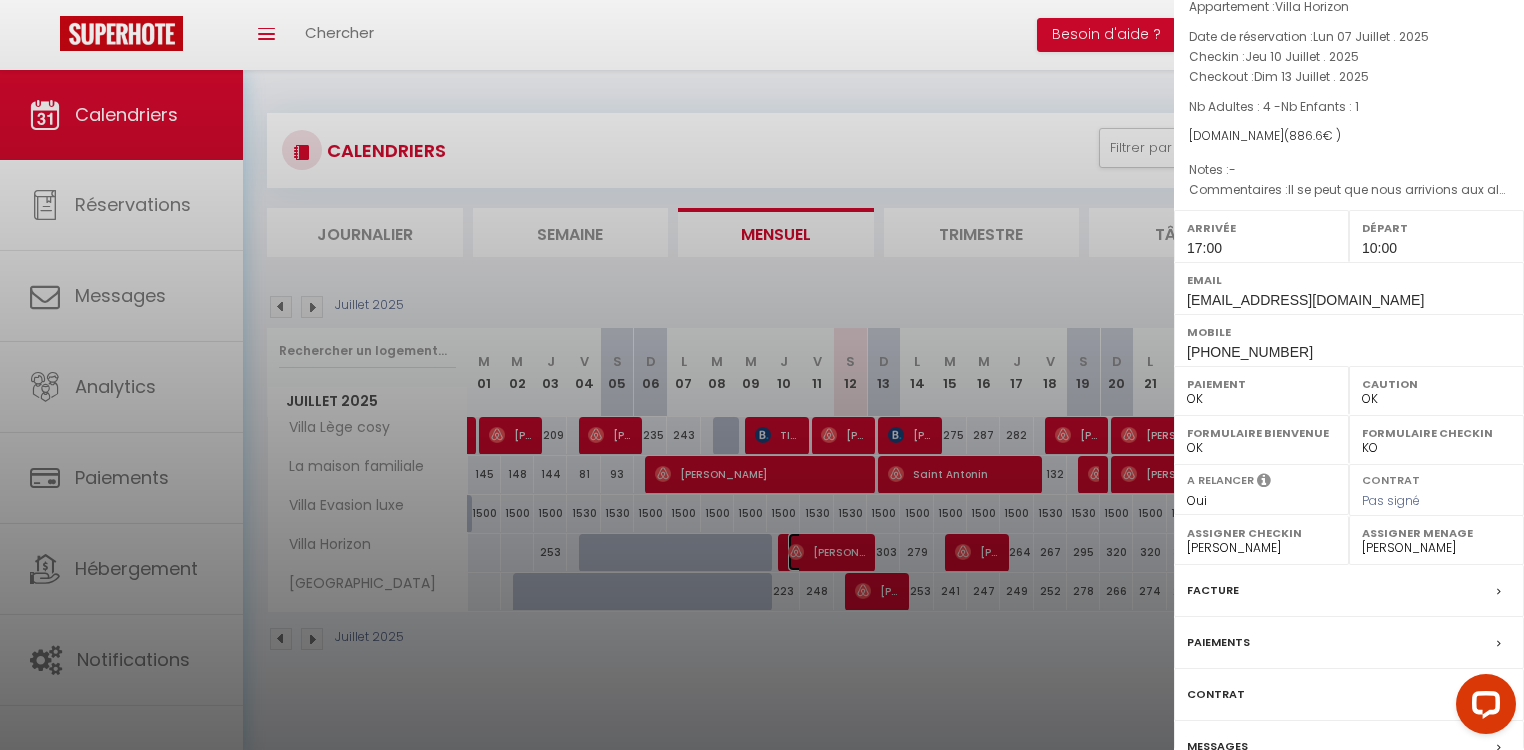 scroll, scrollTop: 211, scrollLeft: 0, axis: vertical 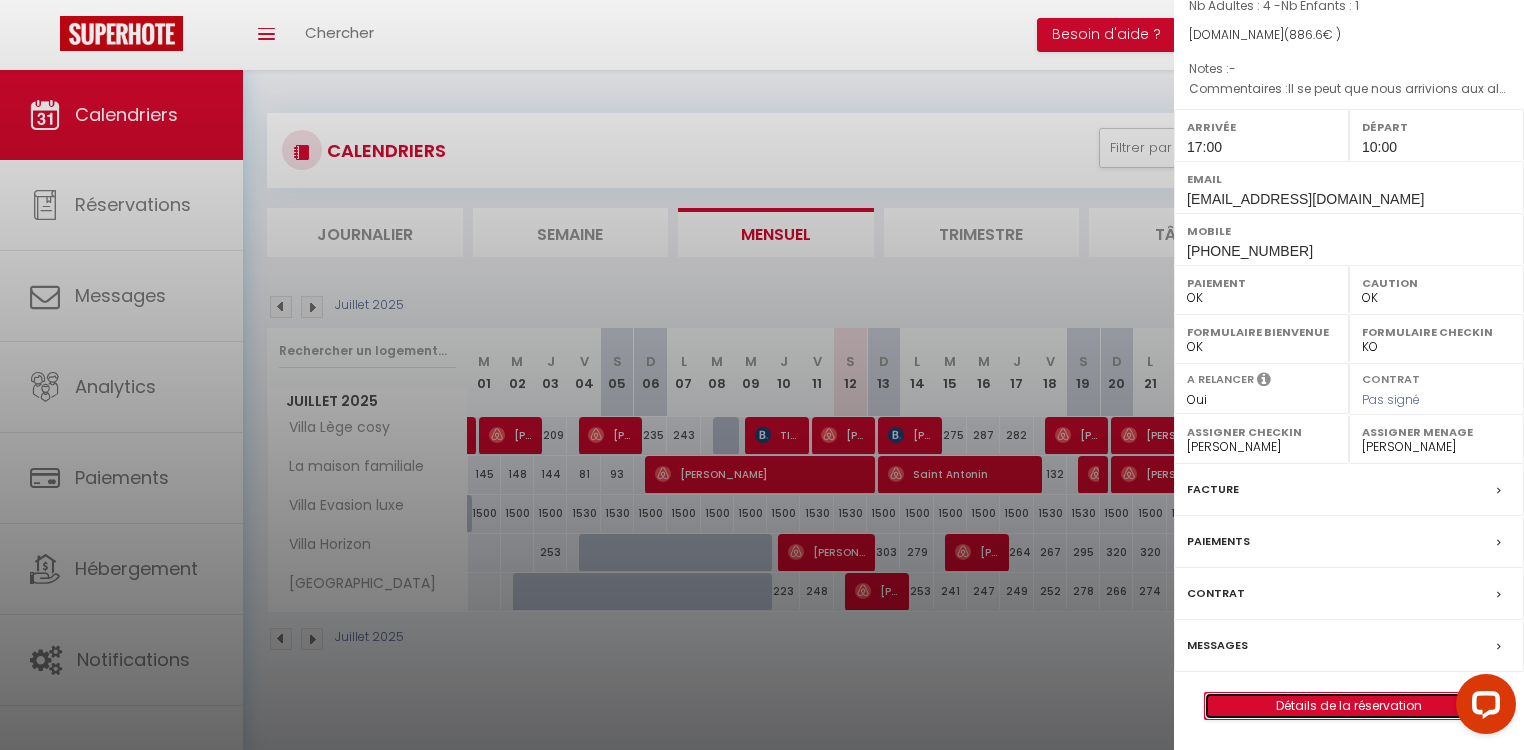click on "Détails de la réservation" at bounding box center (1349, 706) 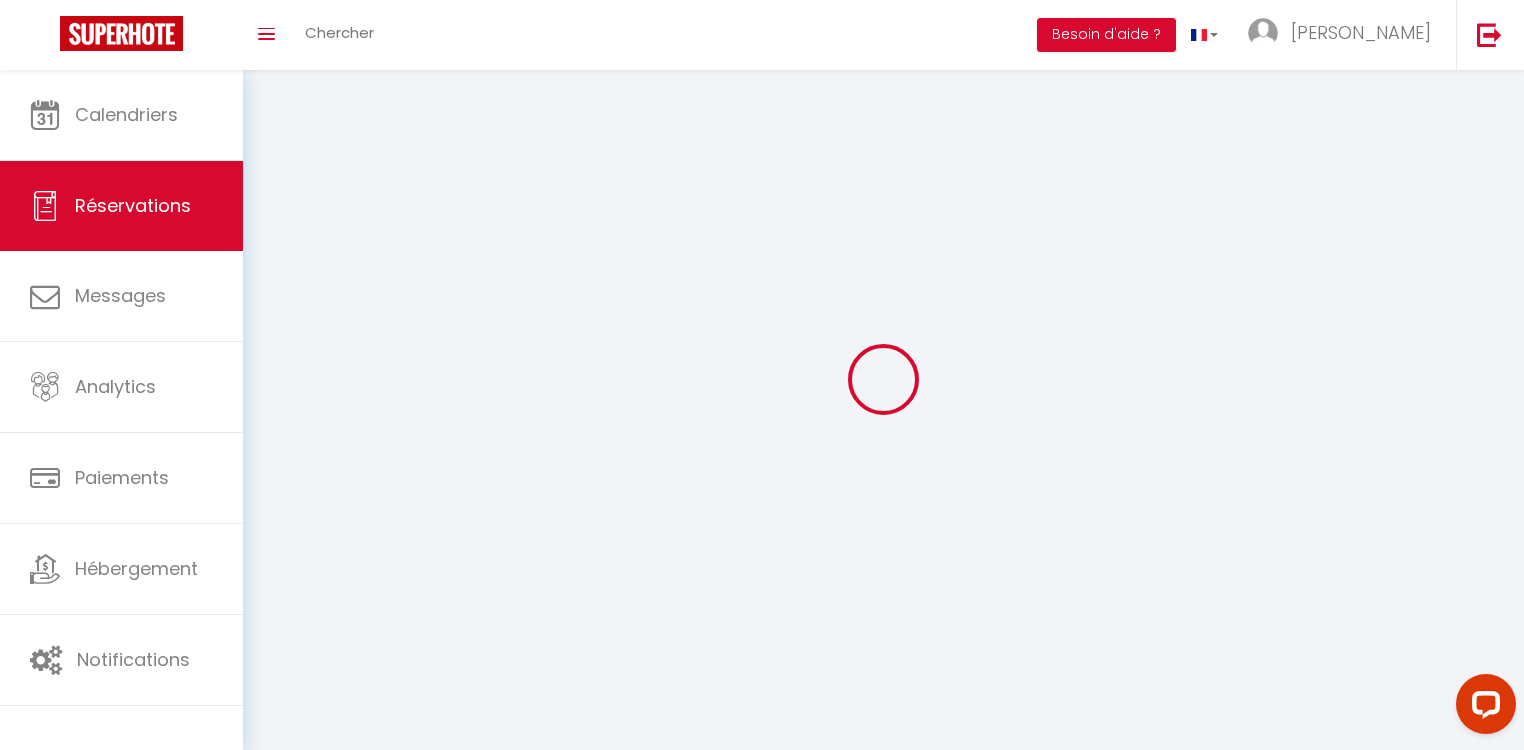 select 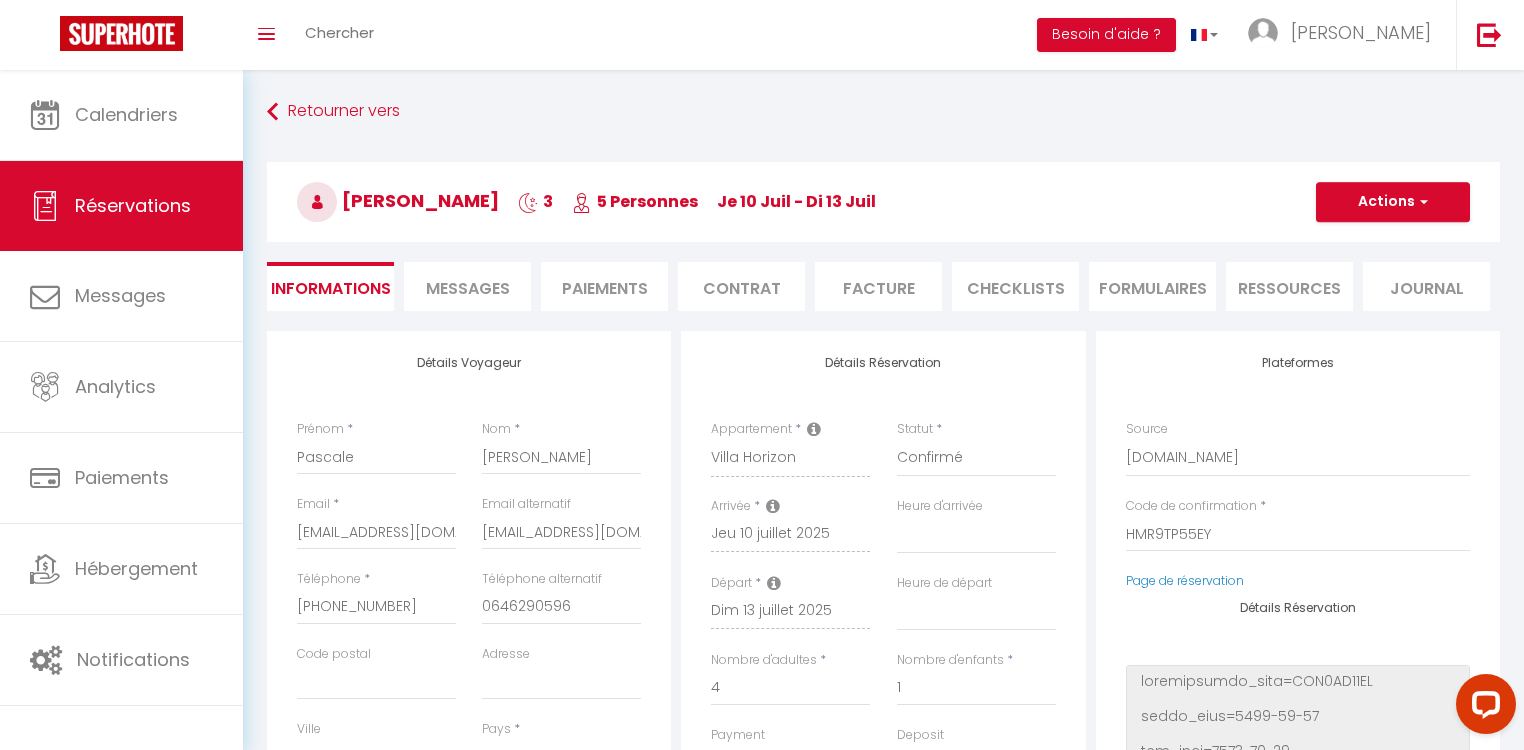 select 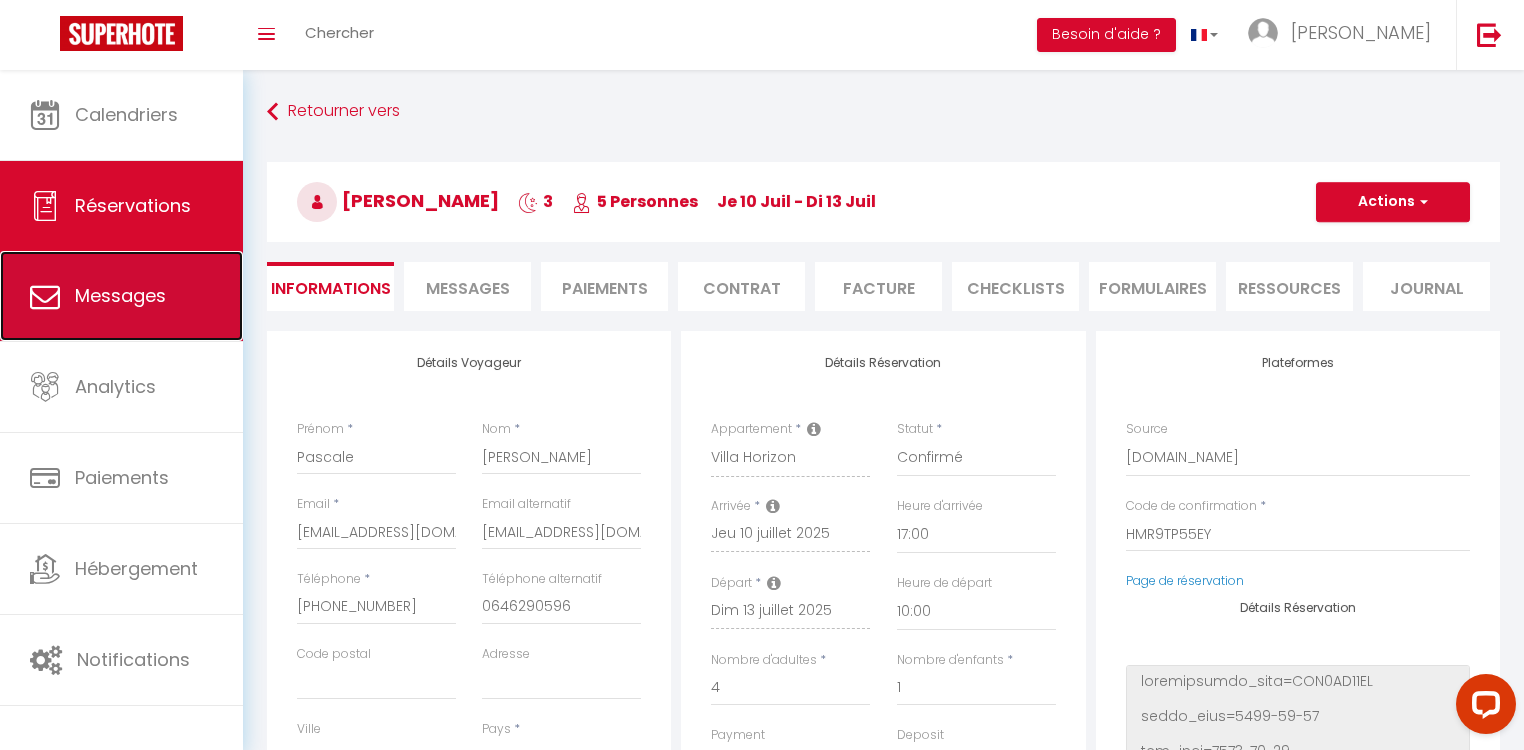 click on "Messages" at bounding box center (120, 295) 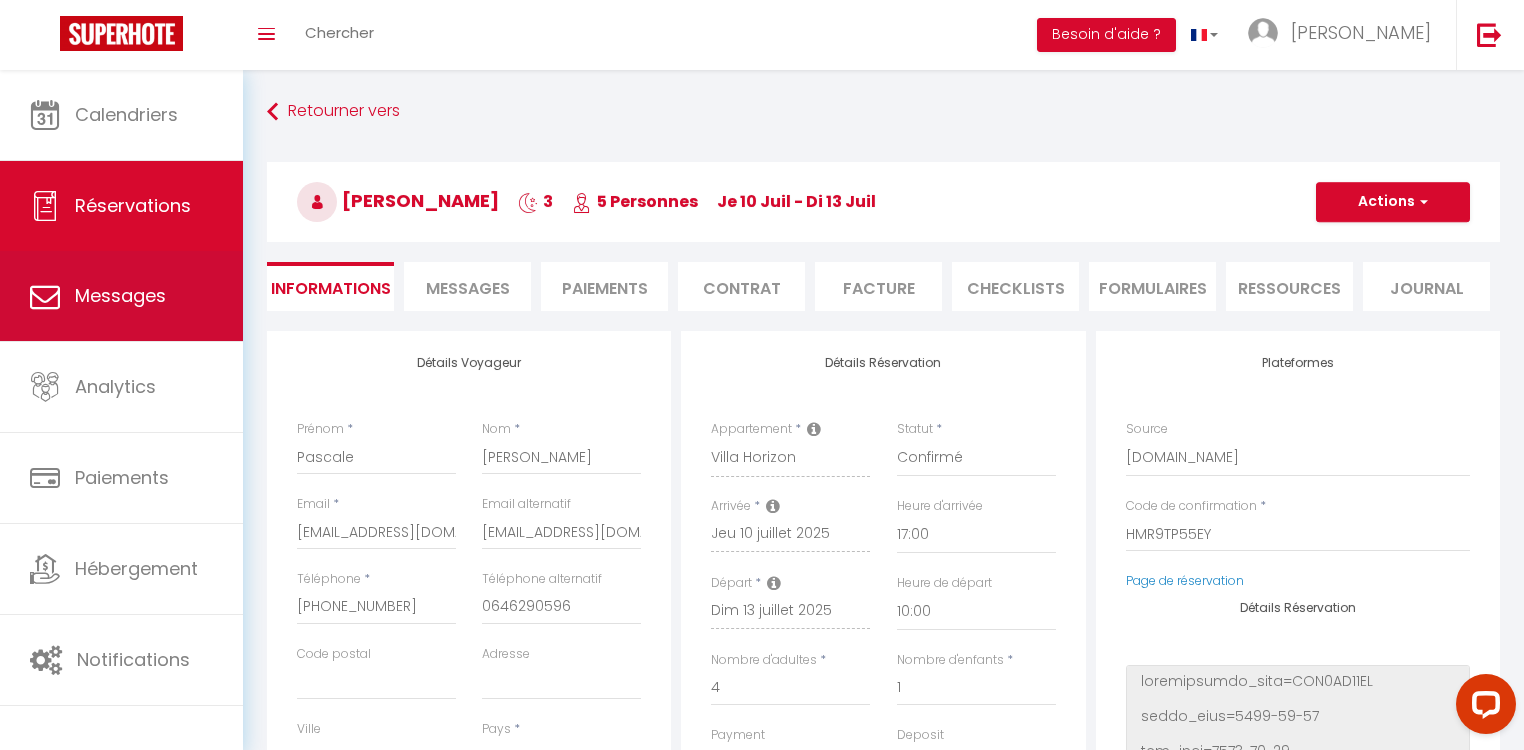 select on "message" 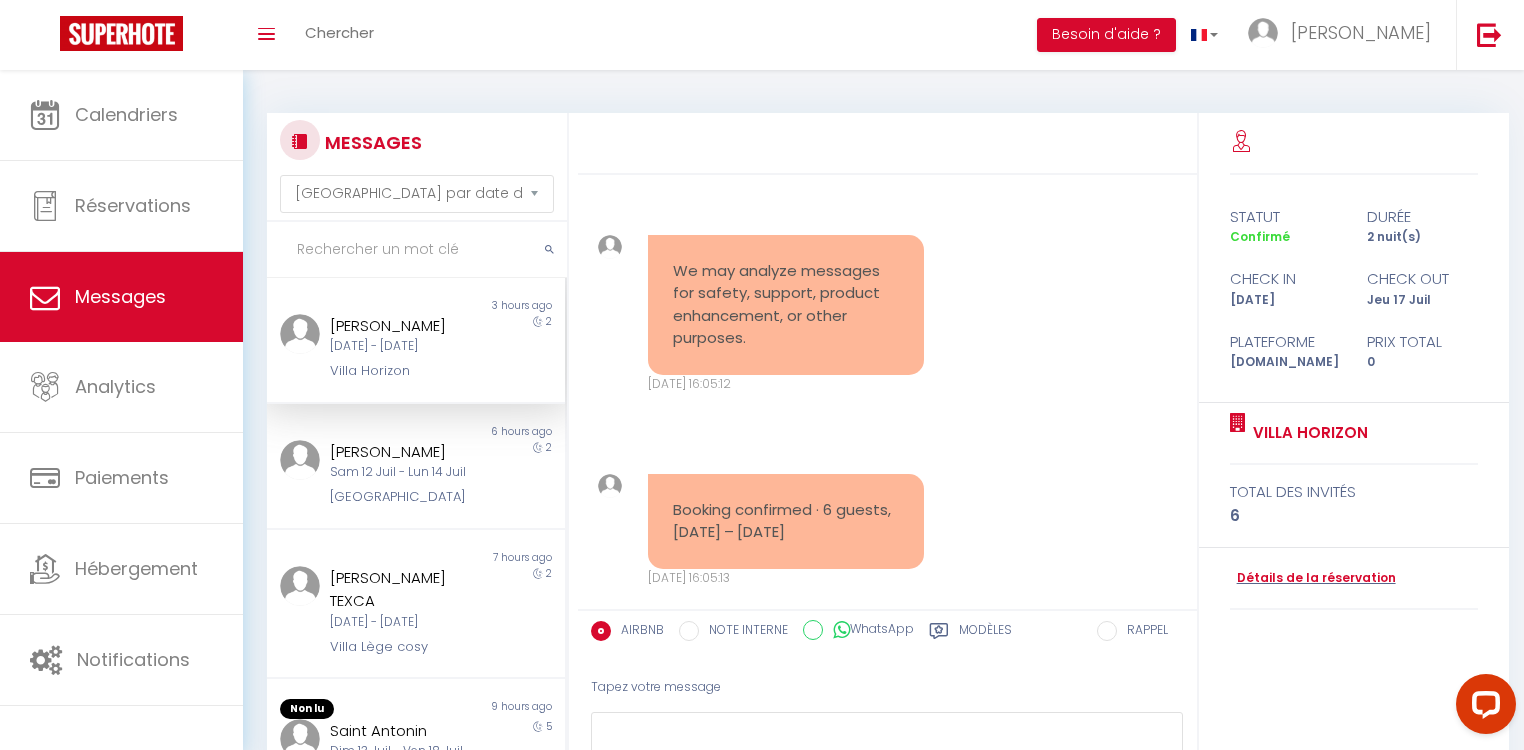 scroll, scrollTop: 276, scrollLeft: 0, axis: vertical 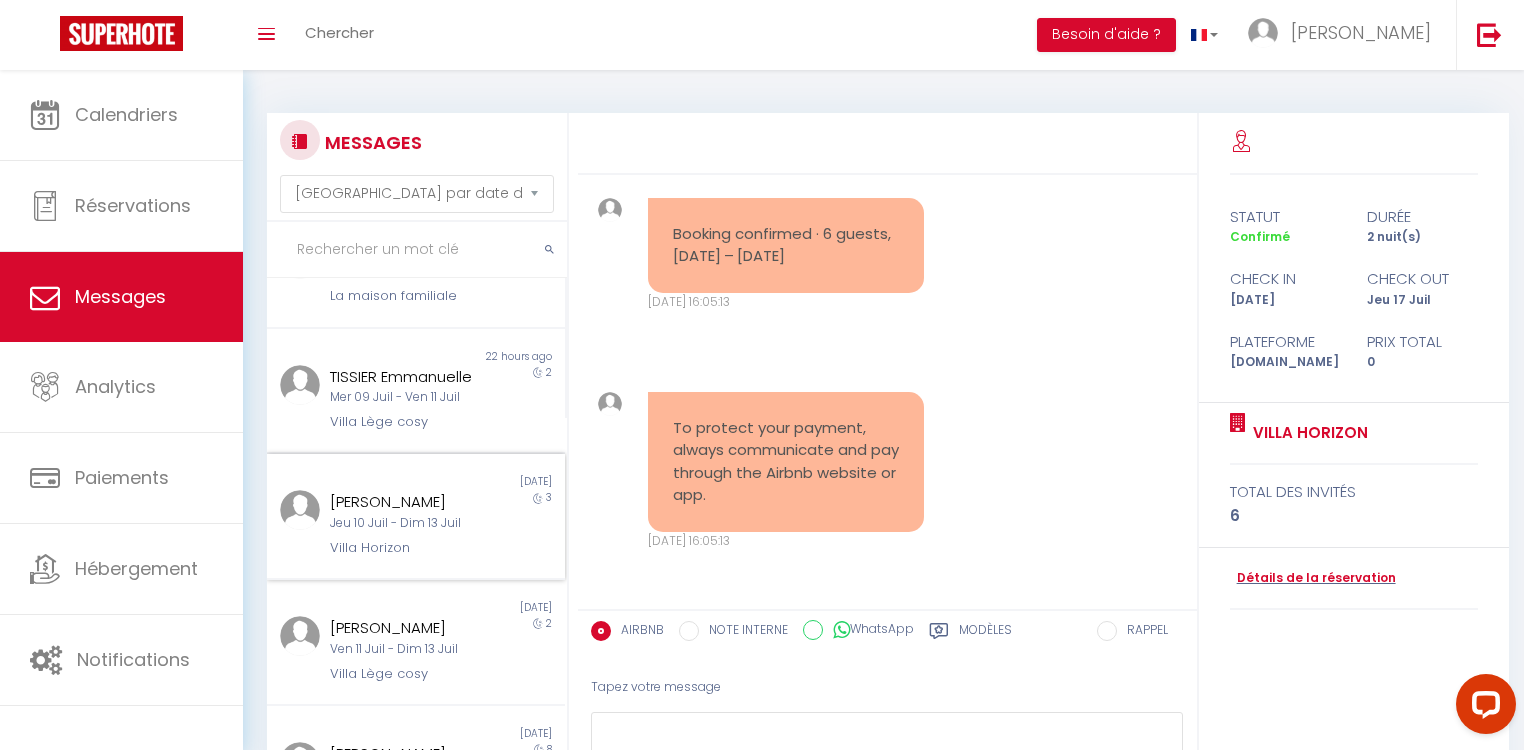 click on "Jeu 10 Juil - Dim 13 Juil" at bounding box center [403, 523] 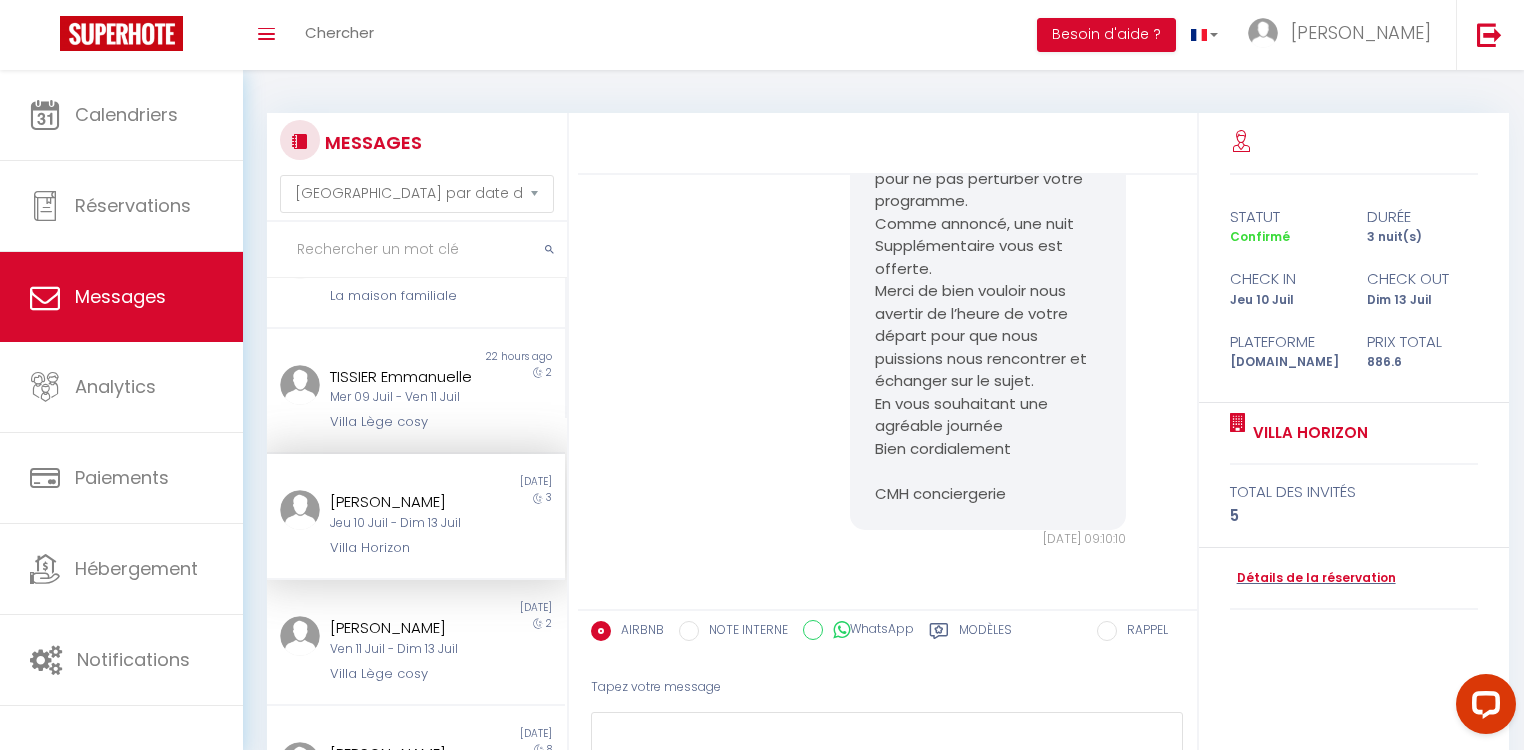 scroll, scrollTop: 12093, scrollLeft: 0, axis: vertical 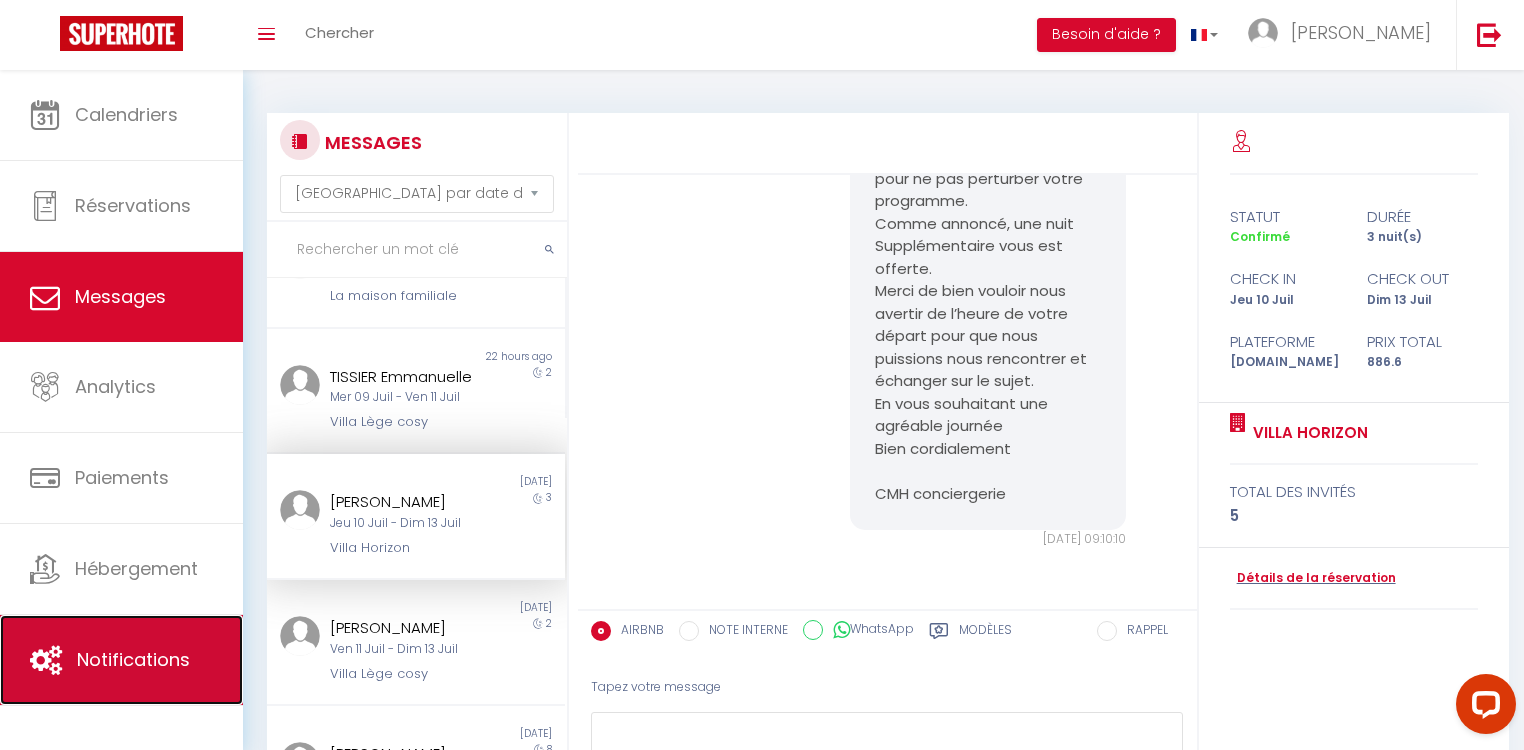 click on "Notifications" at bounding box center (133, 659) 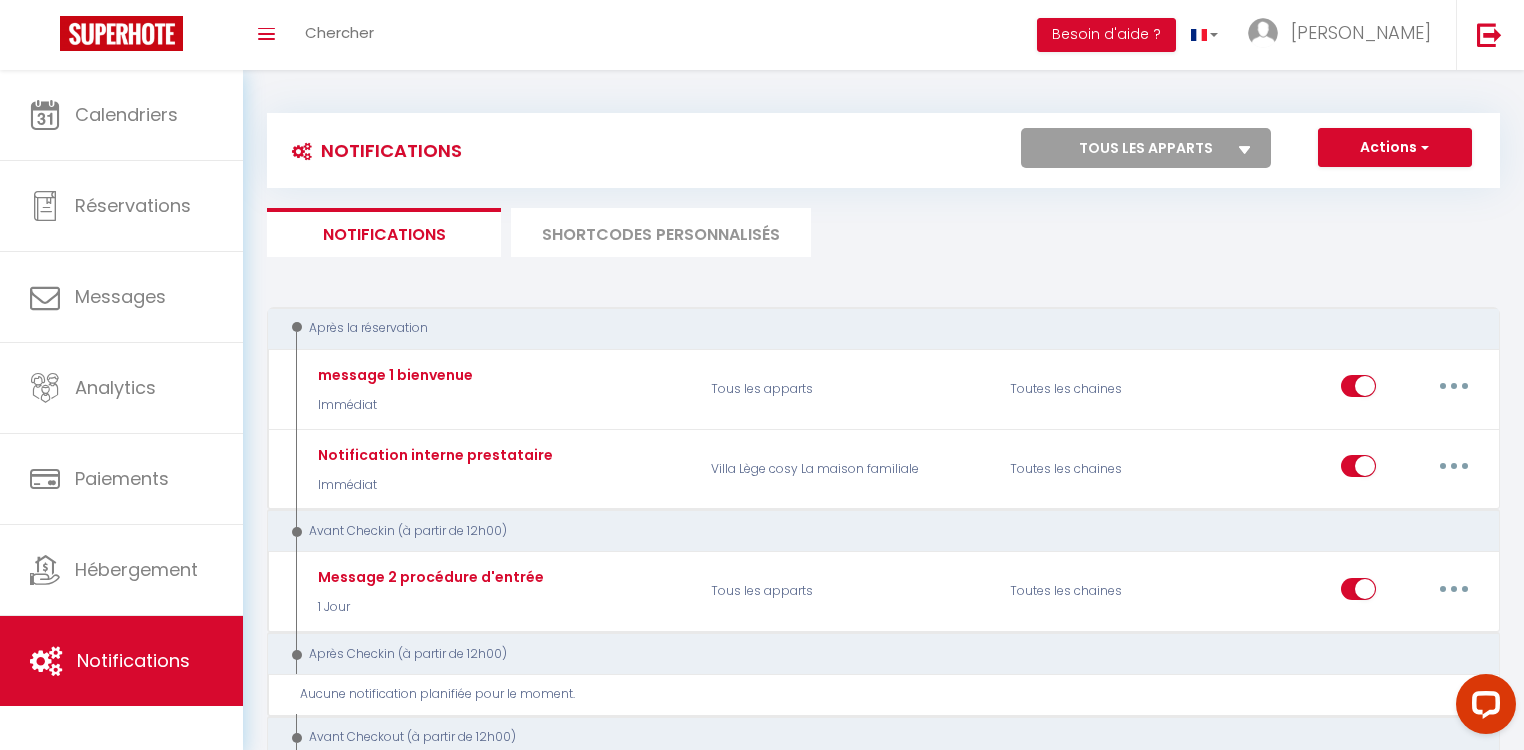 click on "SHORTCODES PERSONNALISÉS" at bounding box center (661, 232) 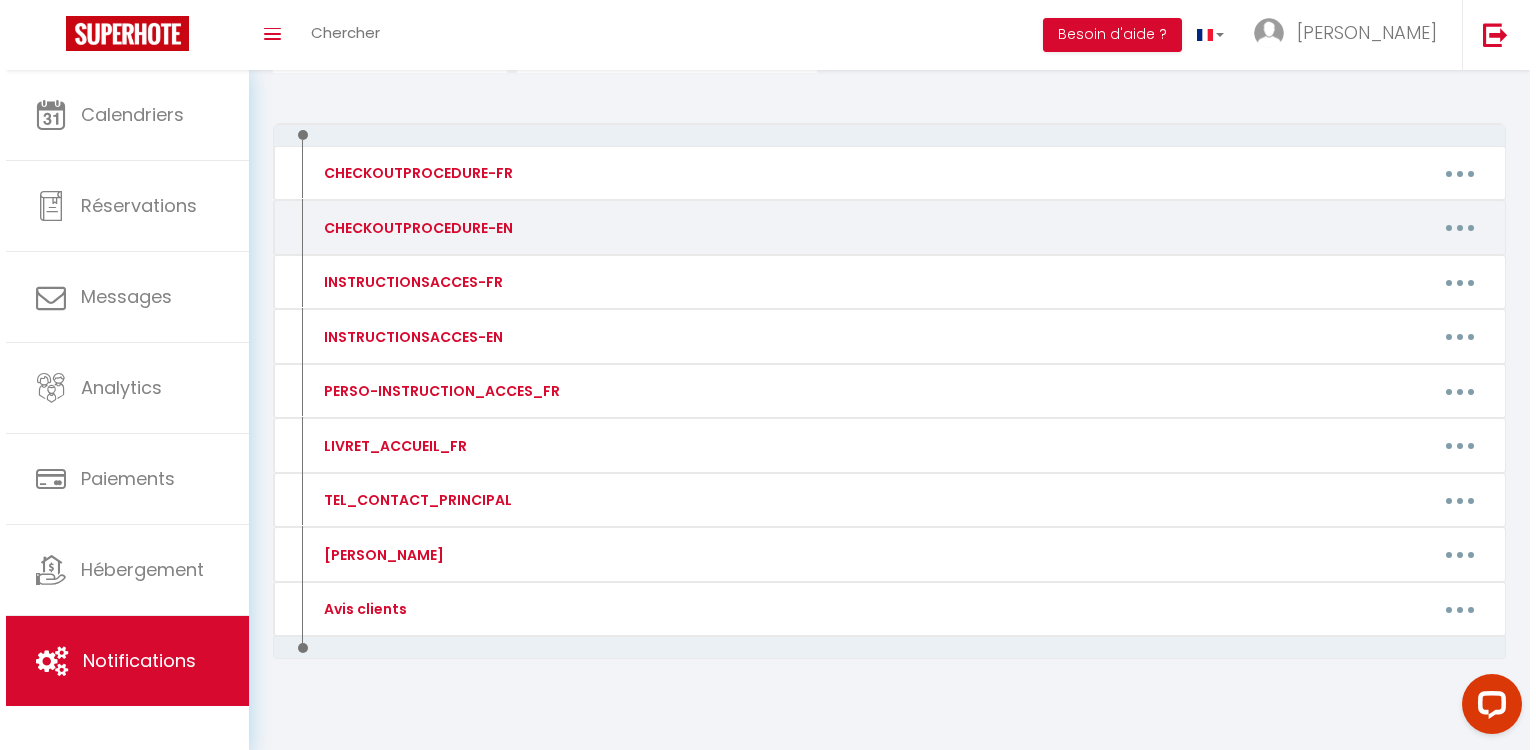 scroll, scrollTop: 196, scrollLeft: 0, axis: vertical 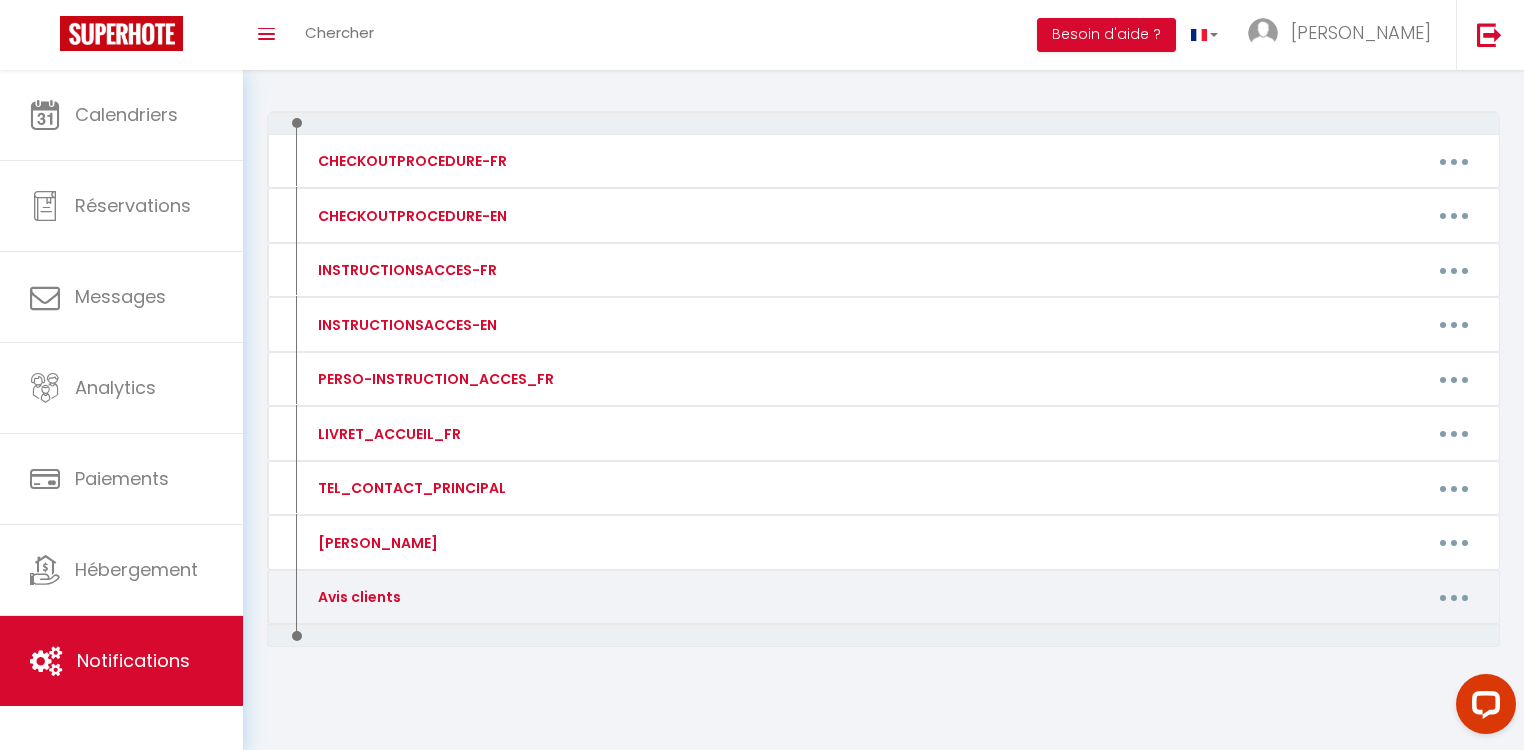 click at bounding box center (1454, 597) 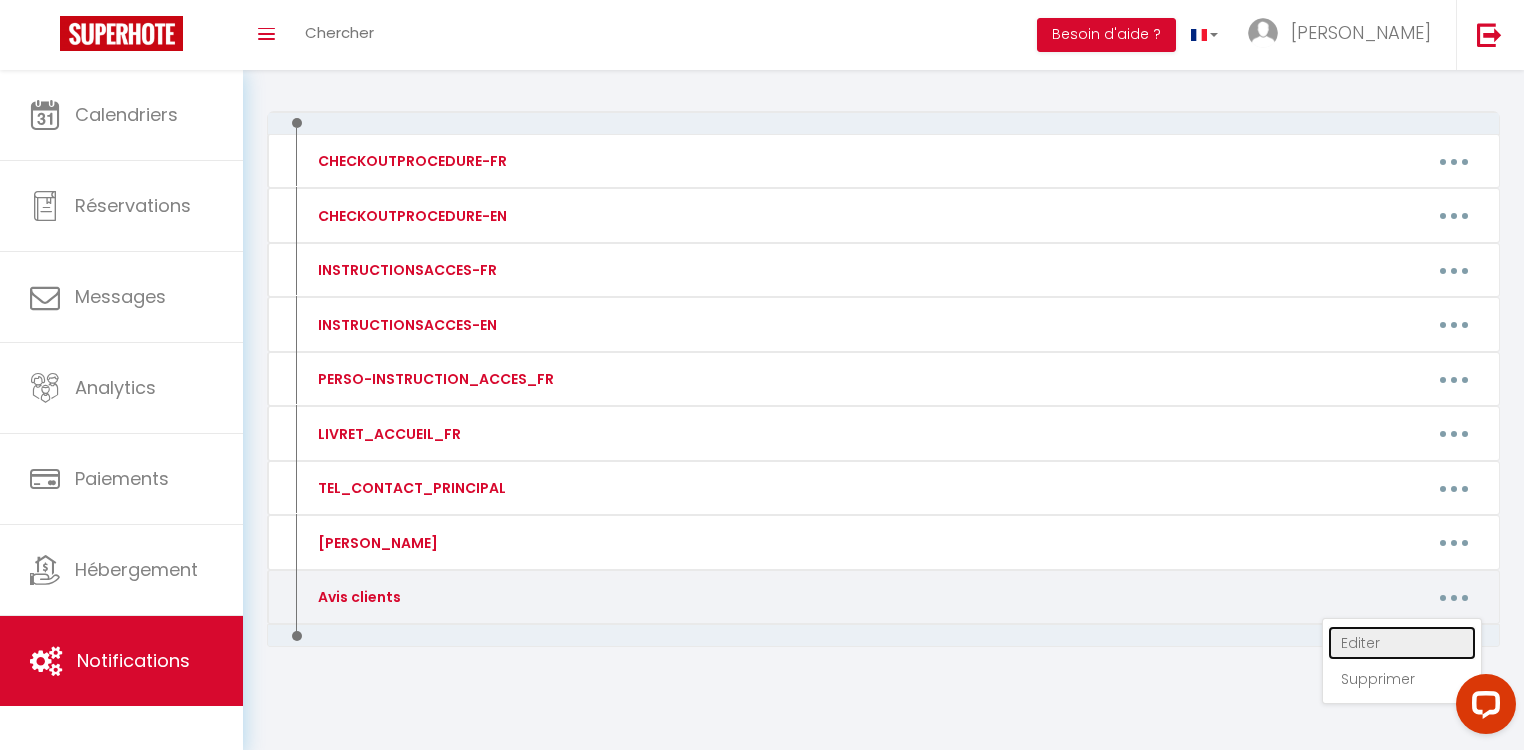 click on "Editer" at bounding box center [1402, 643] 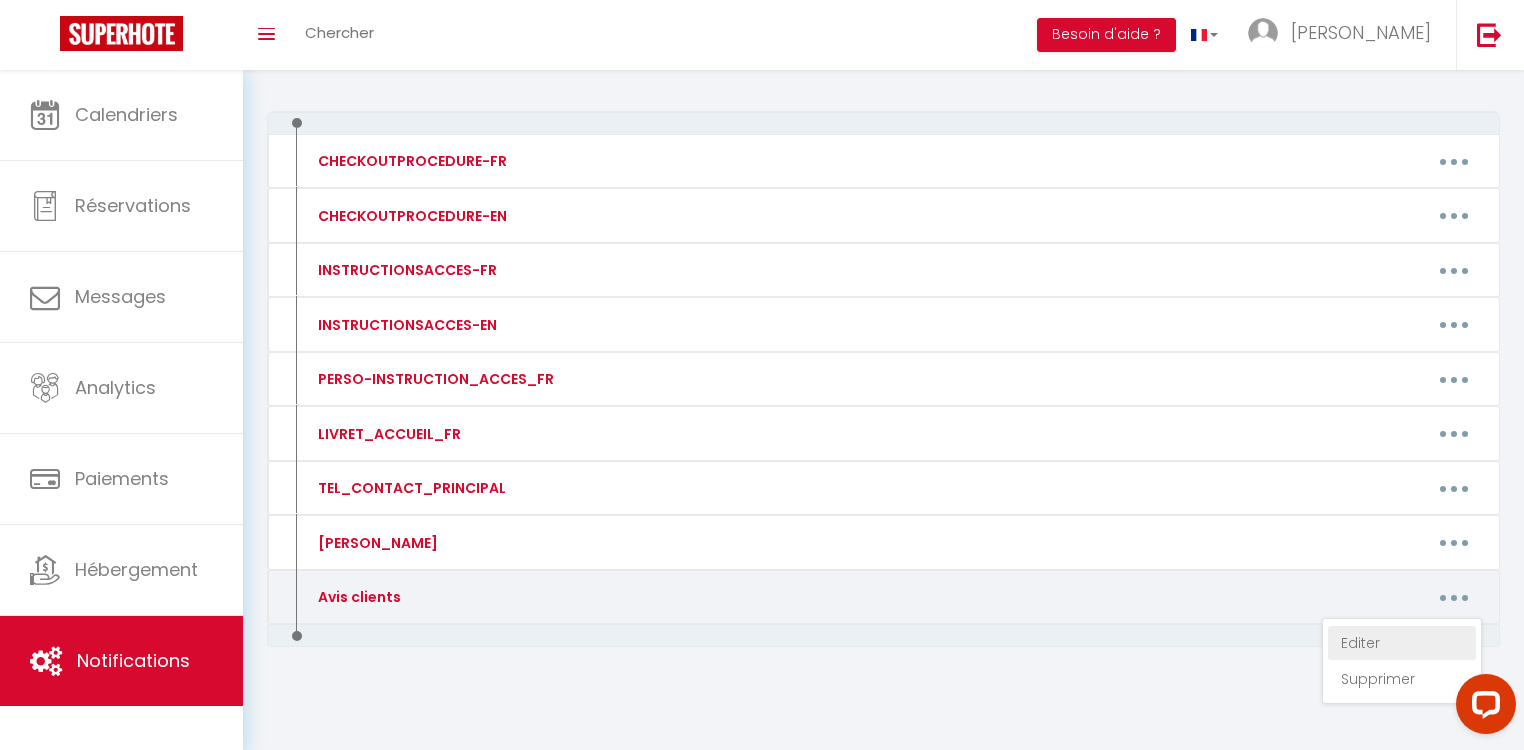 type on "Avis clients" 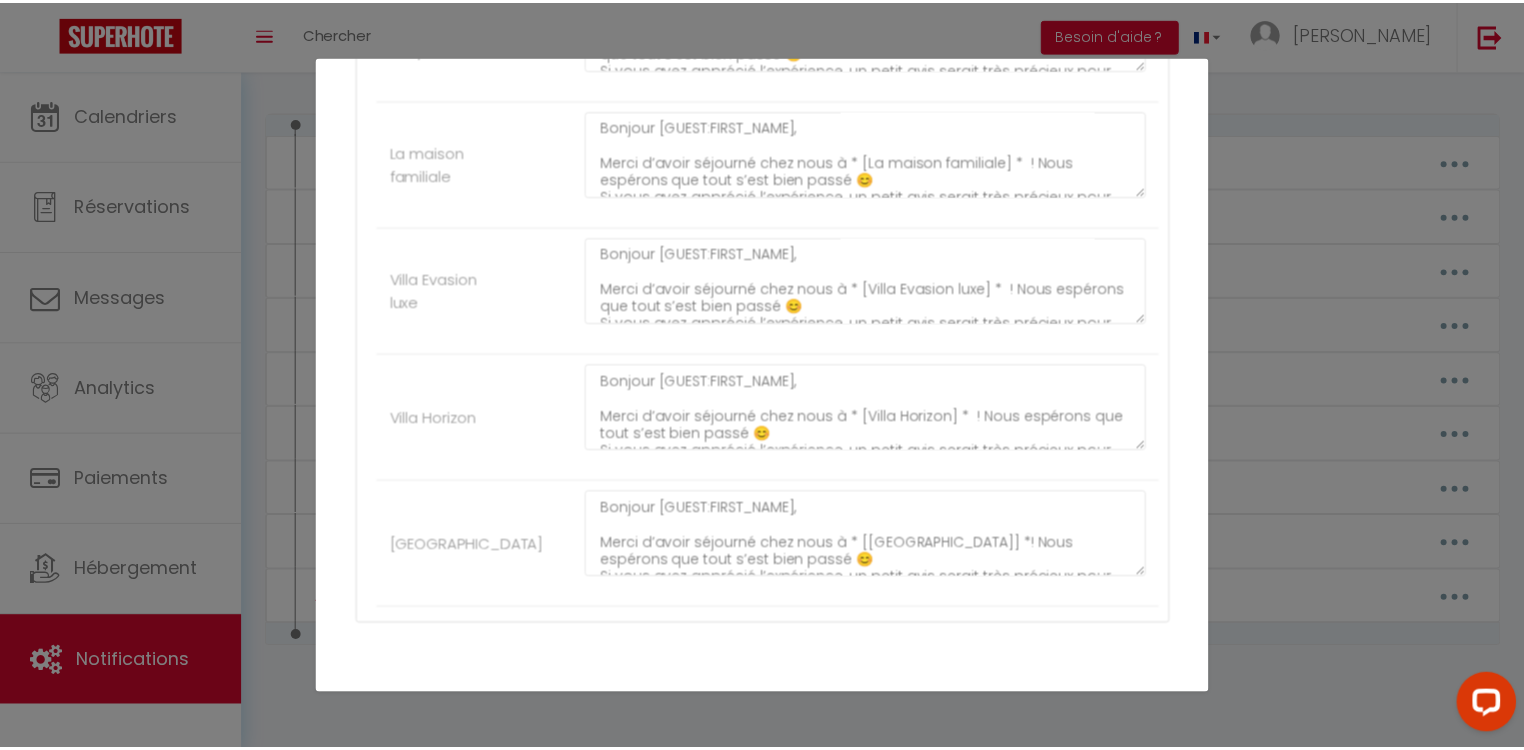 scroll, scrollTop: 0, scrollLeft: 0, axis: both 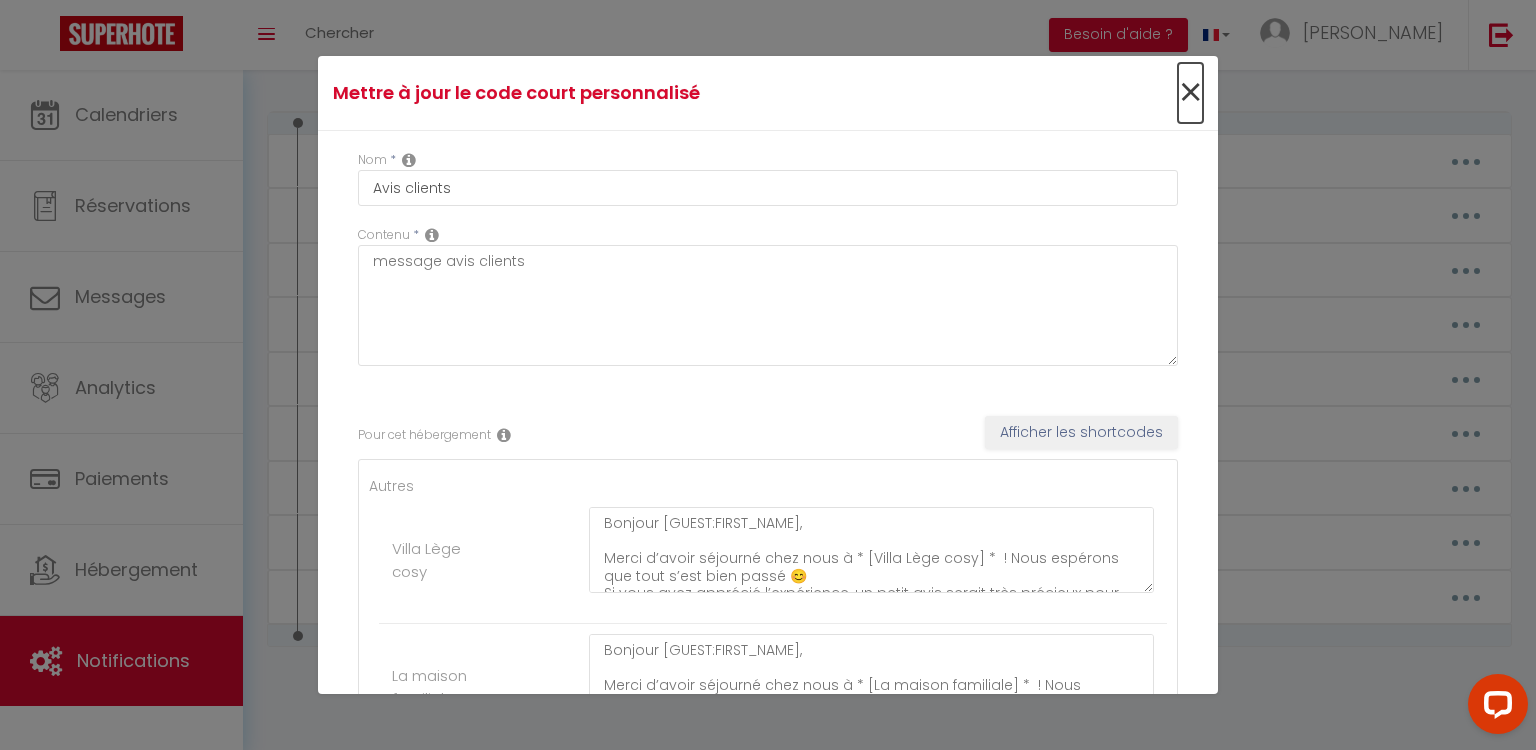 click on "×" at bounding box center (1190, 93) 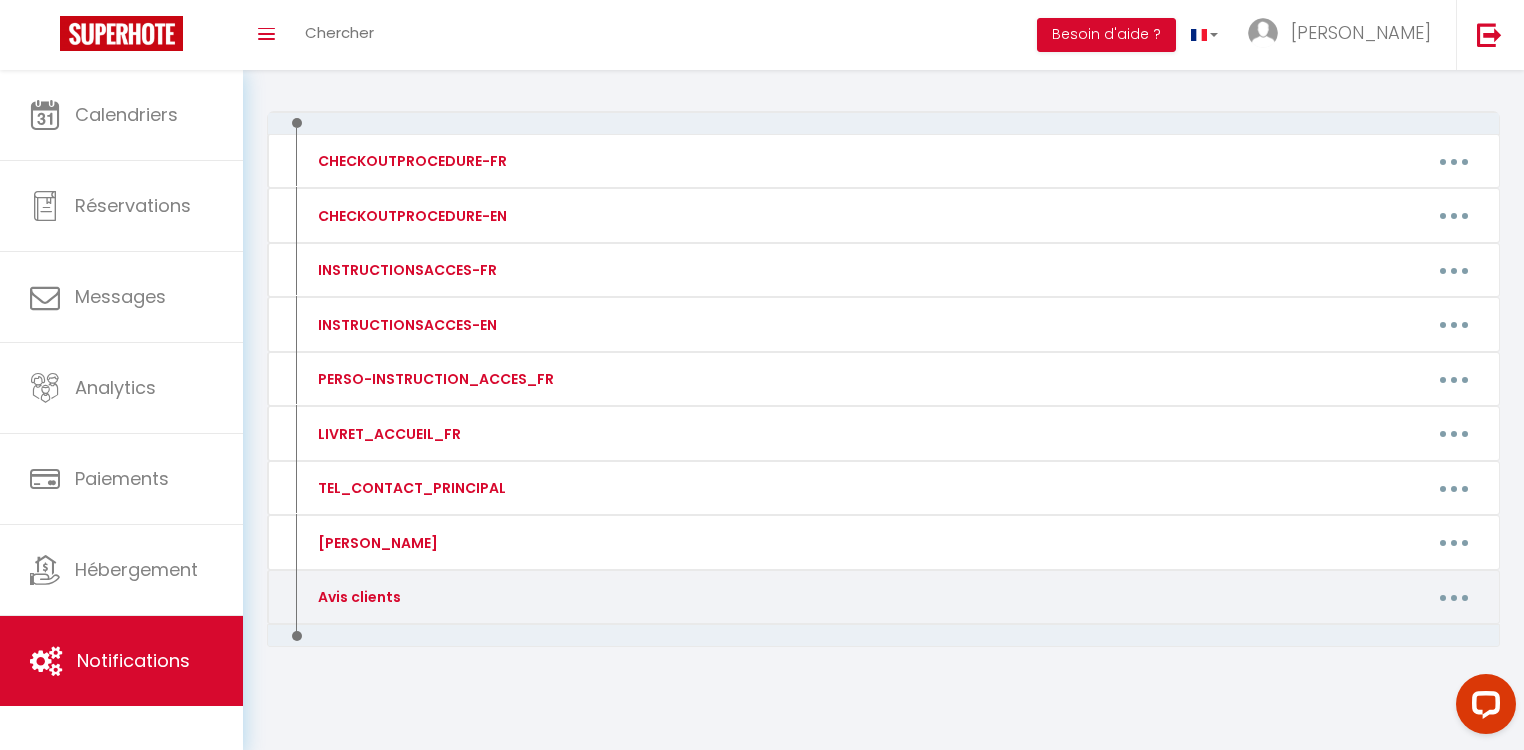 click at bounding box center [1454, 597] 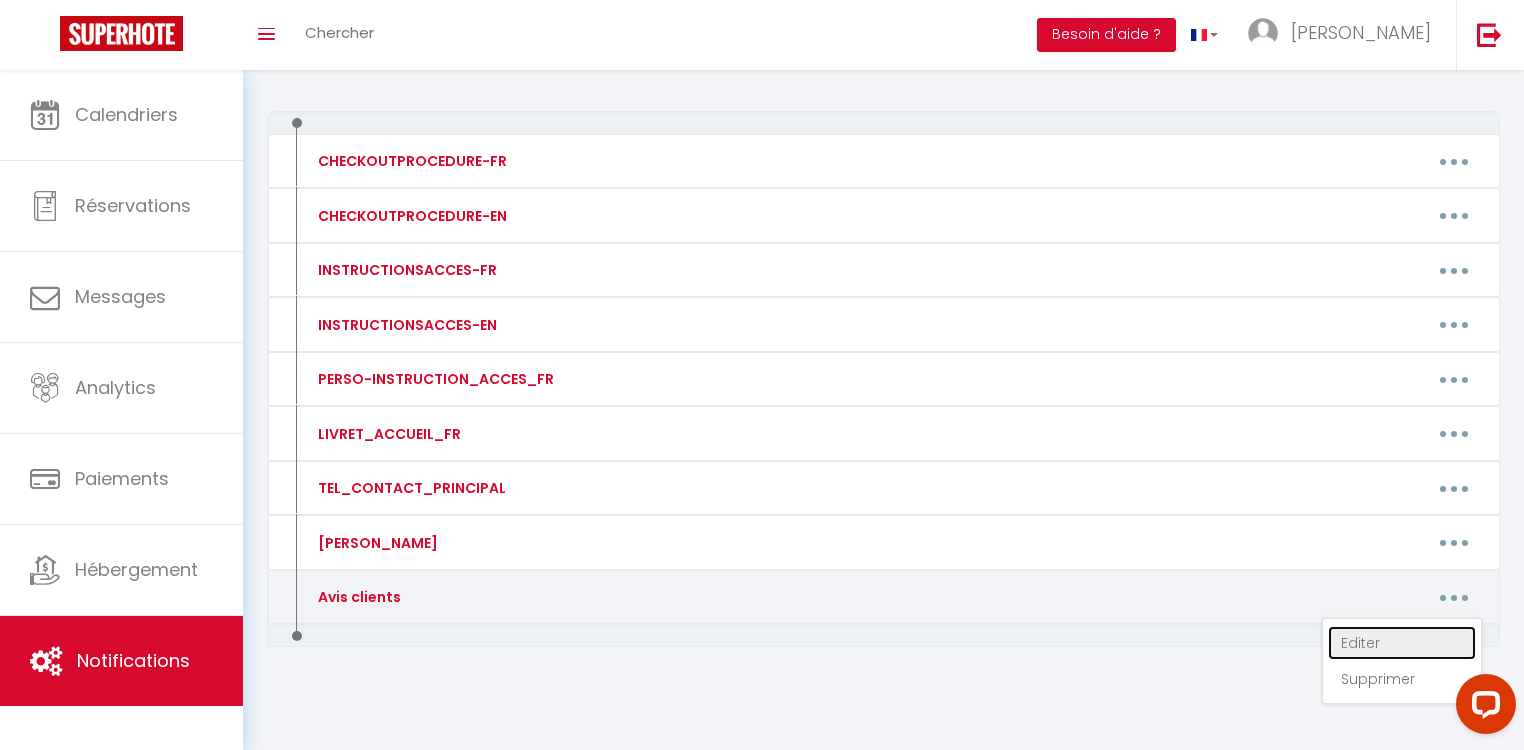 click on "Editer" at bounding box center (1402, 643) 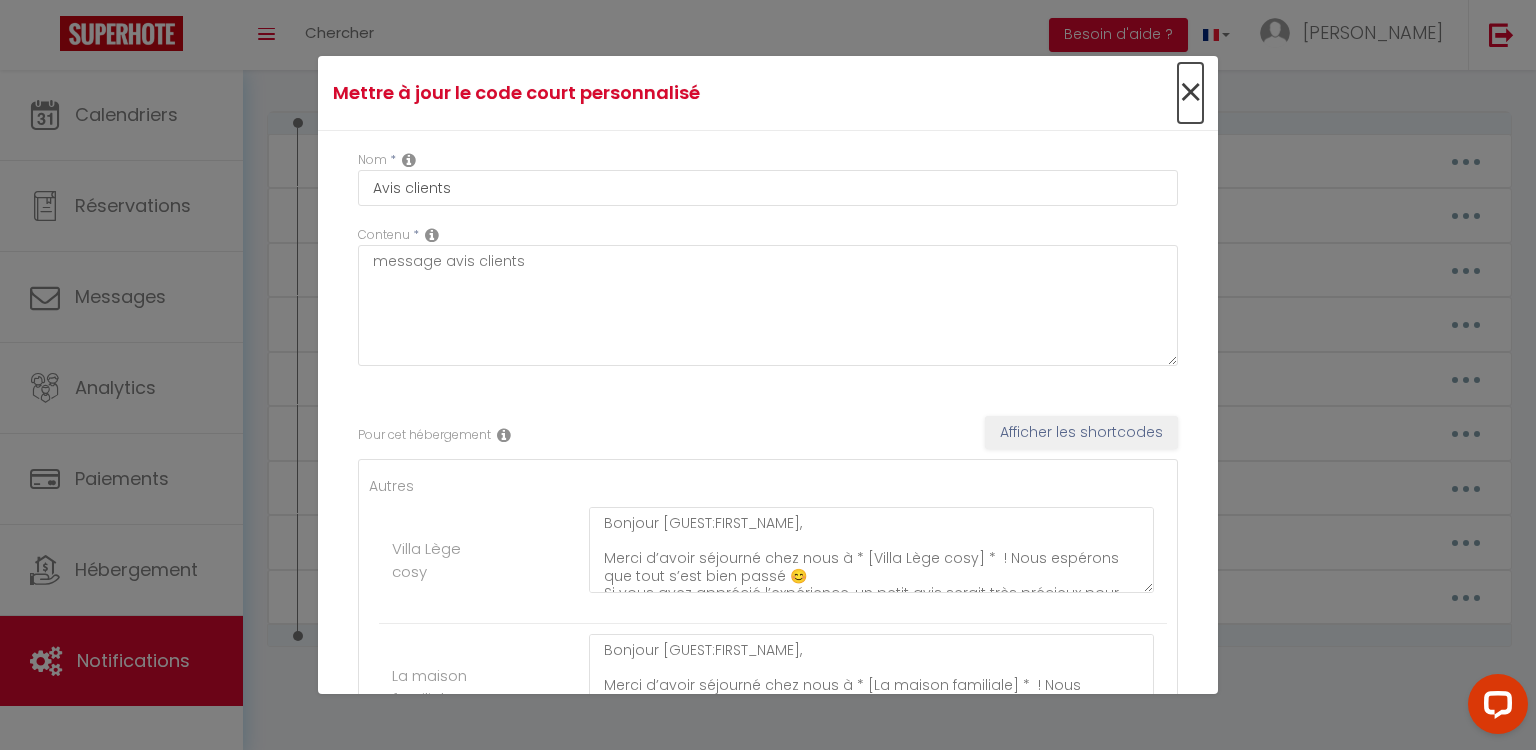 click on "×" at bounding box center (1190, 93) 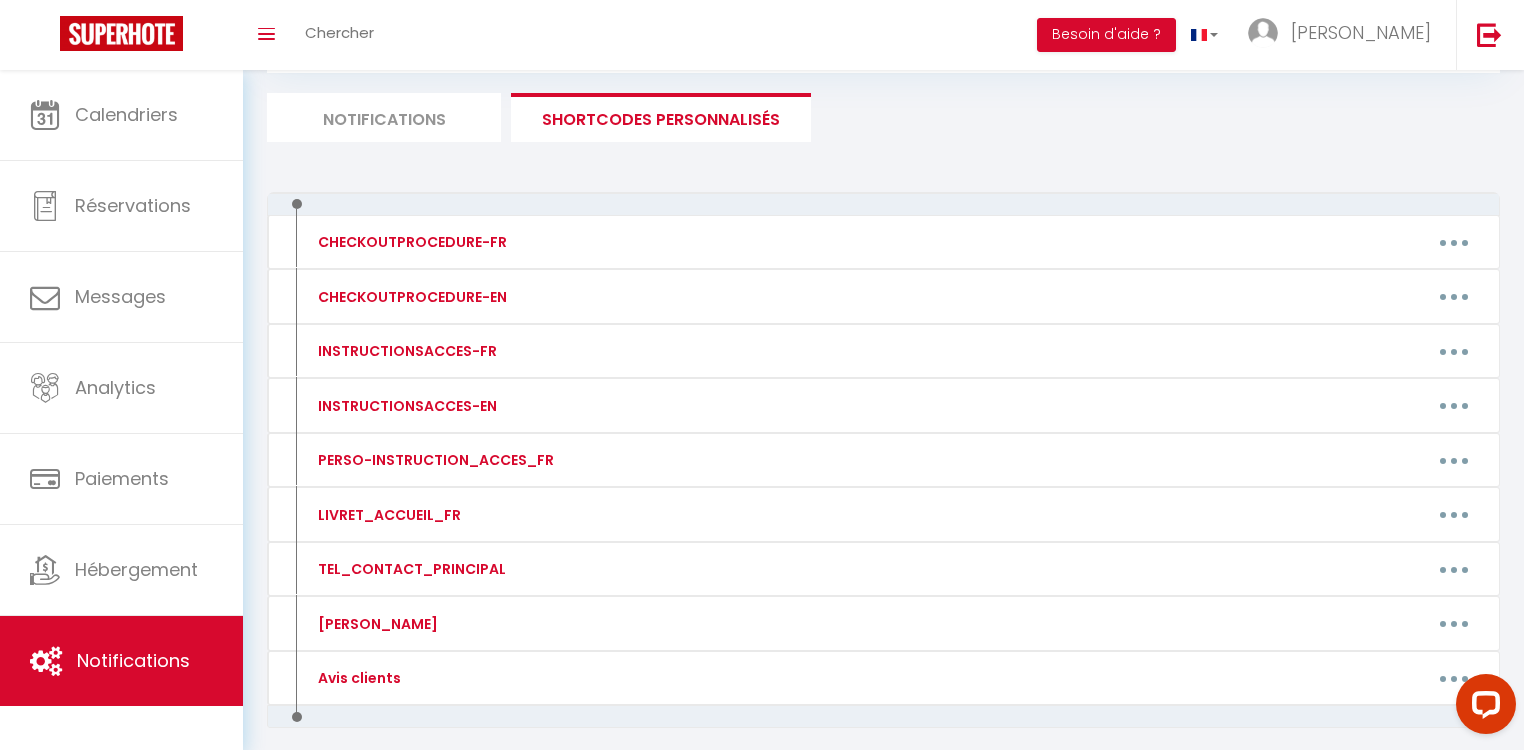 scroll, scrollTop: 0, scrollLeft: 0, axis: both 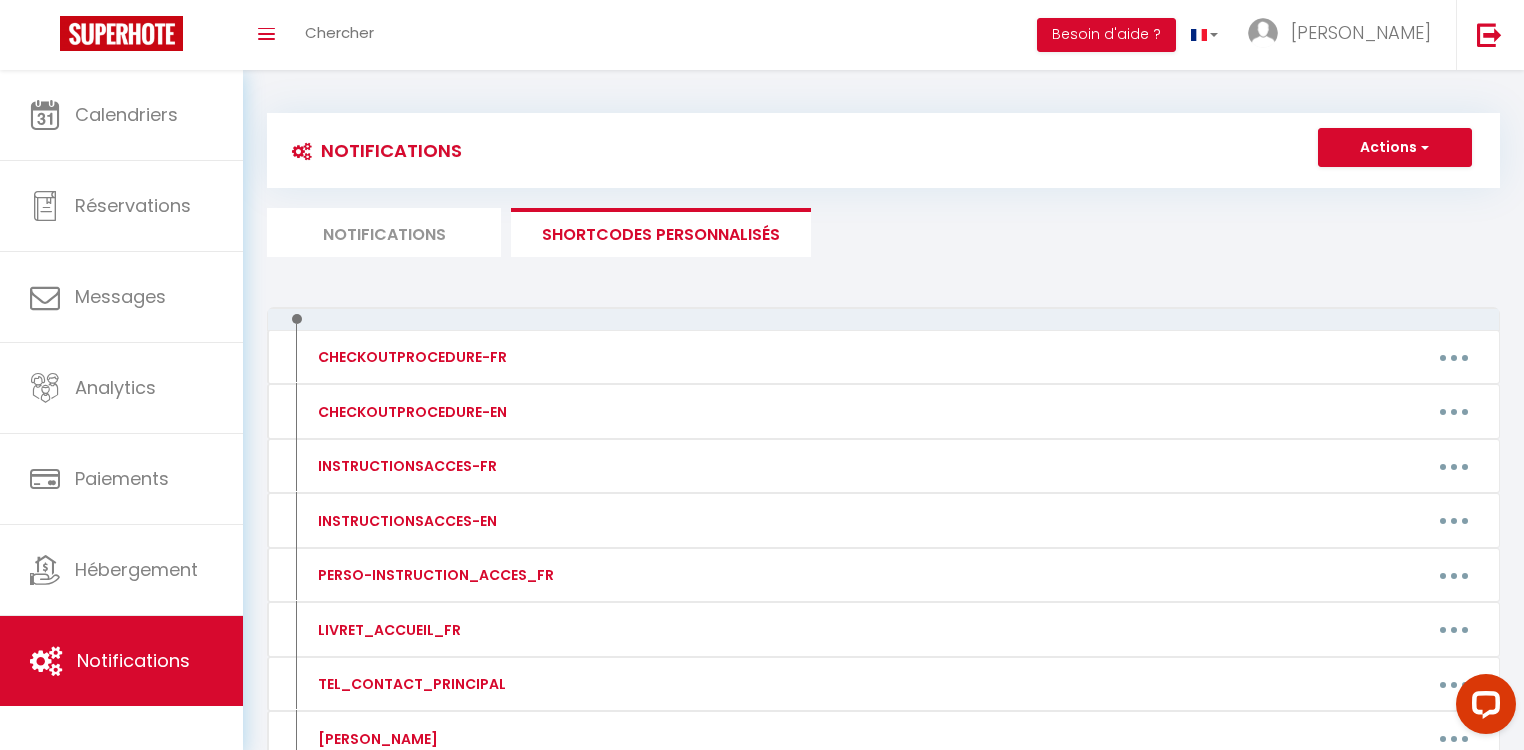 click on "Notifications" at bounding box center [384, 232] 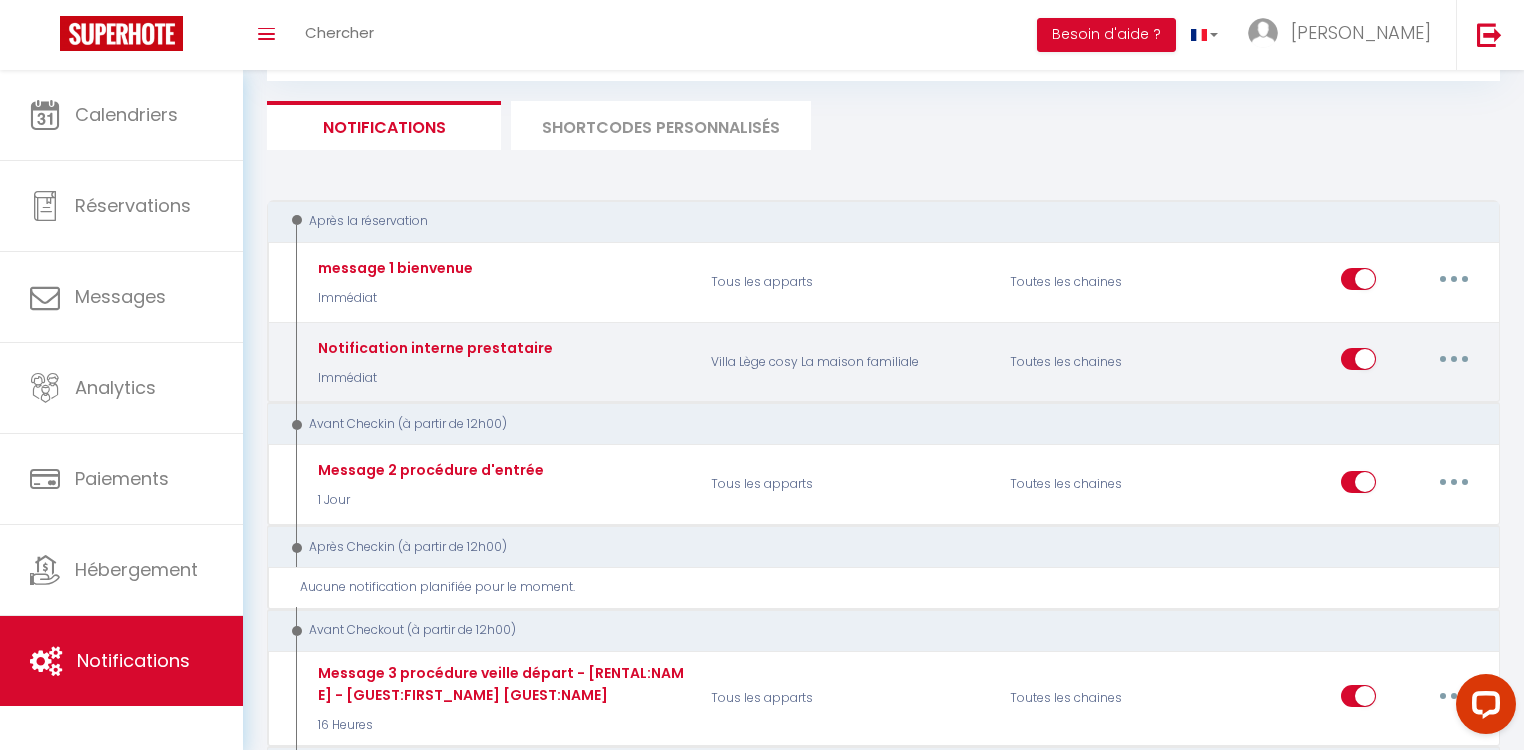 scroll, scrollTop: 320, scrollLeft: 0, axis: vertical 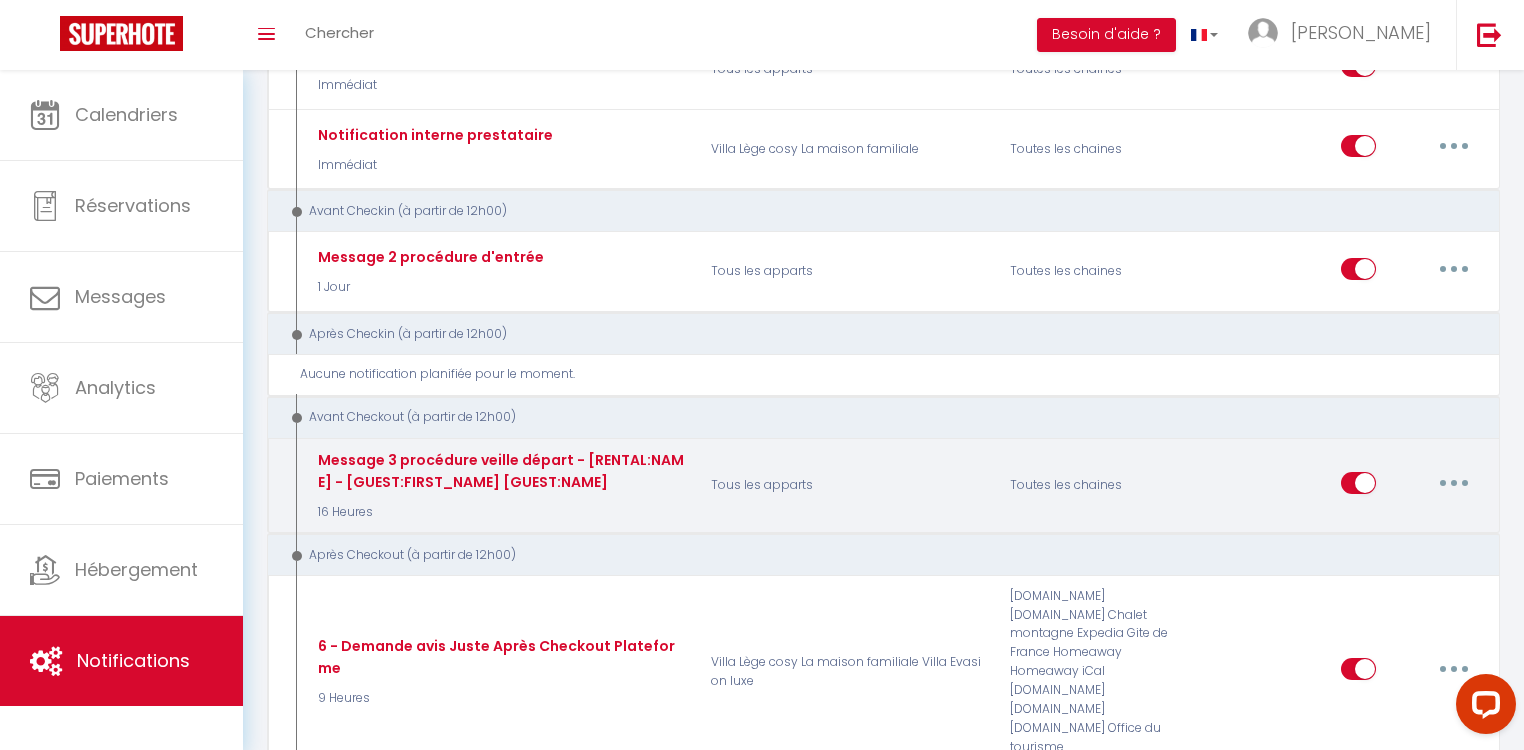click at bounding box center [1454, 483] 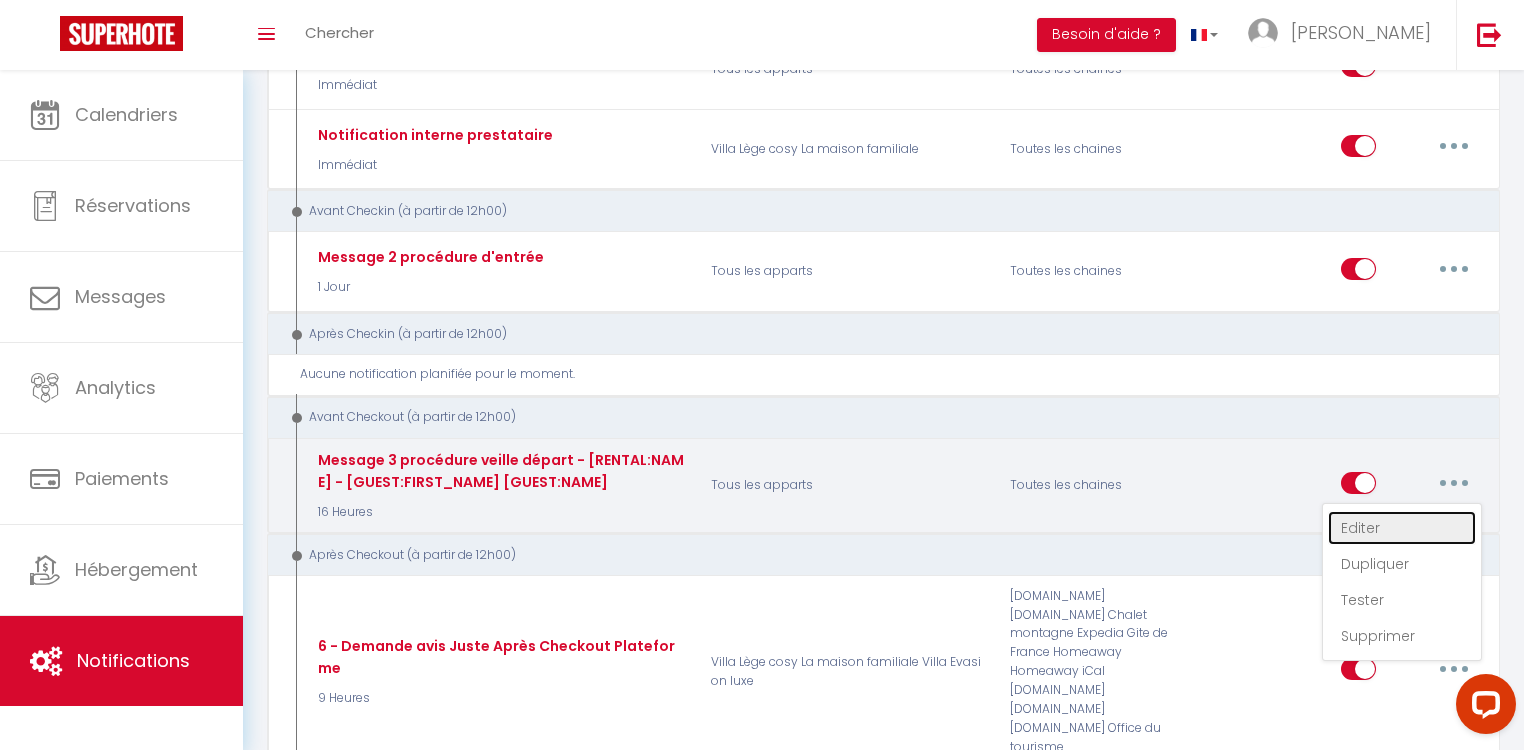 click on "Editer" at bounding box center (1402, 528) 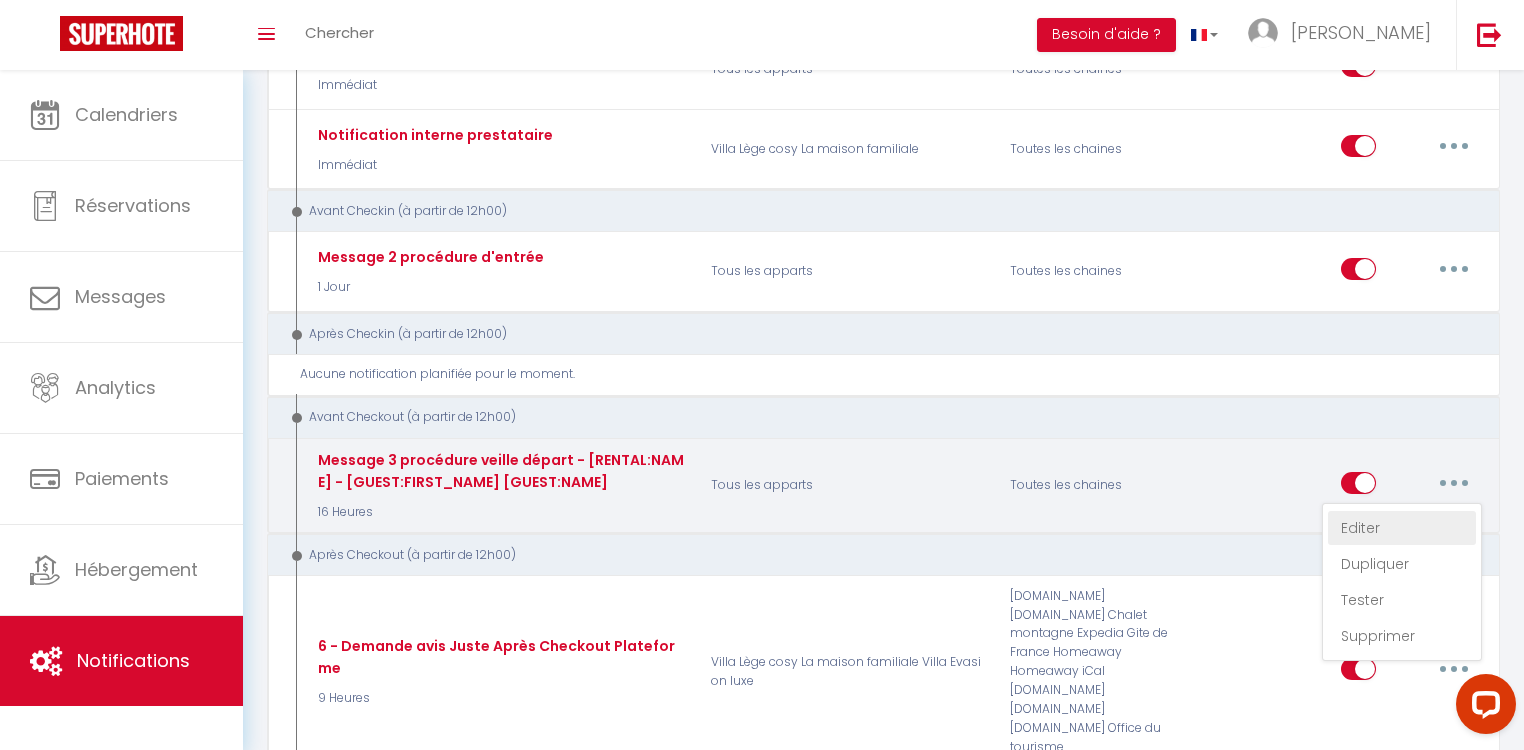 select on "4" 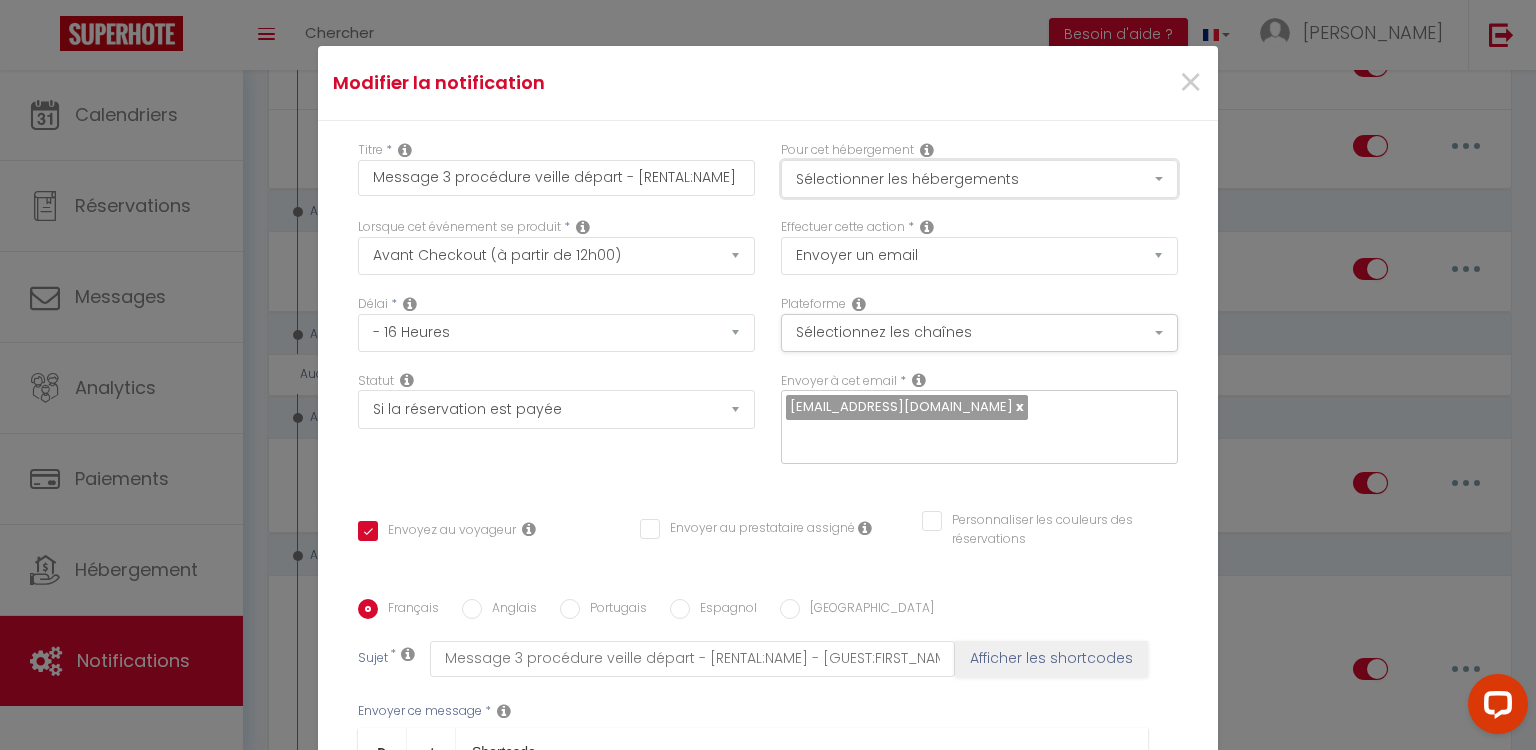 click on "Sélectionner les hébergements" at bounding box center [979, 179] 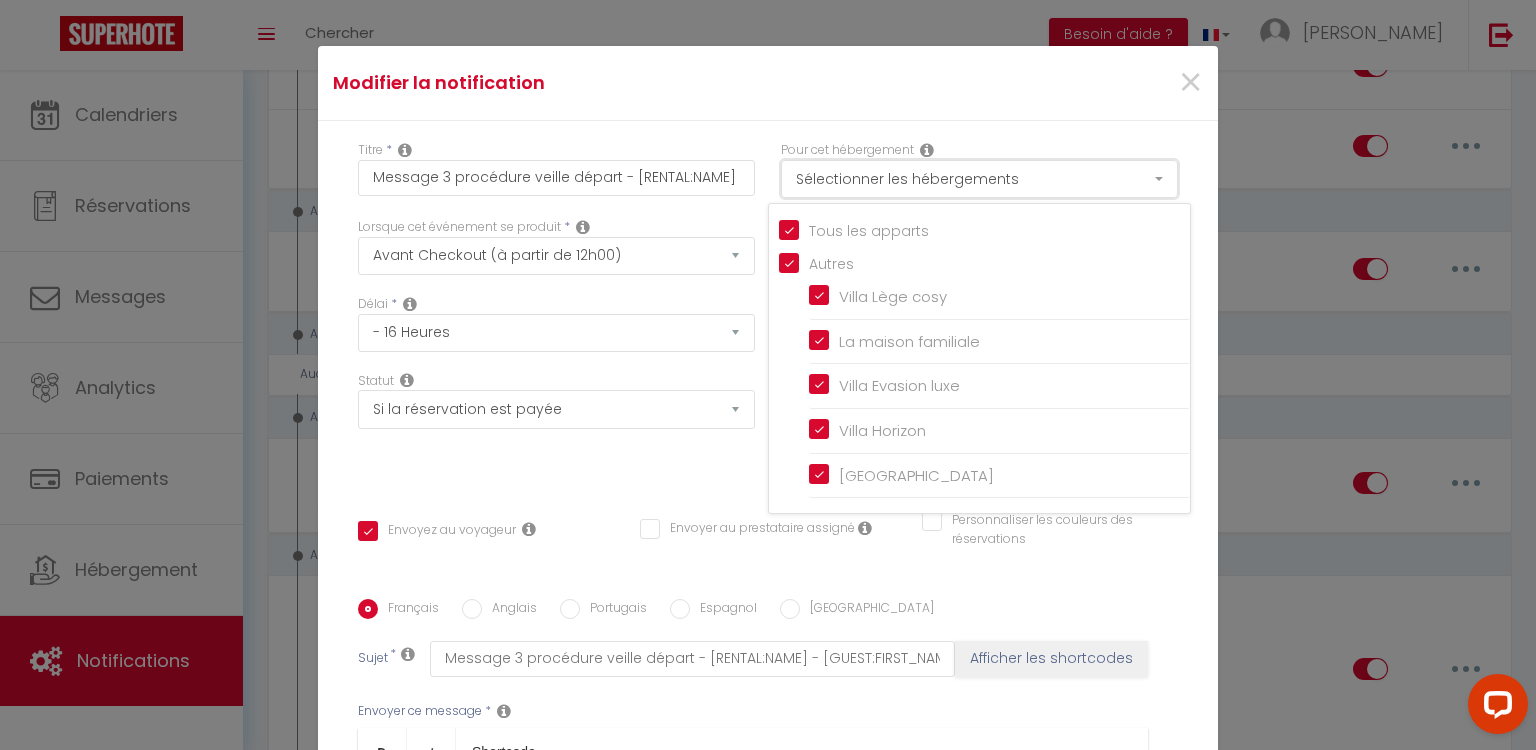 click on "Sélectionner les hébergements" at bounding box center (979, 179) 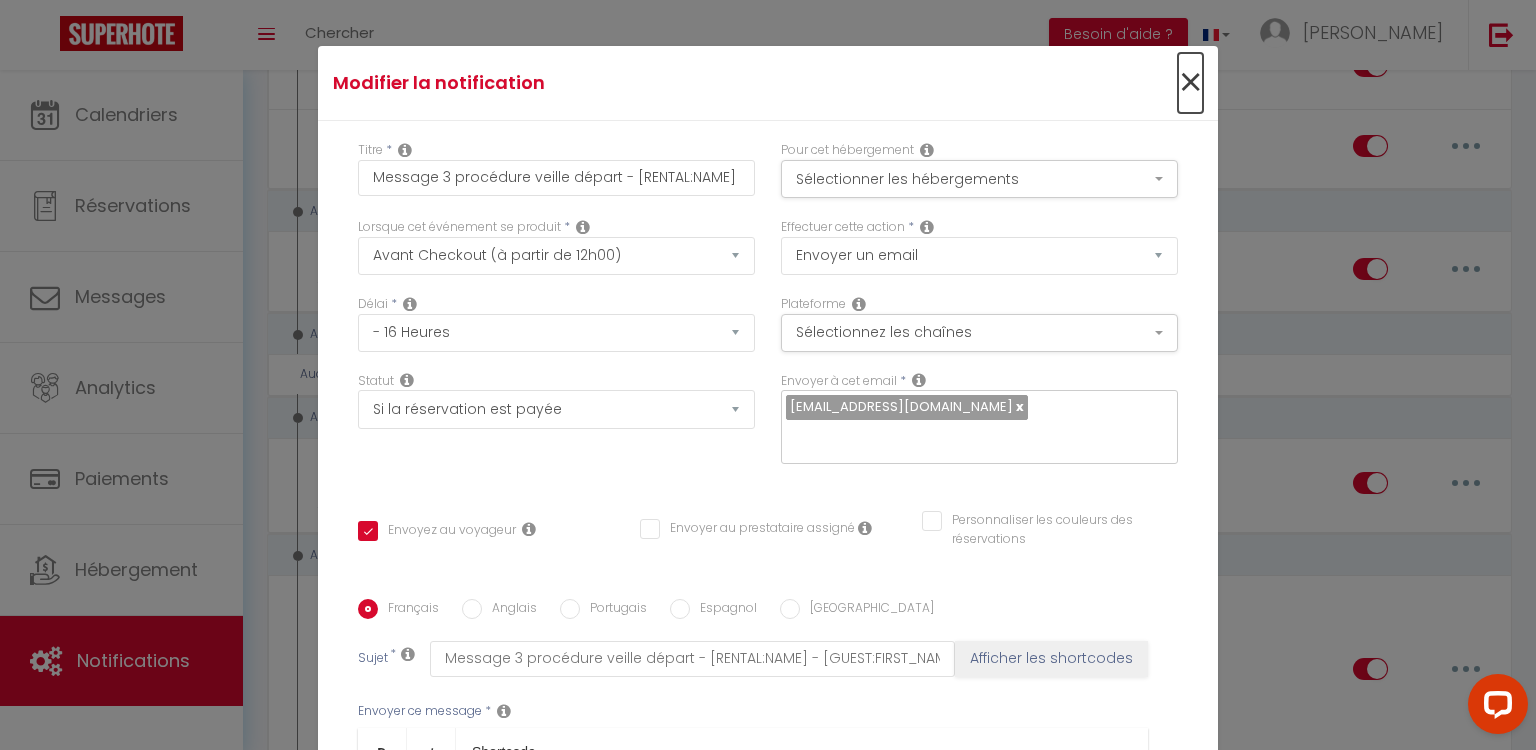 click on "×" at bounding box center (1190, 83) 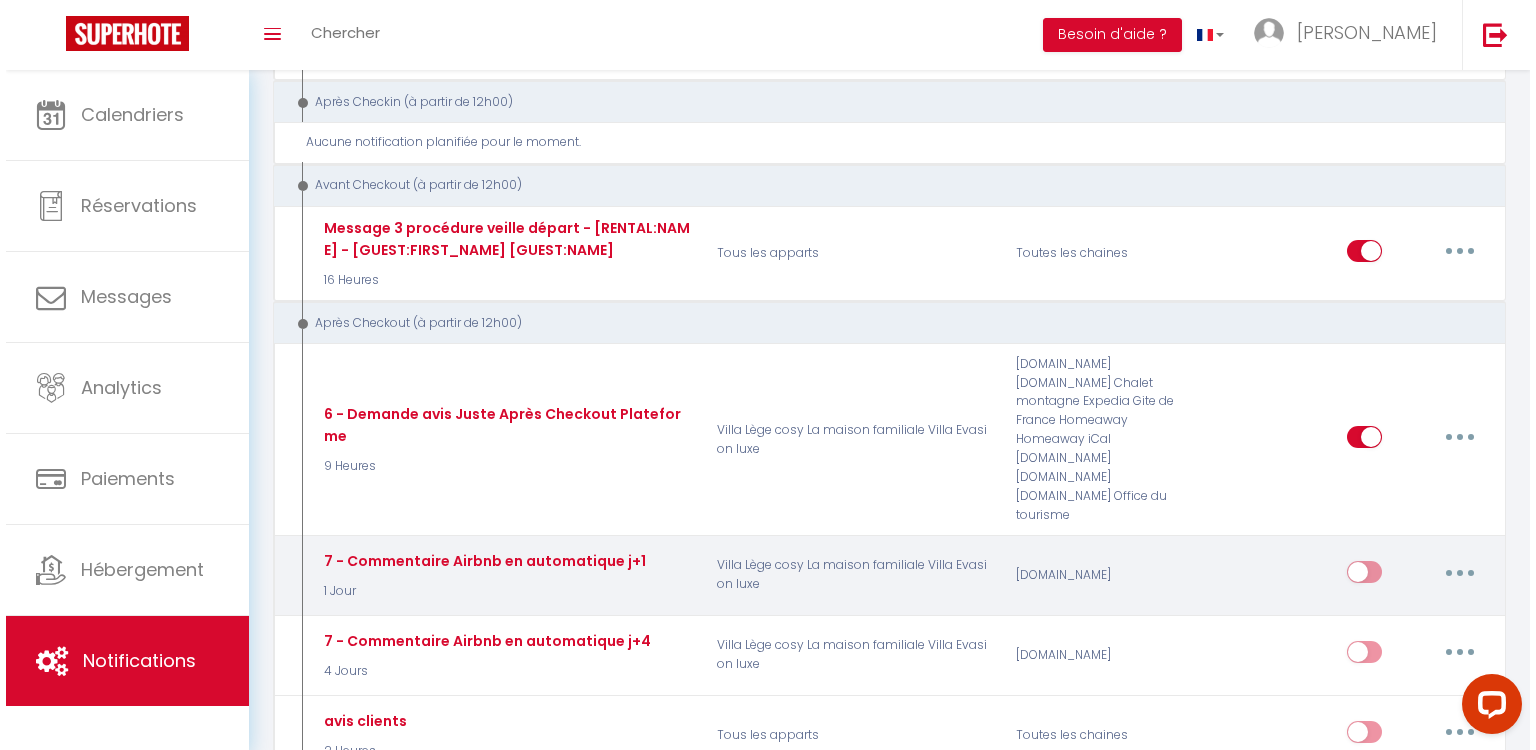 scroll, scrollTop: 560, scrollLeft: 0, axis: vertical 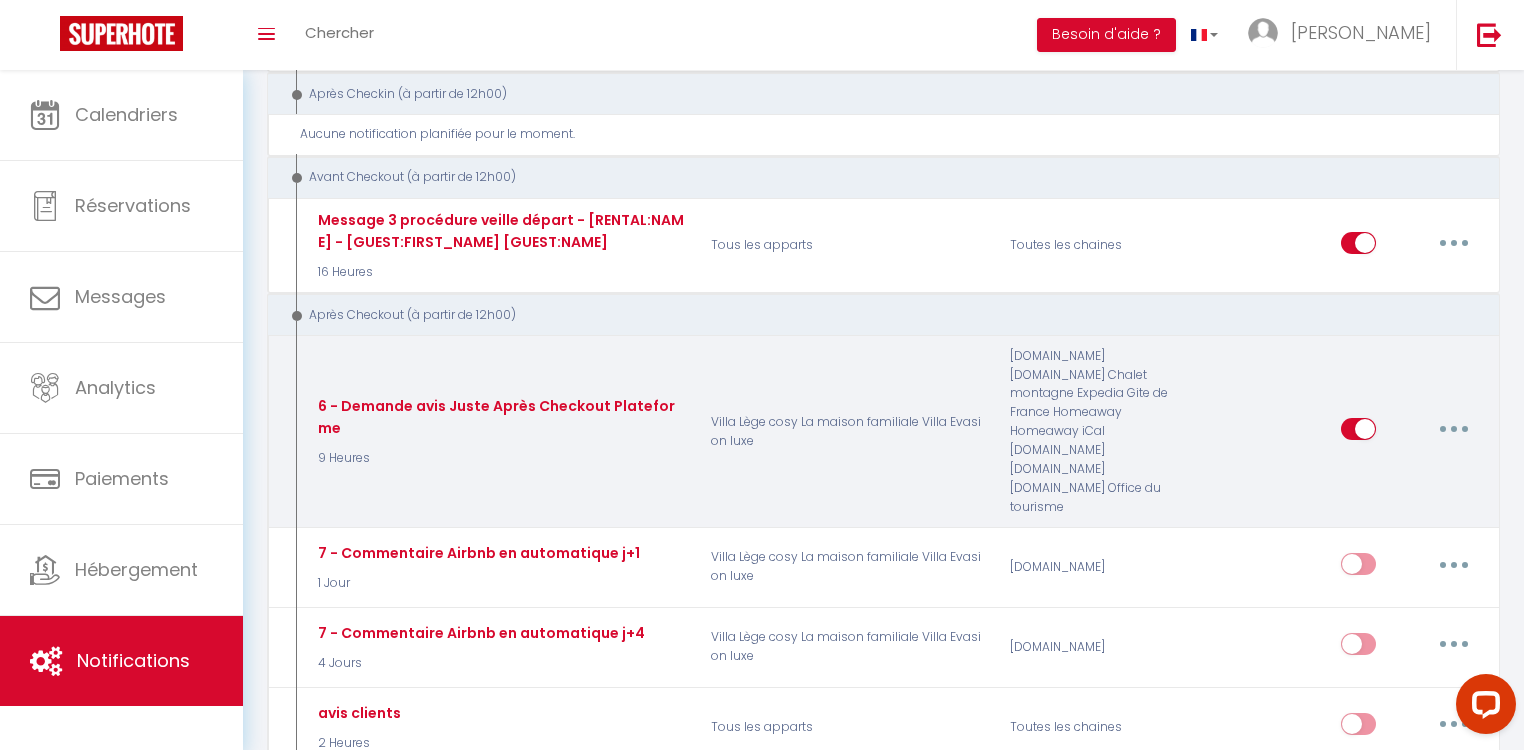 click at bounding box center [1454, 429] 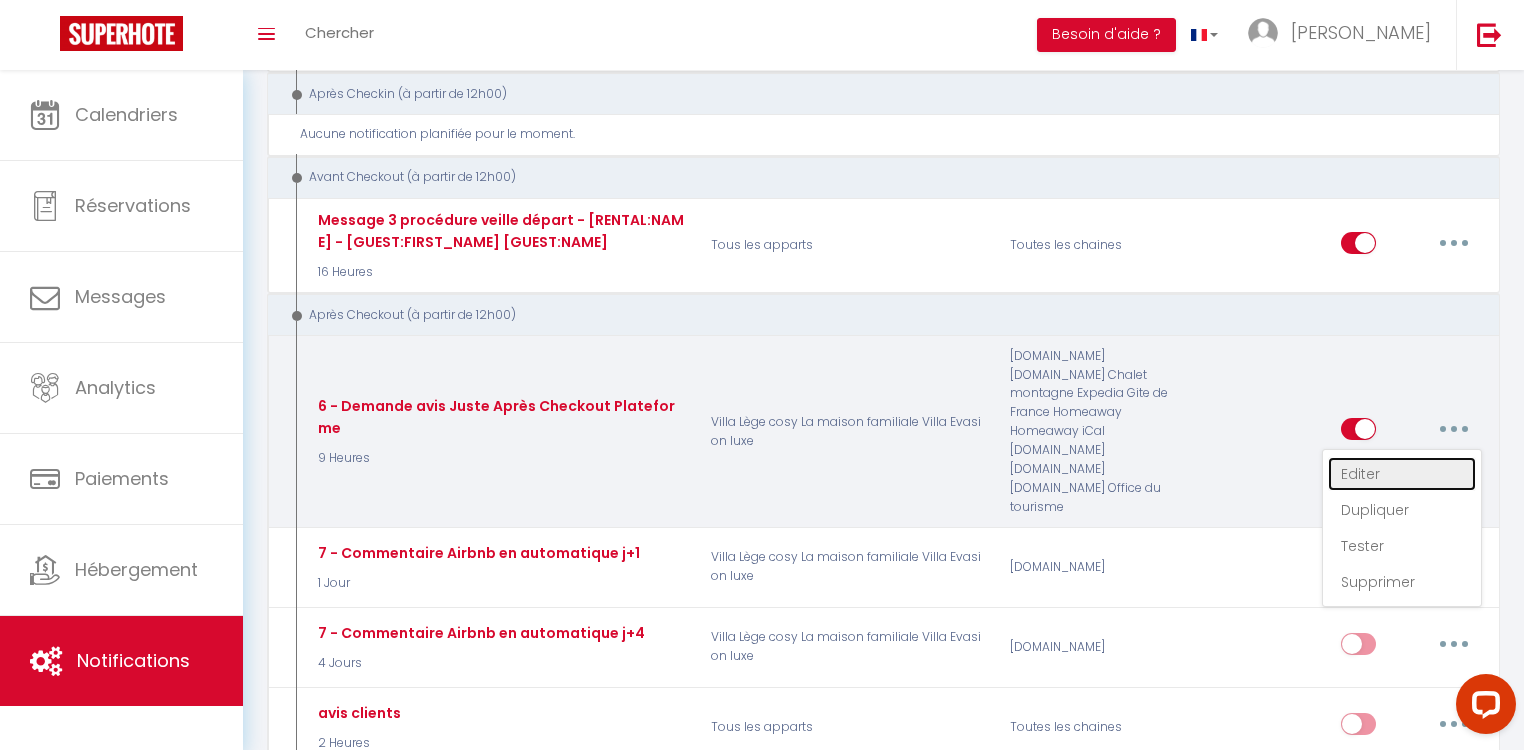 click on "Editer" at bounding box center (1402, 474) 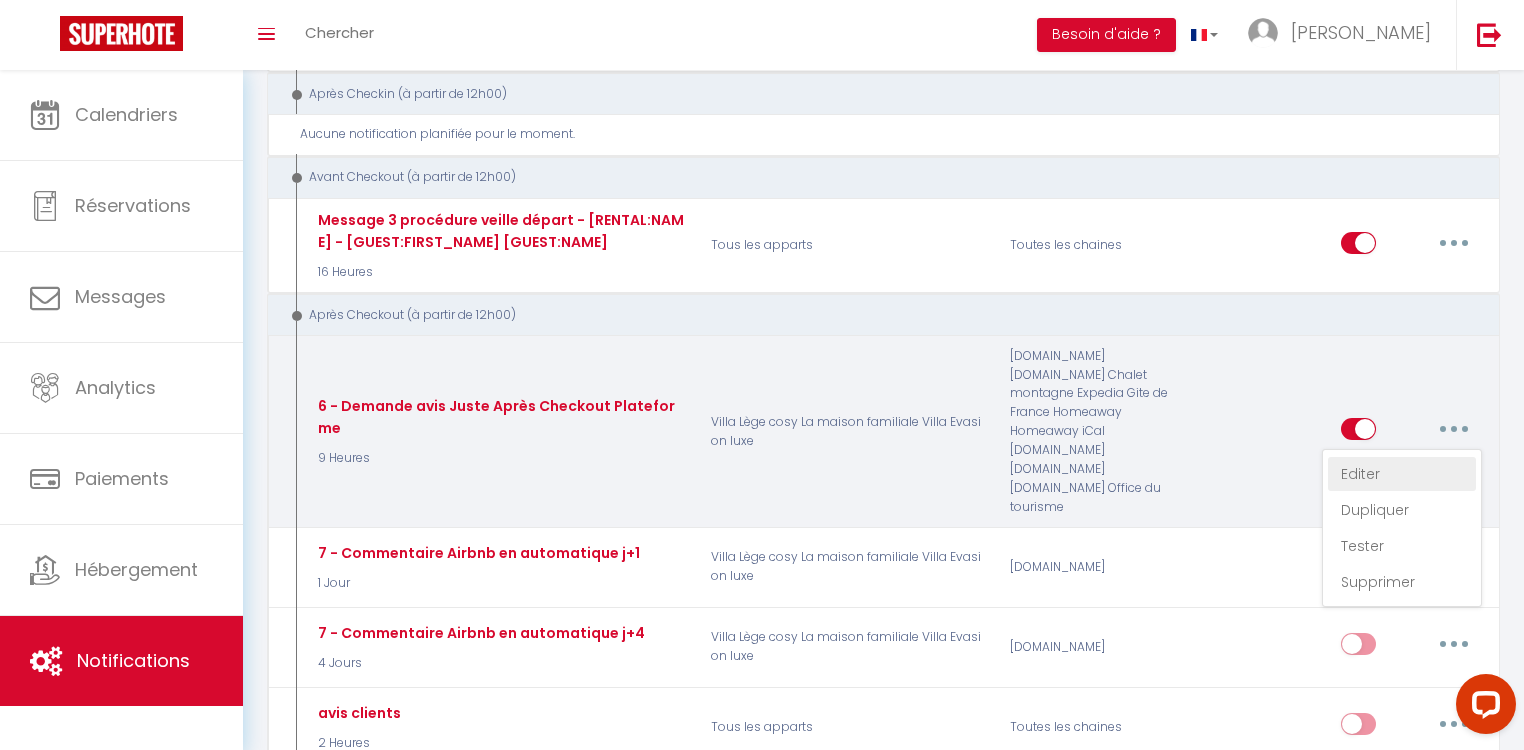 type on "6 - Demande avis Juste Après Checkout Plateforme" 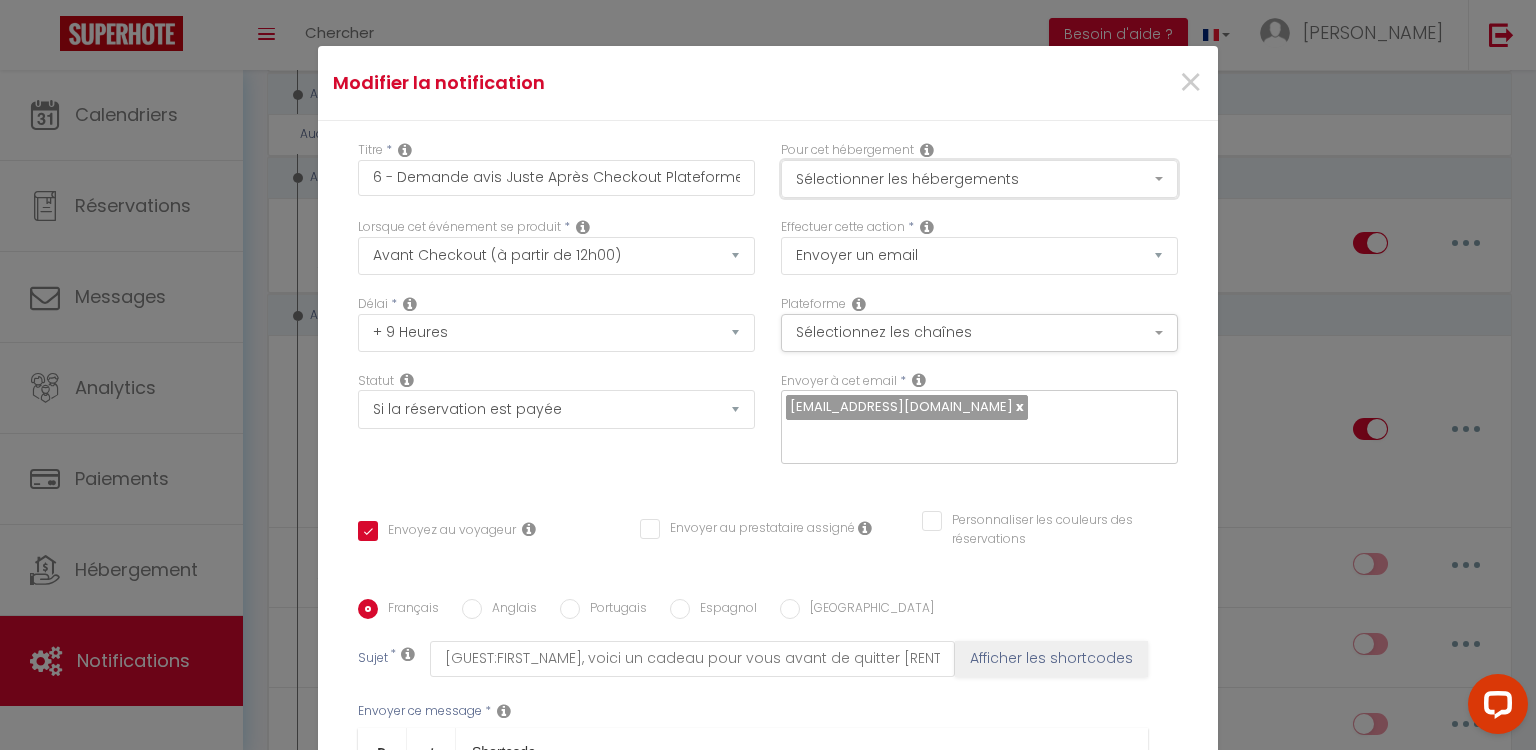 click on "Sélectionner les hébergements" at bounding box center [979, 179] 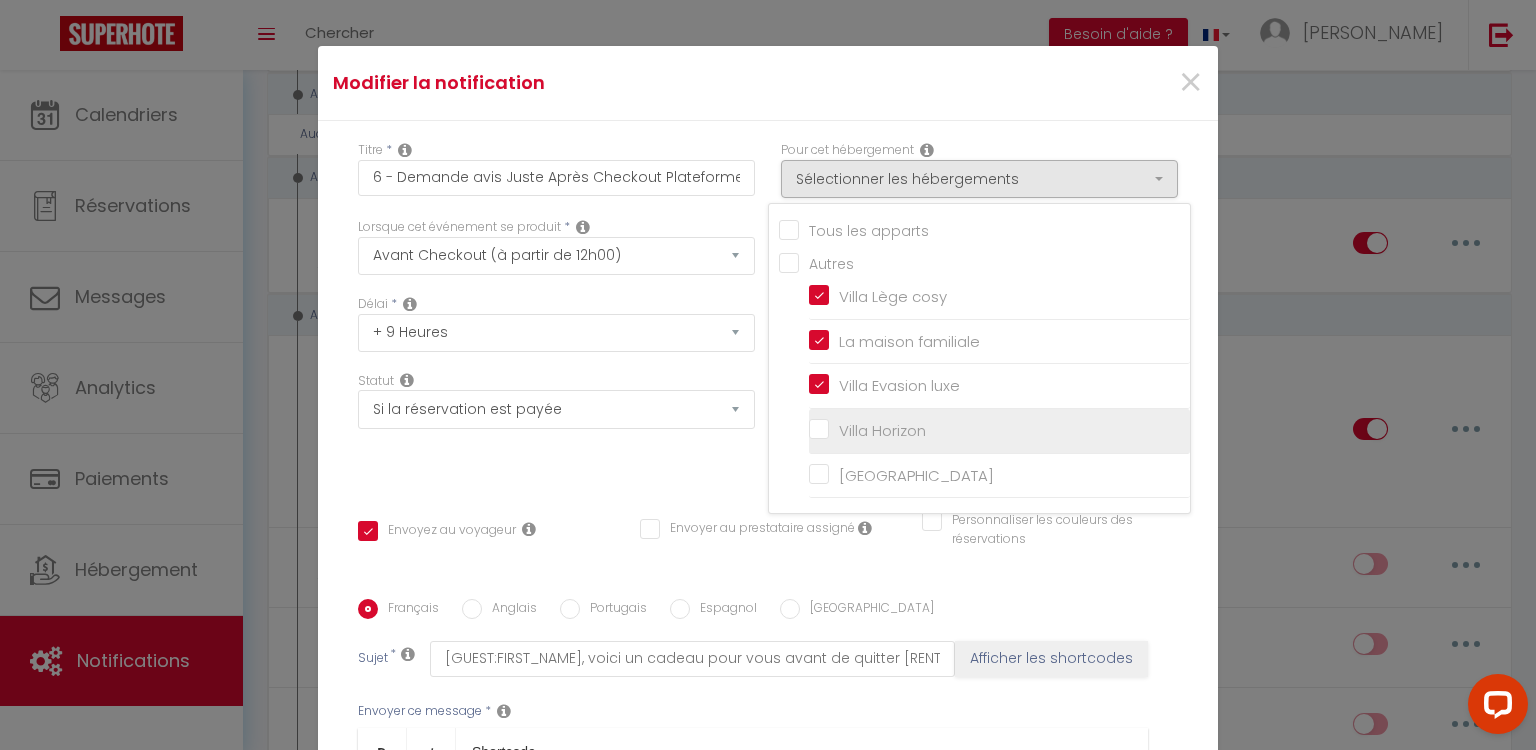 click on "Villa Horizon" at bounding box center (999, 431) 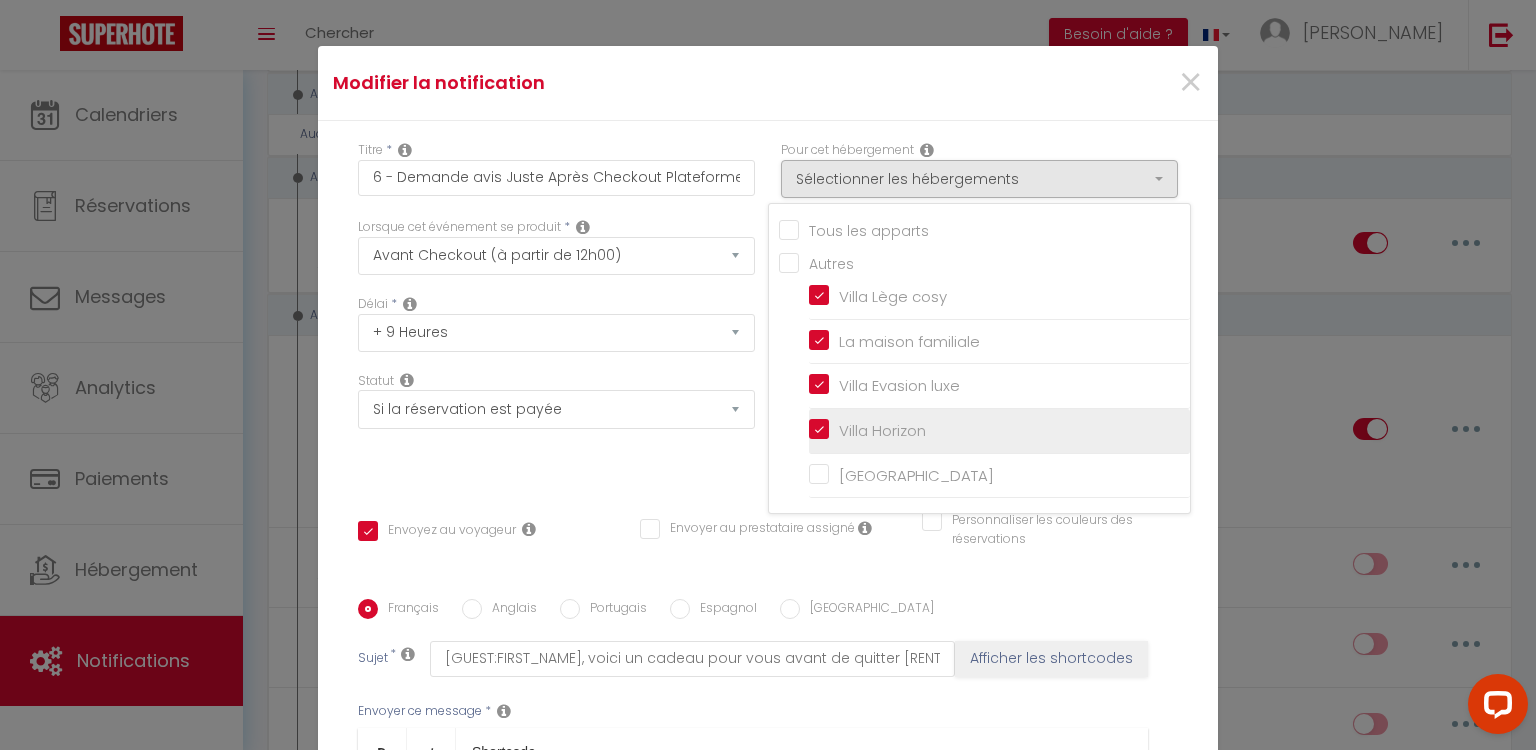 checkbox on "false" 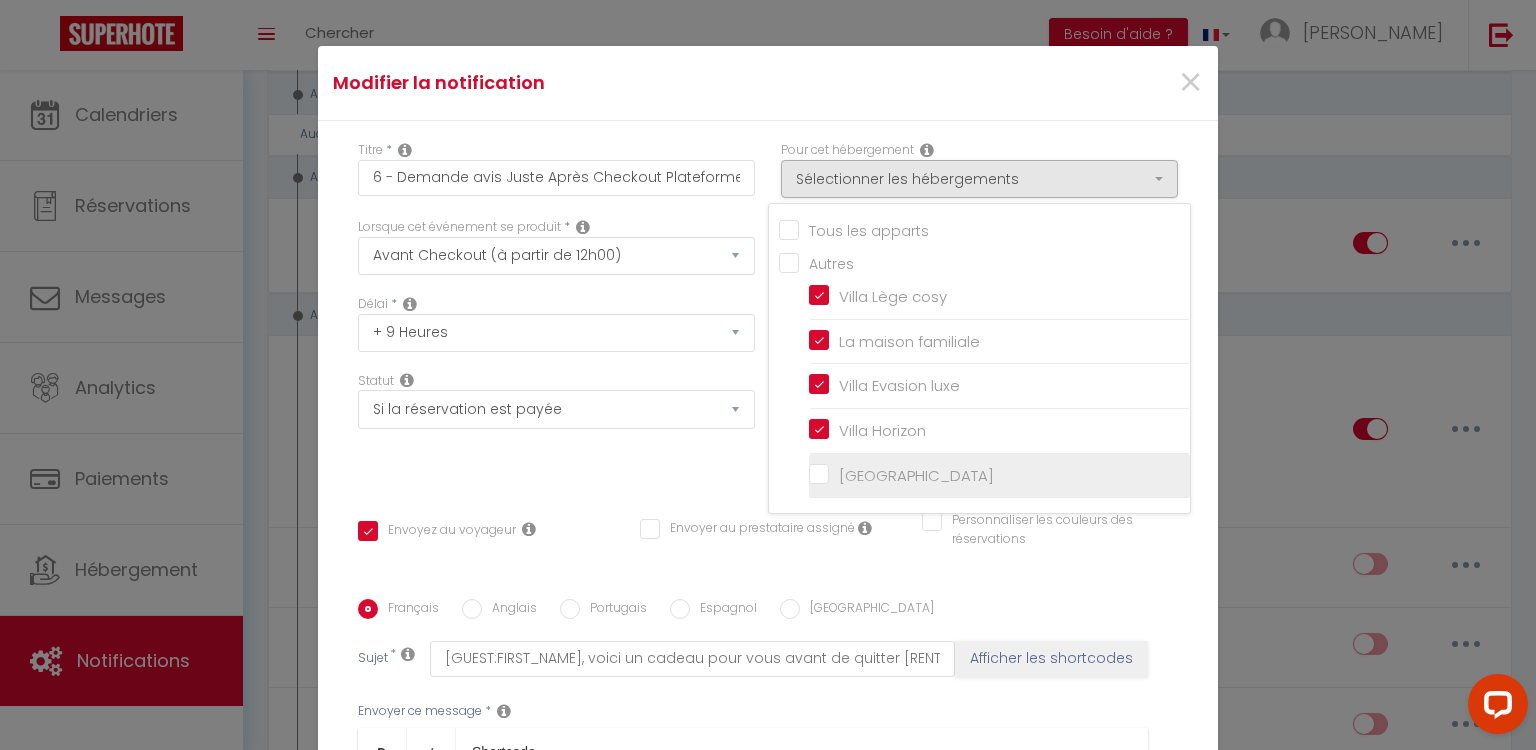 click on "[GEOGRAPHIC_DATA]" at bounding box center [999, 475] 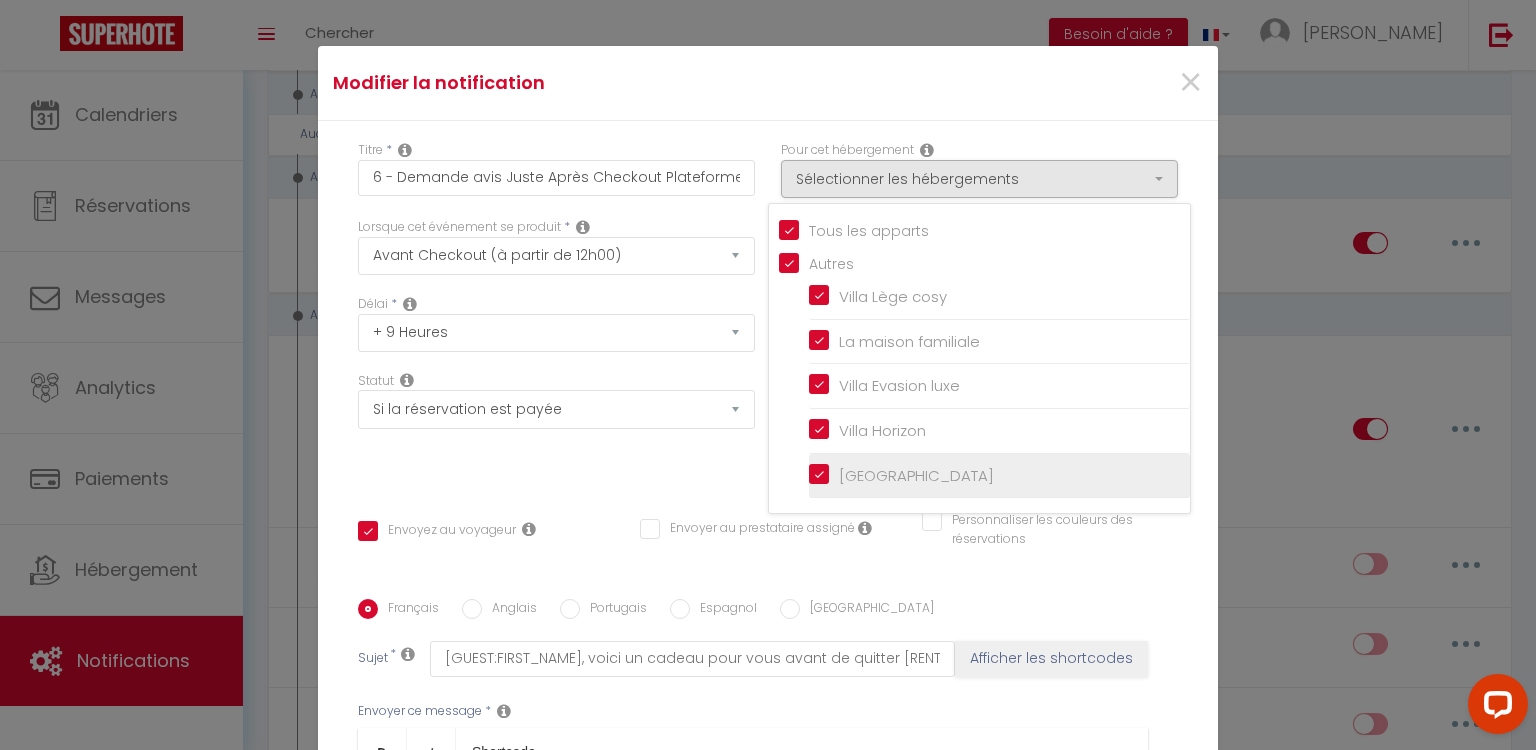 checkbox on "true" 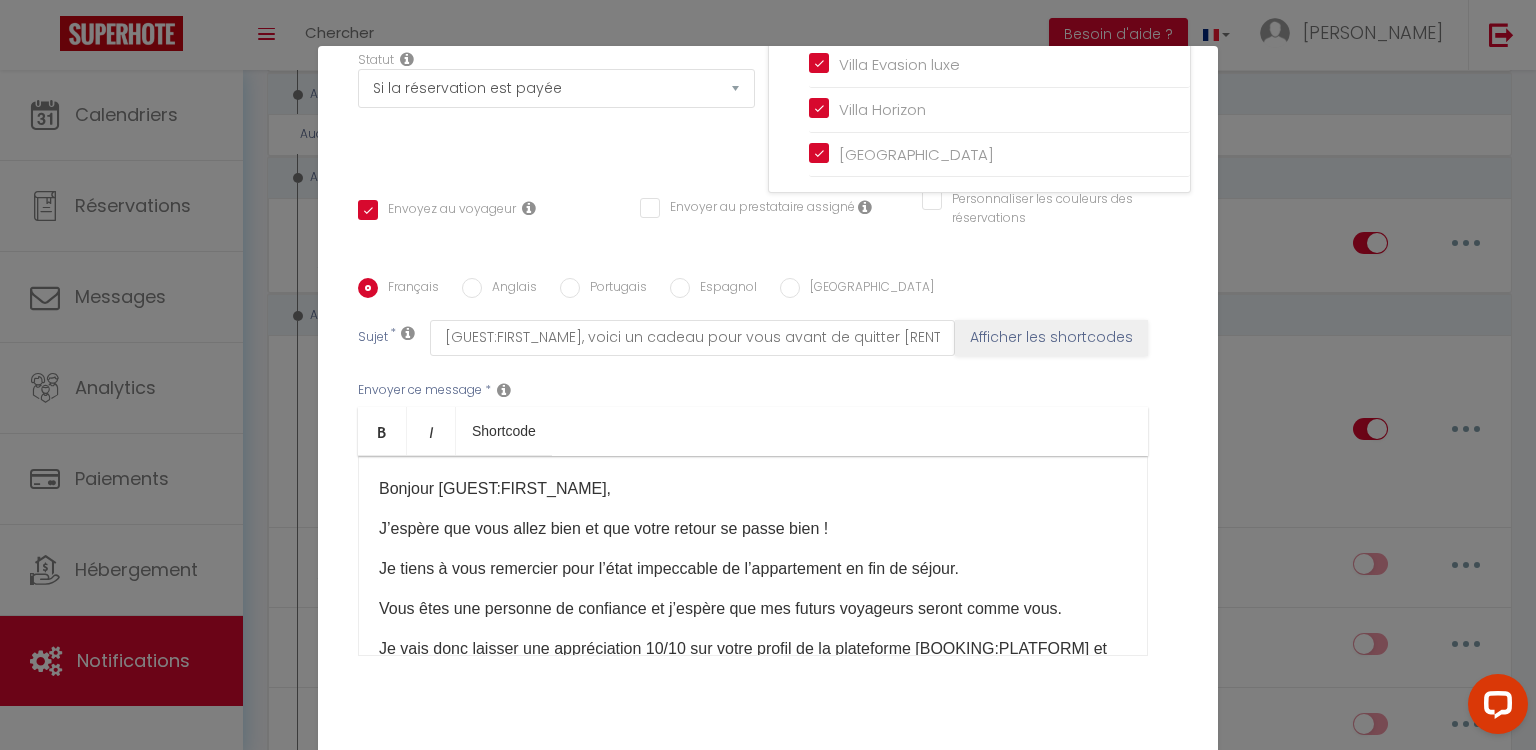 scroll, scrollTop: 342, scrollLeft: 0, axis: vertical 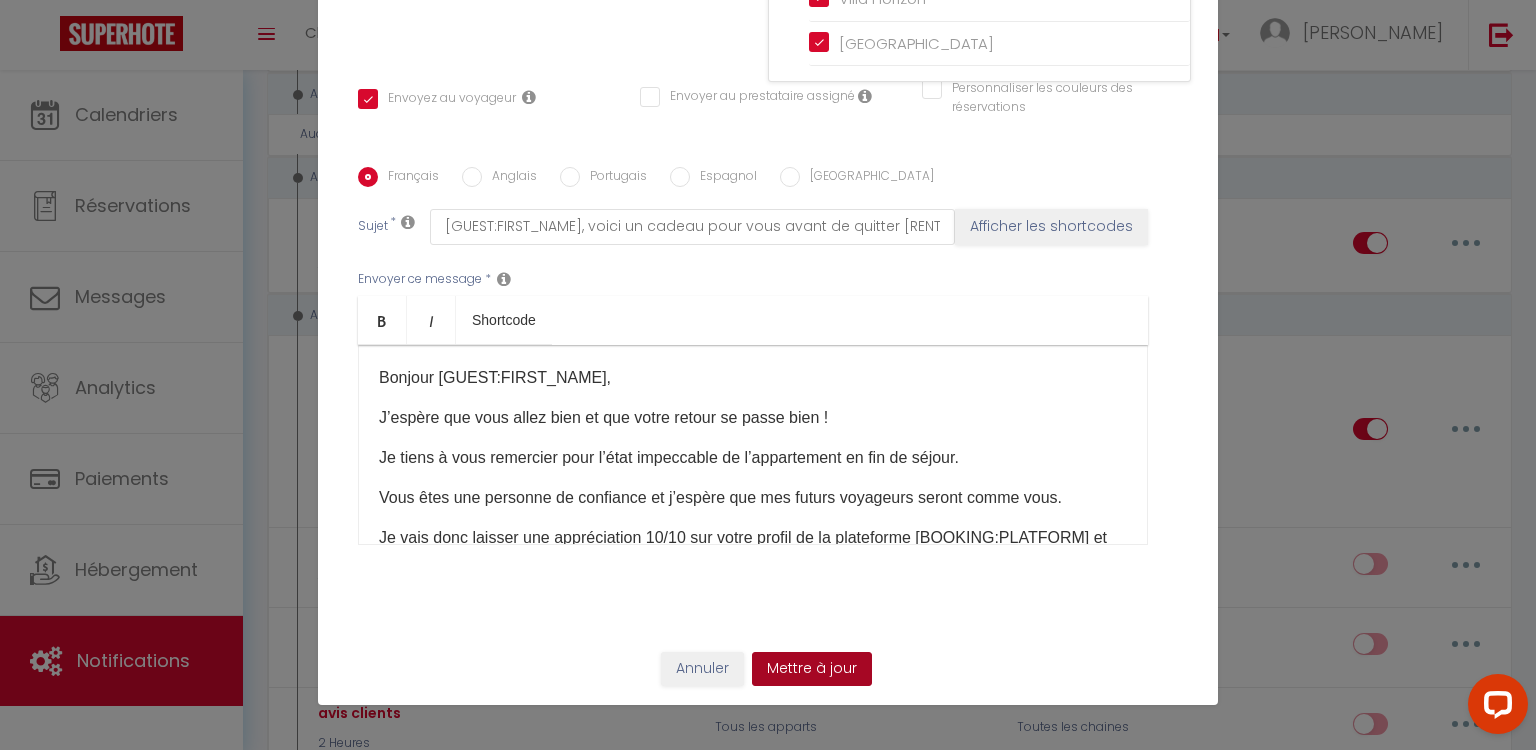click on "Mettre à jour" at bounding box center [812, 669] 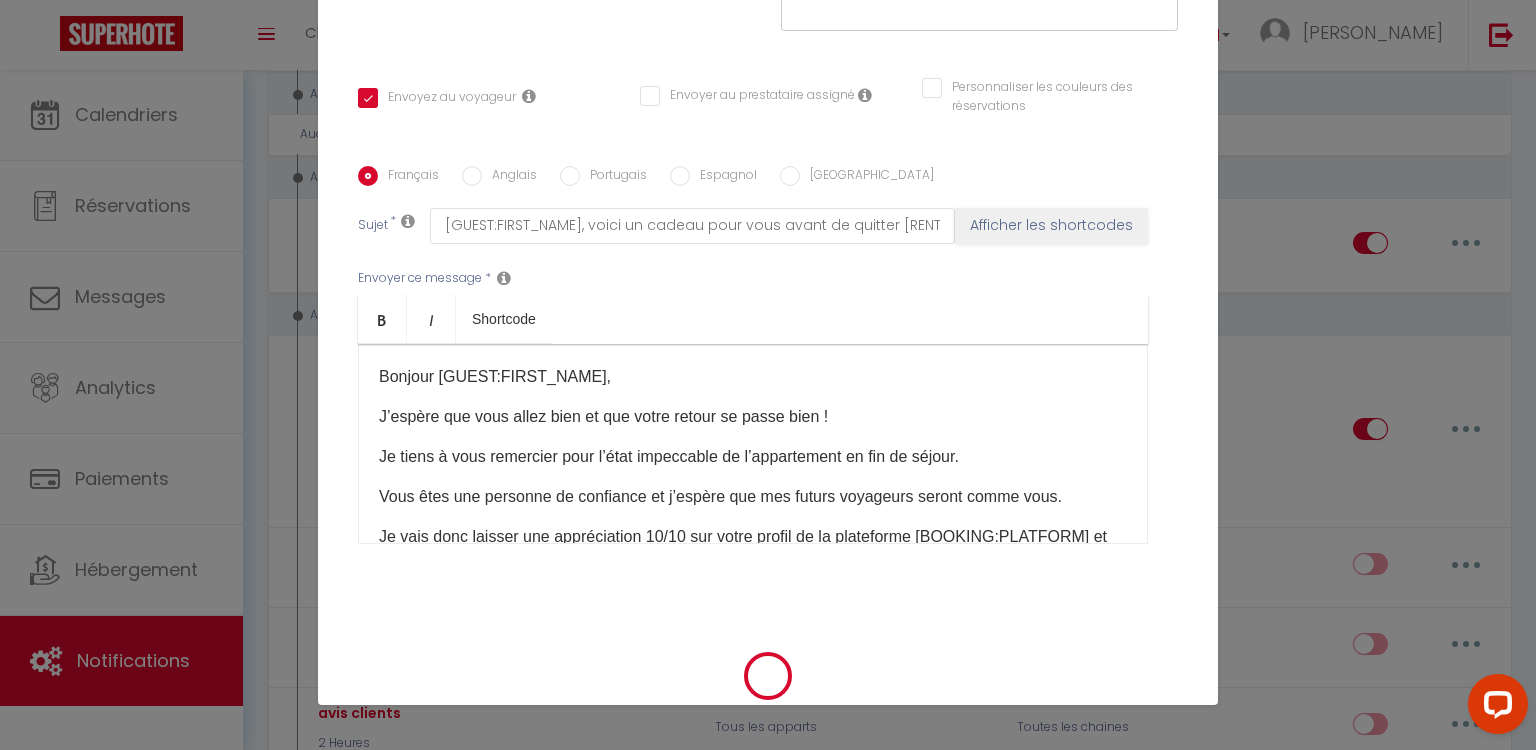 checkbox on "true" 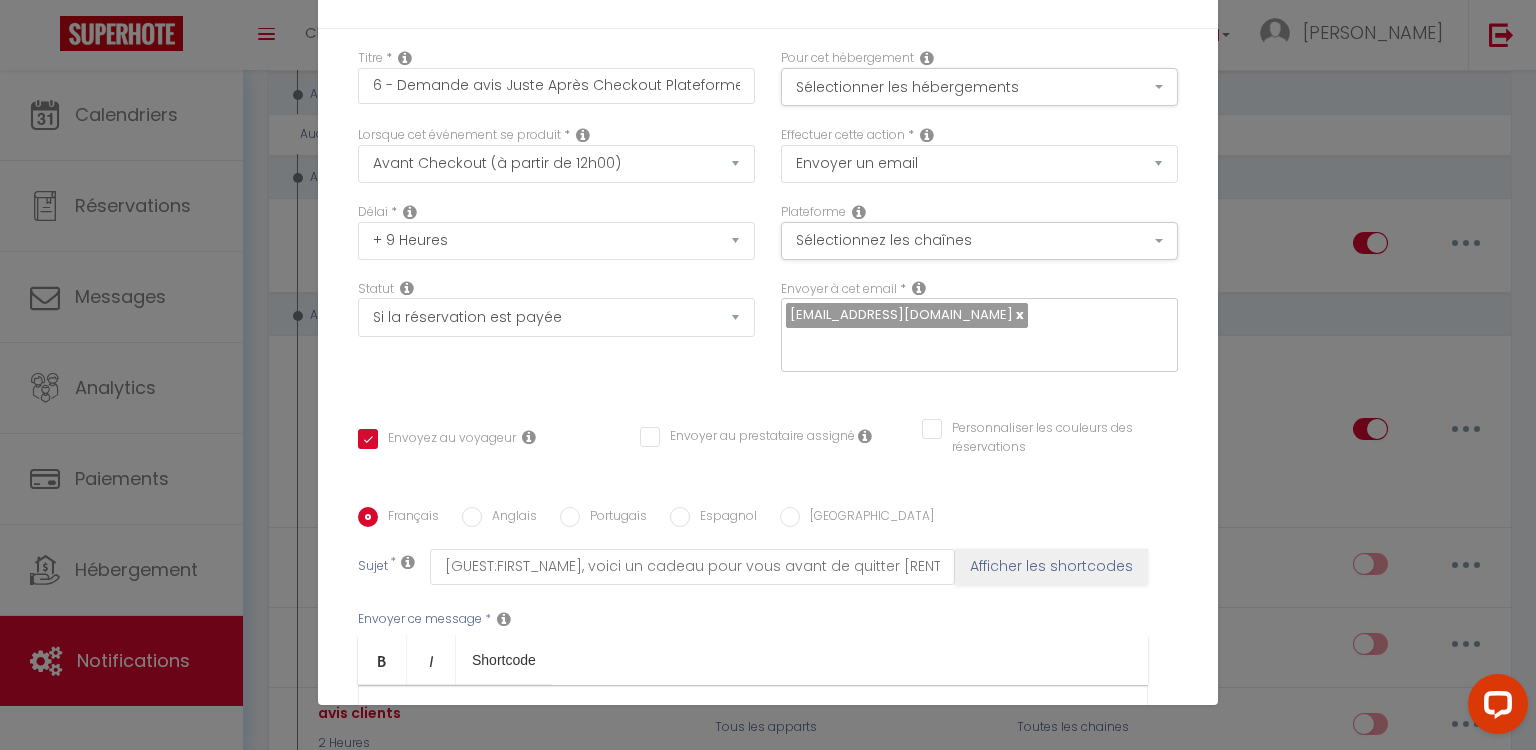scroll, scrollTop: 0, scrollLeft: 0, axis: both 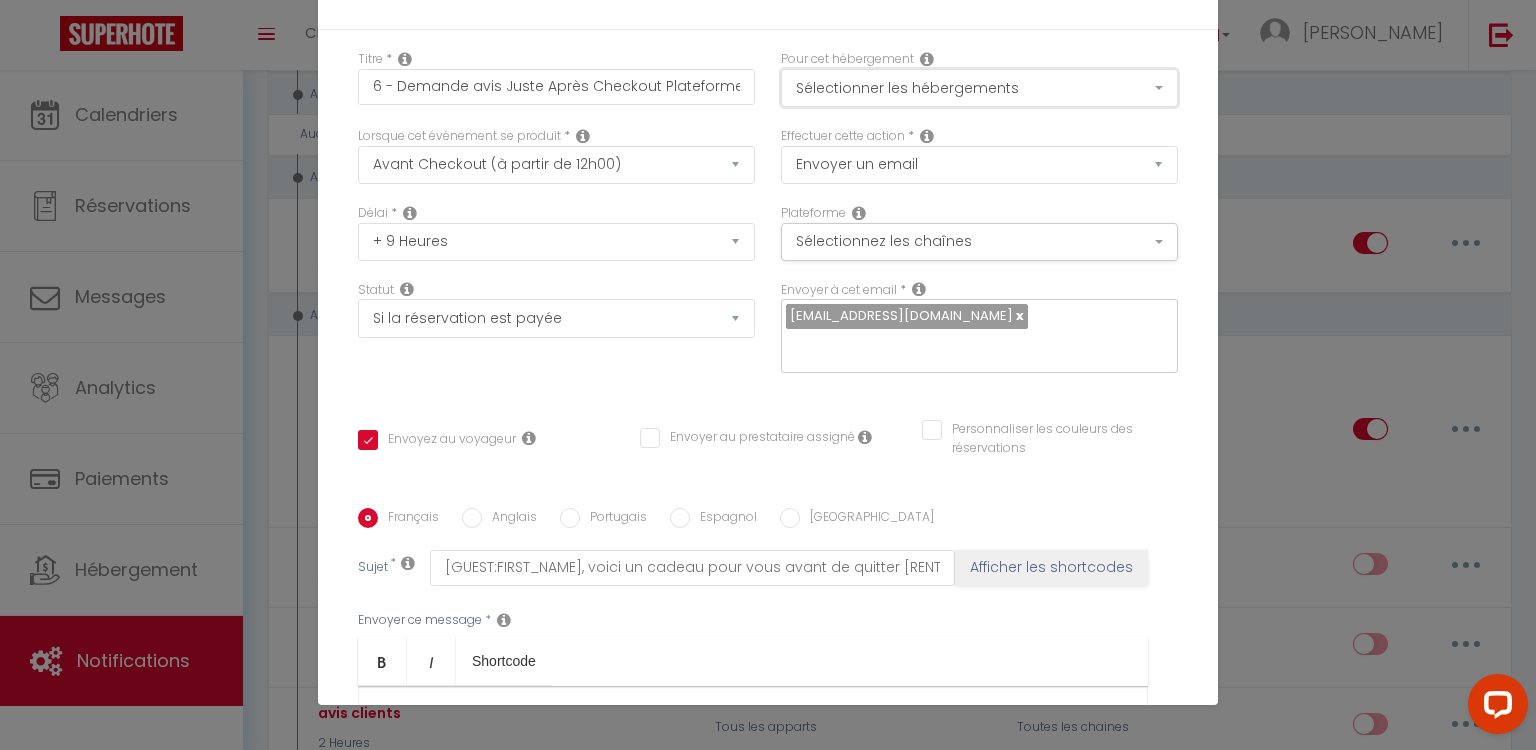 click on "Sélectionner les hébergements" at bounding box center (979, 88) 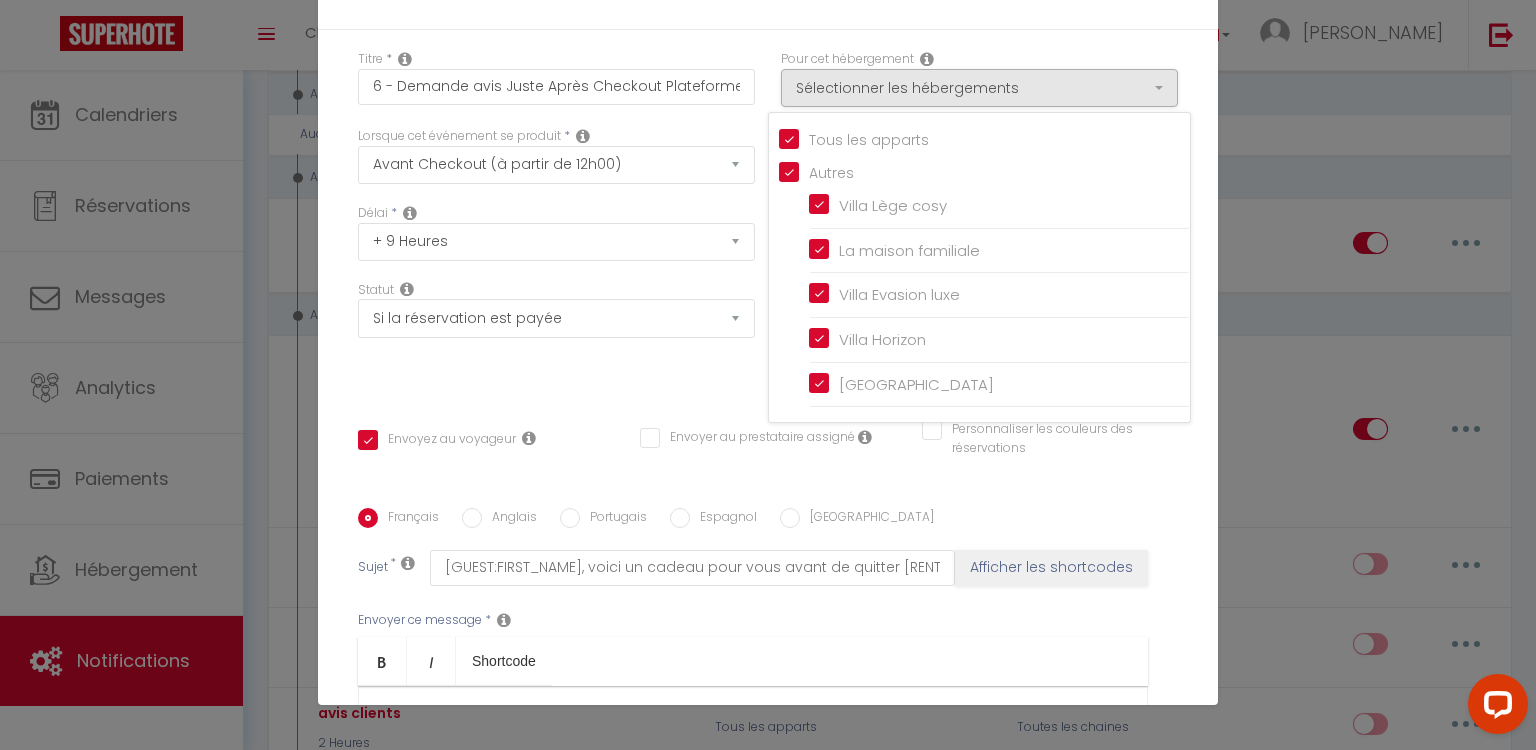 click on "Modifier la notification   ×   Titre   *     6 - Demande avis Juste Après Checkout Plateforme   Pour cet hébergement
Sélectionner les hébergements
Tous les apparts
Autres
Villa Lège cosy
La maison familiale
Villa Evasion luxe
[GEOGRAPHIC_DATA]
[GEOGRAPHIC_DATA]
Lorsque cet événement se produit   *      Après la réservation   Avant Checkin (à partir de 12h00)   Après Checkin (à partir de 12h00)   Avant Checkout (à partir de 12h00)   Température" at bounding box center [768, 375] 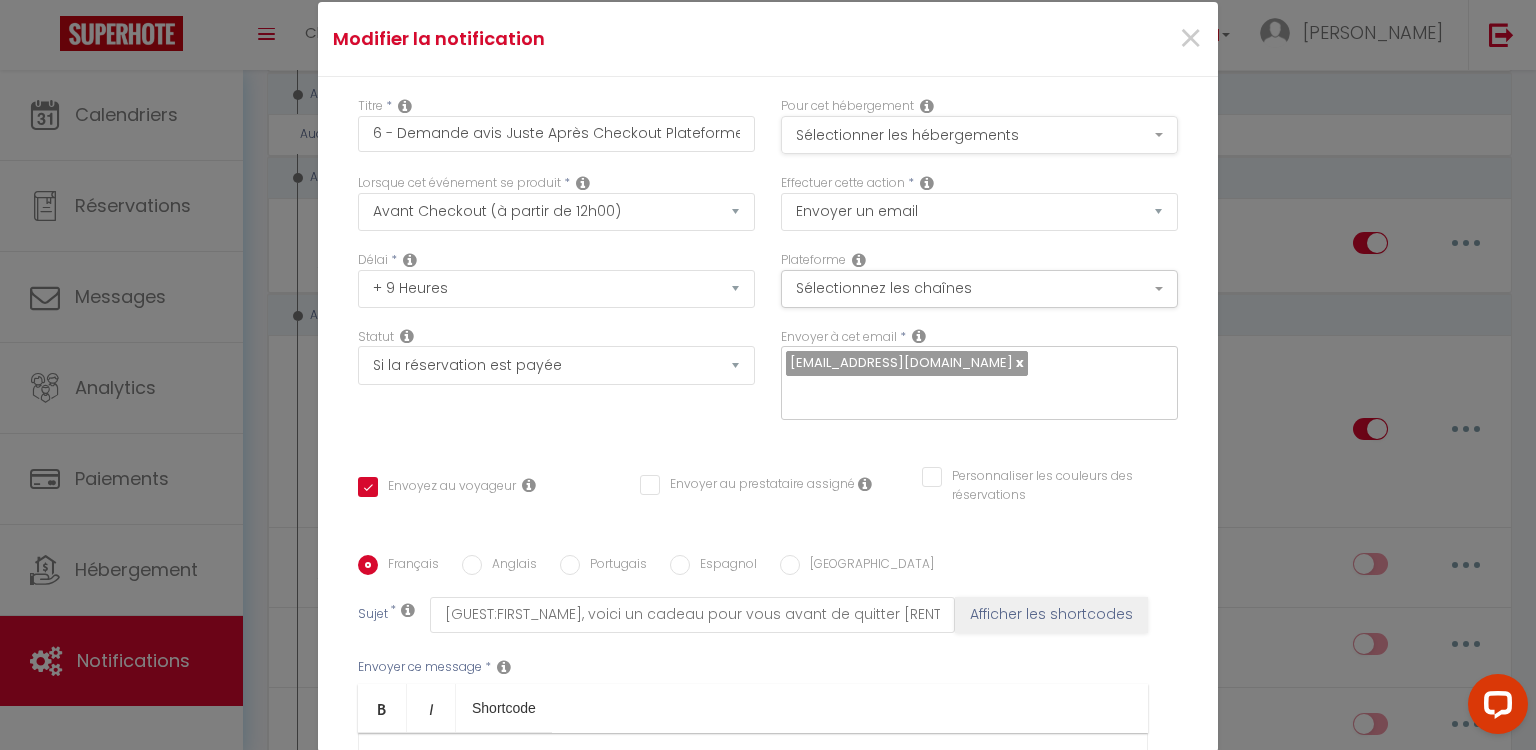 scroll, scrollTop: 0, scrollLeft: 0, axis: both 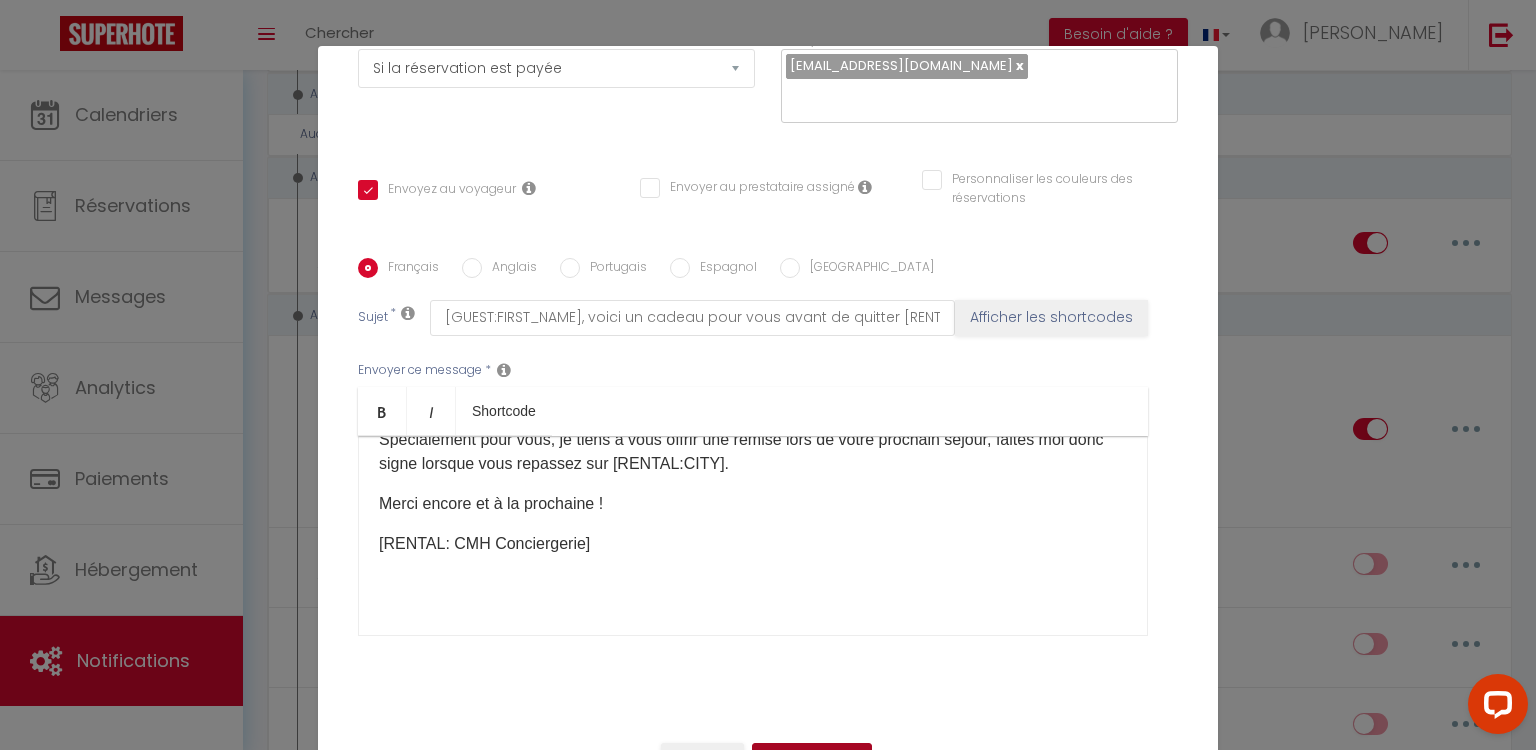 click on "Mettre à jour" at bounding box center [812, 760] 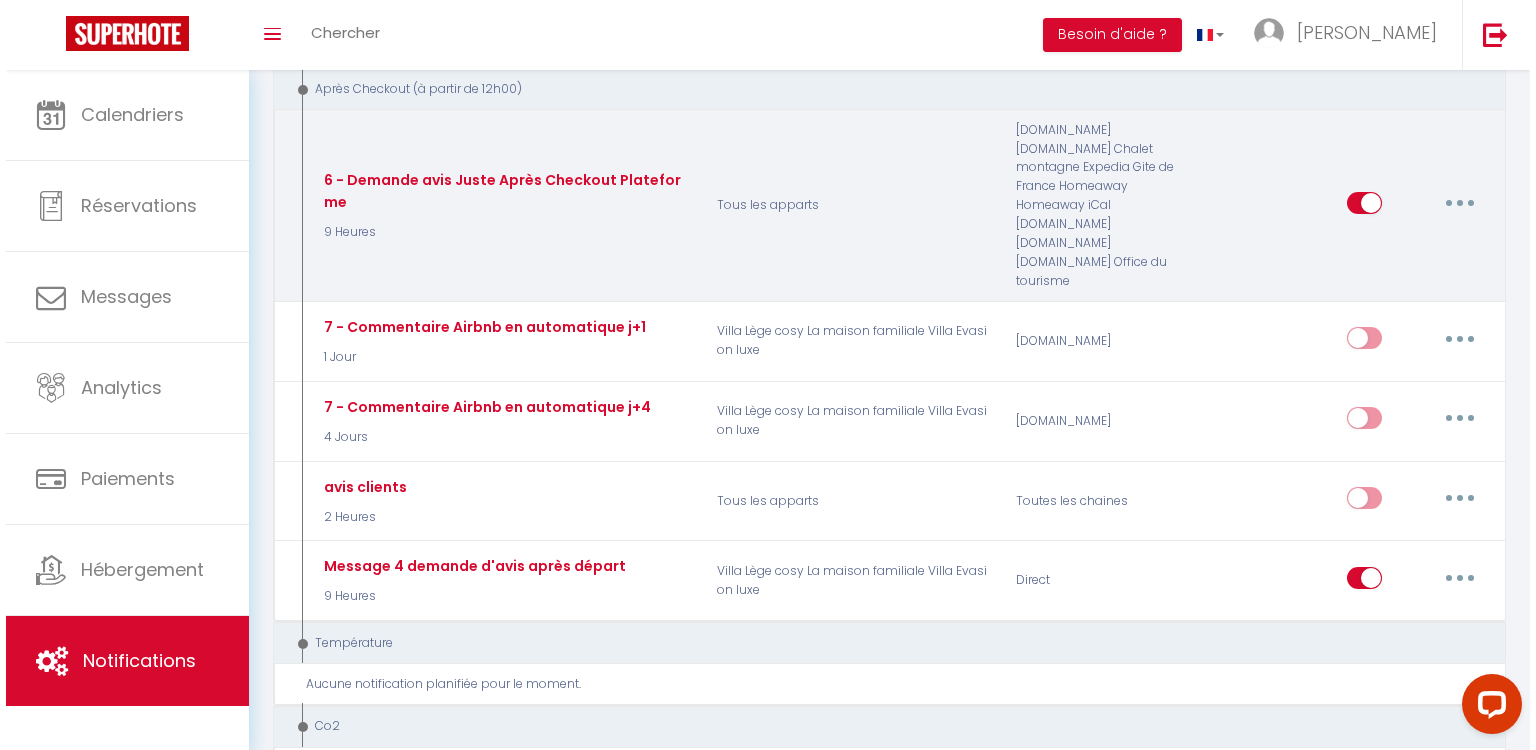 scroll, scrollTop: 880, scrollLeft: 0, axis: vertical 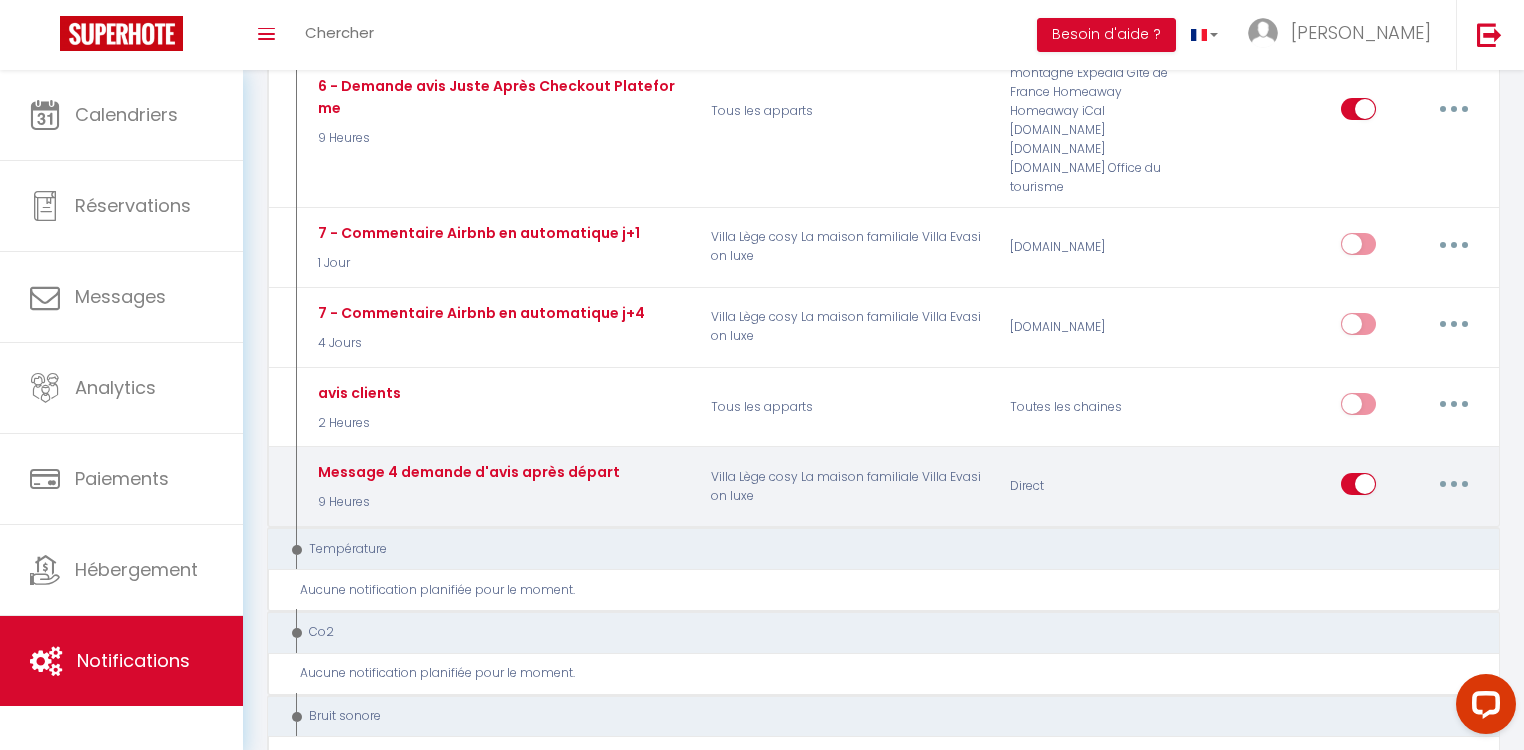 click at bounding box center (1454, 484) 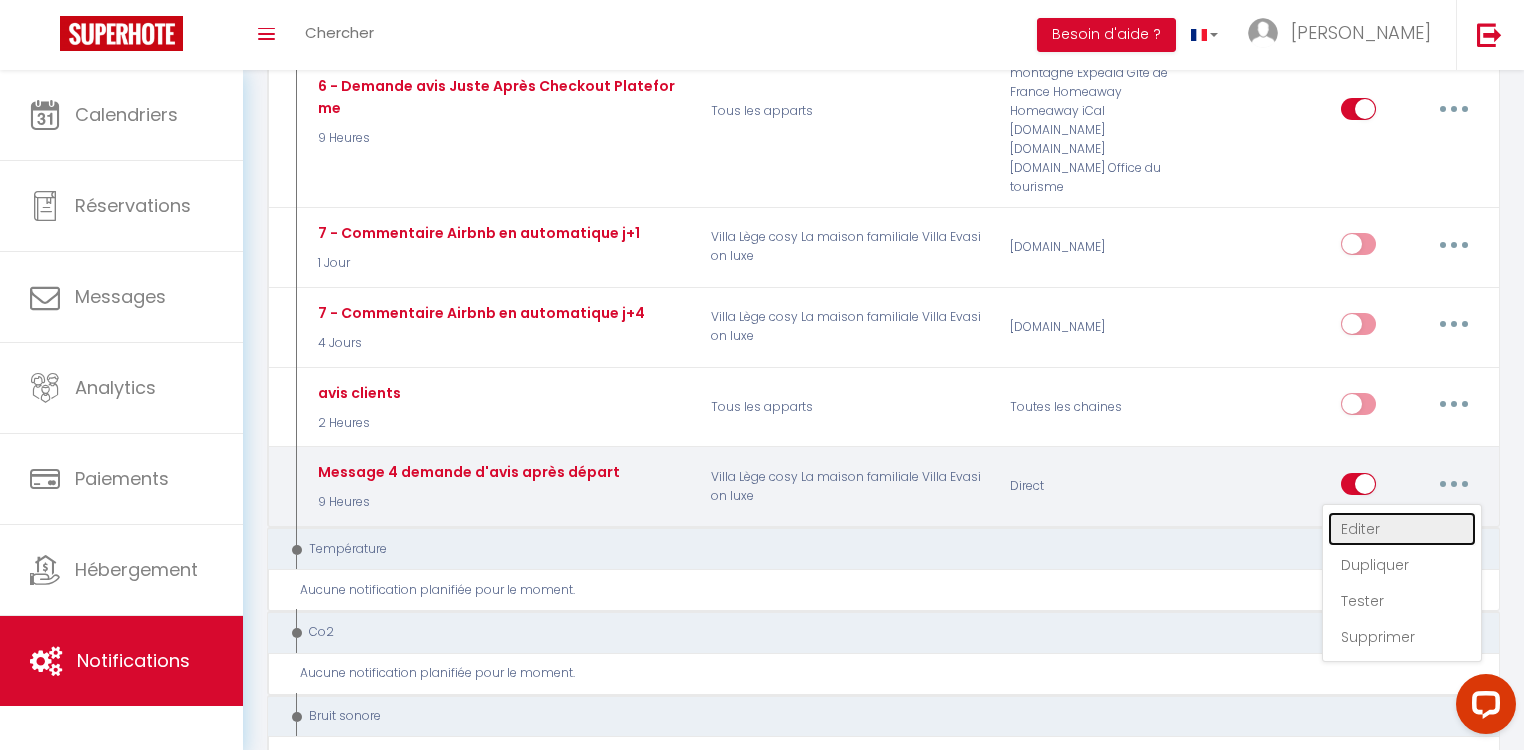 click on "Editer" at bounding box center [1402, 529] 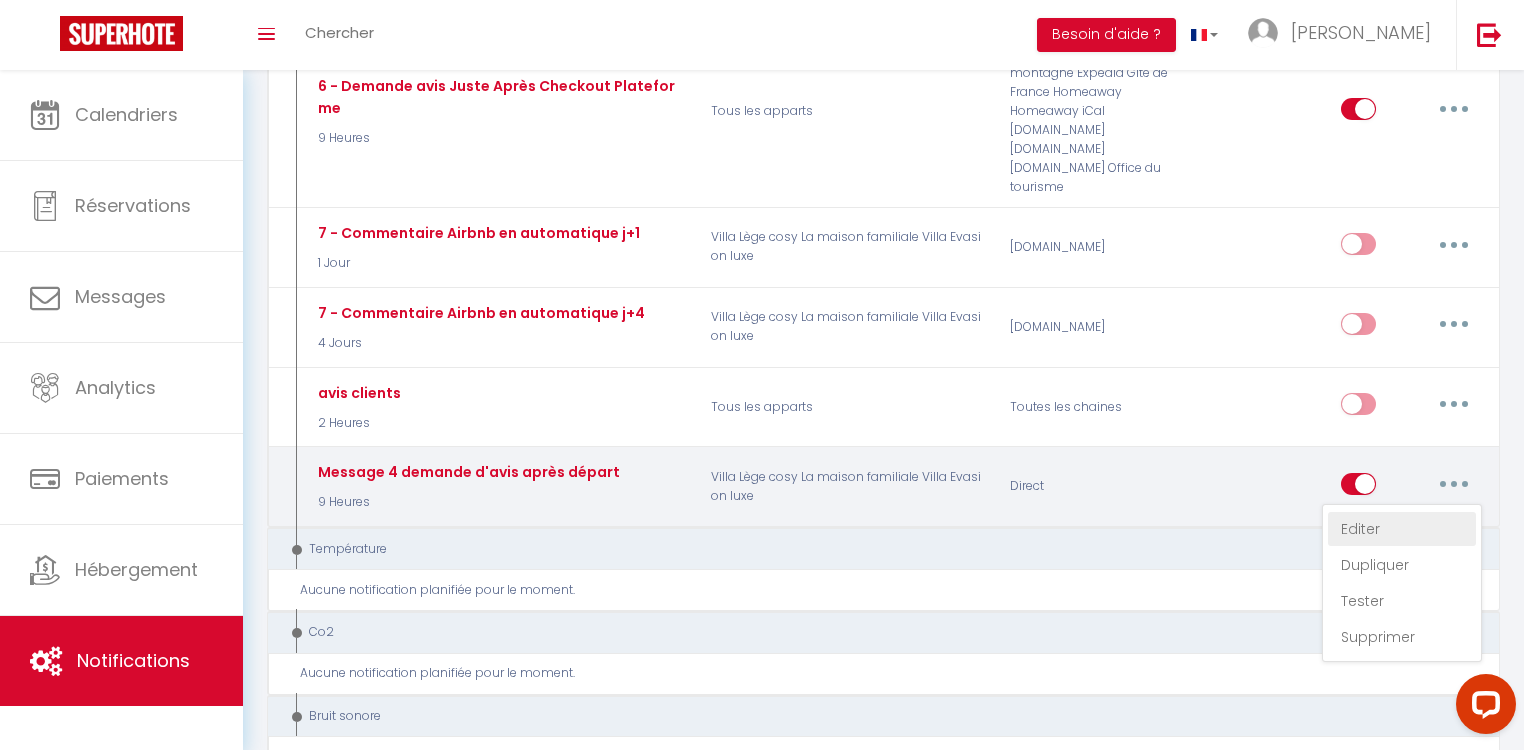 type on "Message 4 demande d'avis après départ" 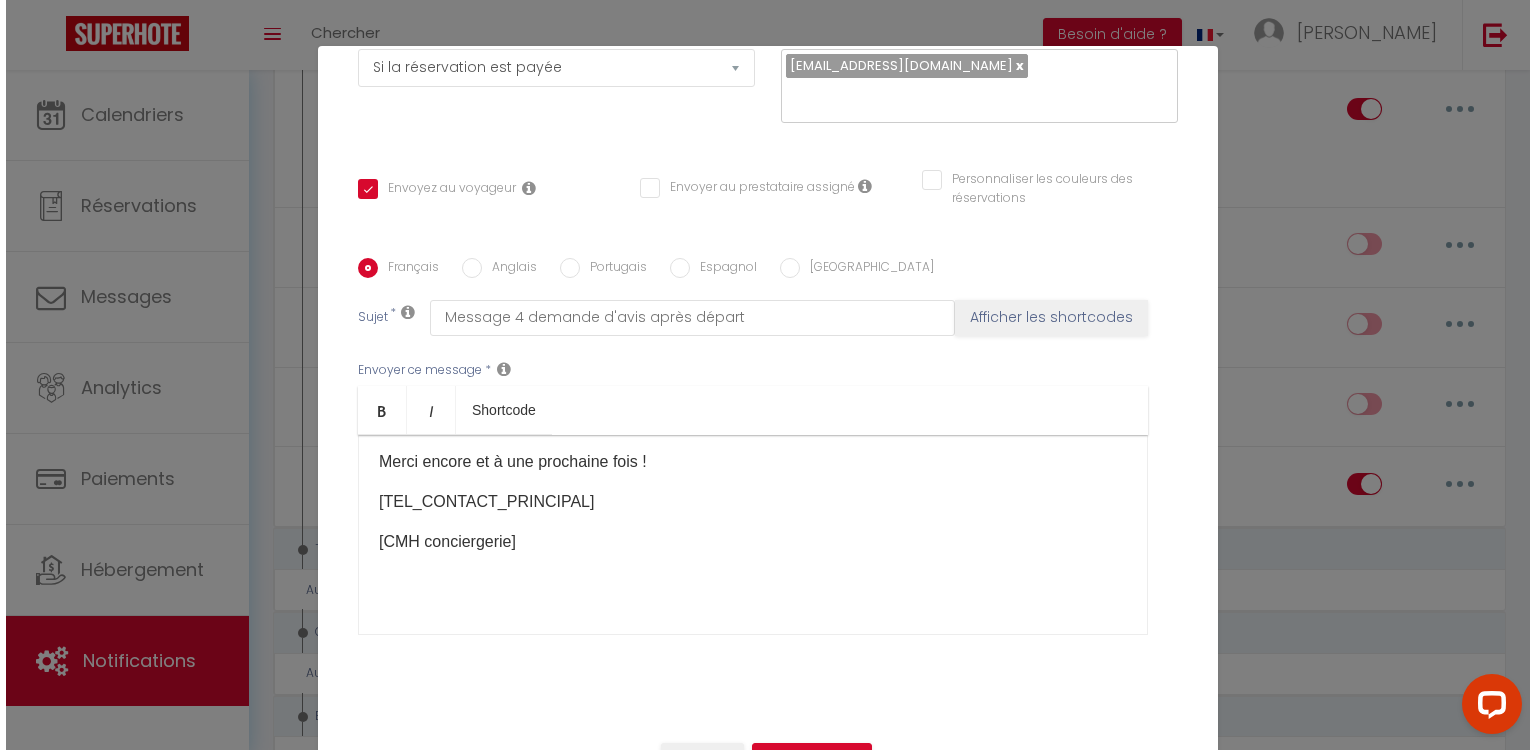 scroll, scrollTop: 189, scrollLeft: 0, axis: vertical 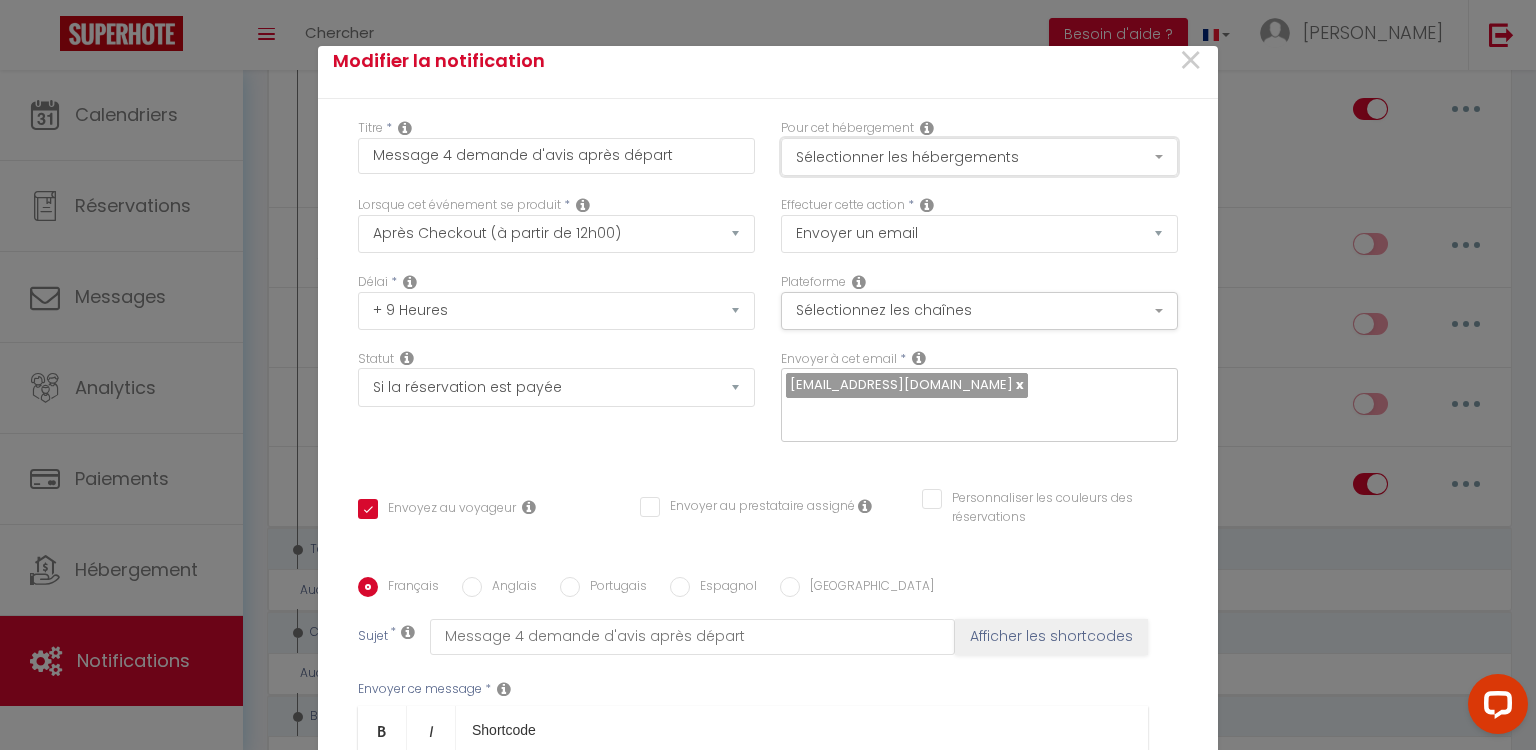 click on "Sélectionner les hébergements" at bounding box center [979, 157] 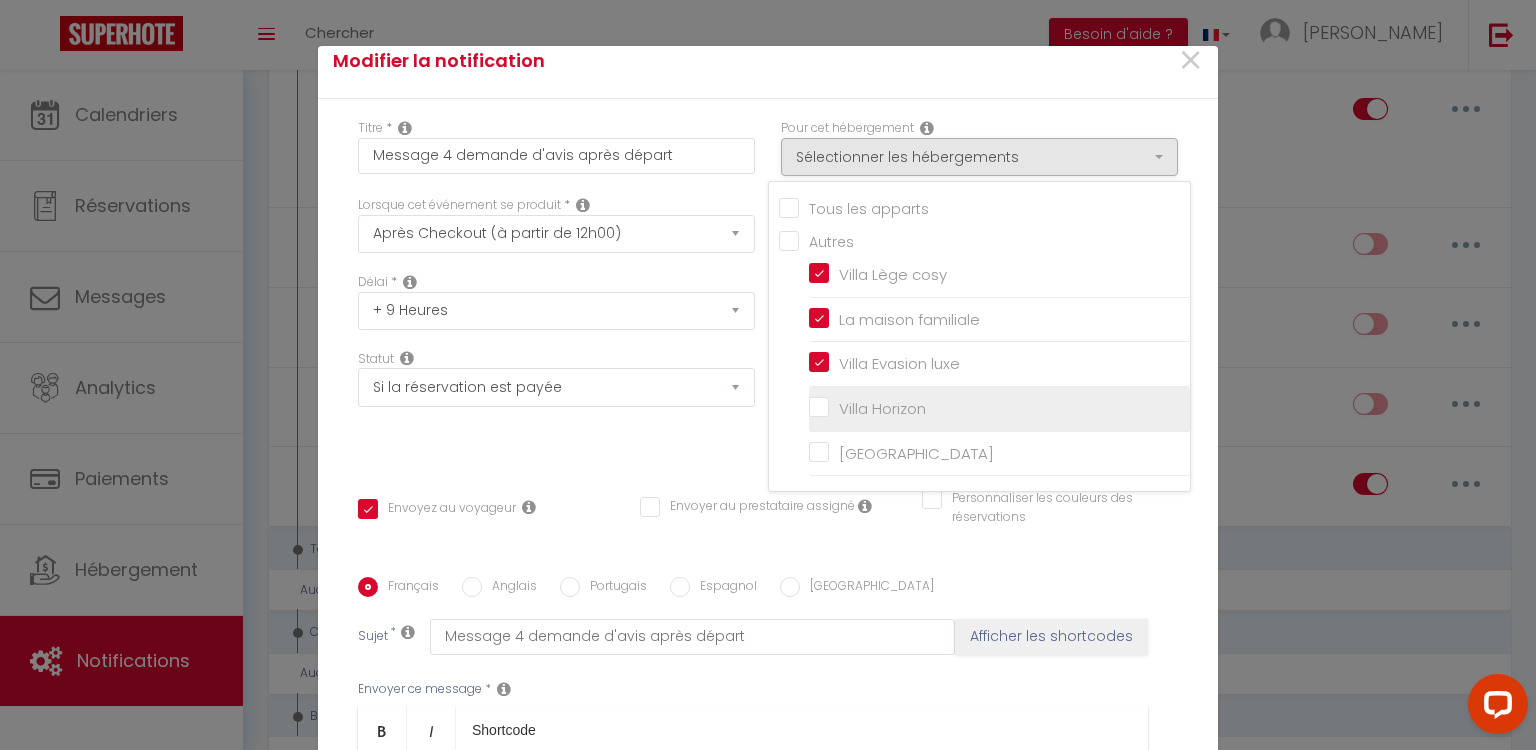 click on "Villa Horizon" at bounding box center (999, 409) 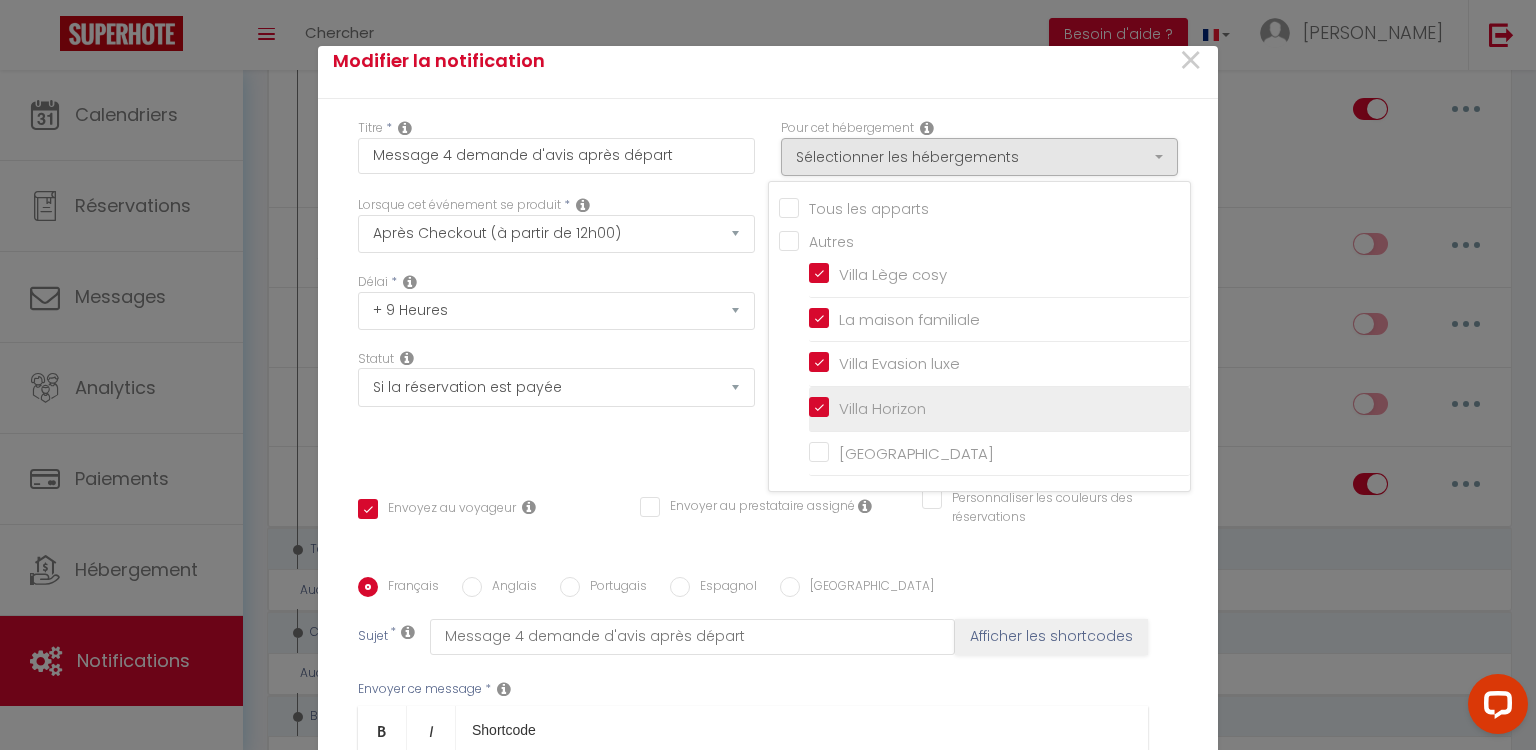 checkbox on "false" 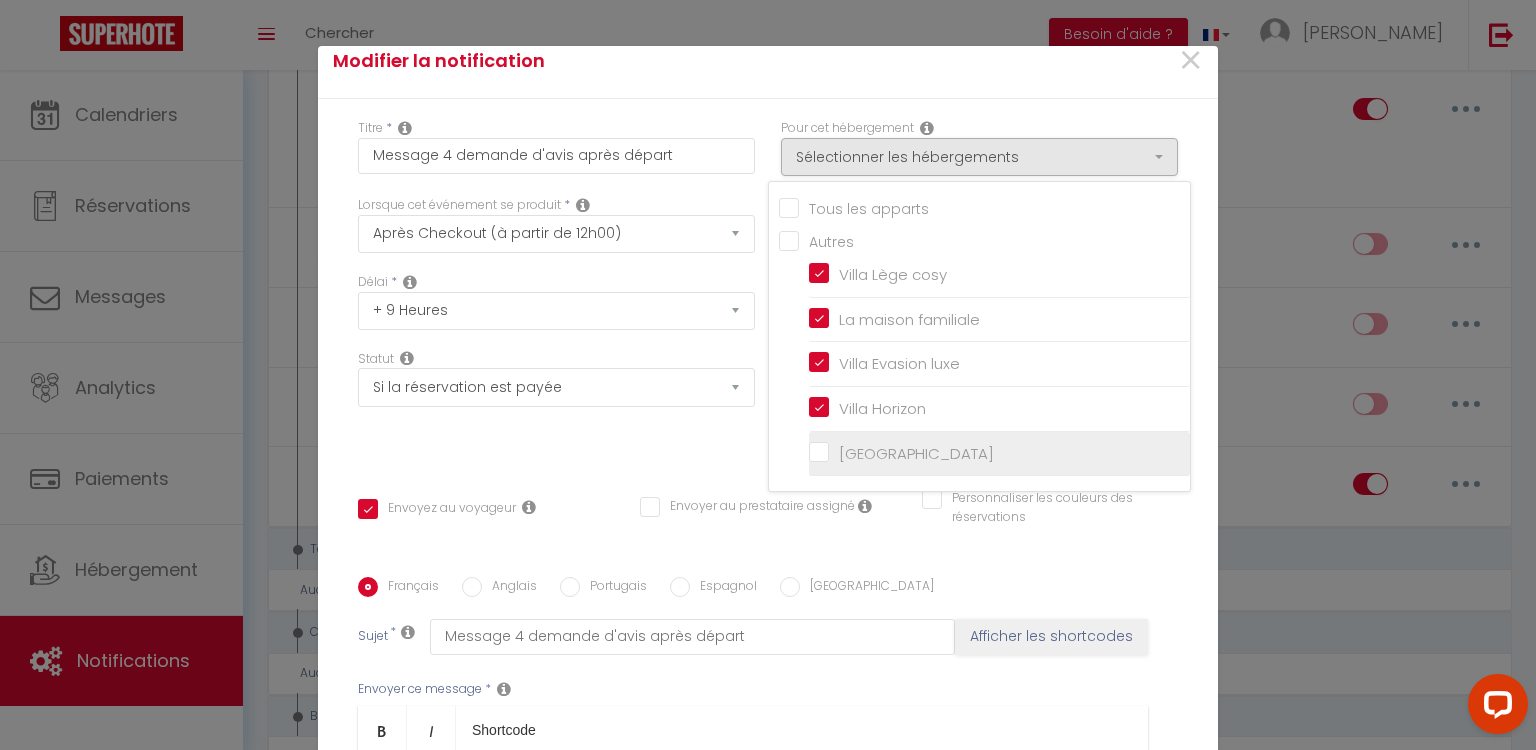 click on "[GEOGRAPHIC_DATA]" at bounding box center (999, 453) 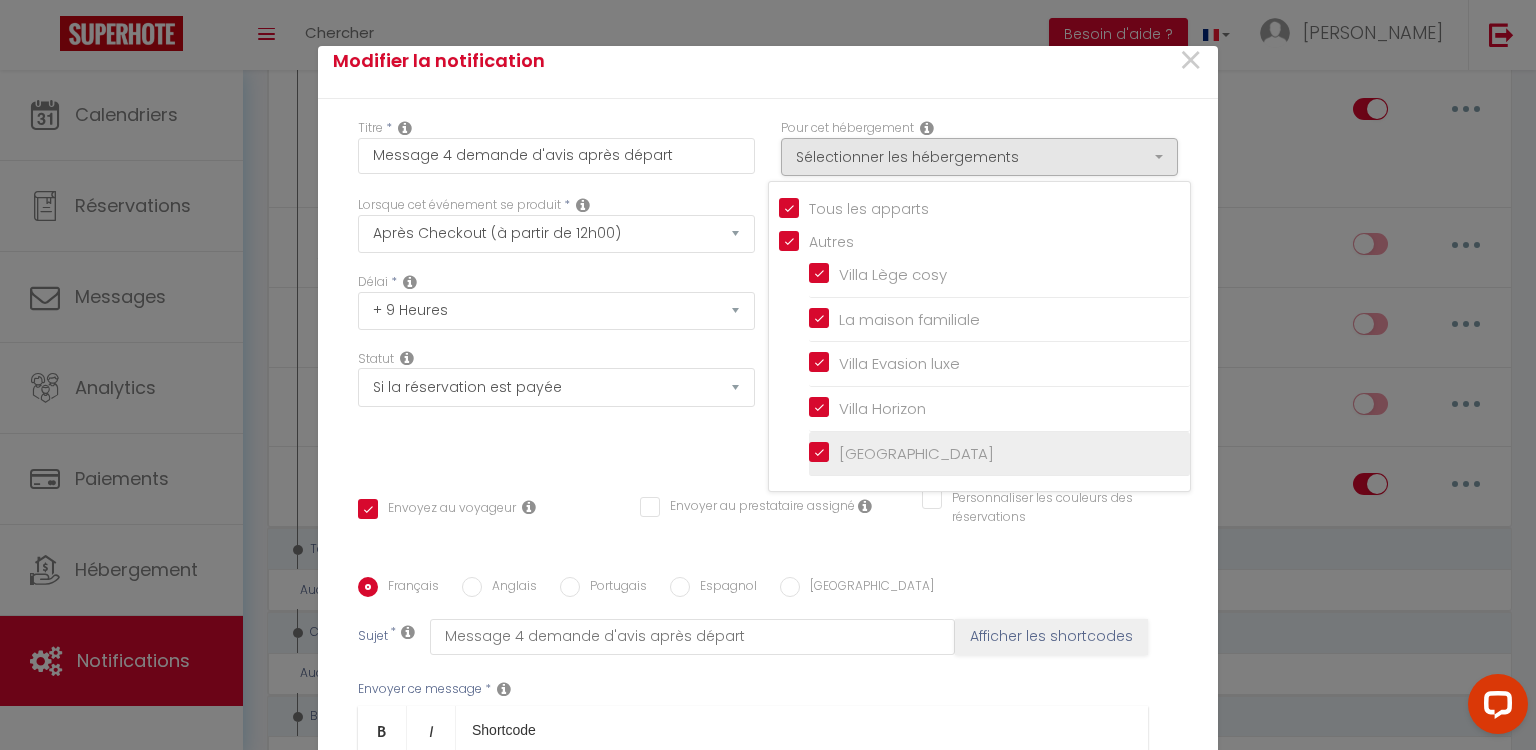 checkbox on "true" 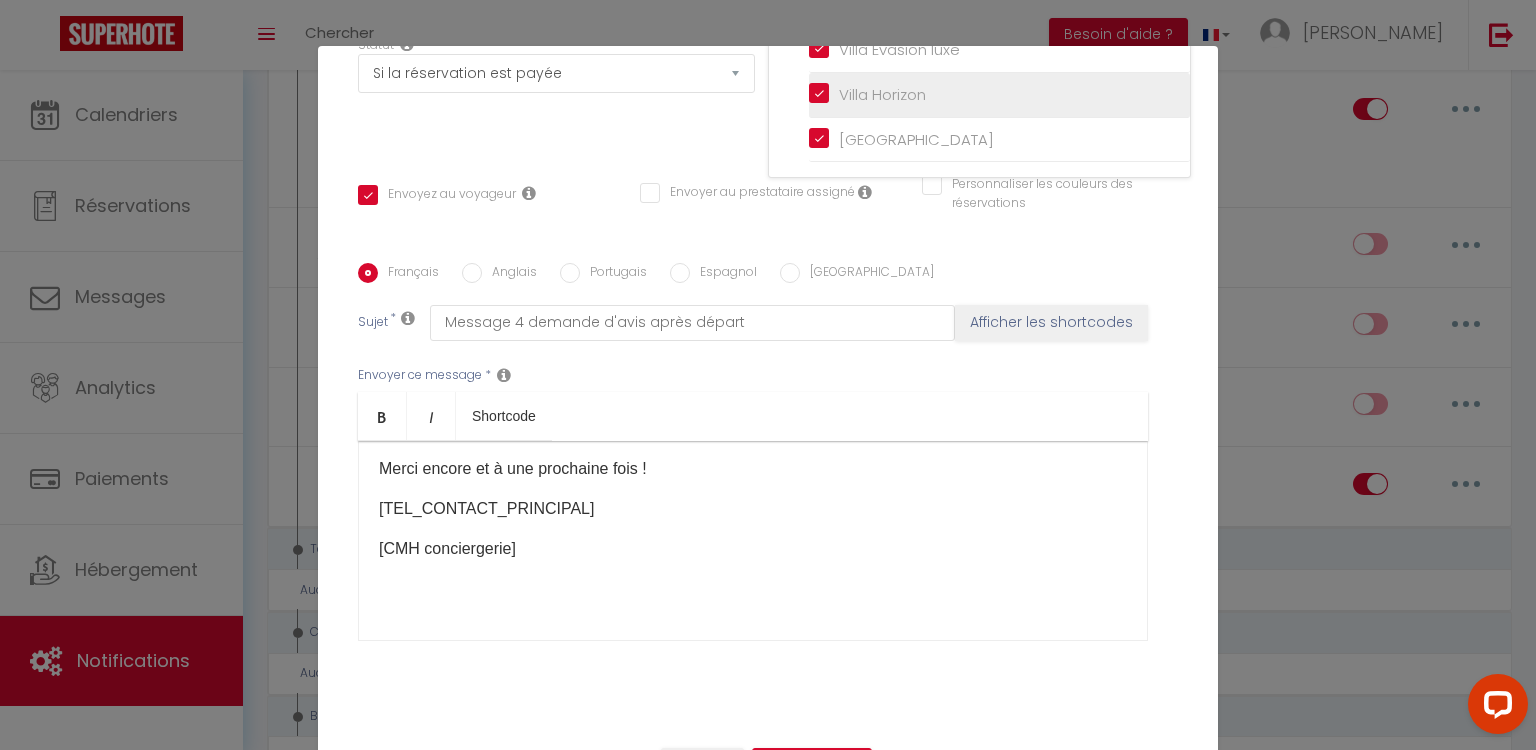 scroll, scrollTop: 342, scrollLeft: 0, axis: vertical 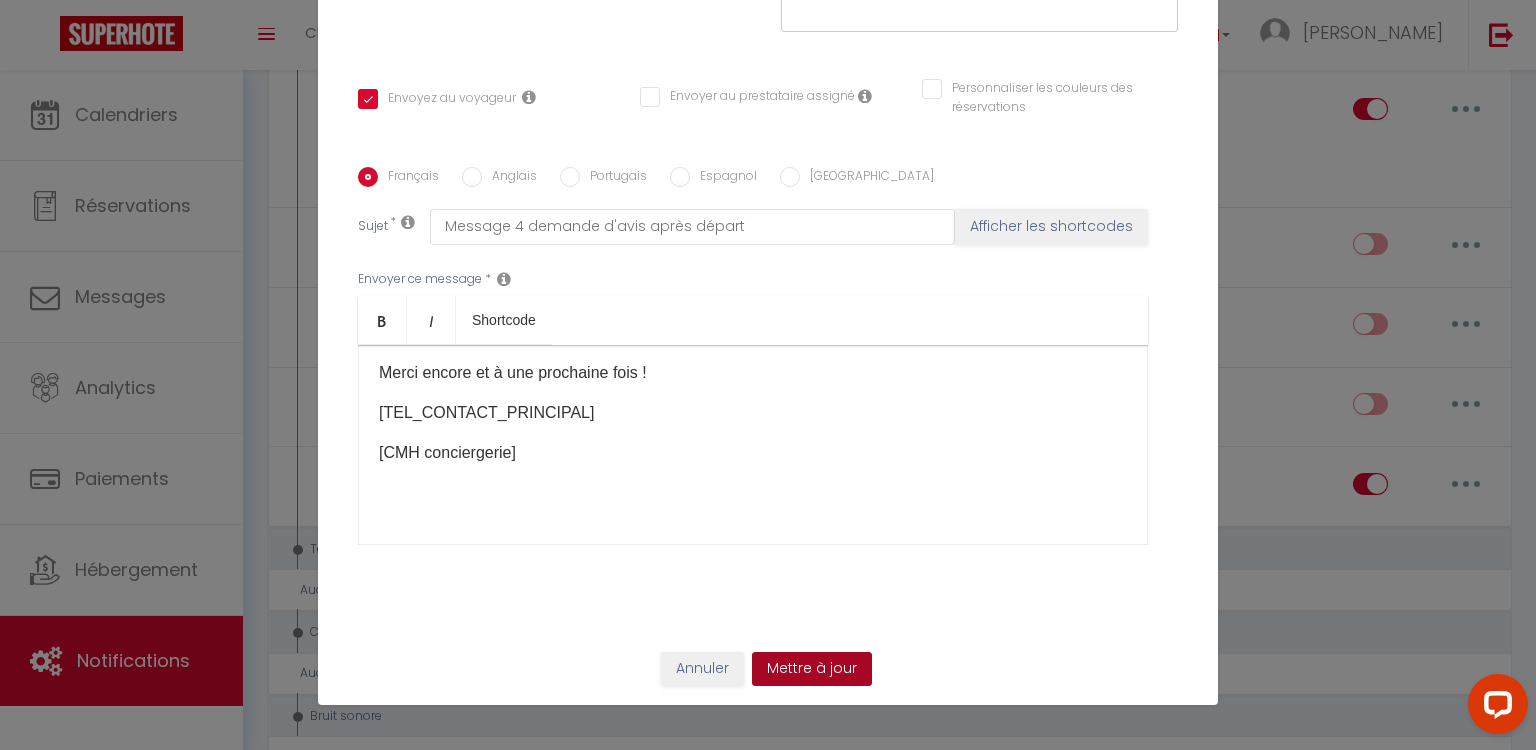 click on "Mettre à jour" at bounding box center (812, 669) 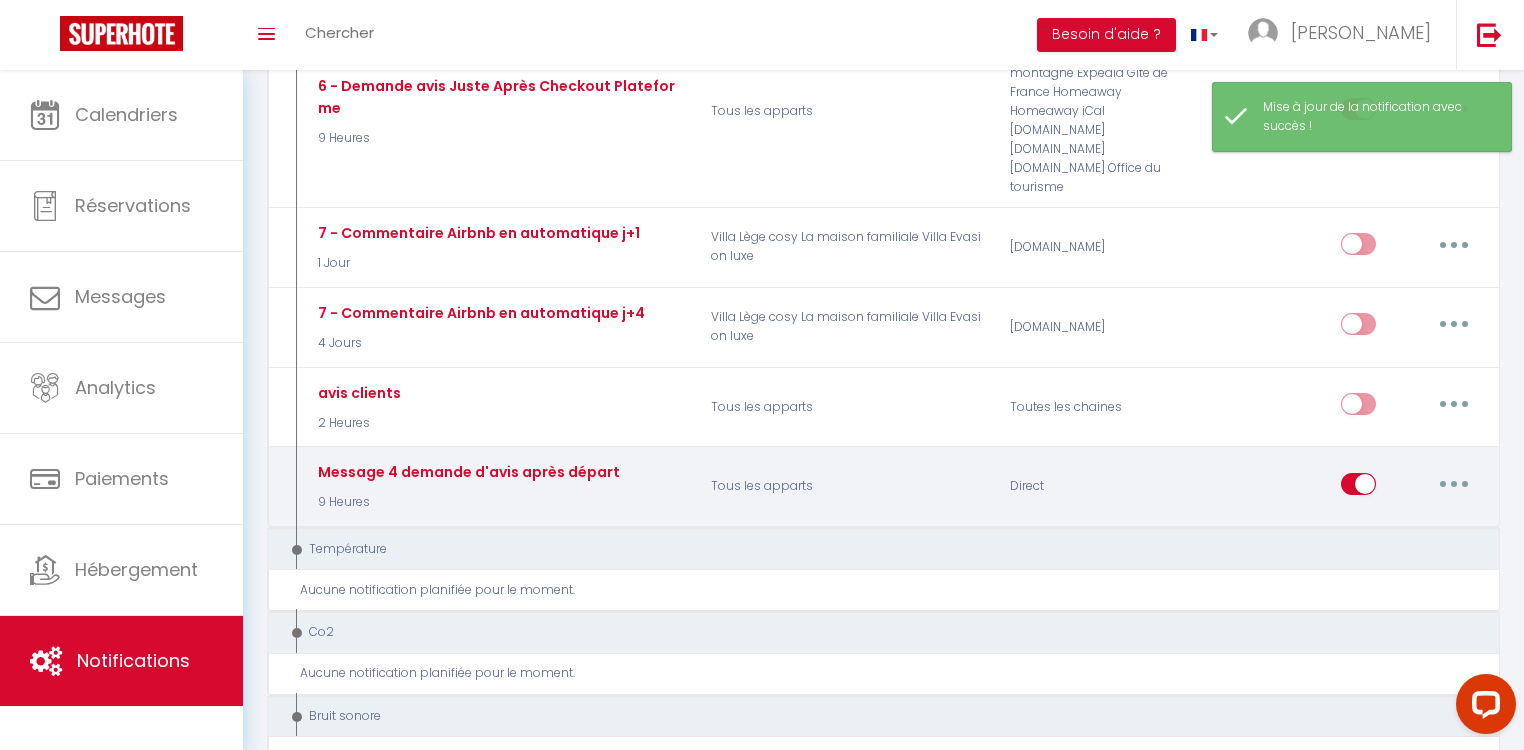 click at bounding box center (1454, 484) 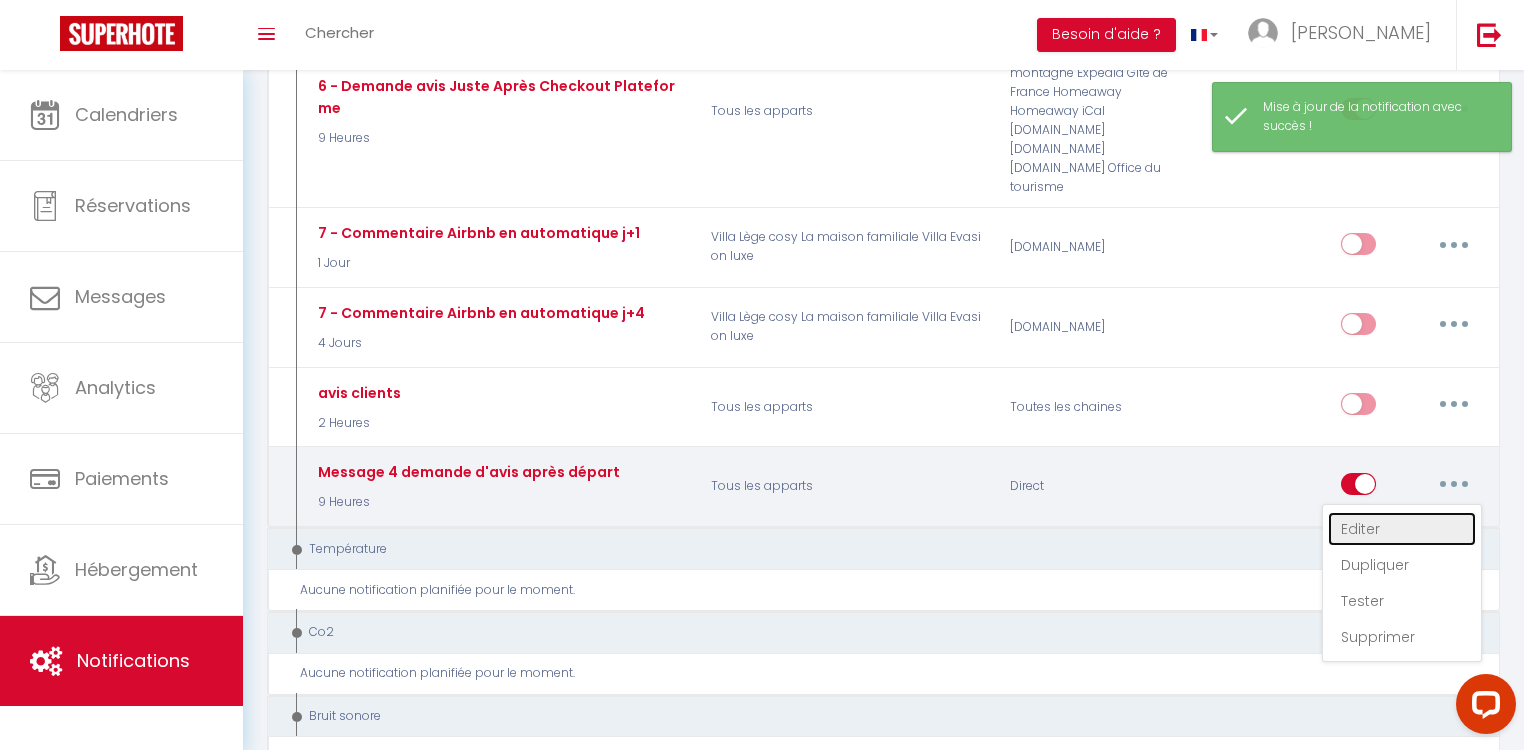 click on "Editer" at bounding box center [1402, 529] 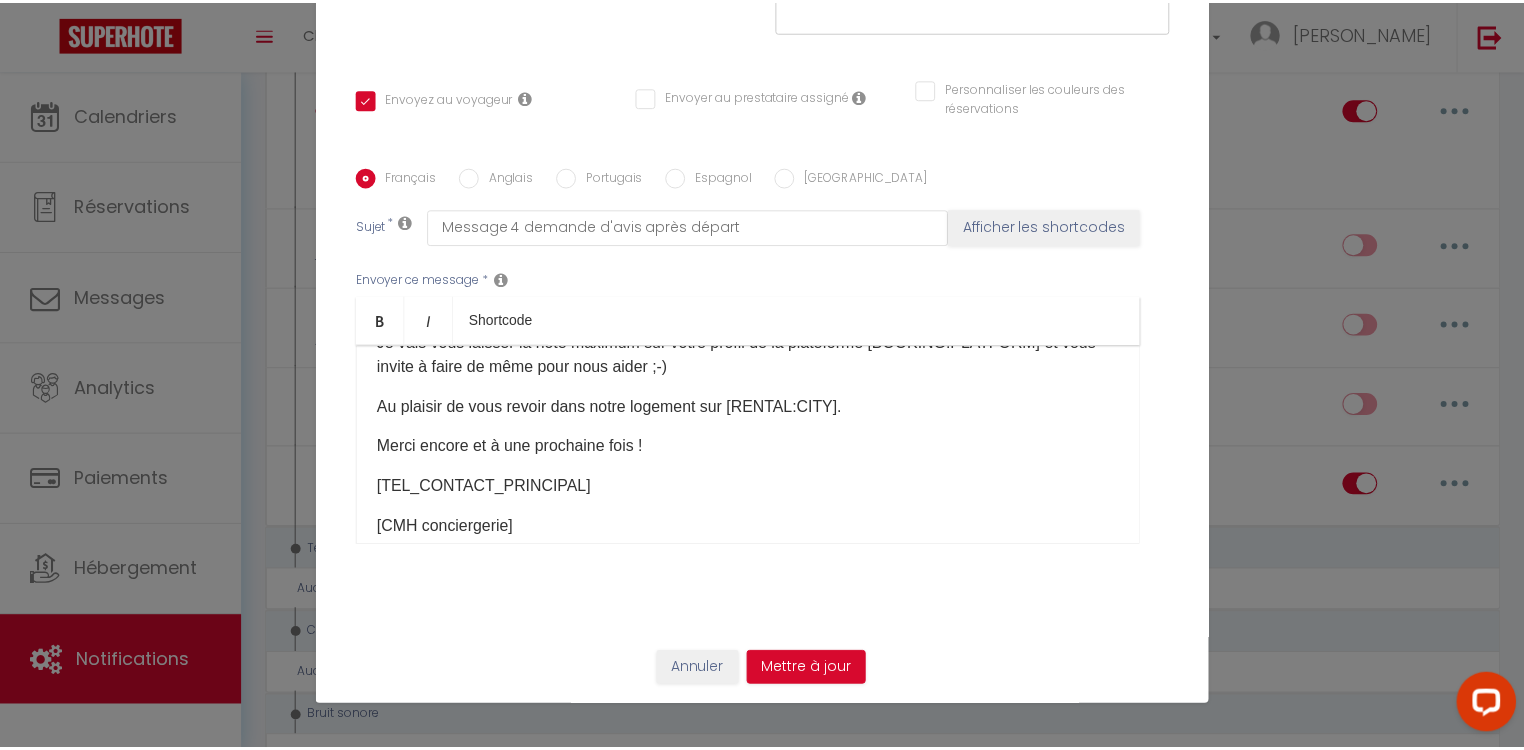 scroll, scrollTop: 189, scrollLeft: 0, axis: vertical 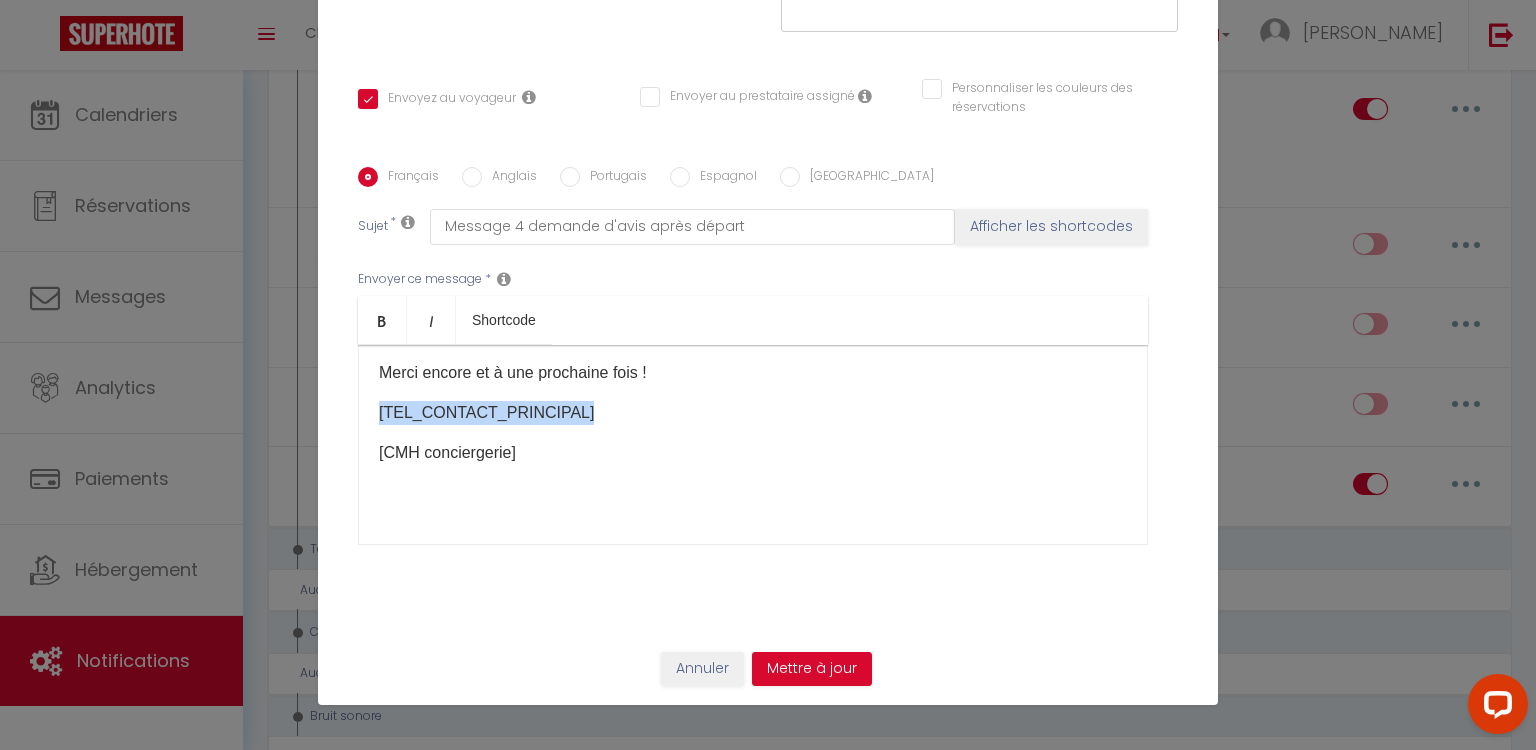 drag, startPoint x: 372, startPoint y: 405, endPoint x: 647, endPoint y: 410, distance: 275.04544 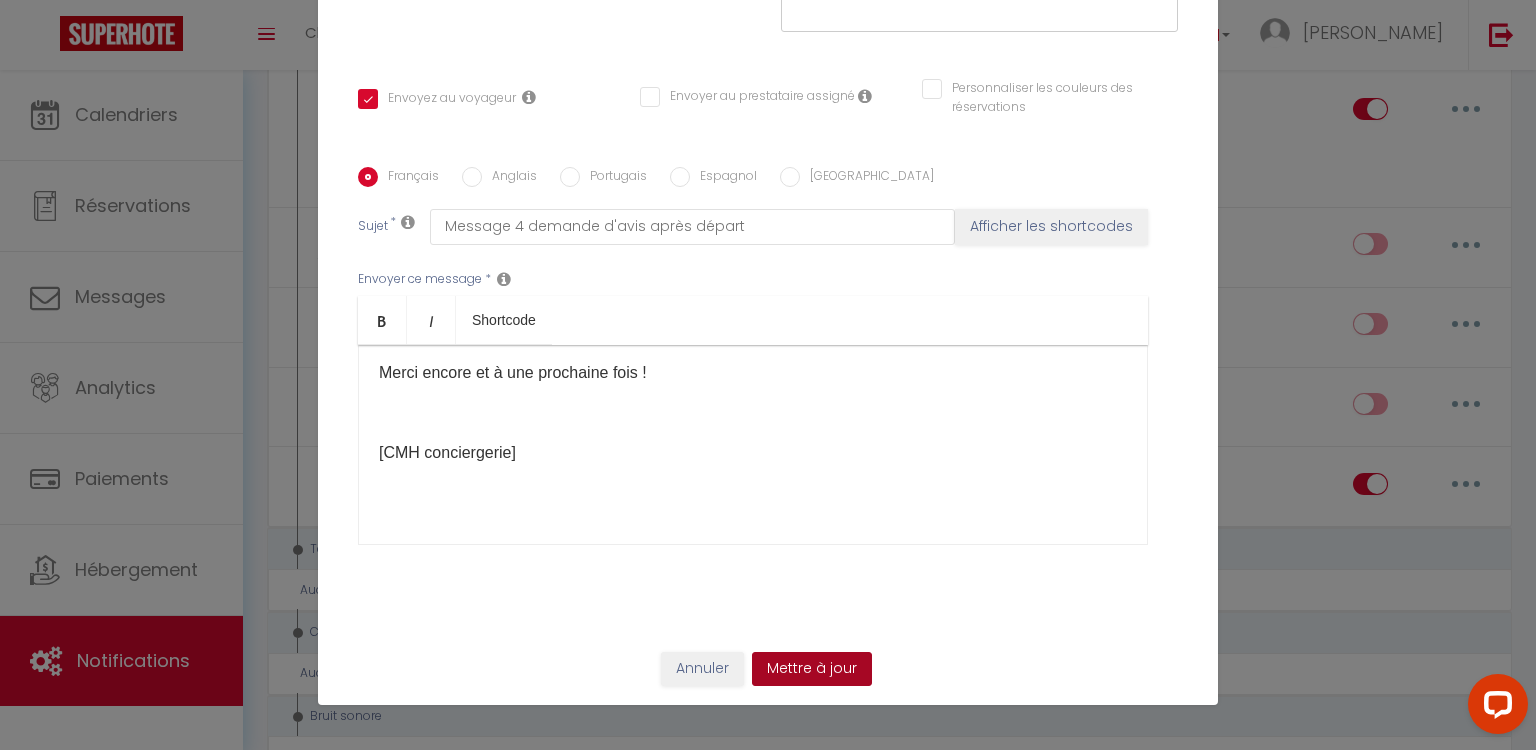click on "Mettre à jour" at bounding box center (812, 669) 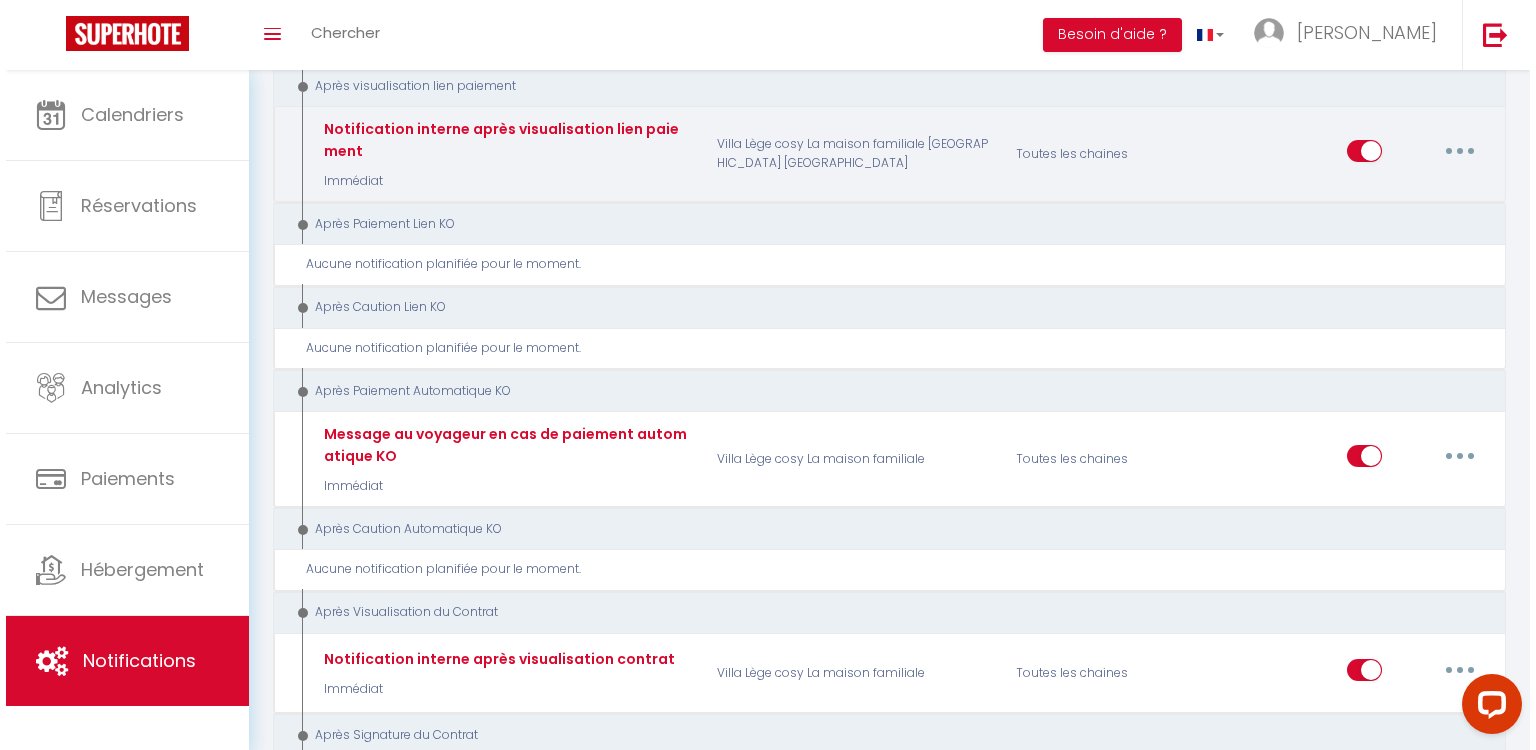 scroll, scrollTop: 1600, scrollLeft: 0, axis: vertical 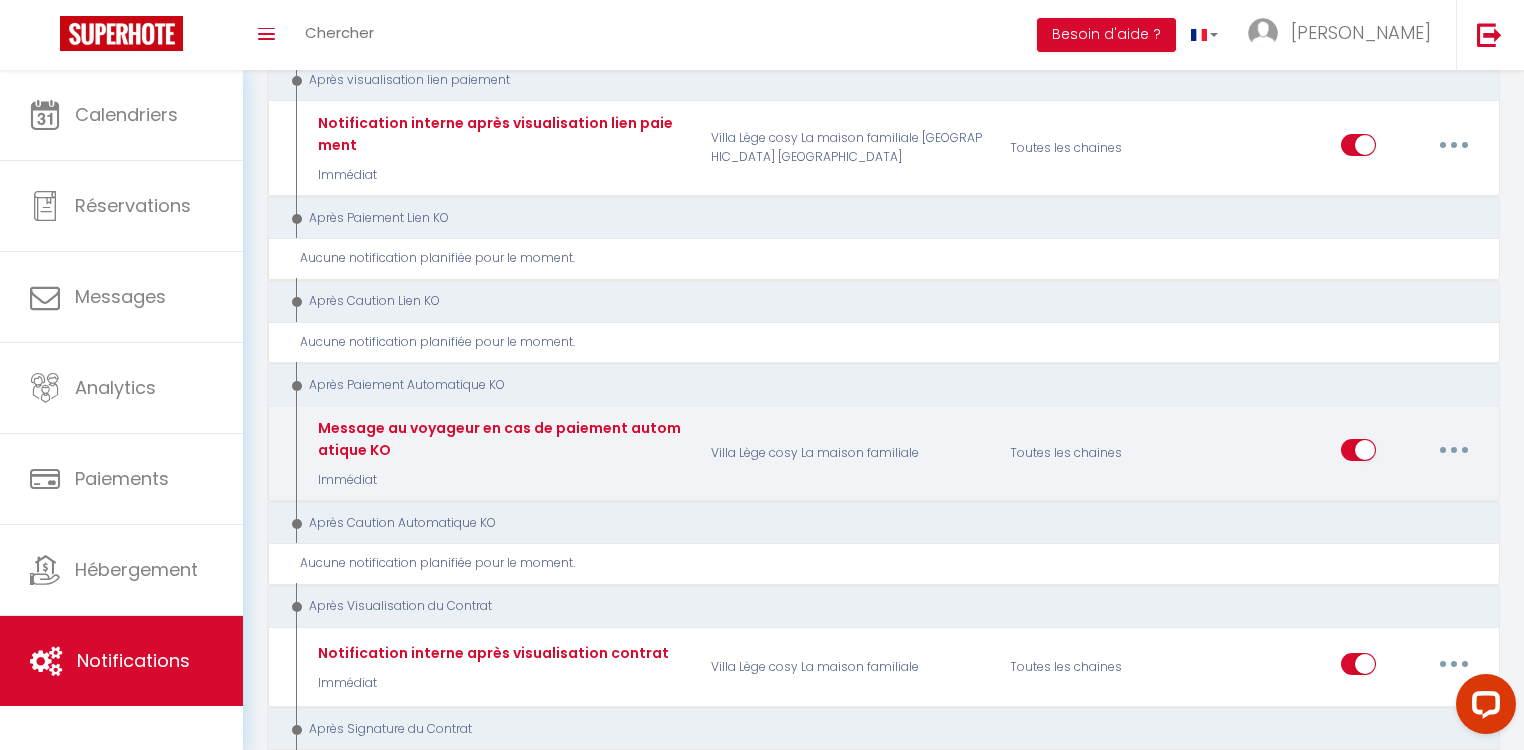 click at bounding box center [1454, 450] 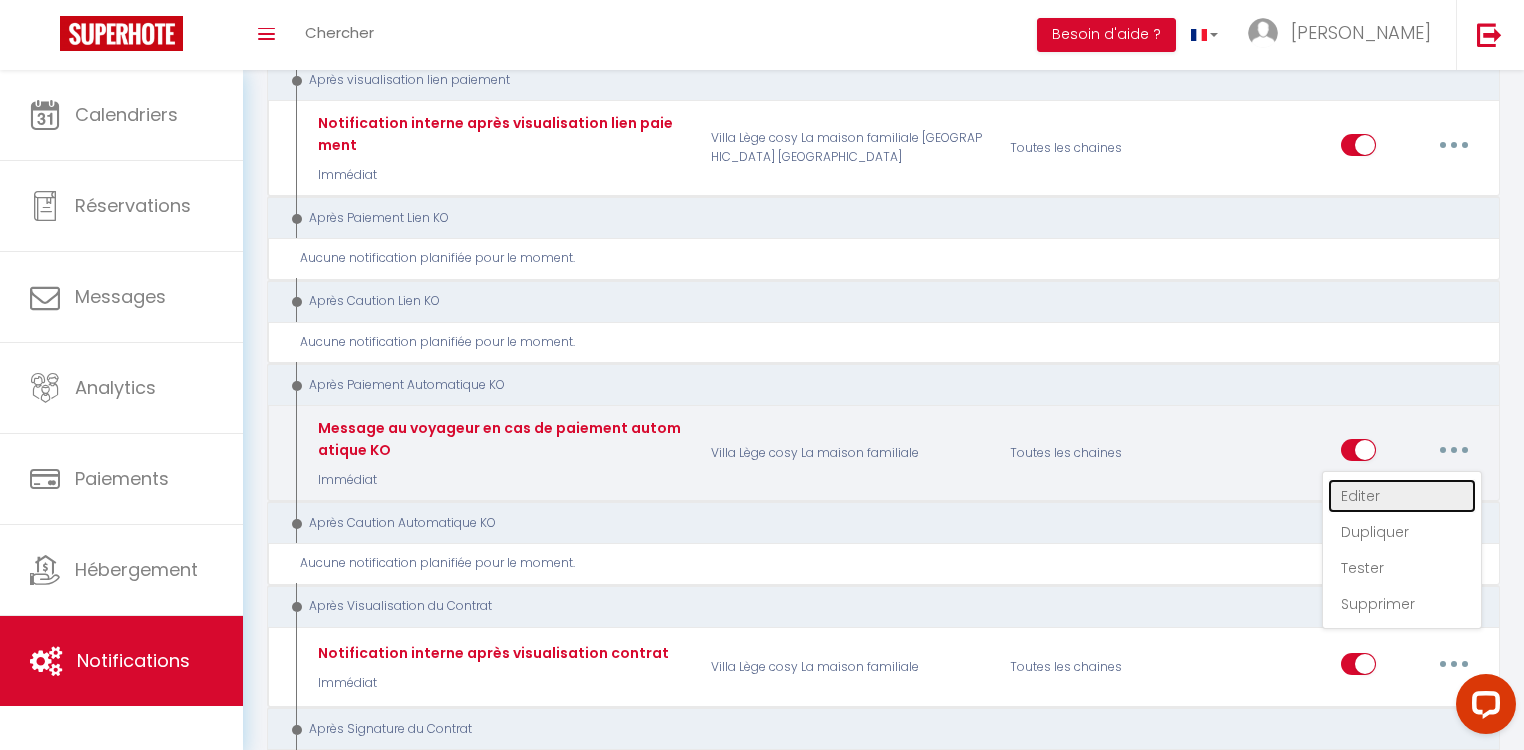 click on "Editer" at bounding box center [1402, 496] 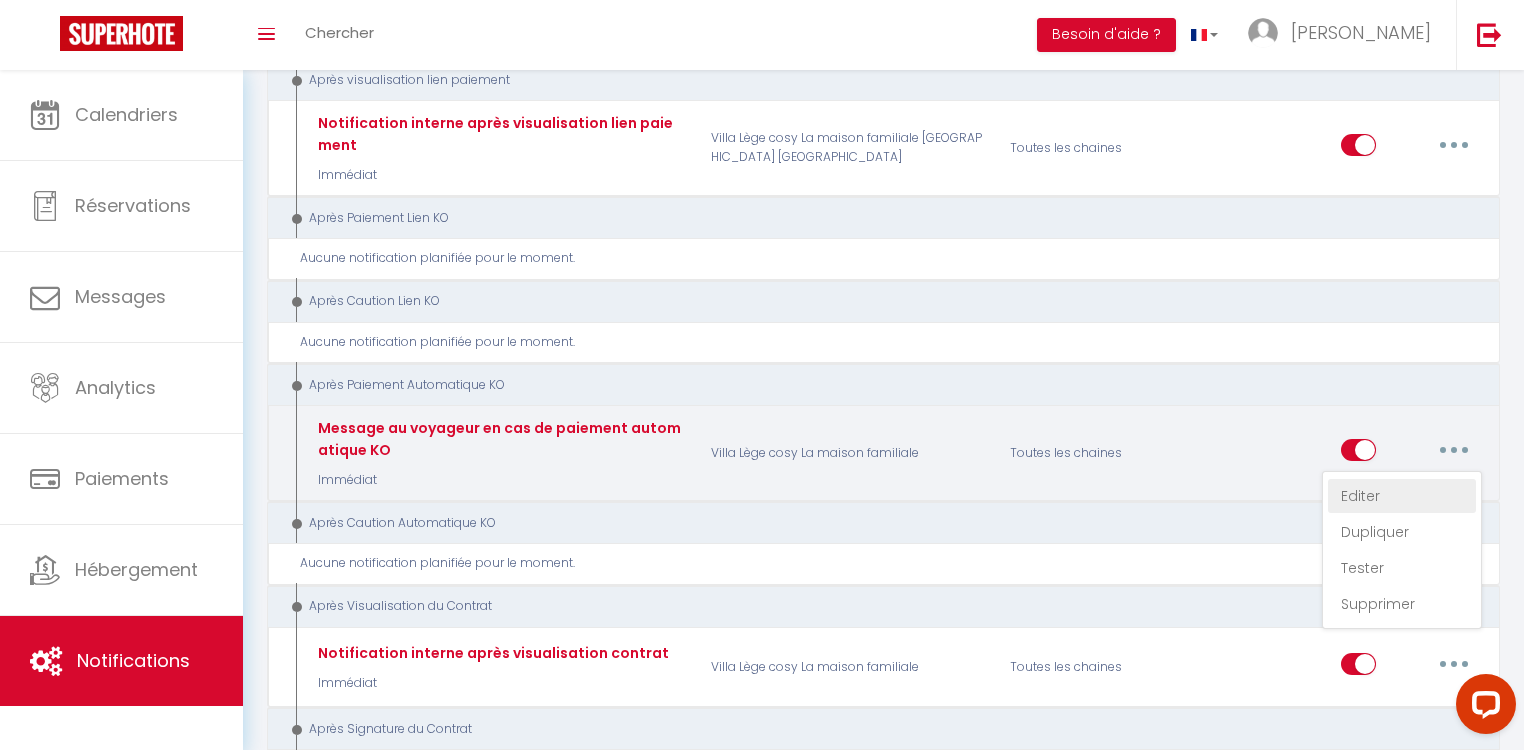 type on "Message au voyageur en cas de paiement automatique KO" 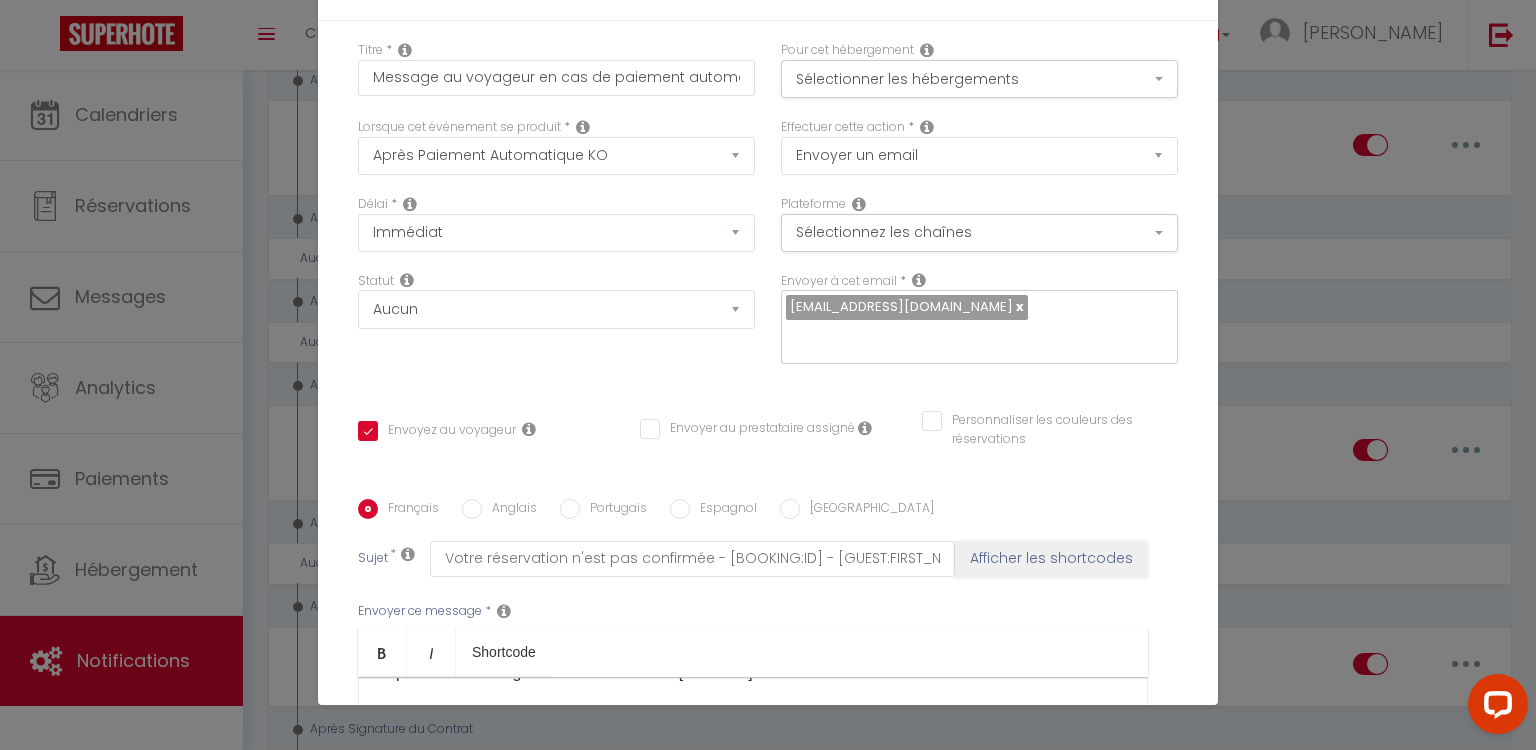 scroll, scrollTop: 0, scrollLeft: 0, axis: both 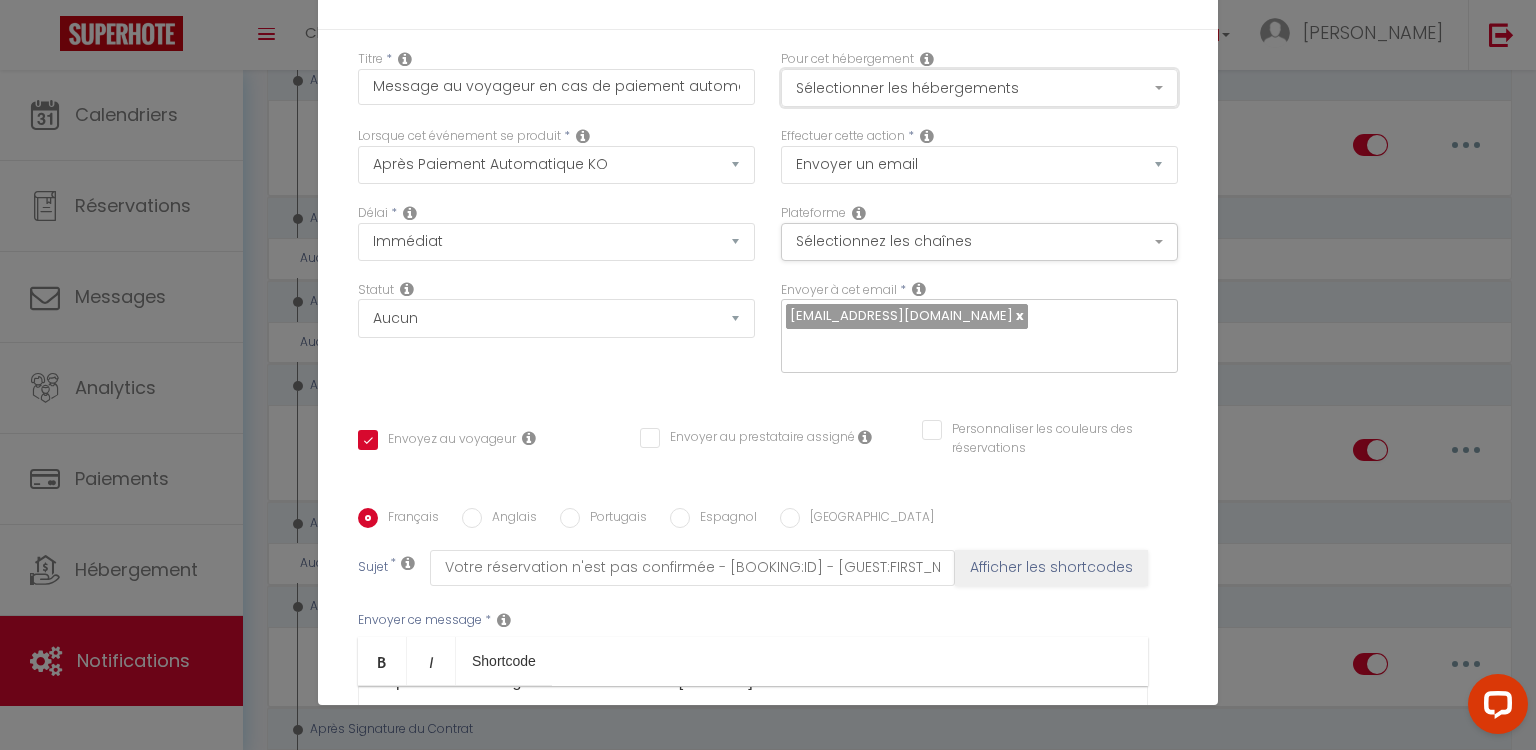 click on "Sélectionner les hébergements" at bounding box center (979, 88) 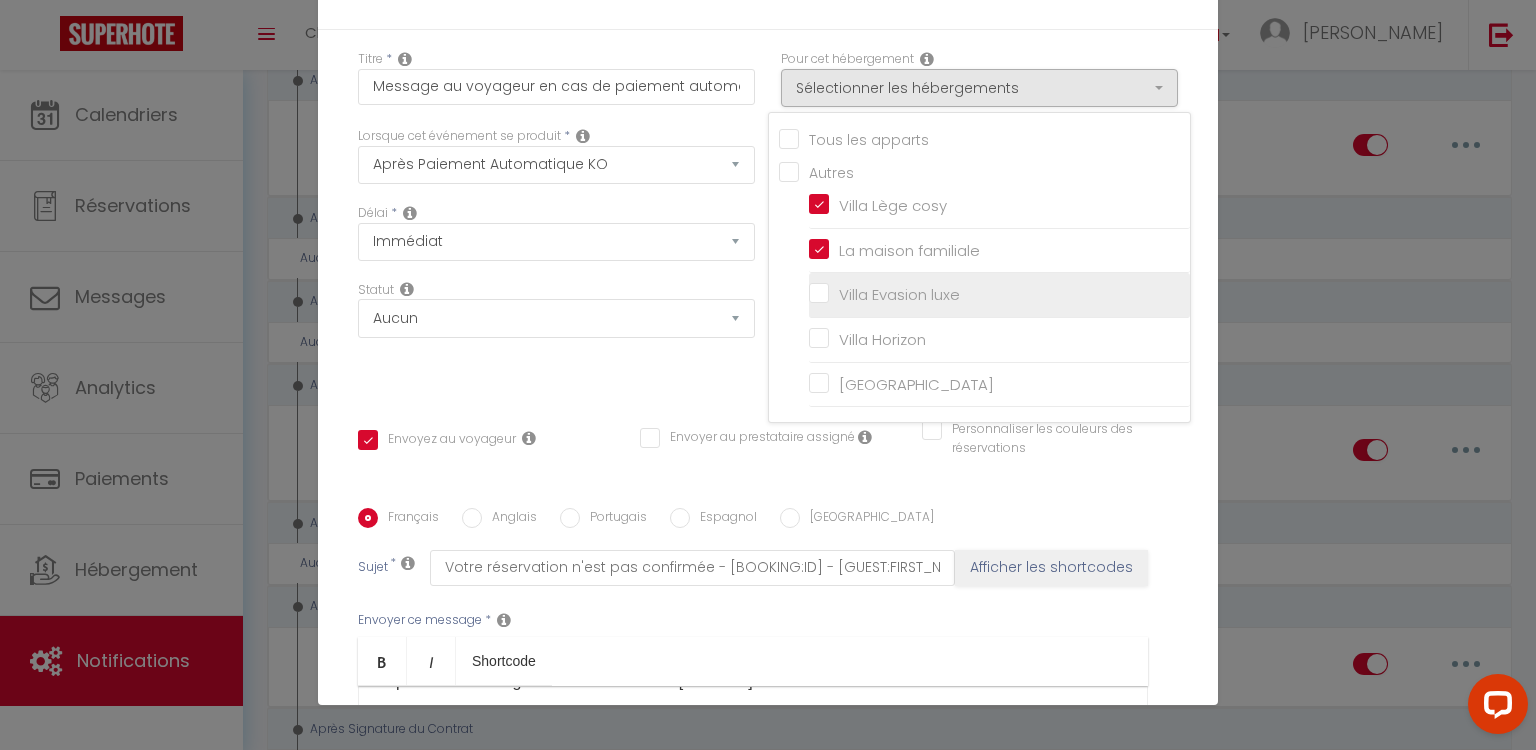 click on "Villa Evasion luxe" at bounding box center [999, 295] 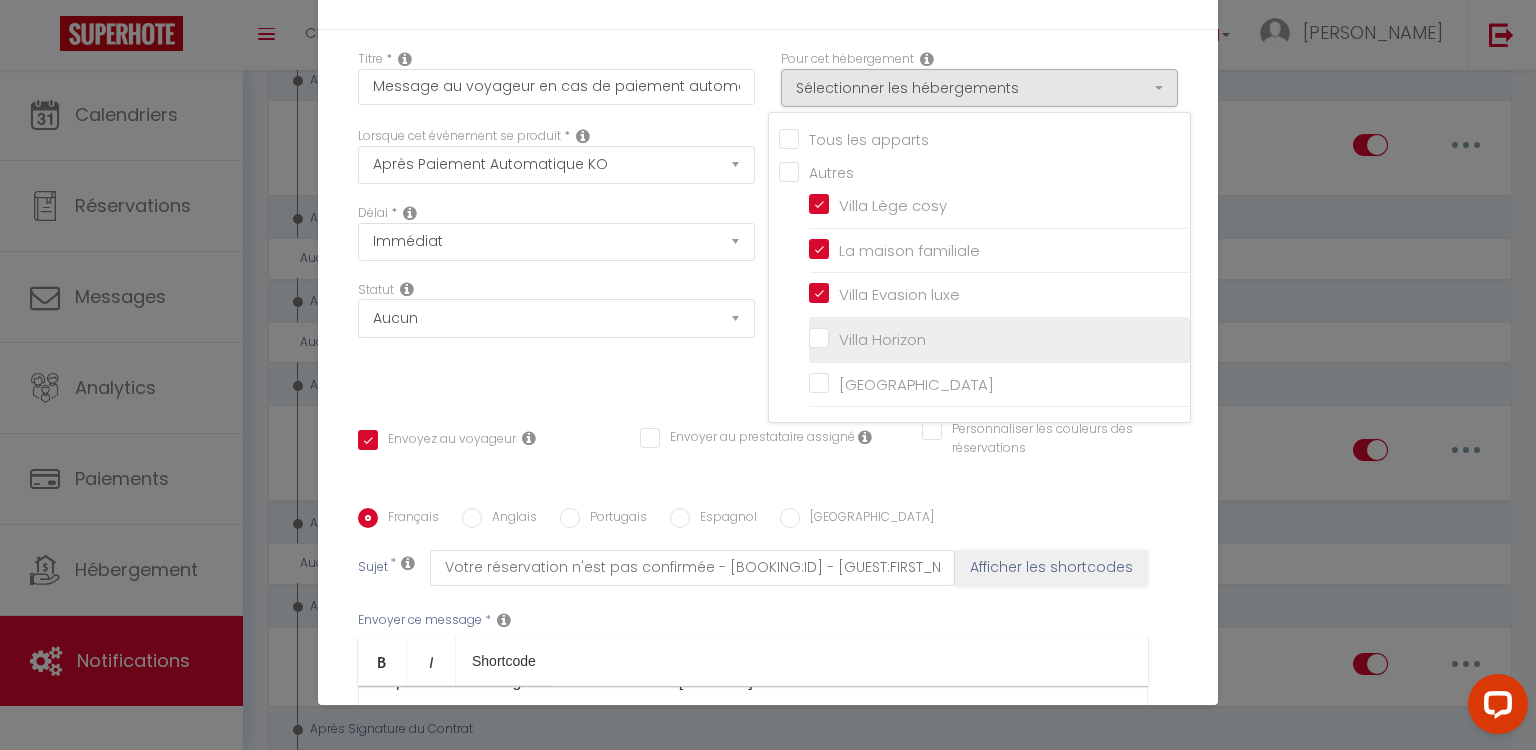 click on "Villa Horizon" at bounding box center [999, 340] 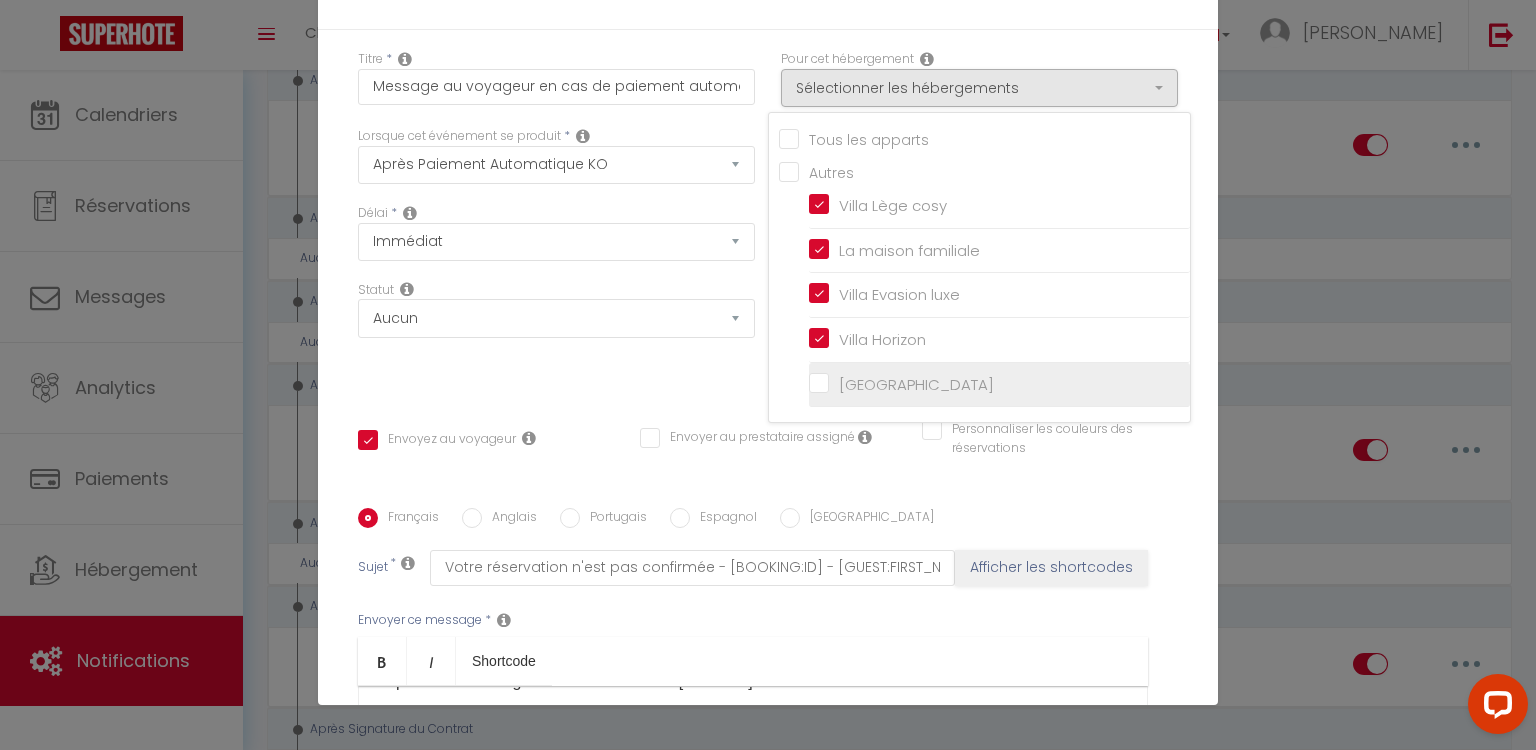 click on "[GEOGRAPHIC_DATA]" at bounding box center (999, 384) 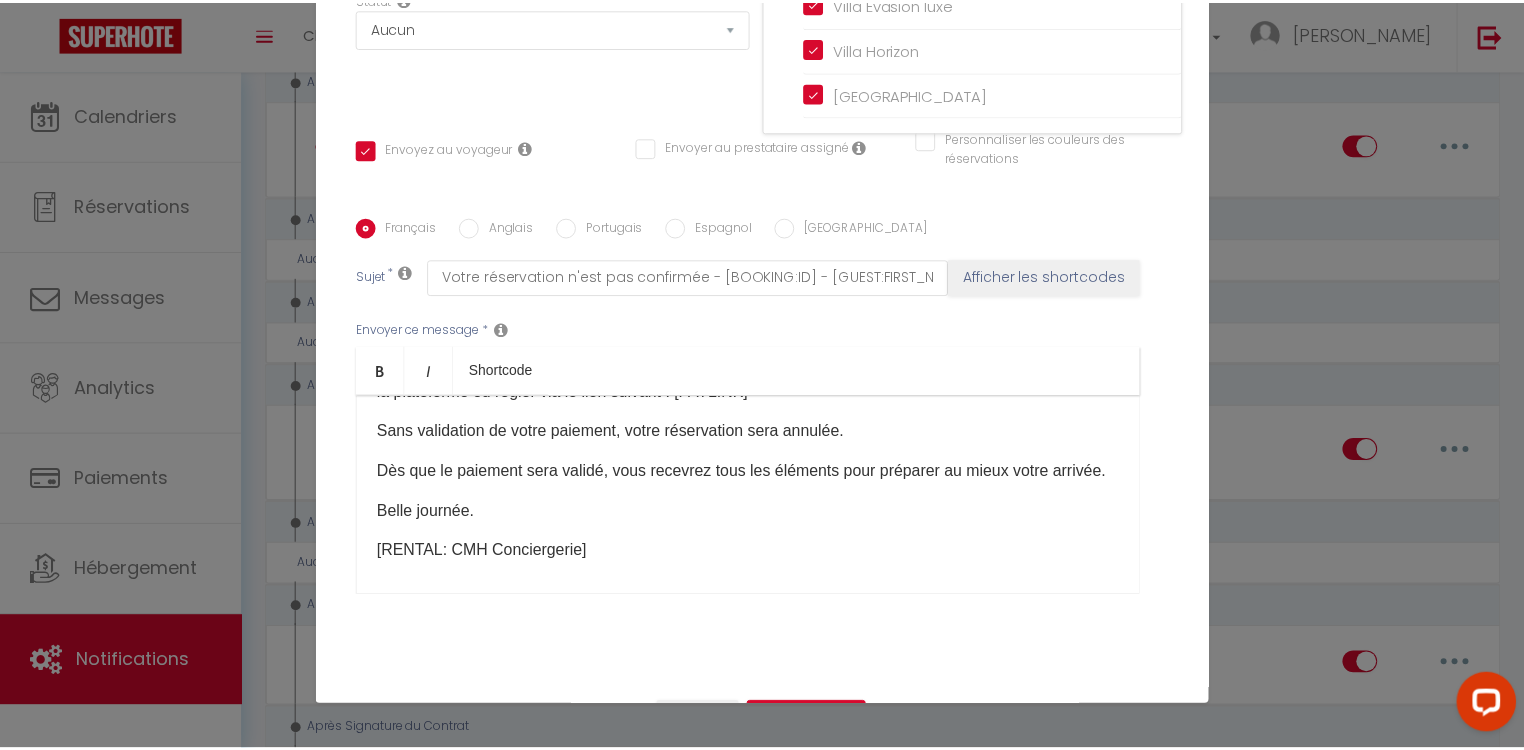 scroll, scrollTop: 342, scrollLeft: 0, axis: vertical 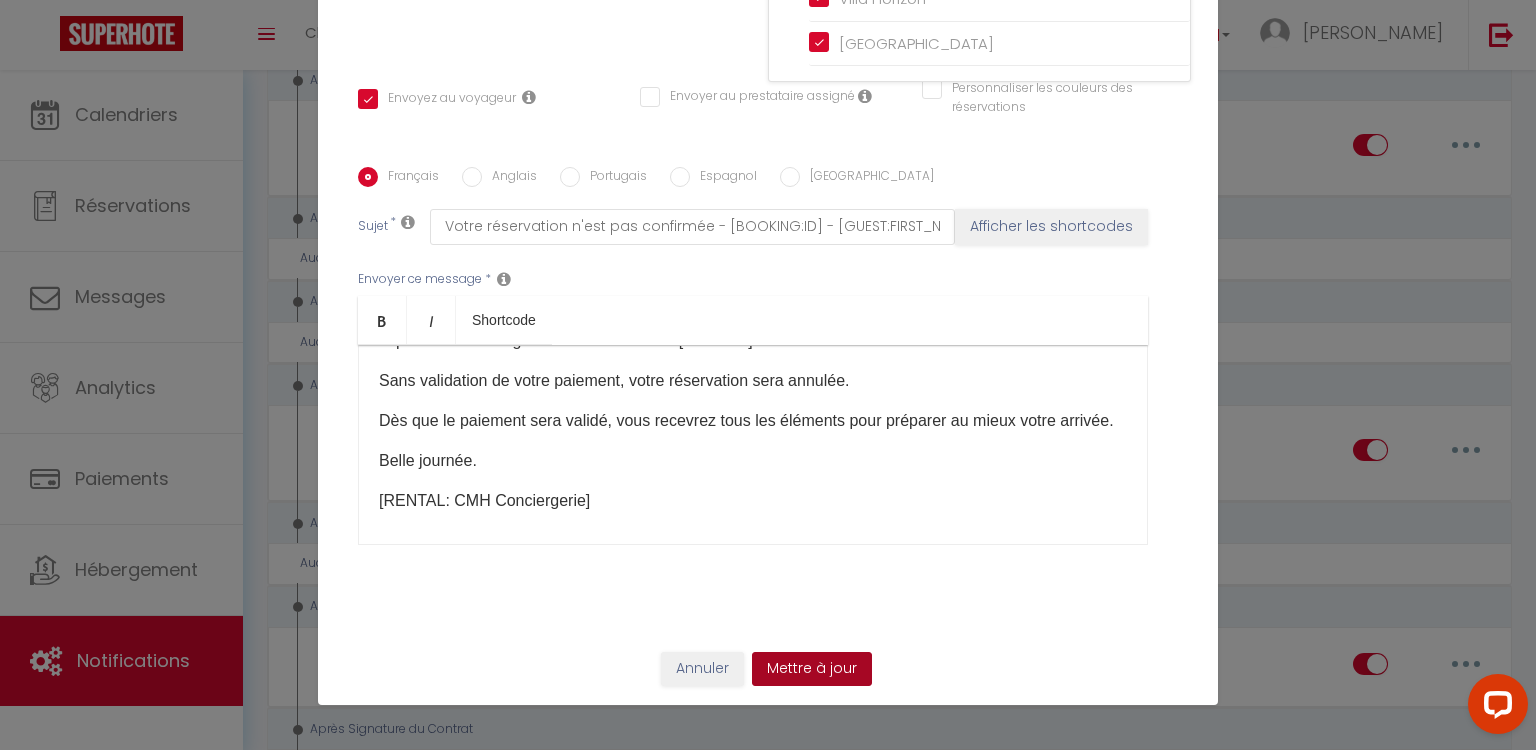 click on "Mettre à jour" at bounding box center [812, 669] 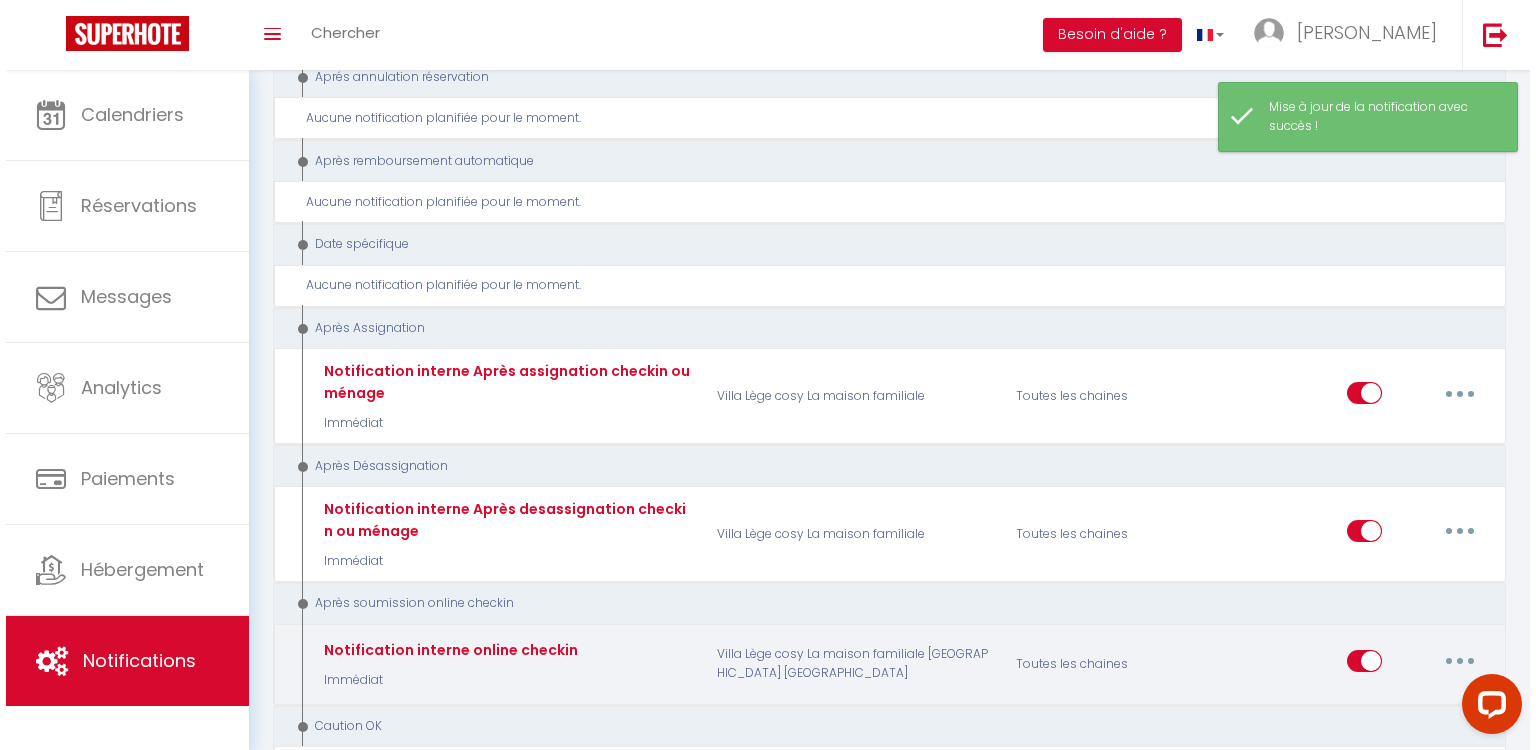 scroll, scrollTop: 2640, scrollLeft: 0, axis: vertical 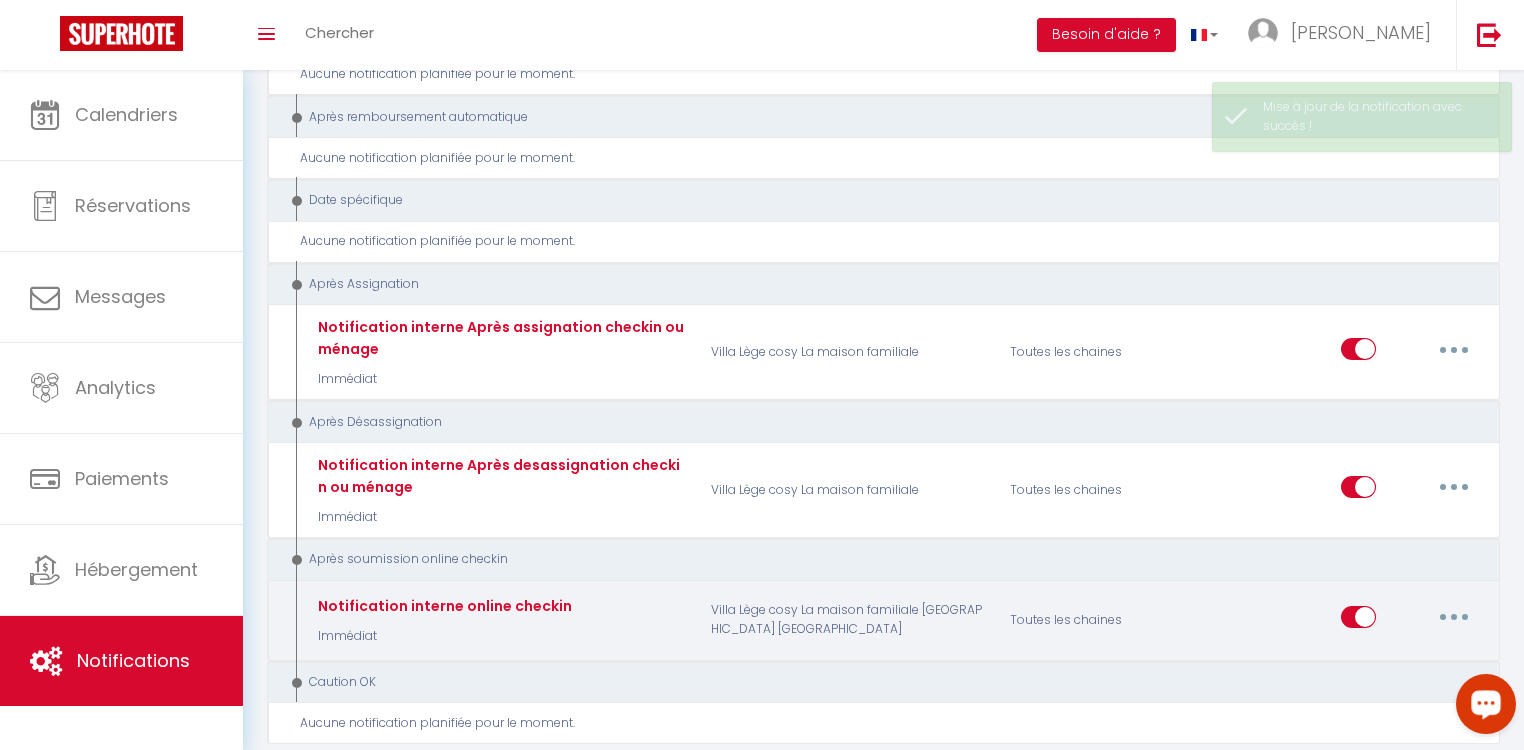 click at bounding box center (1454, 617) 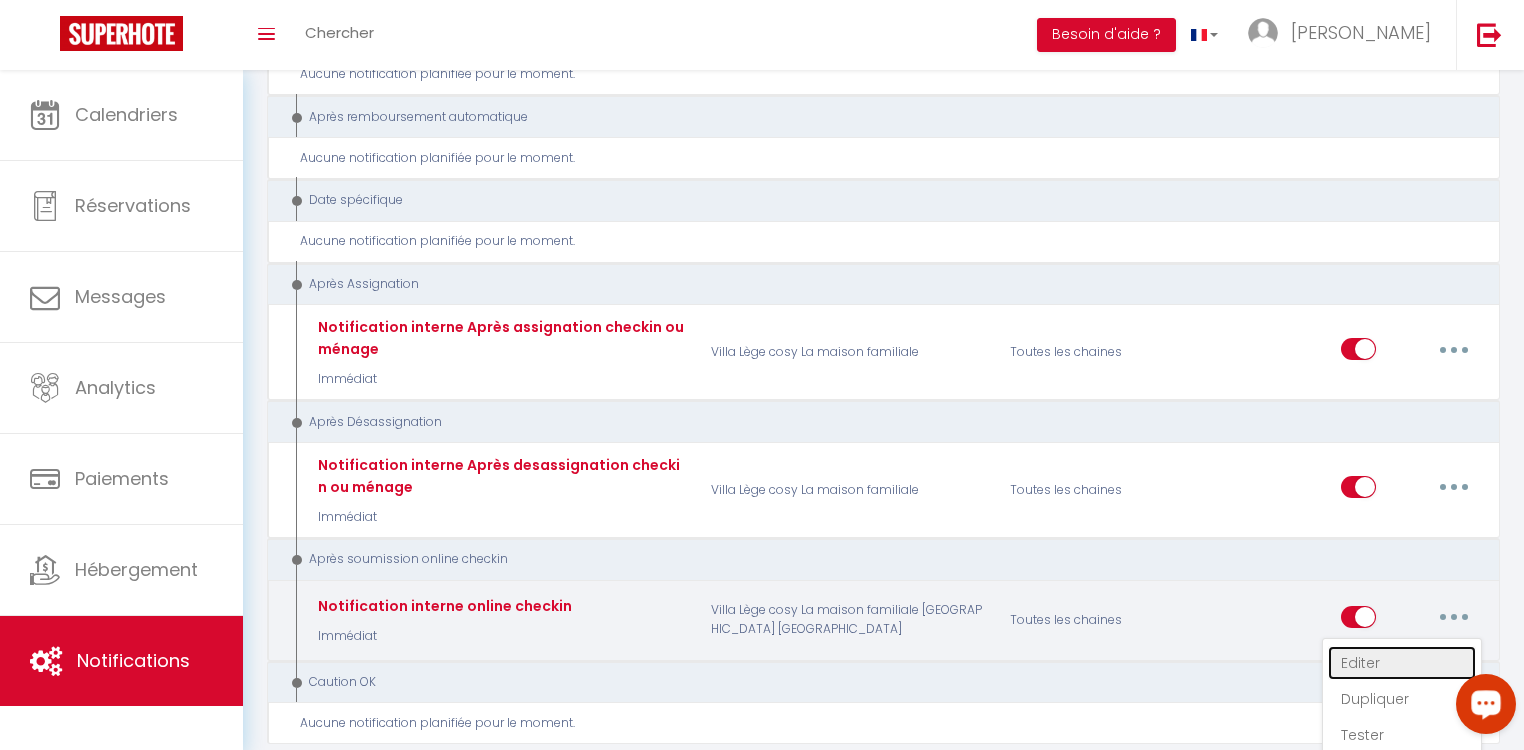 click on "Editer" at bounding box center [1402, 663] 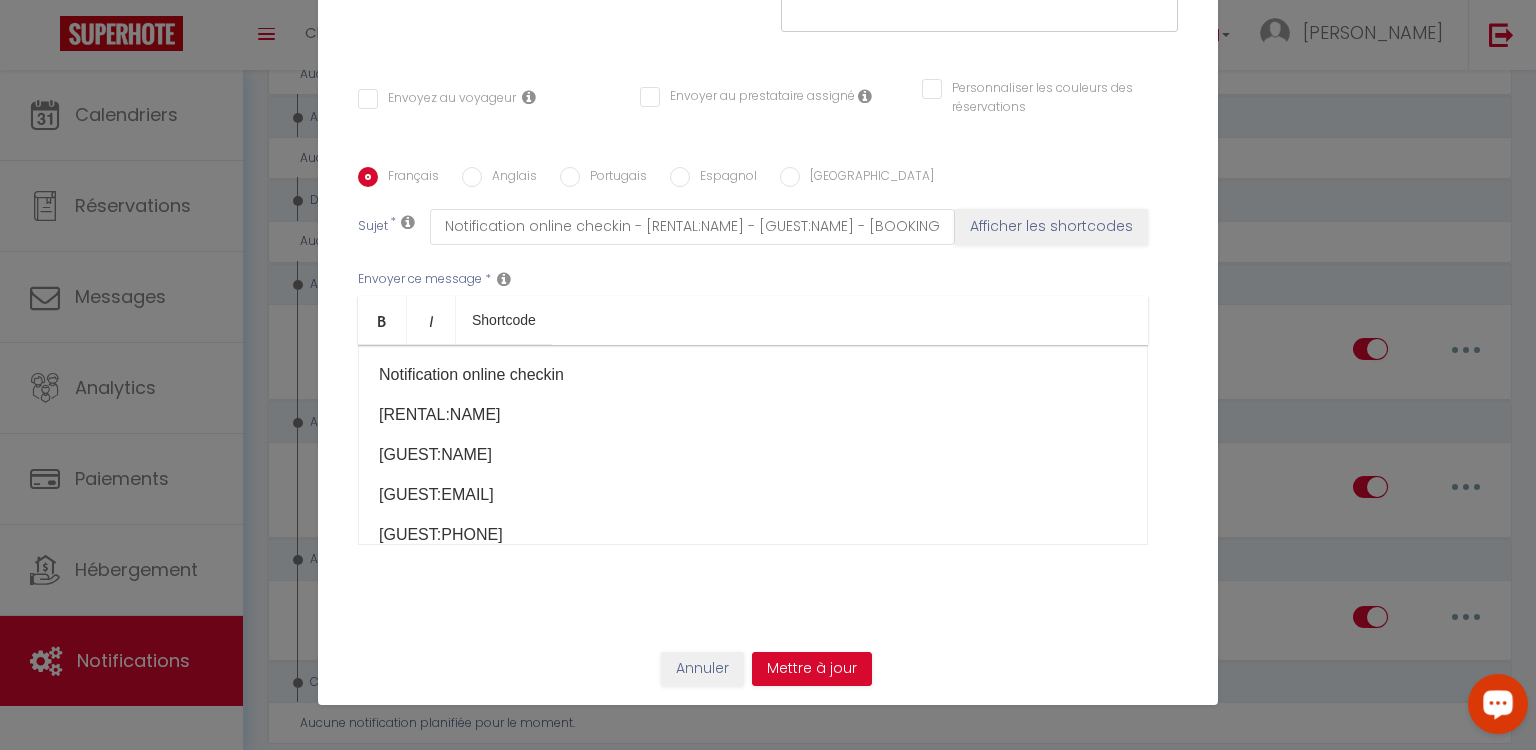scroll, scrollTop: 0, scrollLeft: 0, axis: both 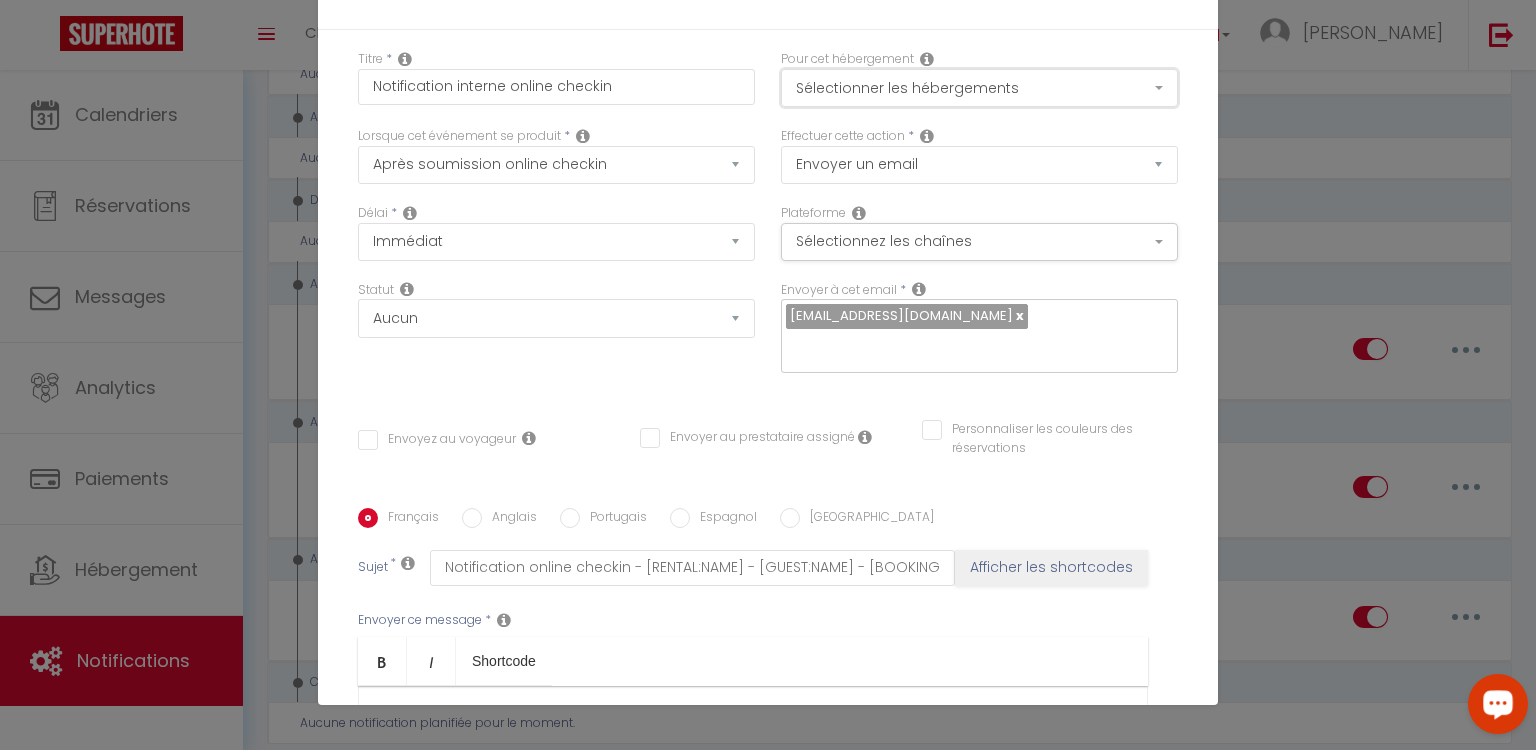 click on "Sélectionner les hébergements" at bounding box center [979, 88] 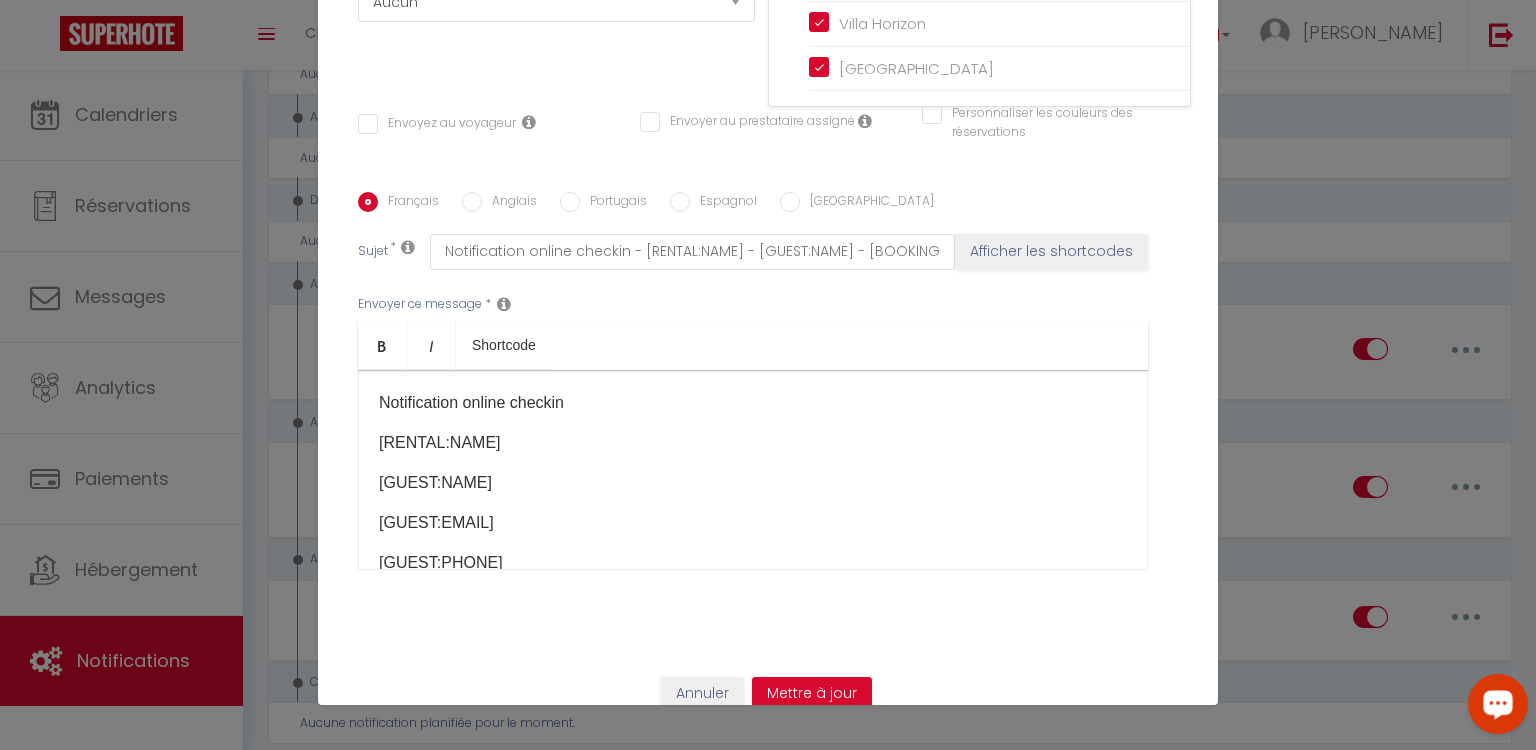 scroll, scrollTop: 320, scrollLeft: 0, axis: vertical 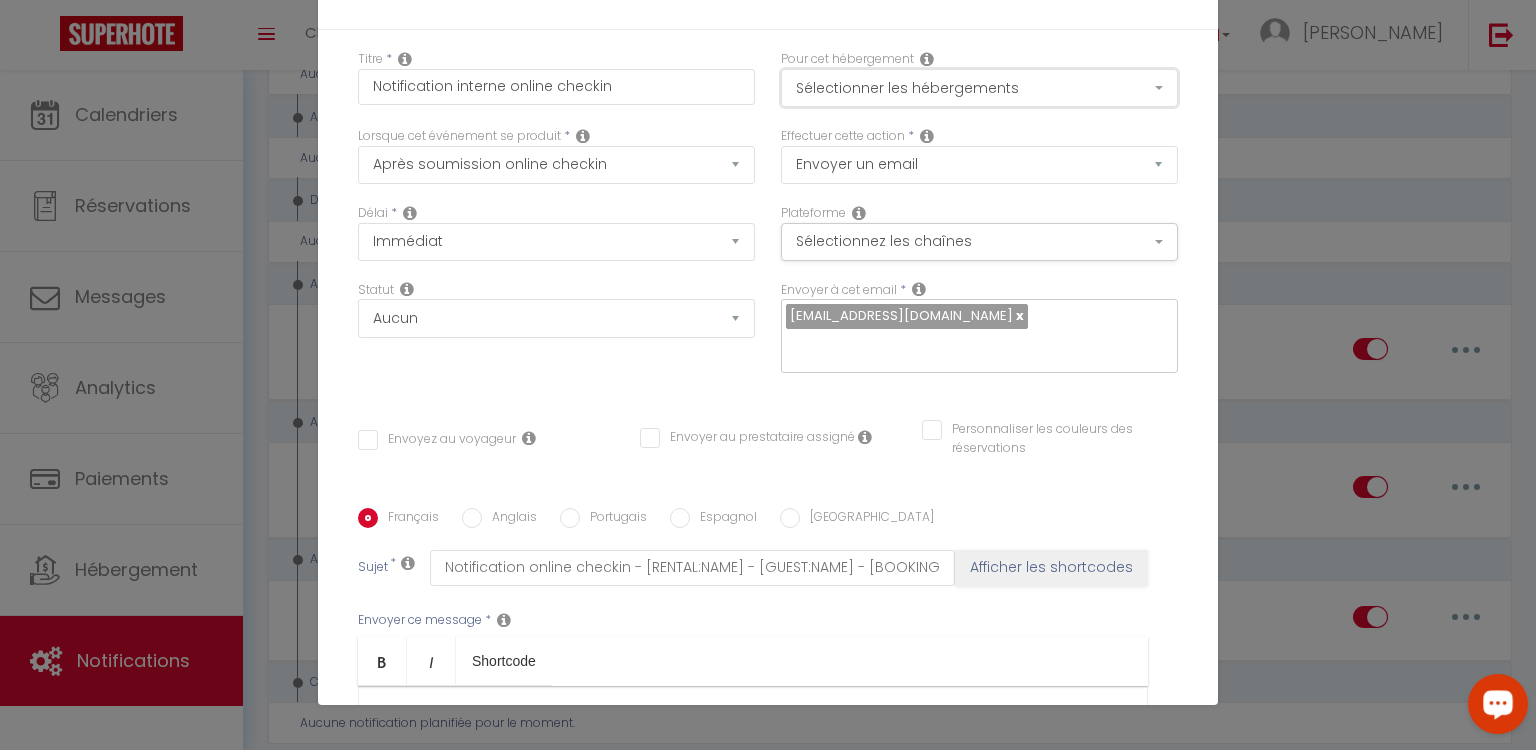 click on "Sélectionner les hébergements" at bounding box center [979, 88] 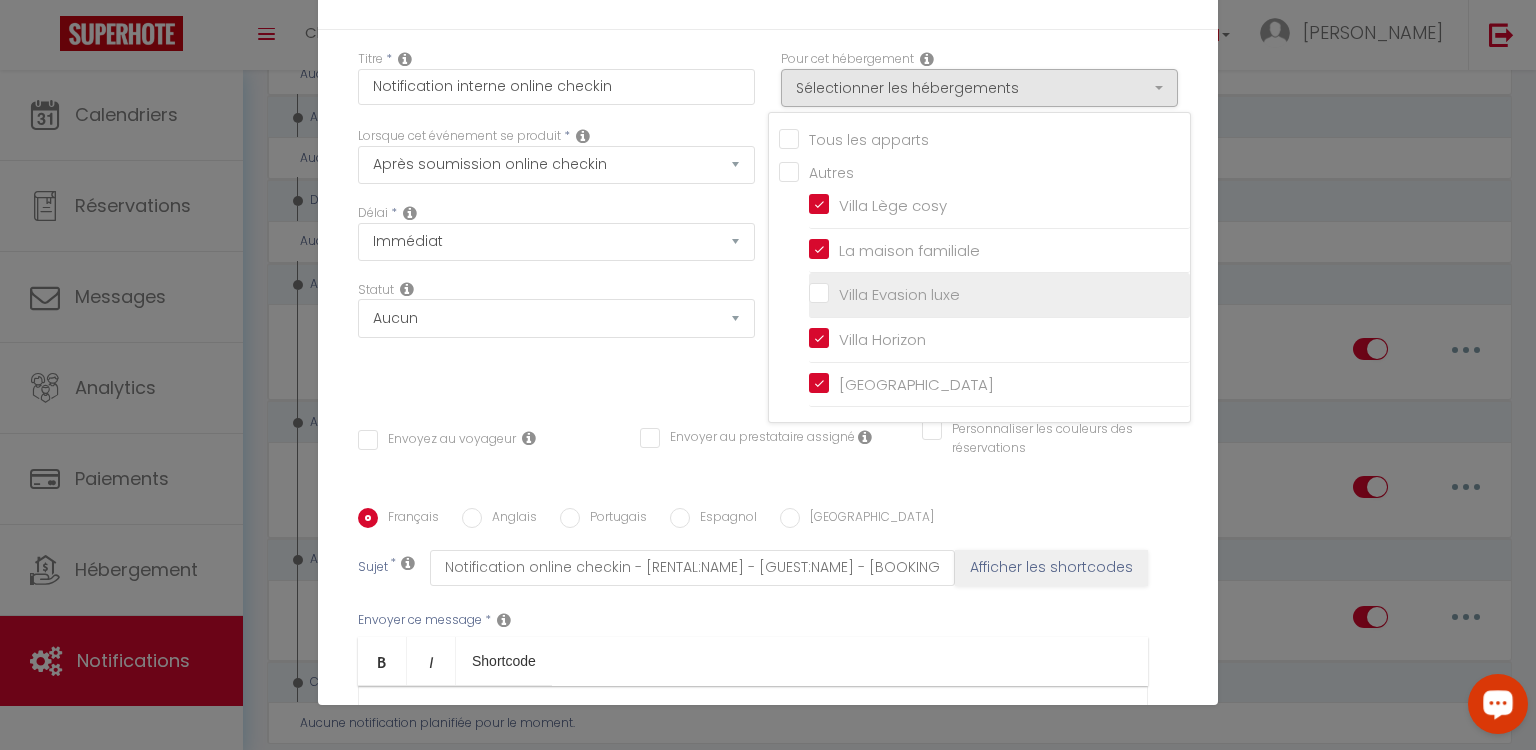 click on "Villa Evasion luxe" at bounding box center (999, 295) 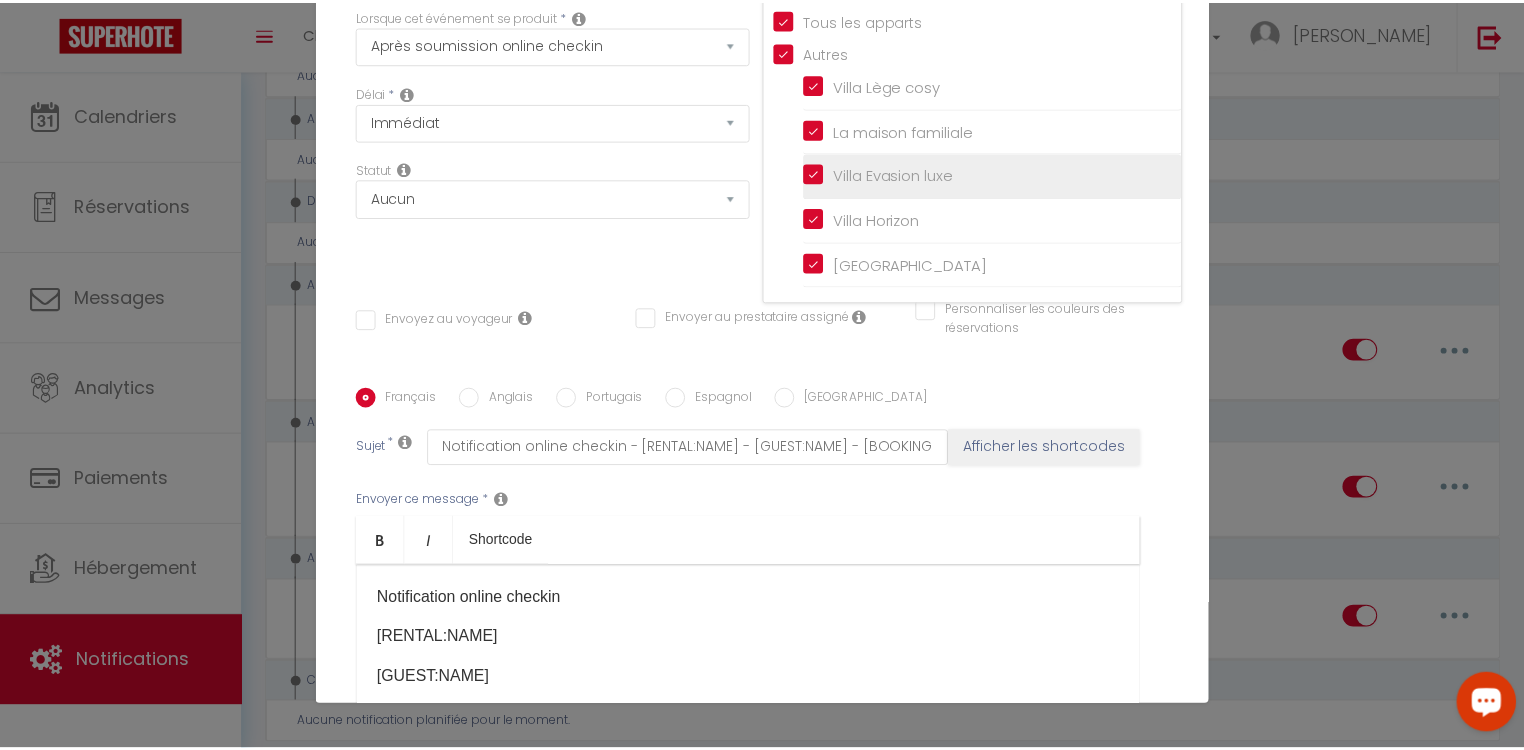 scroll, scrollTop: 342, scrollLeft: 0, axis: vertical 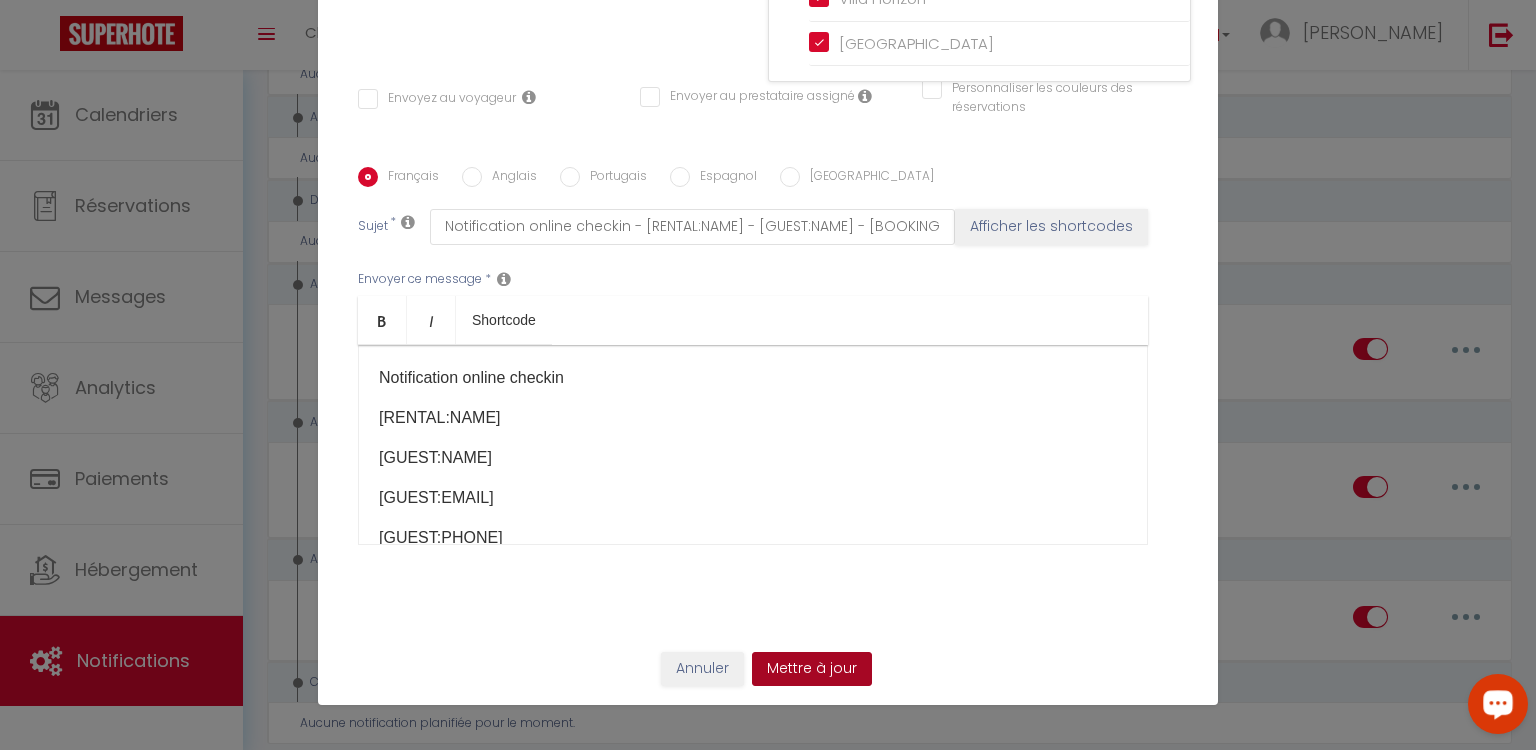 click on "Mettre à jour" at bounding box center [812, 669] 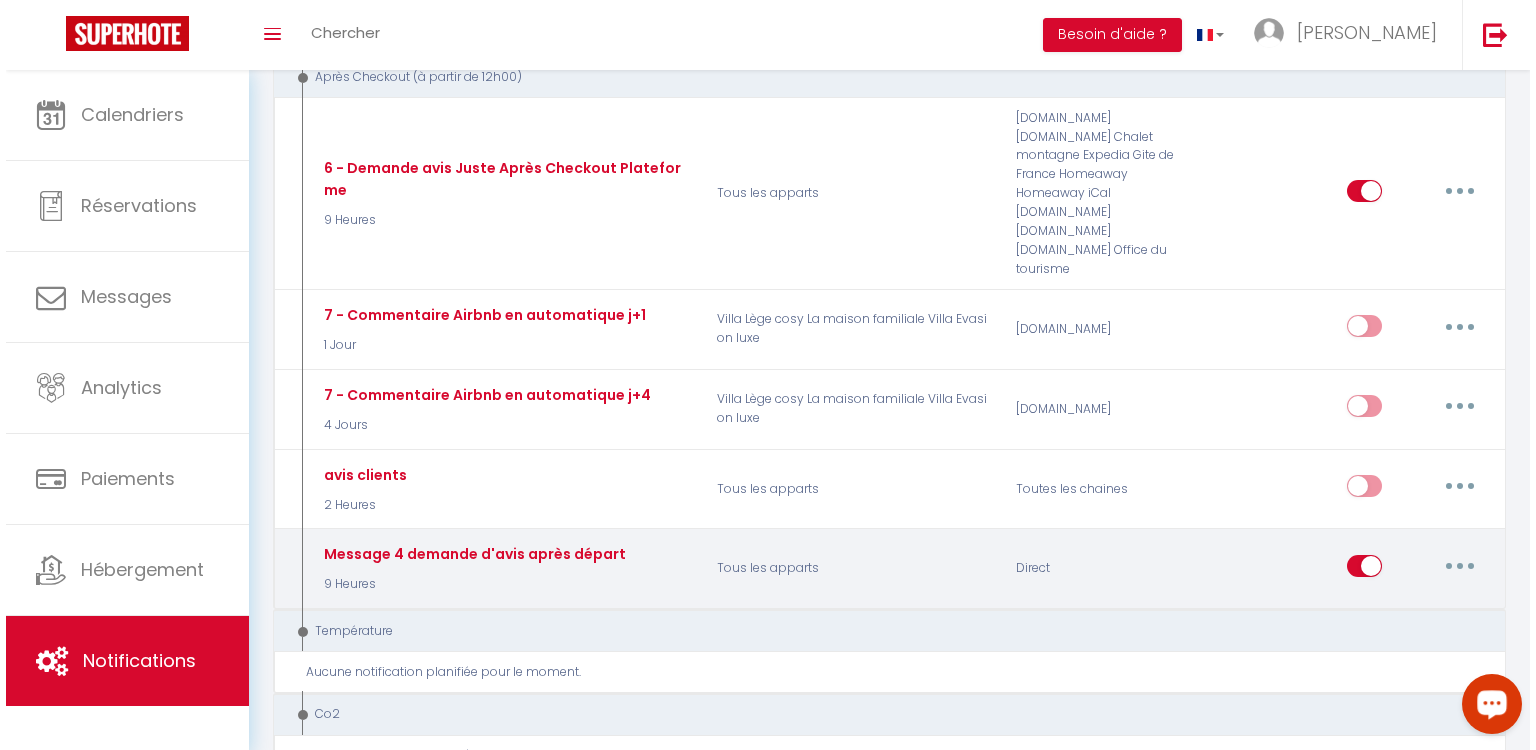 scroll, scrollTop: 800, scrollLeft: 0, axis: vertical 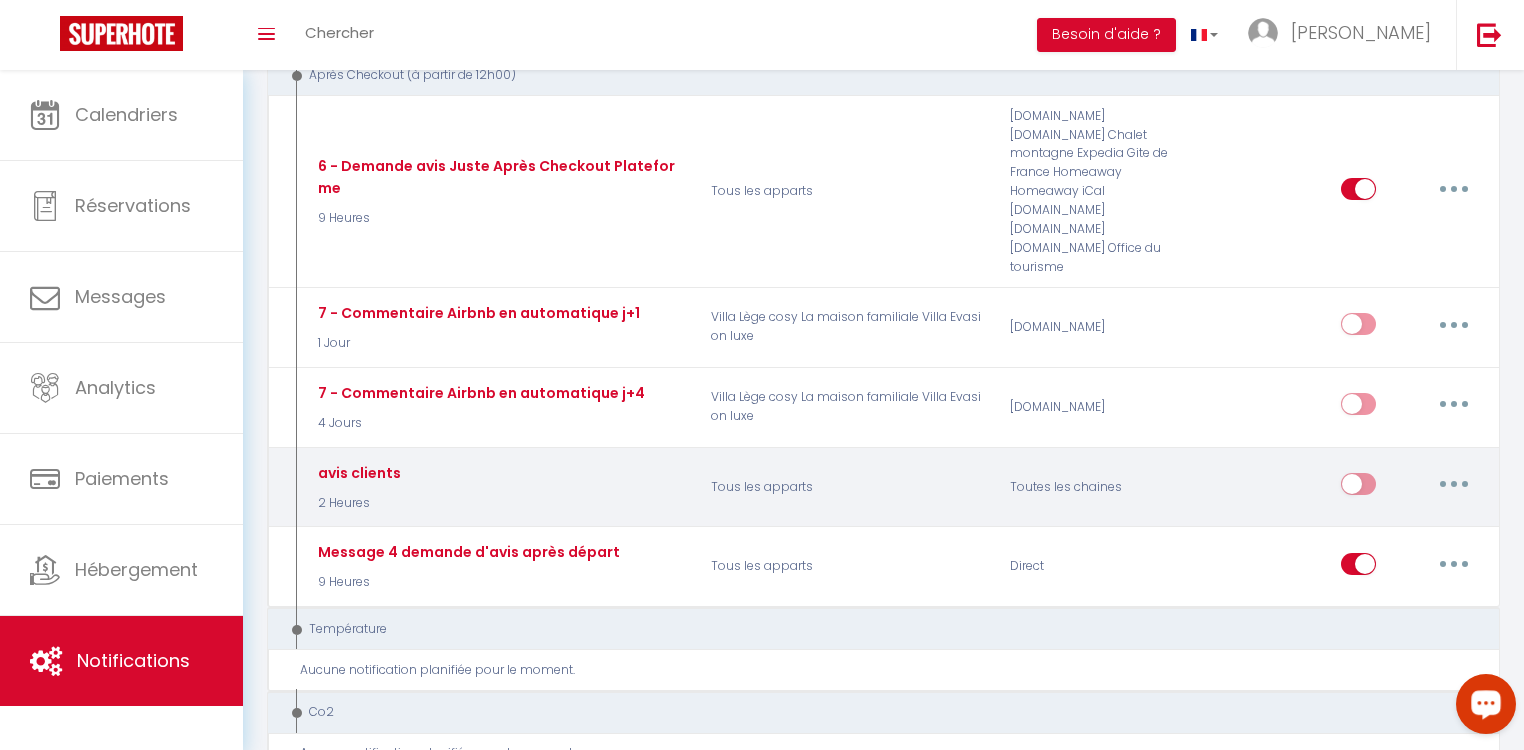 click at bounding box center [1454, 484] 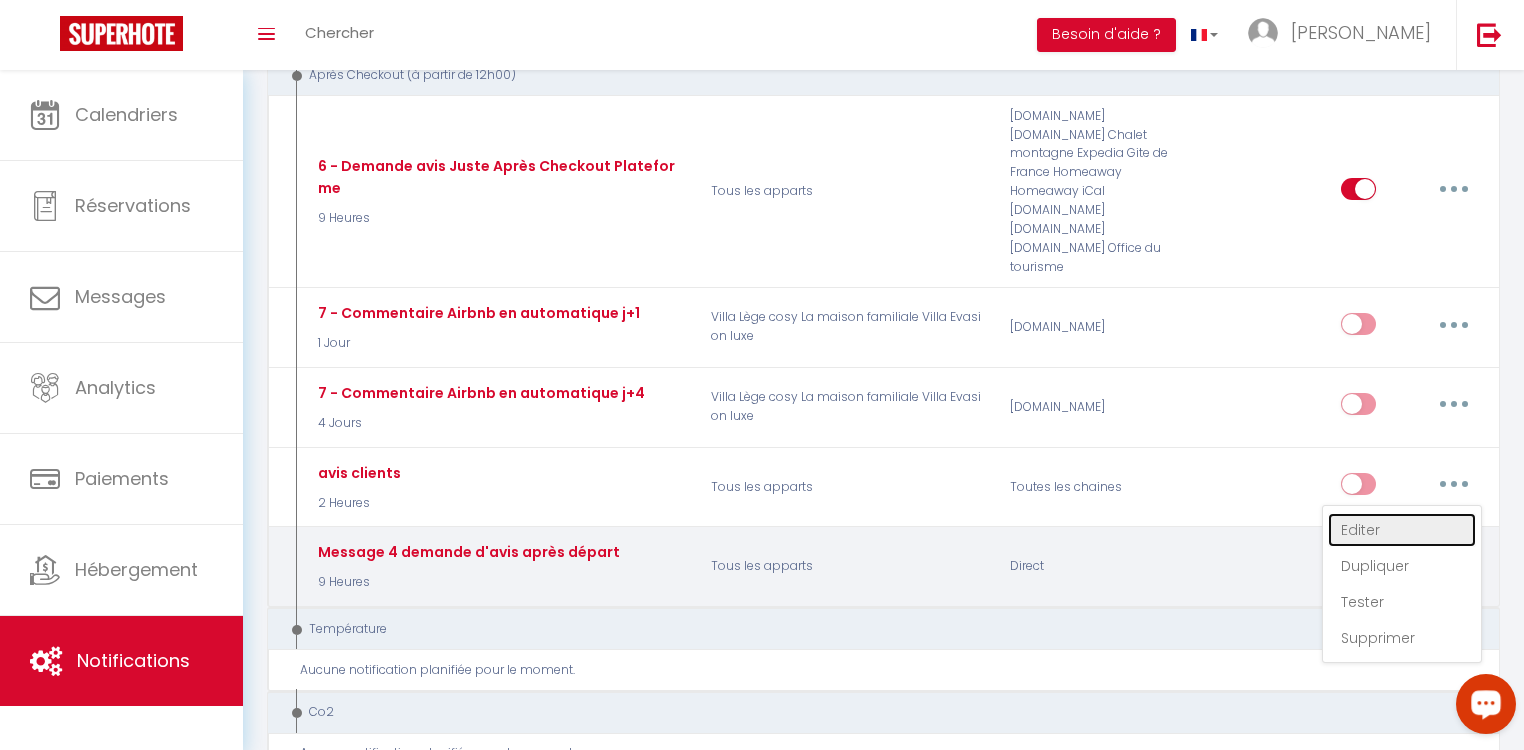 click on "Editer" at bounding box center [1402, 530] 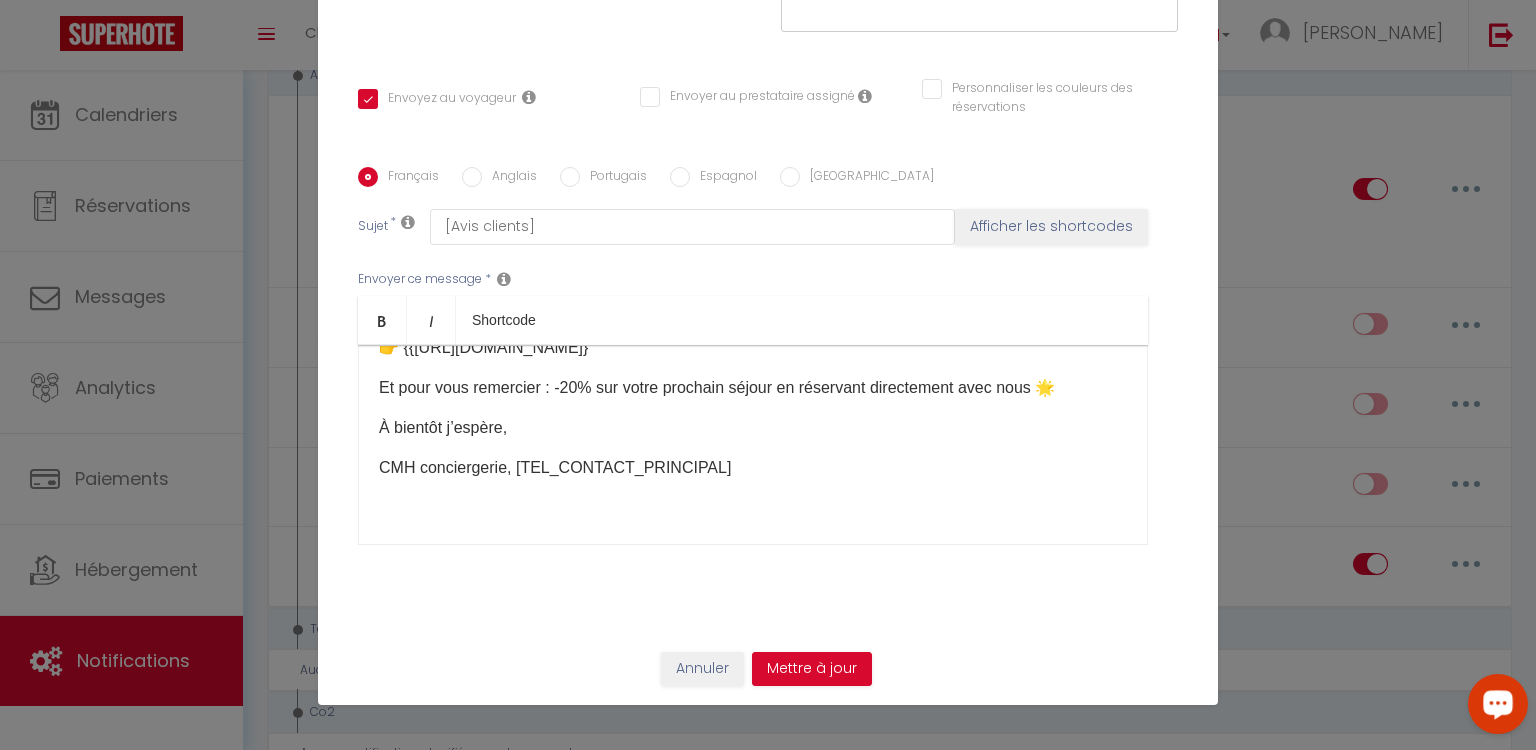 scroll, scrollTop: 157, scrollLeft: 0, axis: vertical 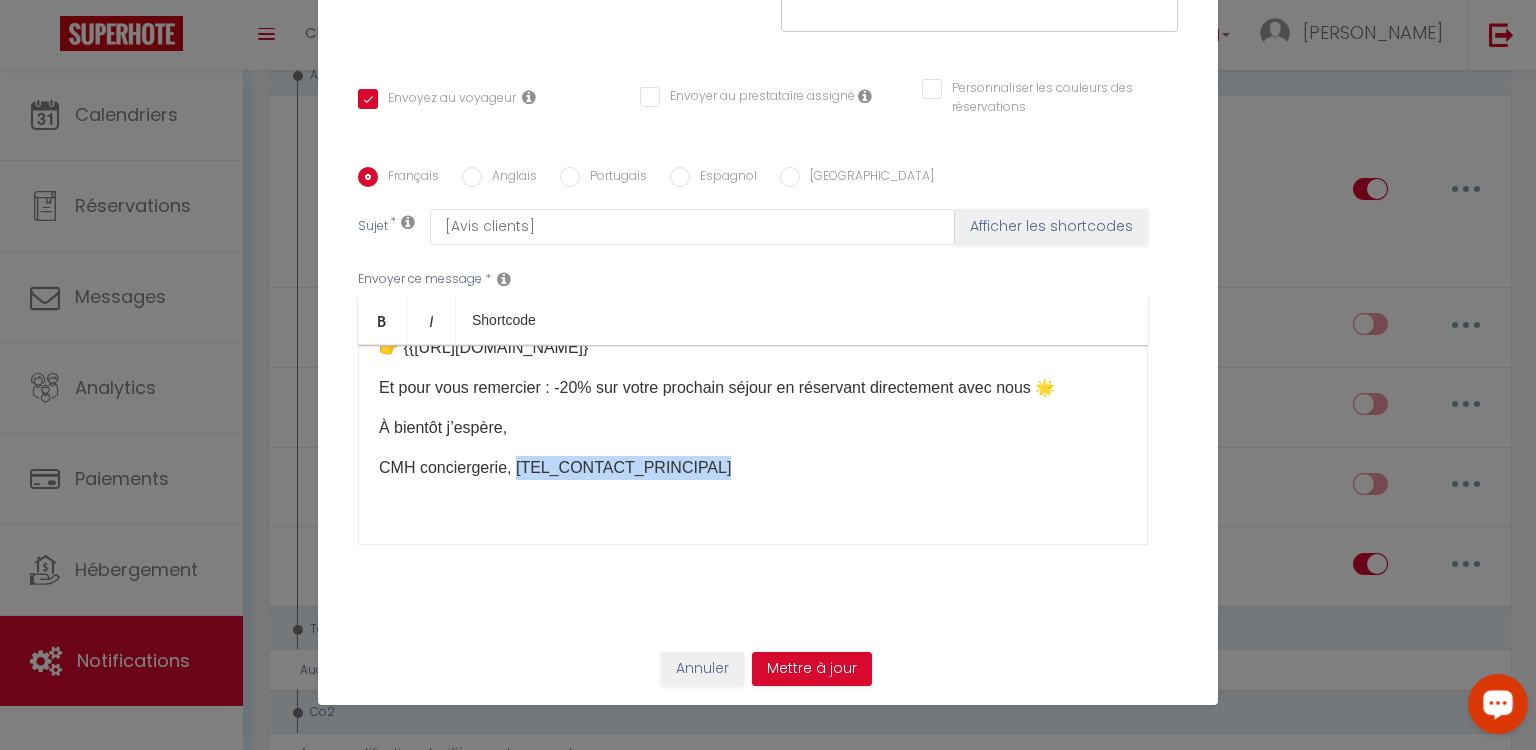 drag, startPoint x: 508, startPoint y: 467, endPoint x: 749, endPoint y: 454, distance: 241.35037 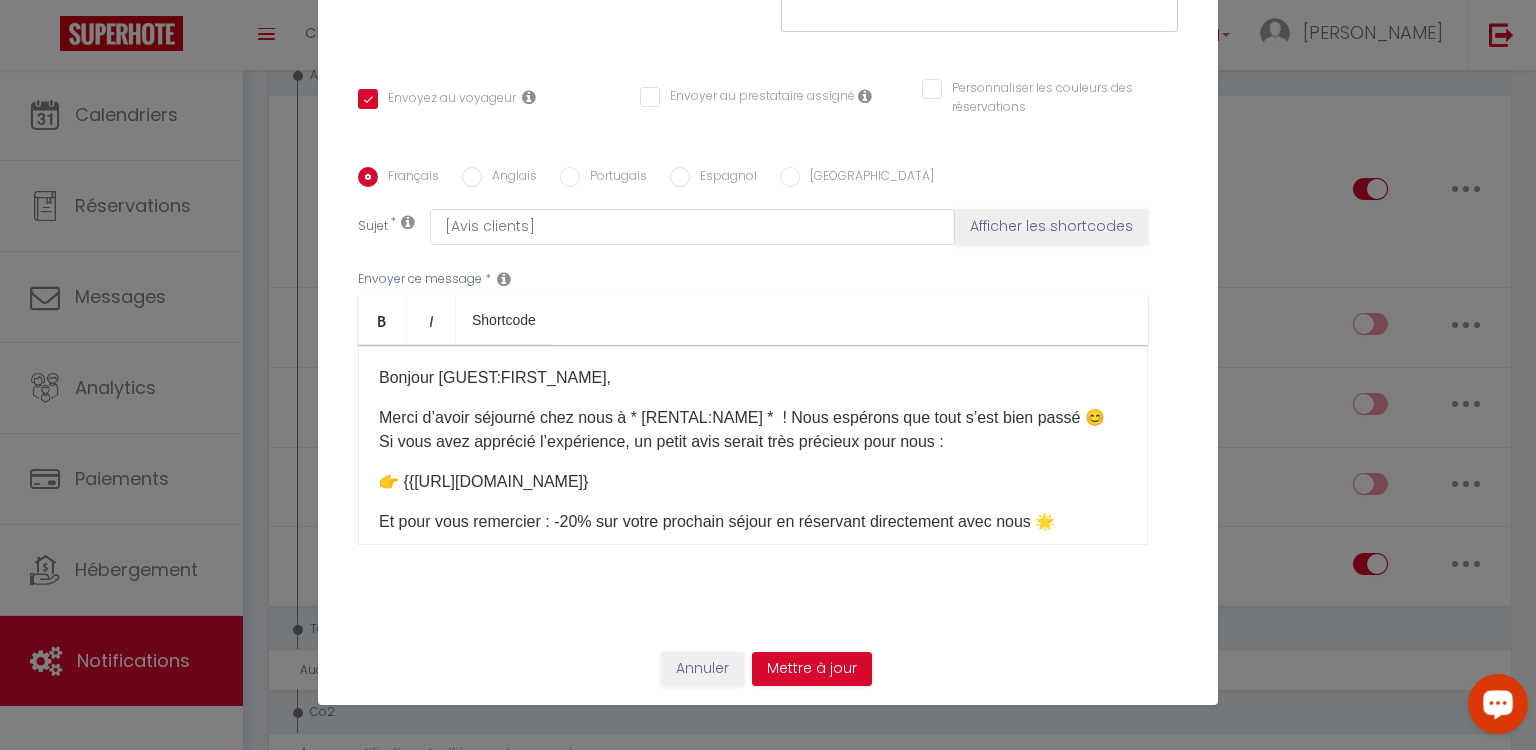 scroll, scrollTop: 157, scrollLeft: 0, axis: vertical 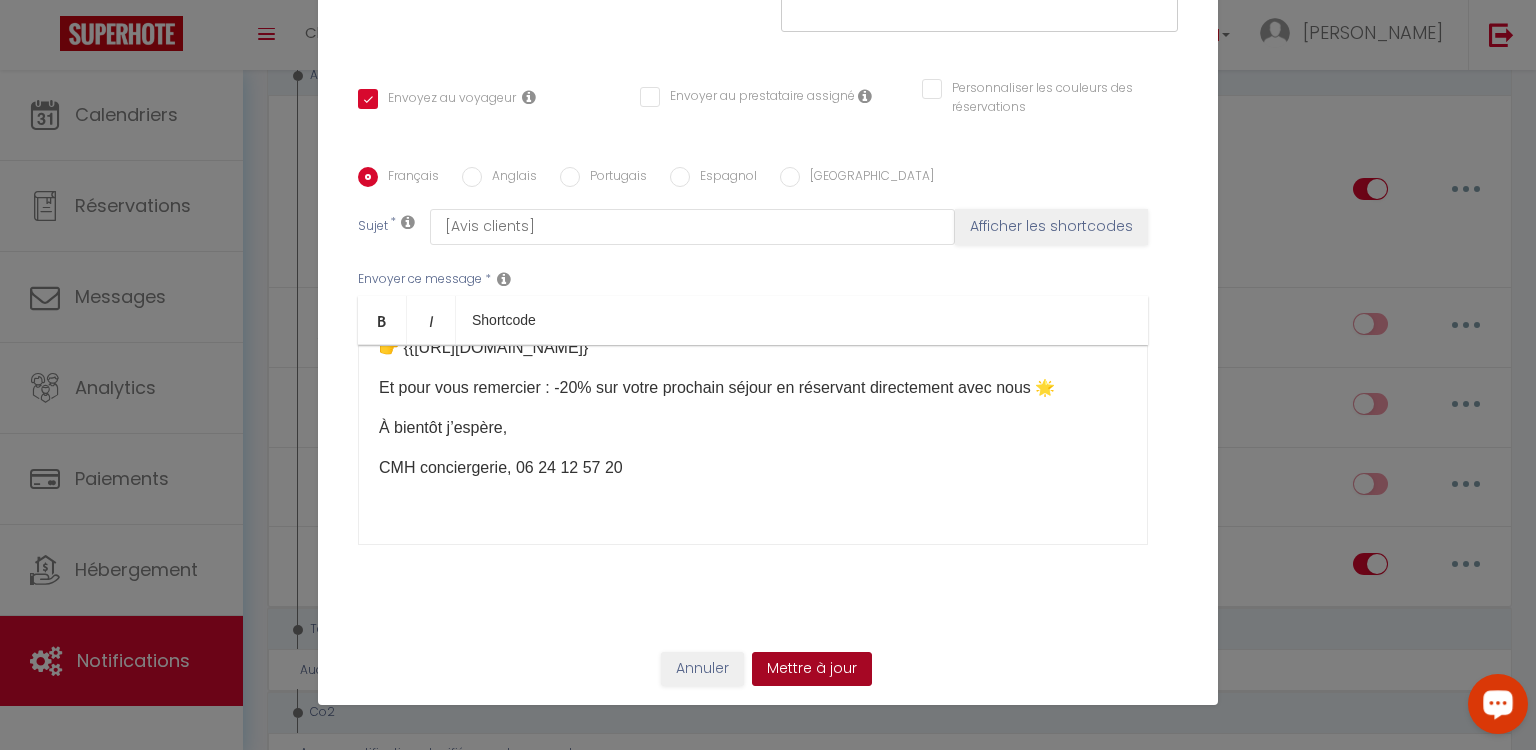 click on "Mettre à jour" at bounding box center (812, 669) 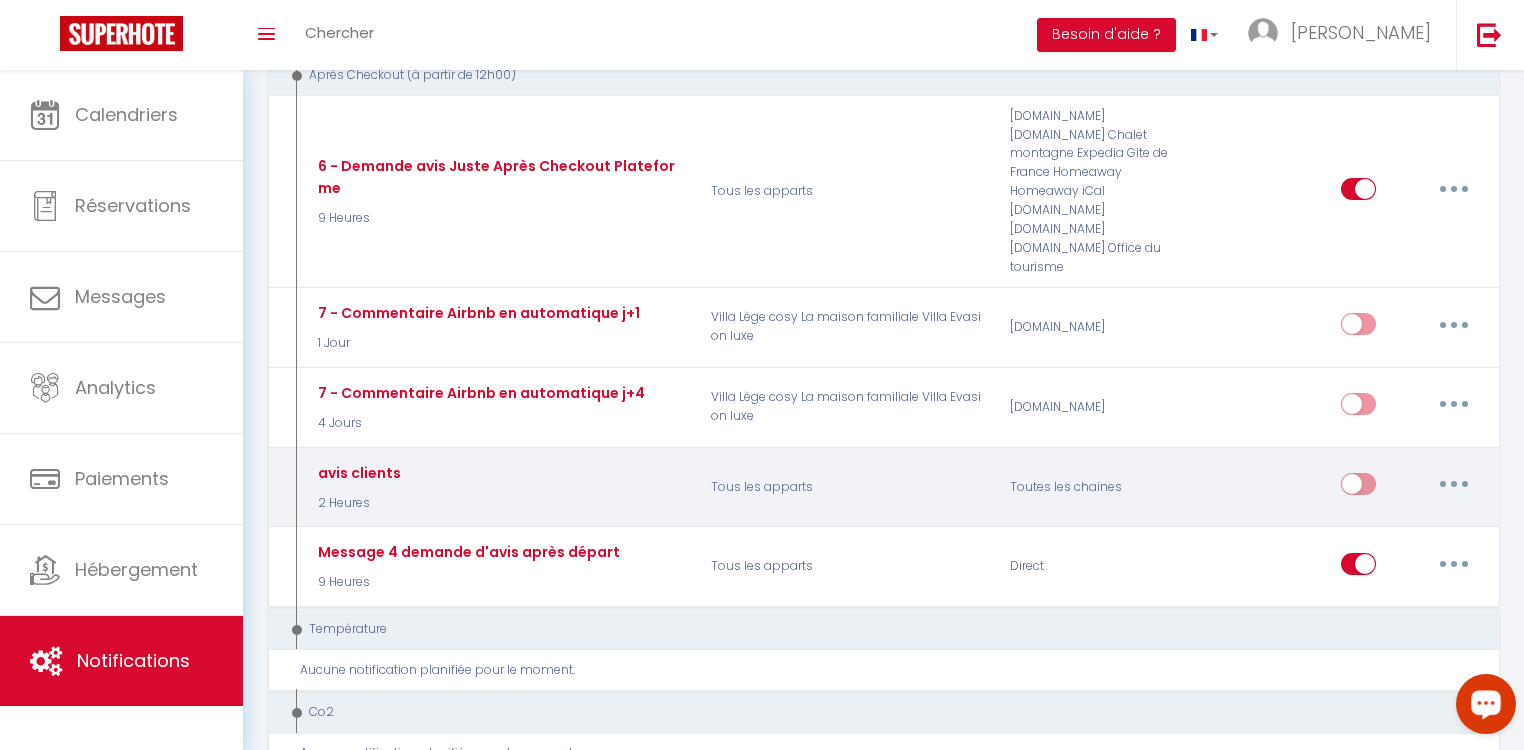 click at bounding box center (1454, 484) 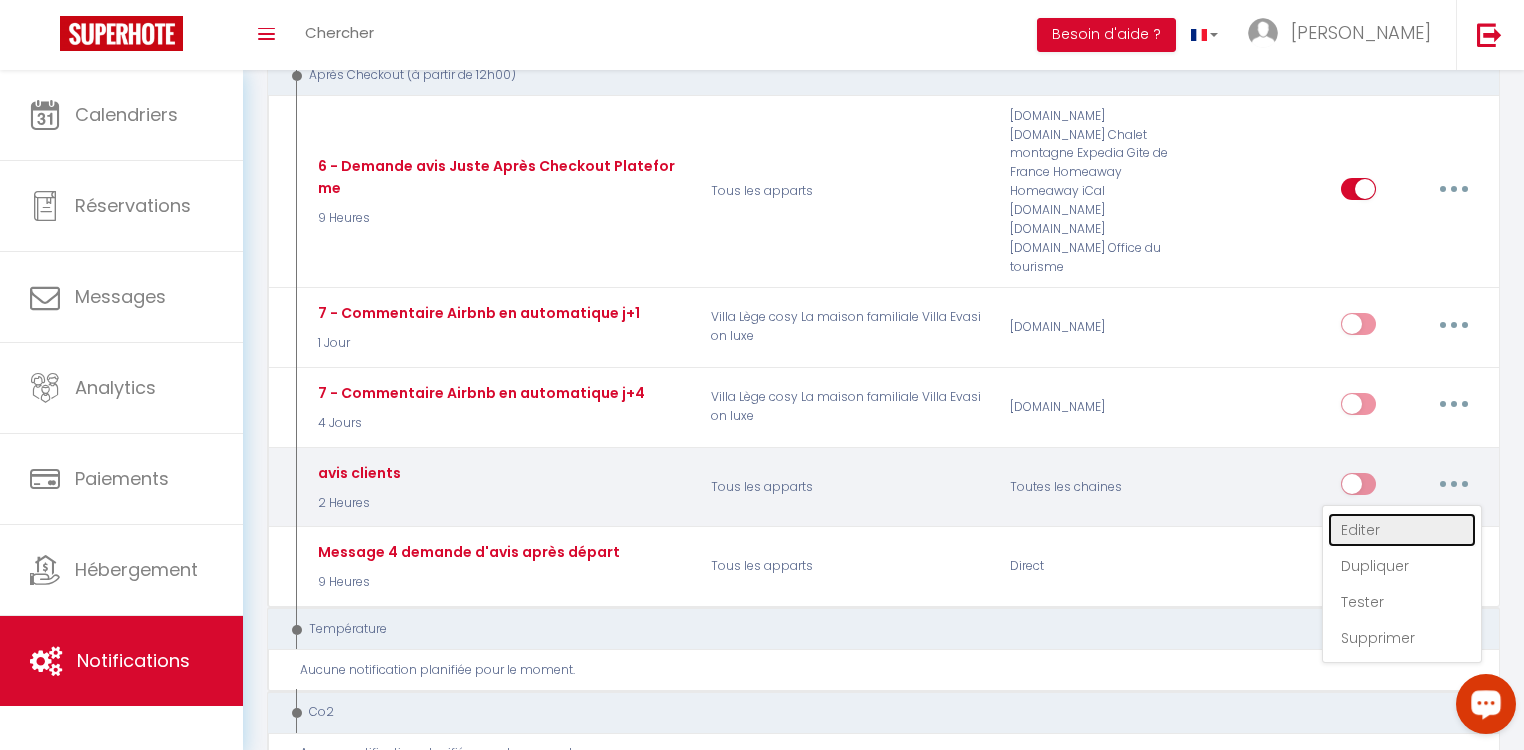 click on "Editer" at bounding box center [1402, 530] 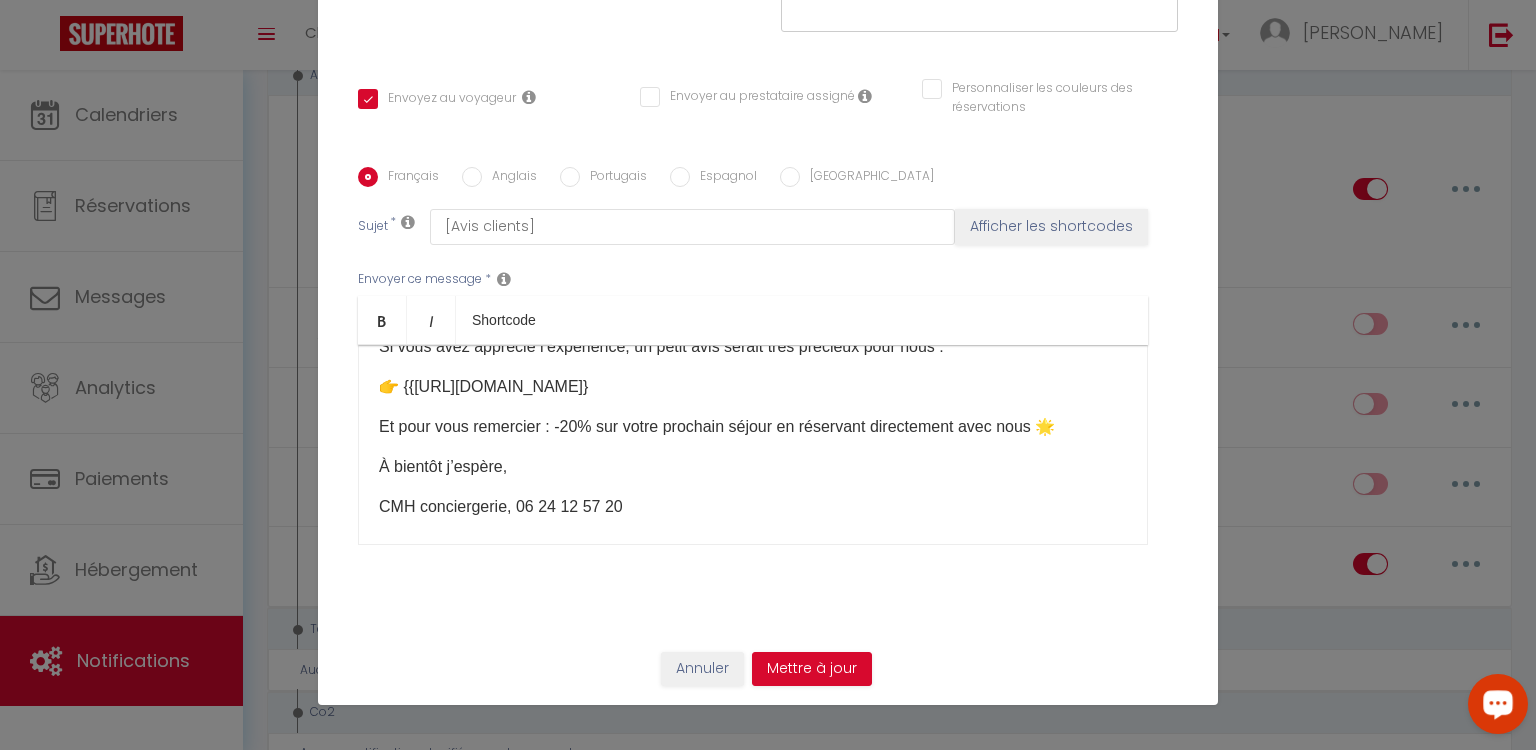 scroll, scrollTop: 0, scrollLeft: 0, axis: both 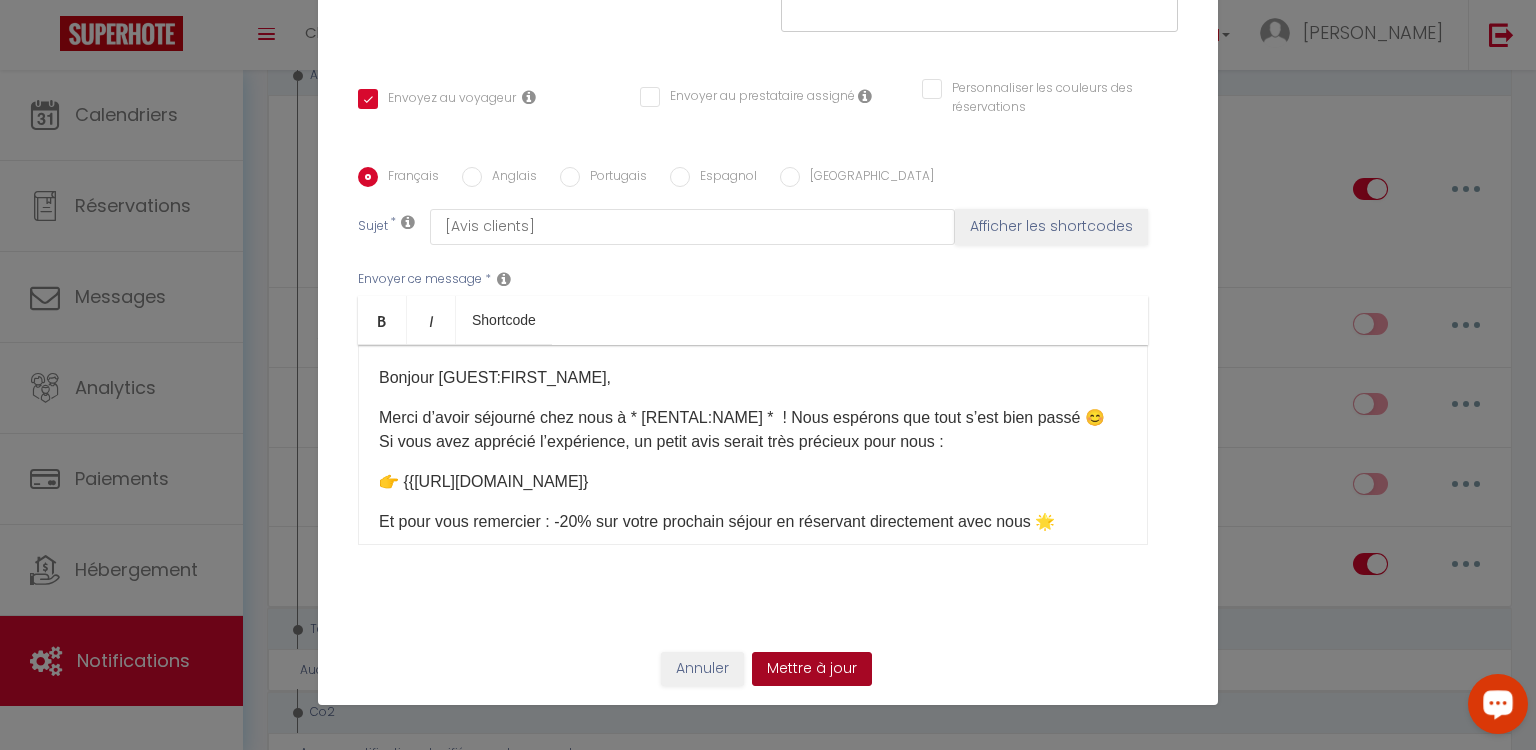click on "Mettre à jour" at bounding box center (812, 669) 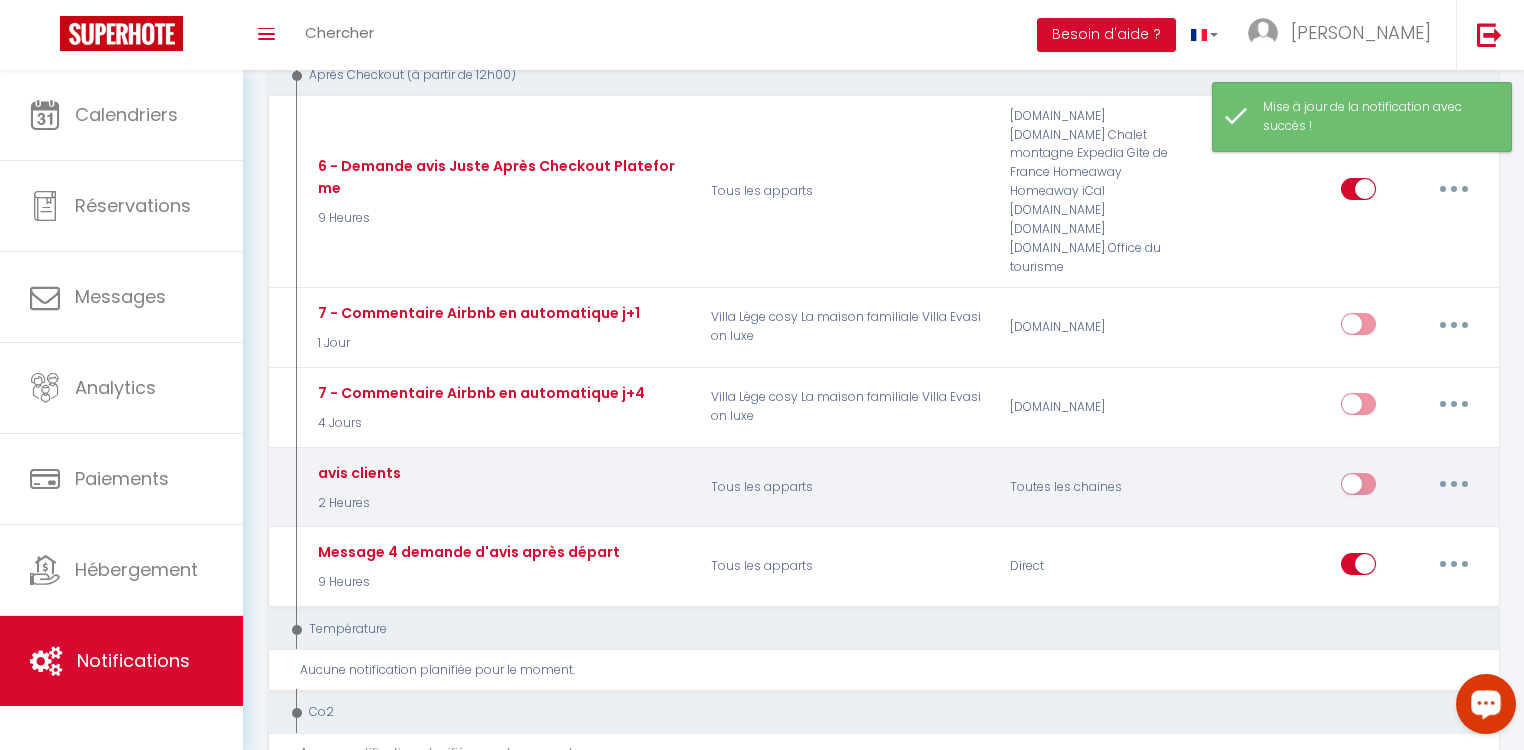 click at bounding box center [1358, 488] 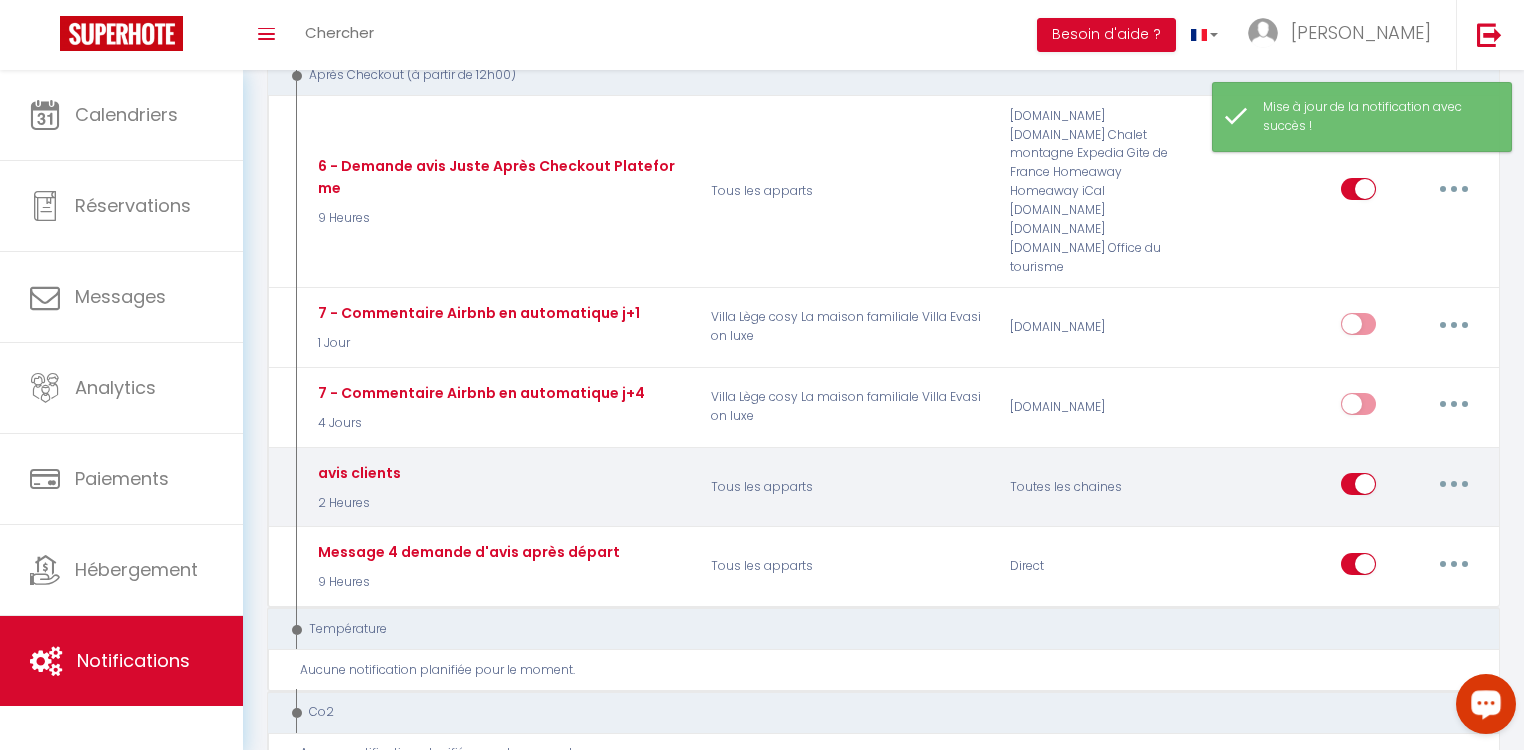click at bounding box center (1454, 484) 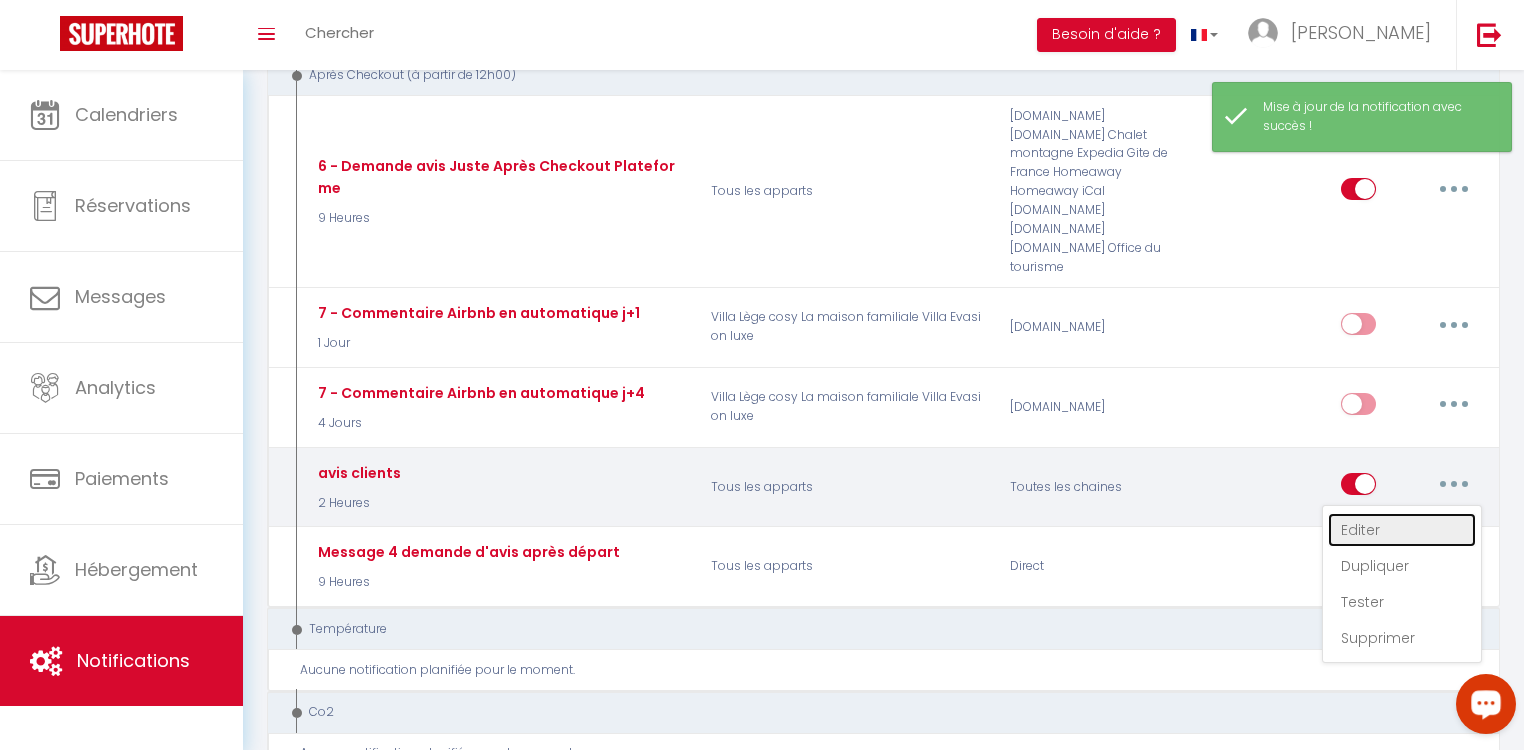 click on "Editer" at bounding box center (1402, 530) 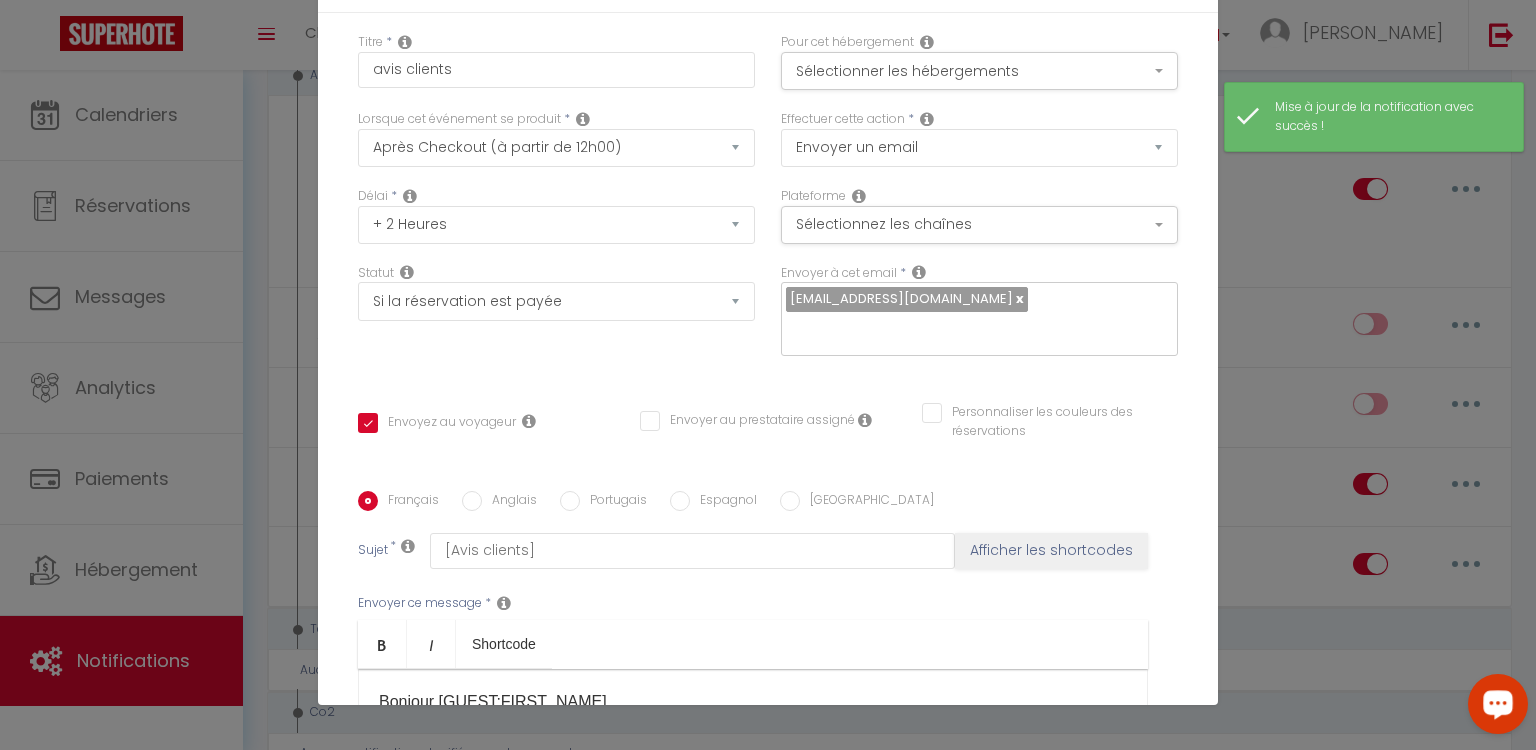 scroll, scrollTop: 0, scrollLeft: 0, axis: both 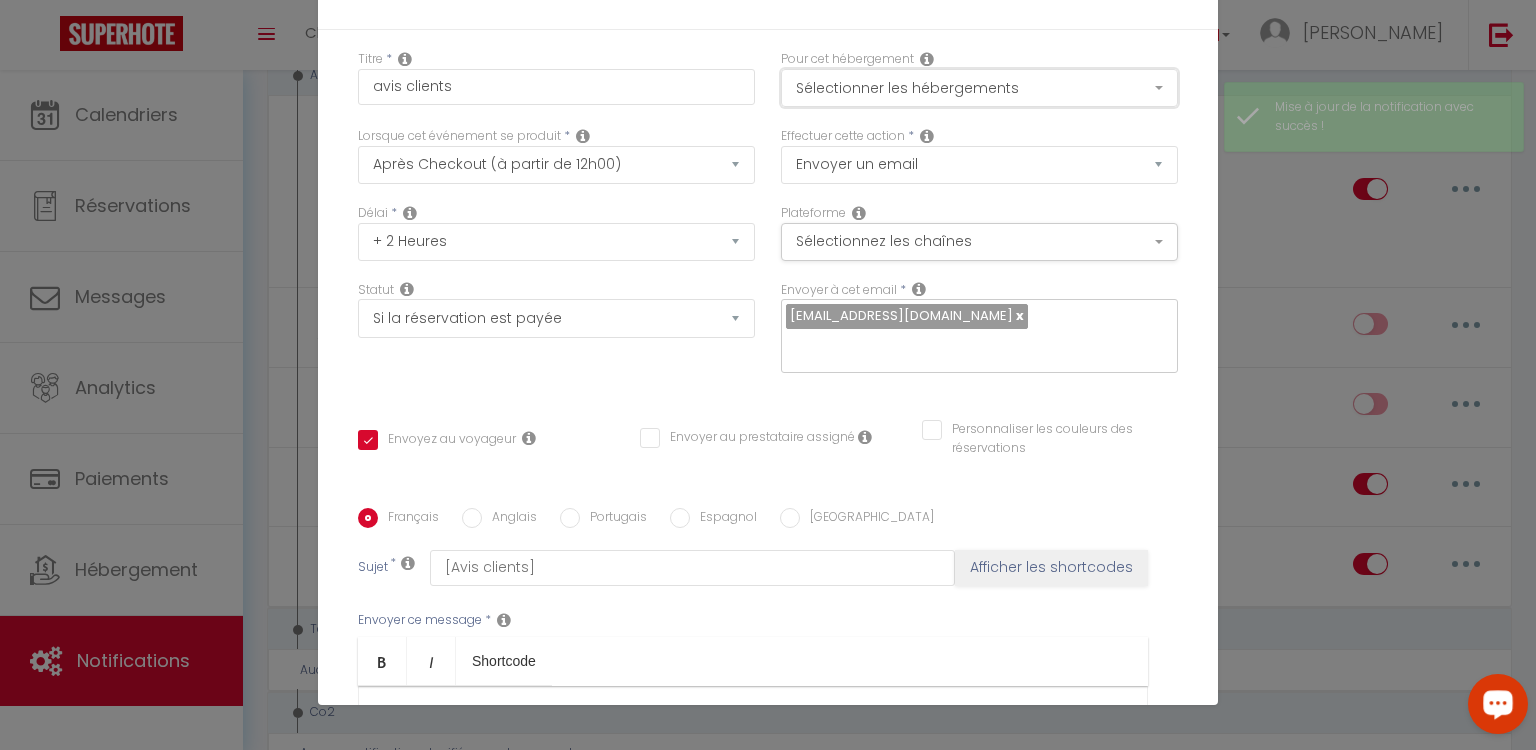 click on "Sélectionner les hébergements" at bounding box center (979, 88) 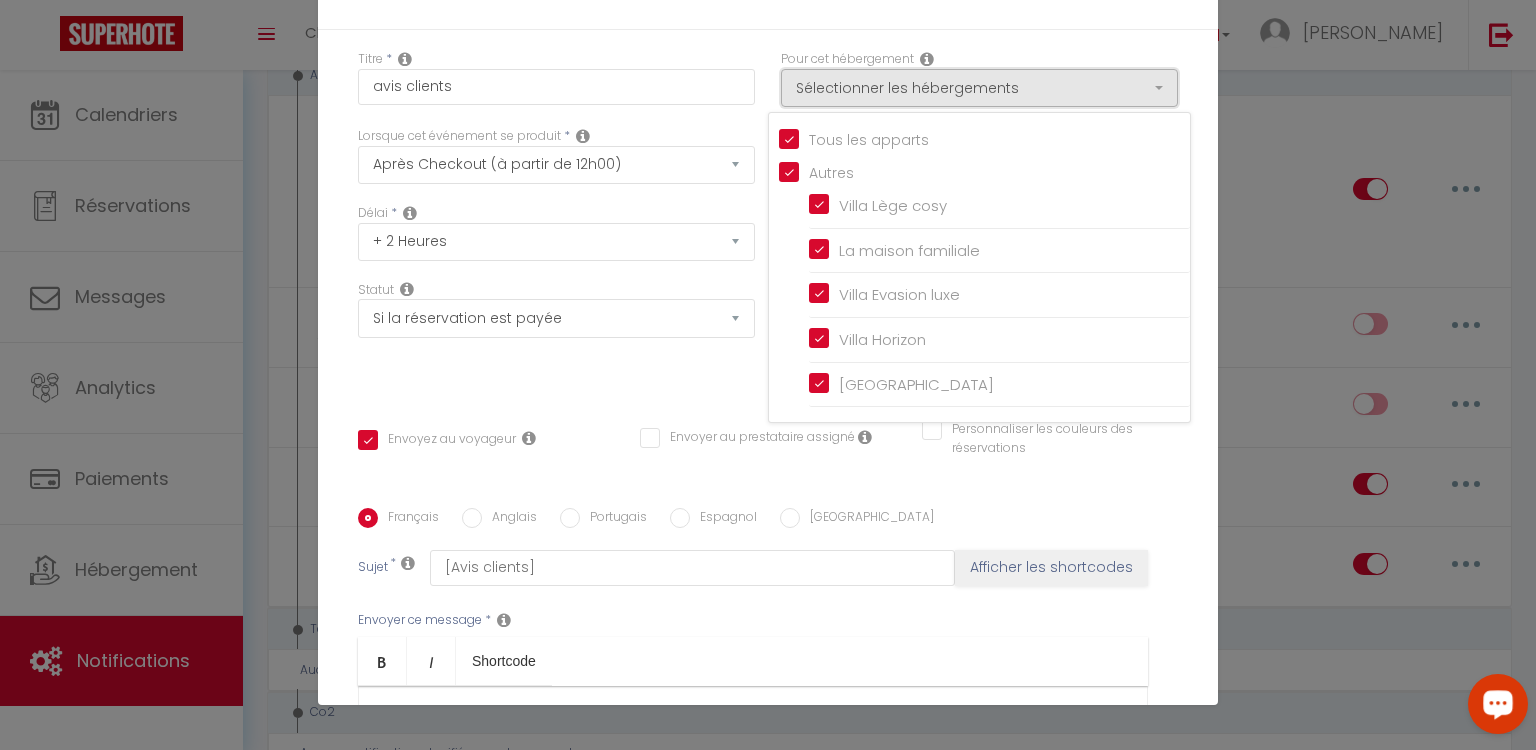 scroll, scrollTop: 342, scrollLeft: 0, axis: vertical 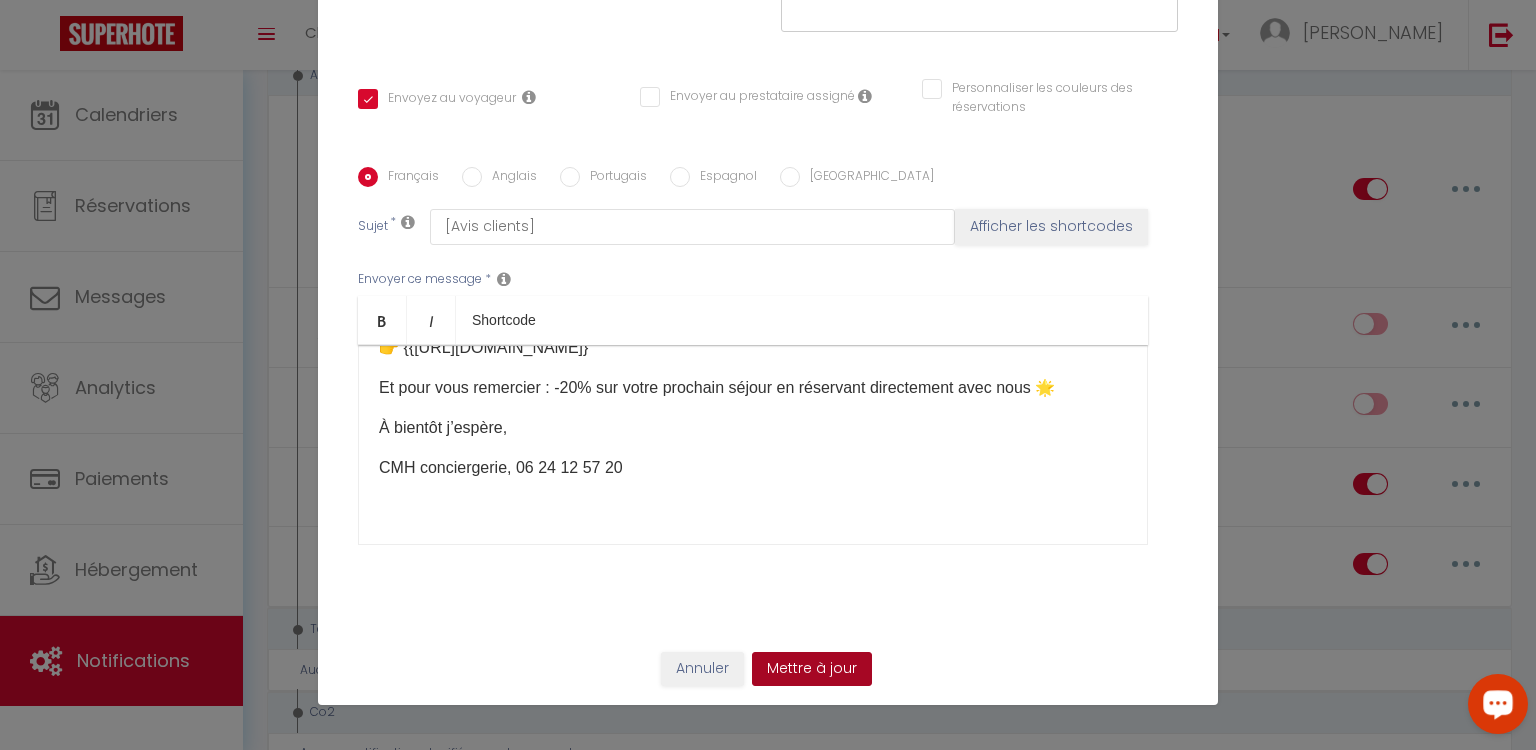 click on "Mettre à jour" at bounding box center (812, 669) 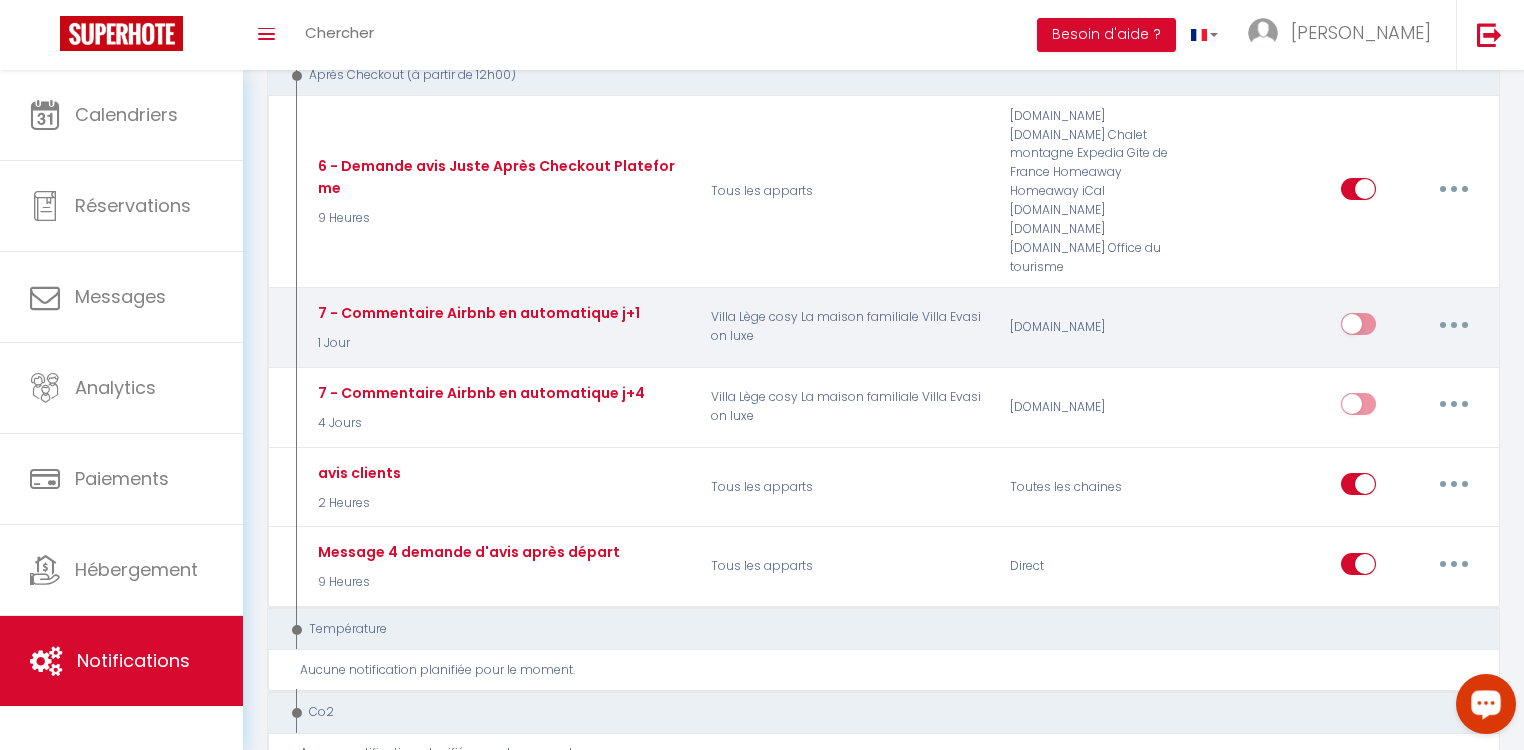 click at bounding box center (1454, 324) 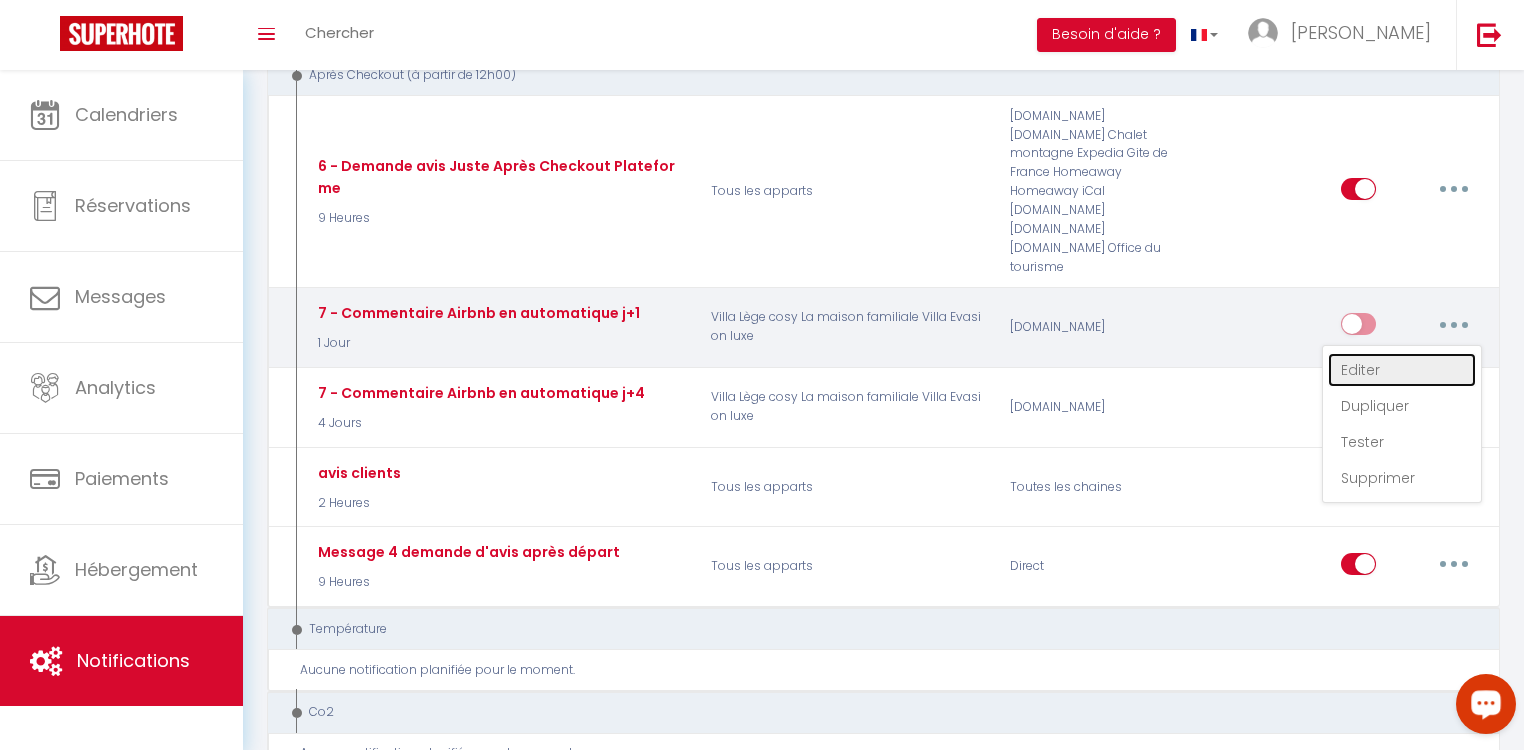 click on "Editer" at bounding box center [1402, 370] 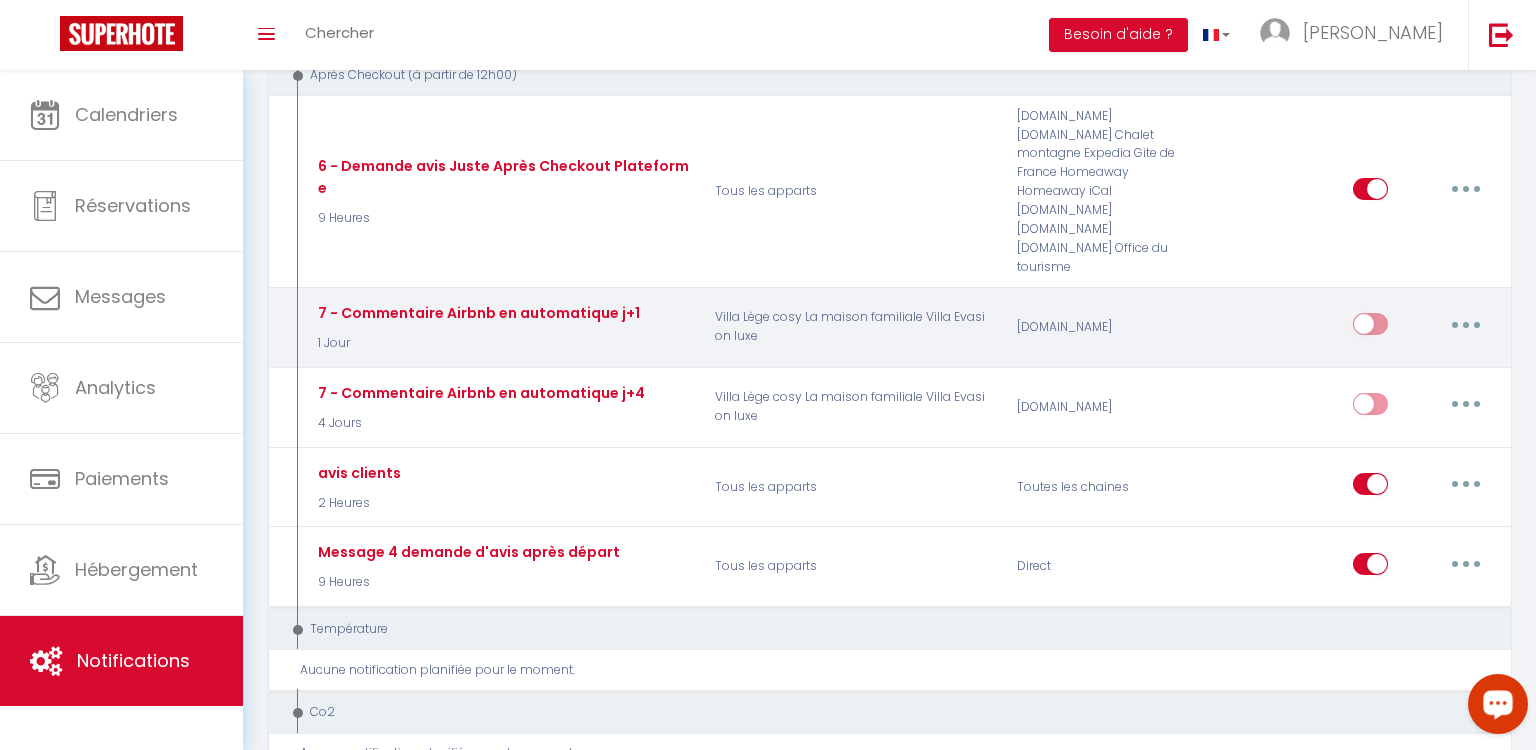 scroll, scrollTop: 0, scrollLeft: 0, axis: both 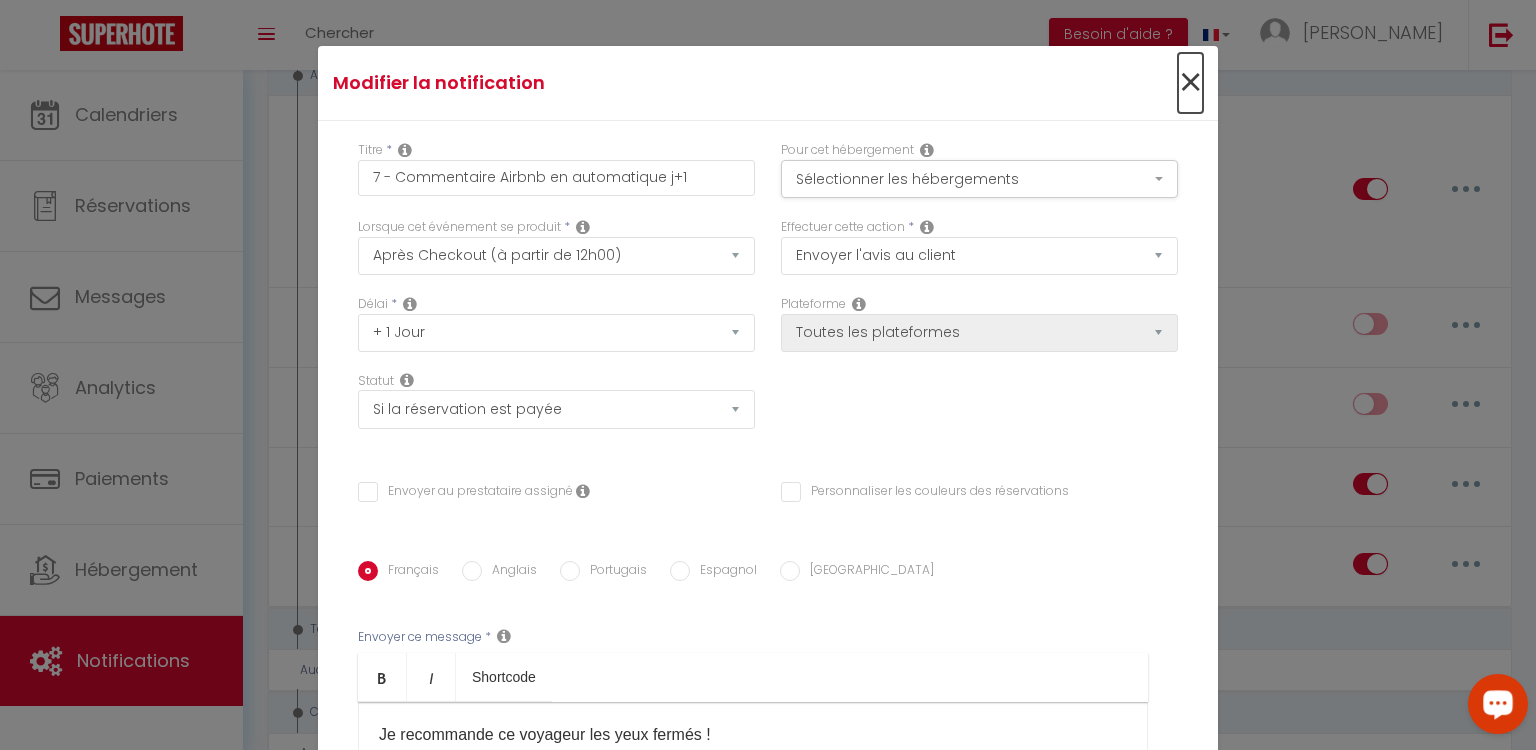click on "×" at bounding box center [1190, 83] 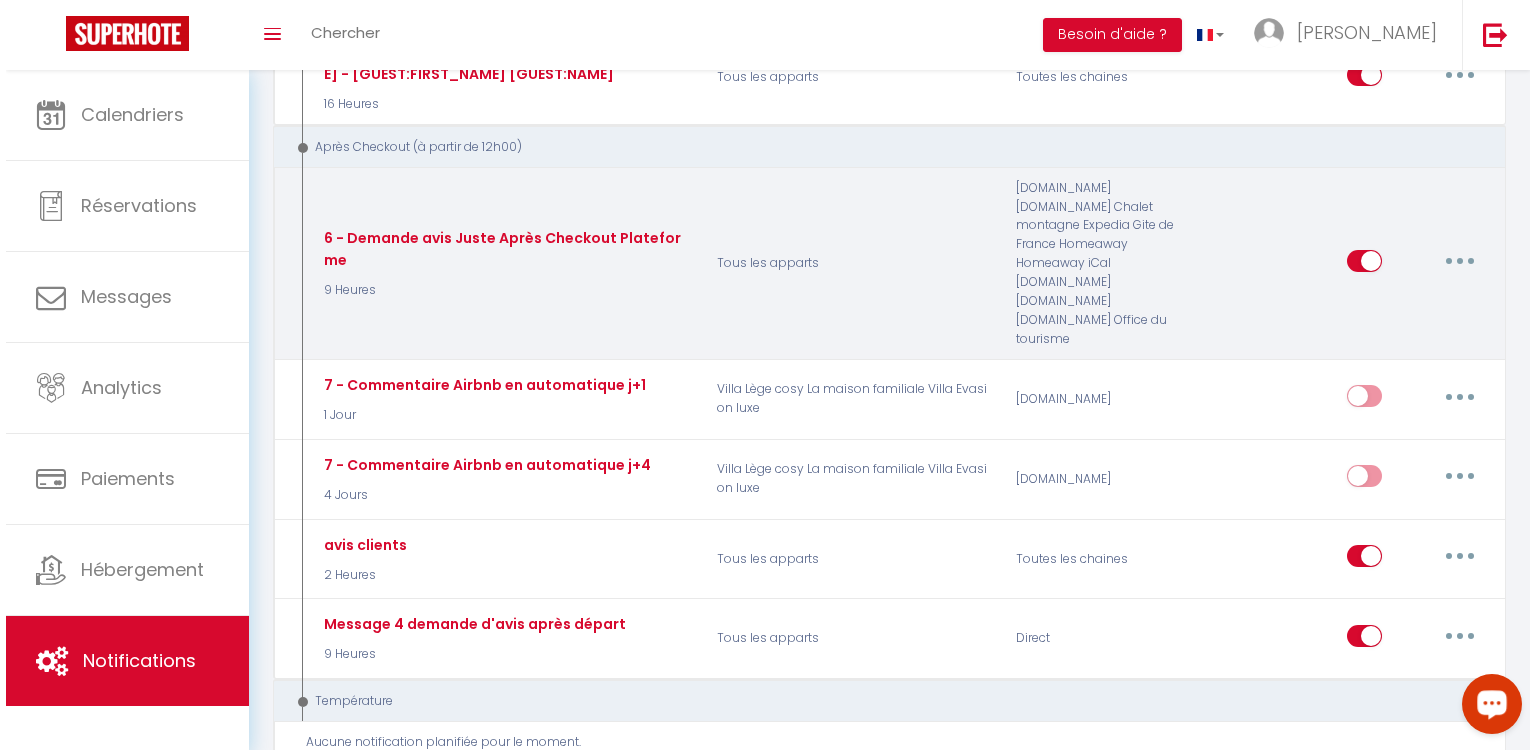 scroll, scrollTop: 640, scrollLeft: 0, axis: vertical 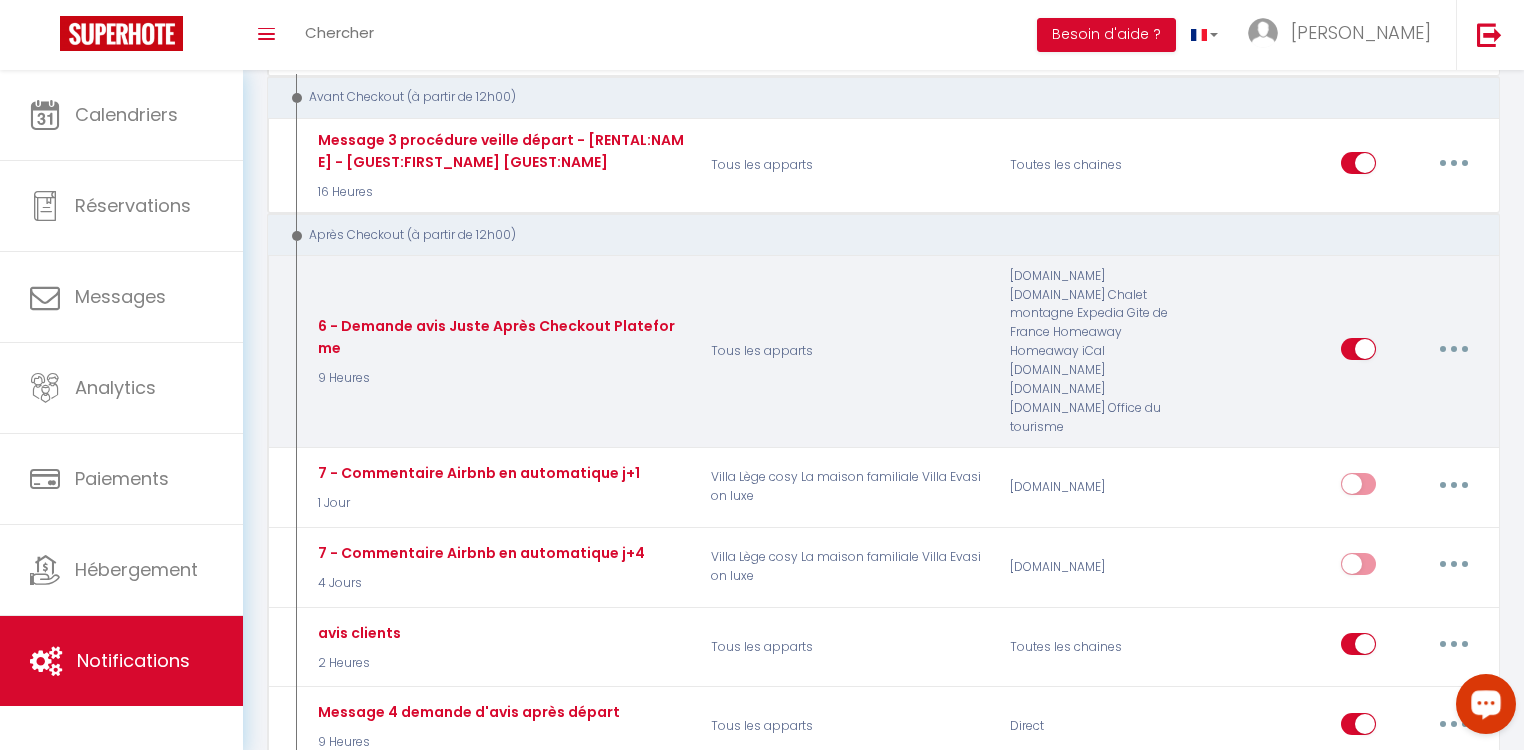 click at bounding box center (1454, 349) 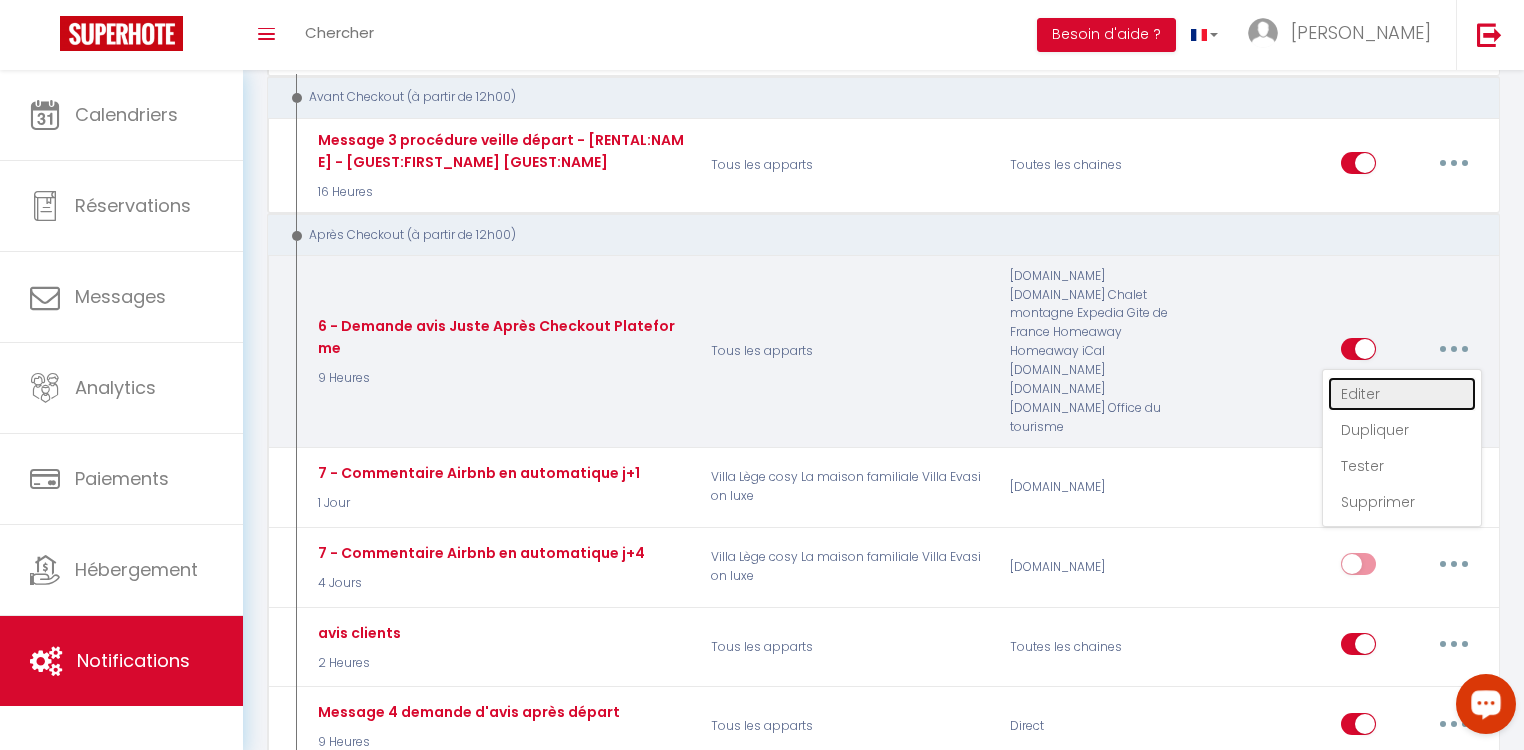 click on "Editer" at bounding box center [1402, 394] 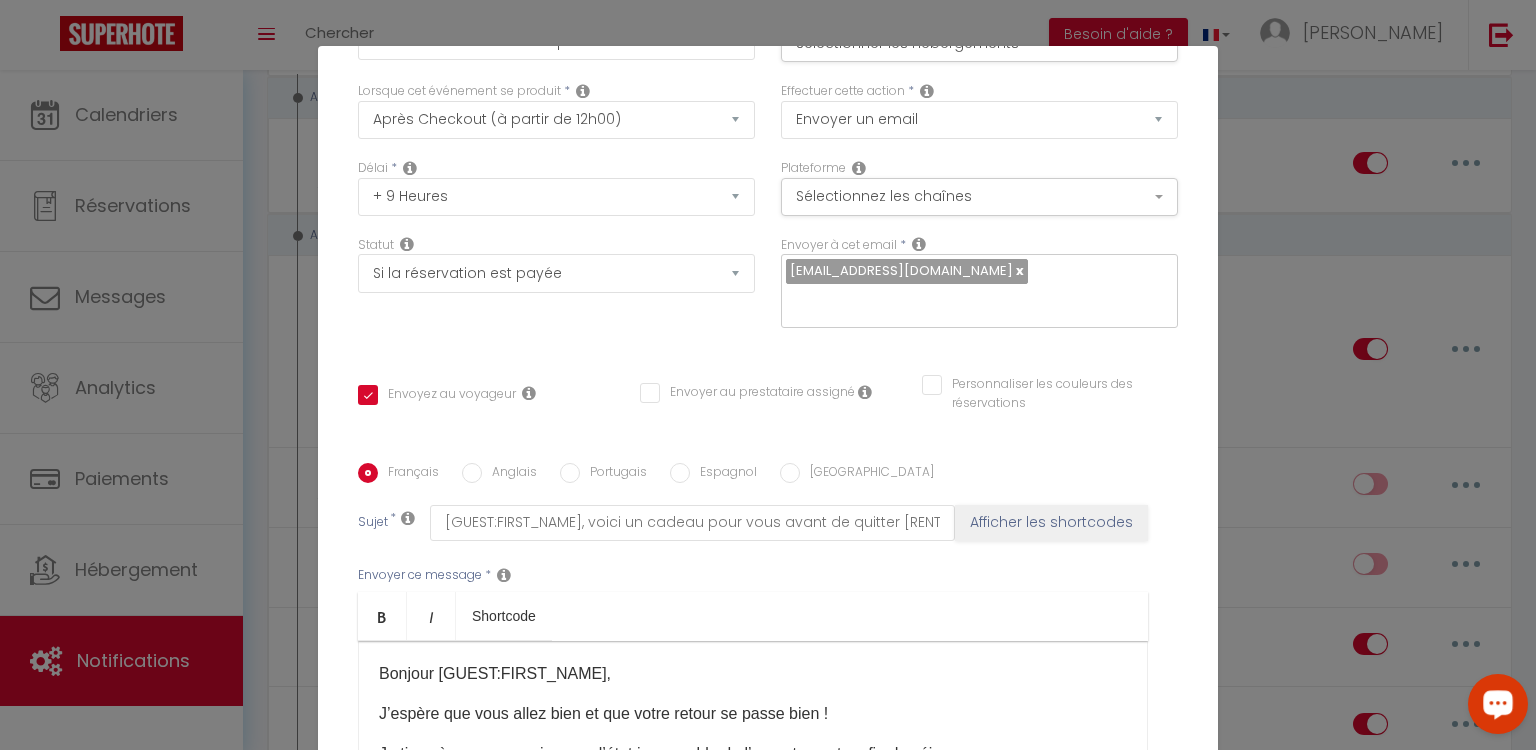 scroll, scrollTop: 342, scrollLeft: 0, axis: vertical 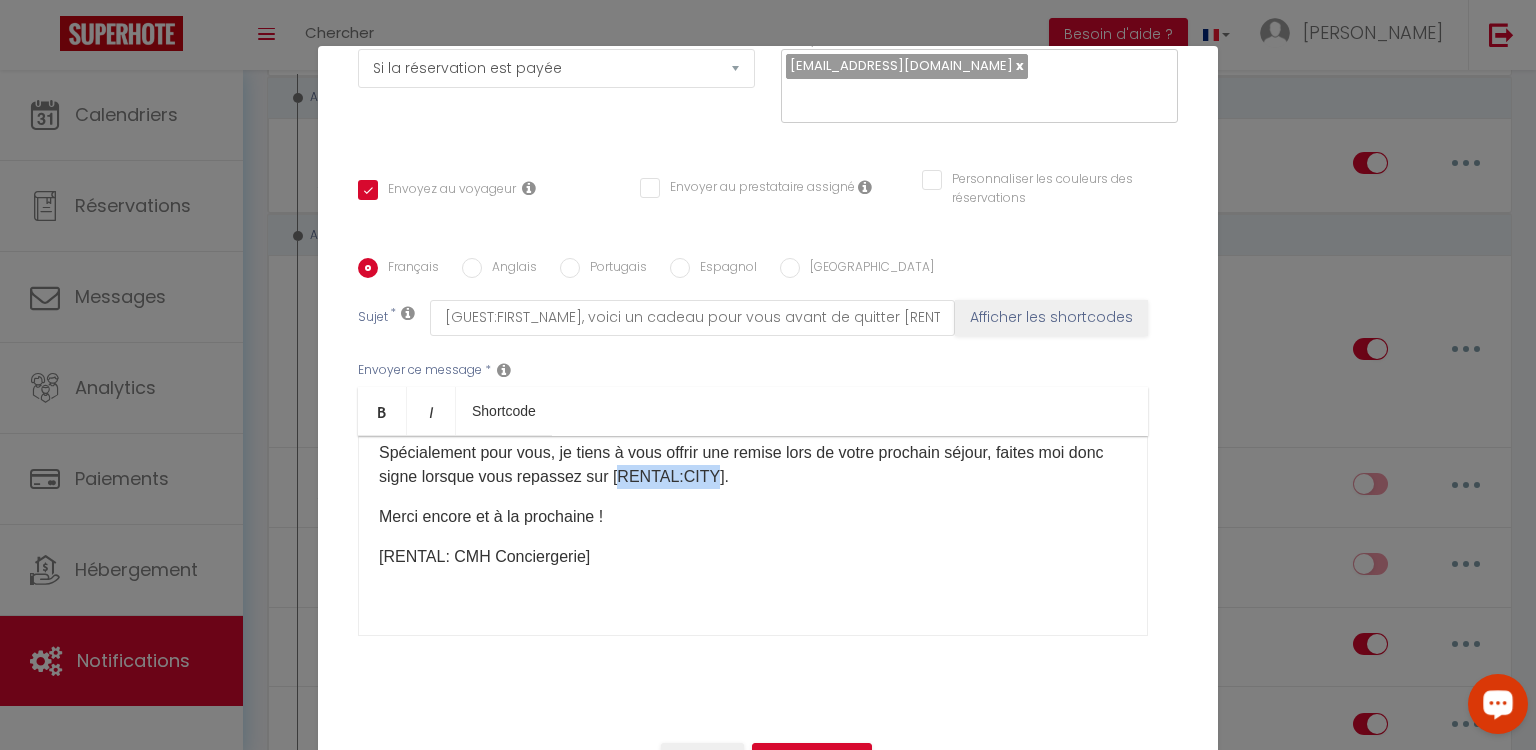 drag, startPoint x: 642, startPoint y: 477, endPoint x: 737, endPoint y: 474, distance: 95.047356 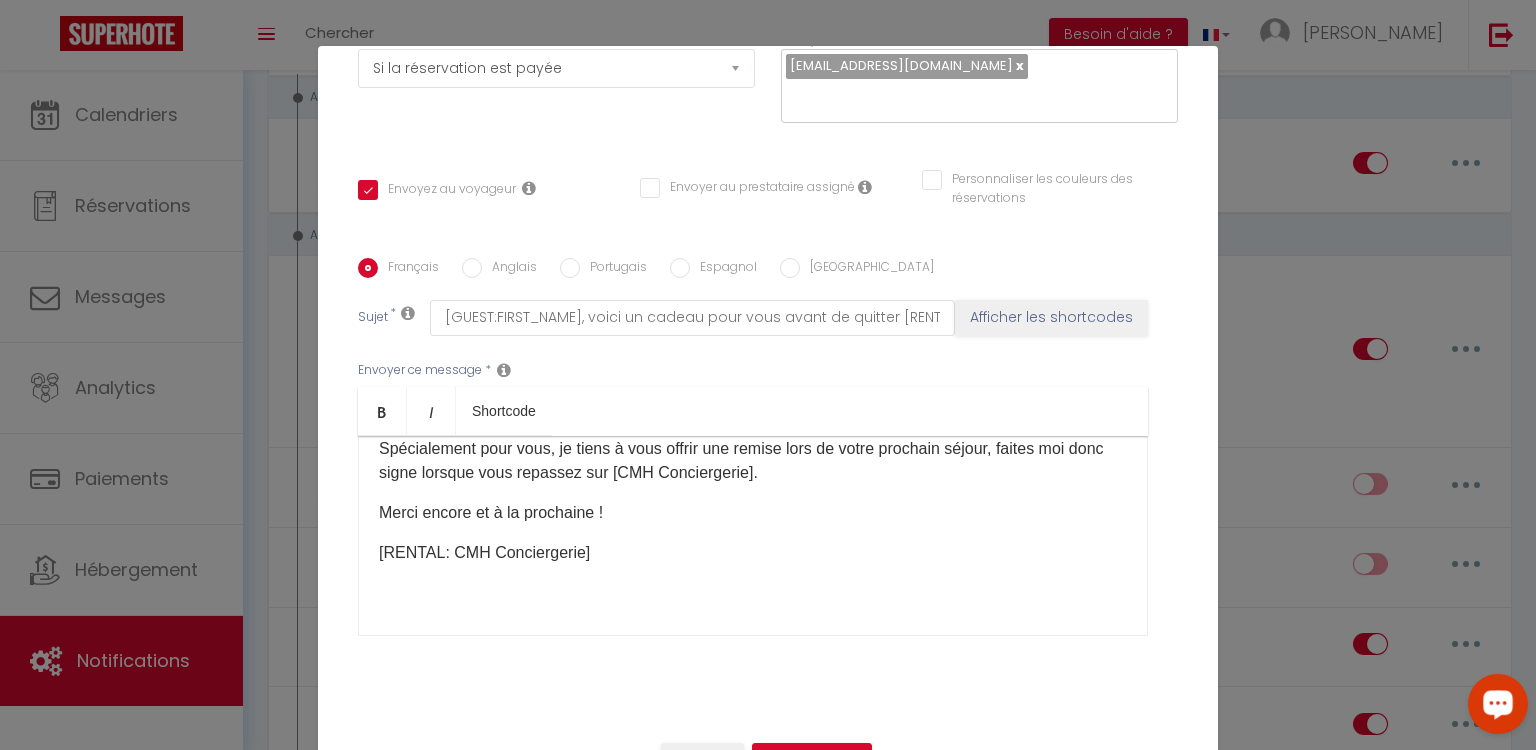 scroll, scrollTop: 253, scrollLeft: 0, axis: vertical 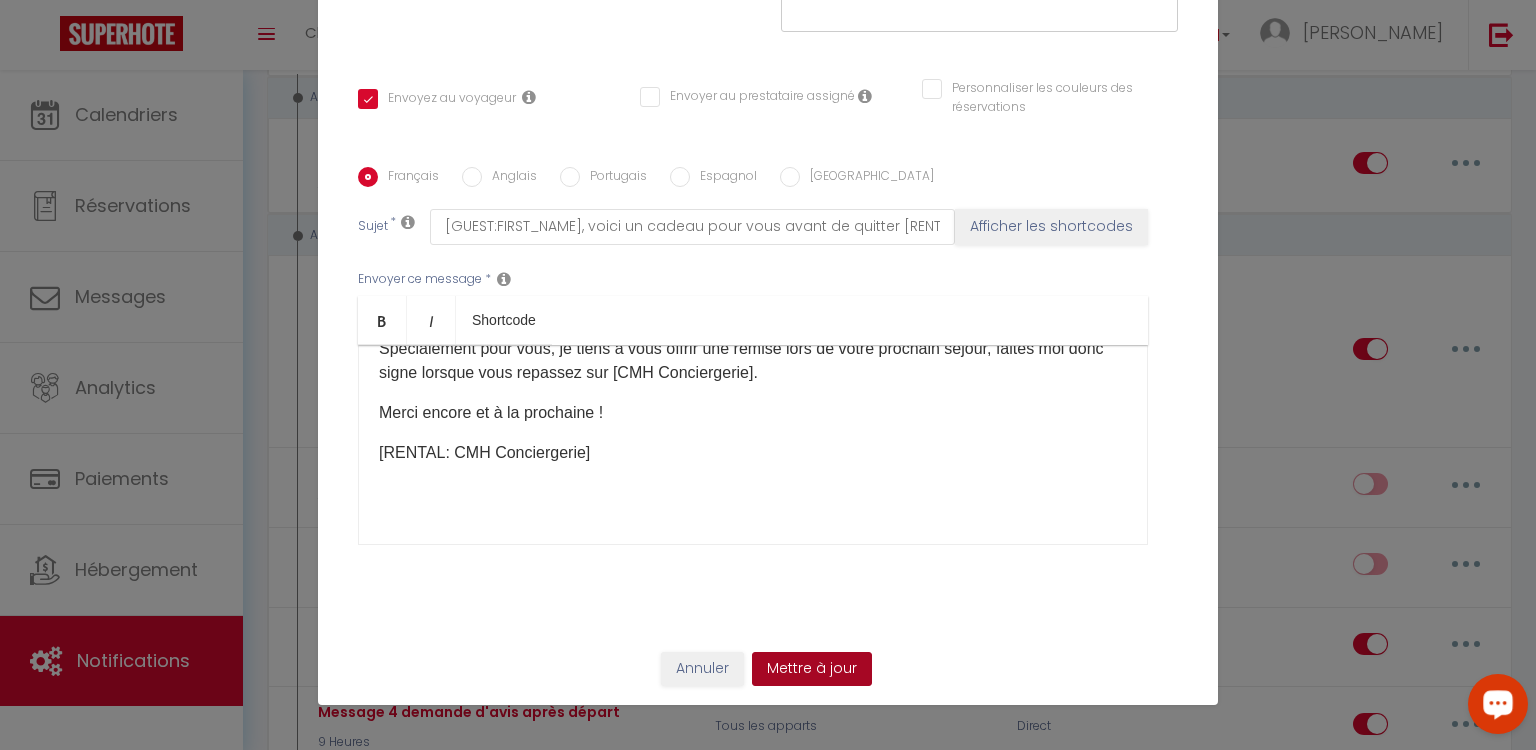 click on "Mettre à jour" at bounding box center (812, 669) 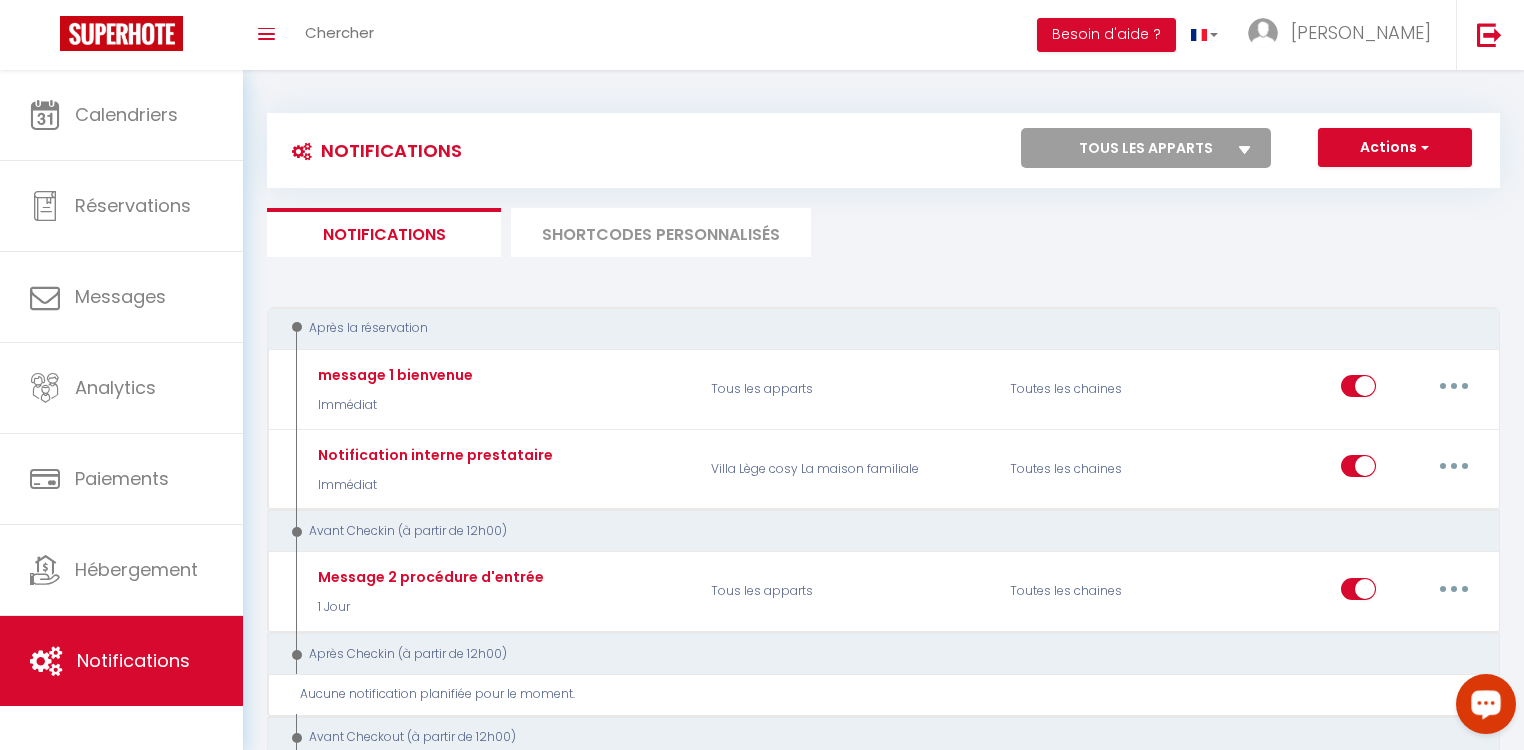 scroll, scrollTop: 0, scrollLeft: 0, axis: both 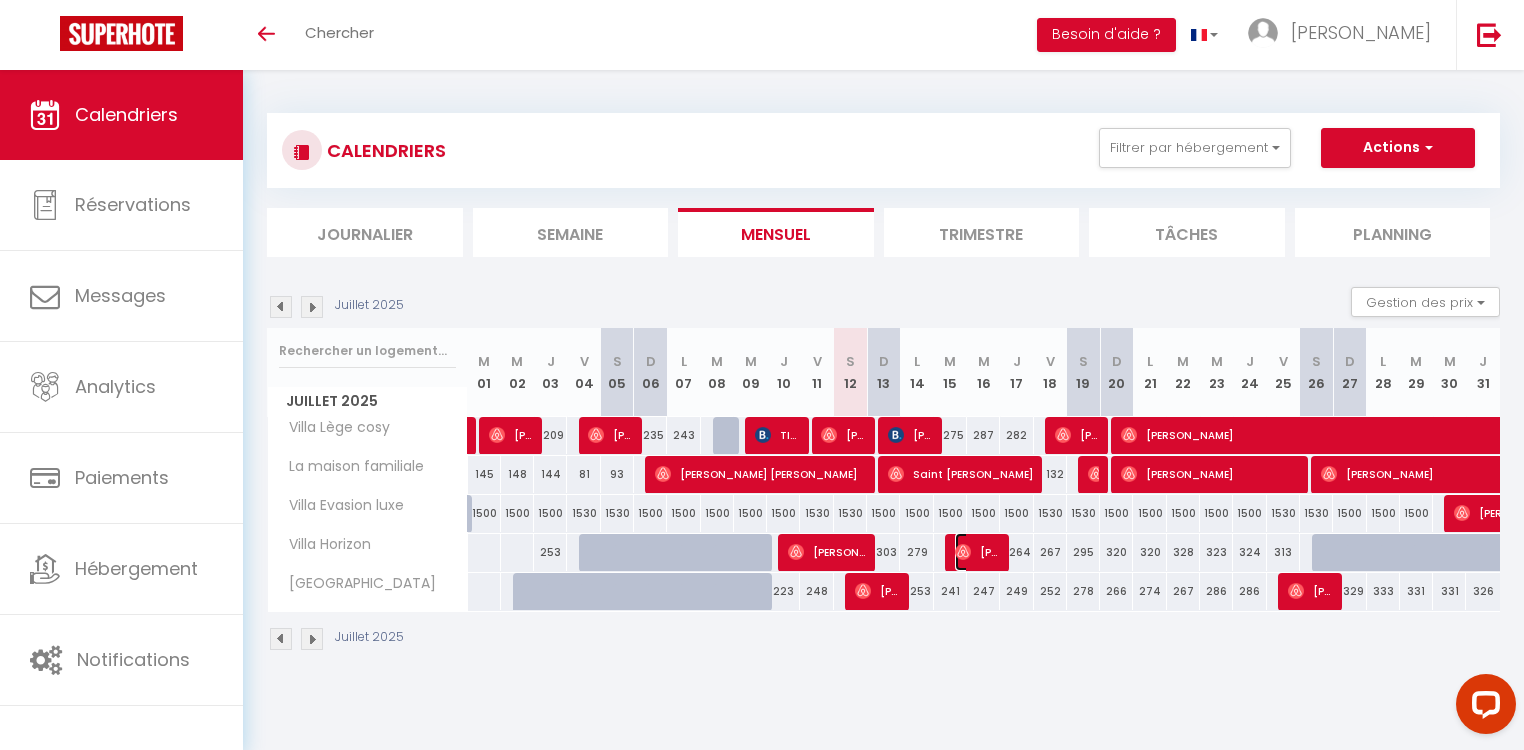 click on "[PERSON_NAME]" at bounding box center [977, 552] 